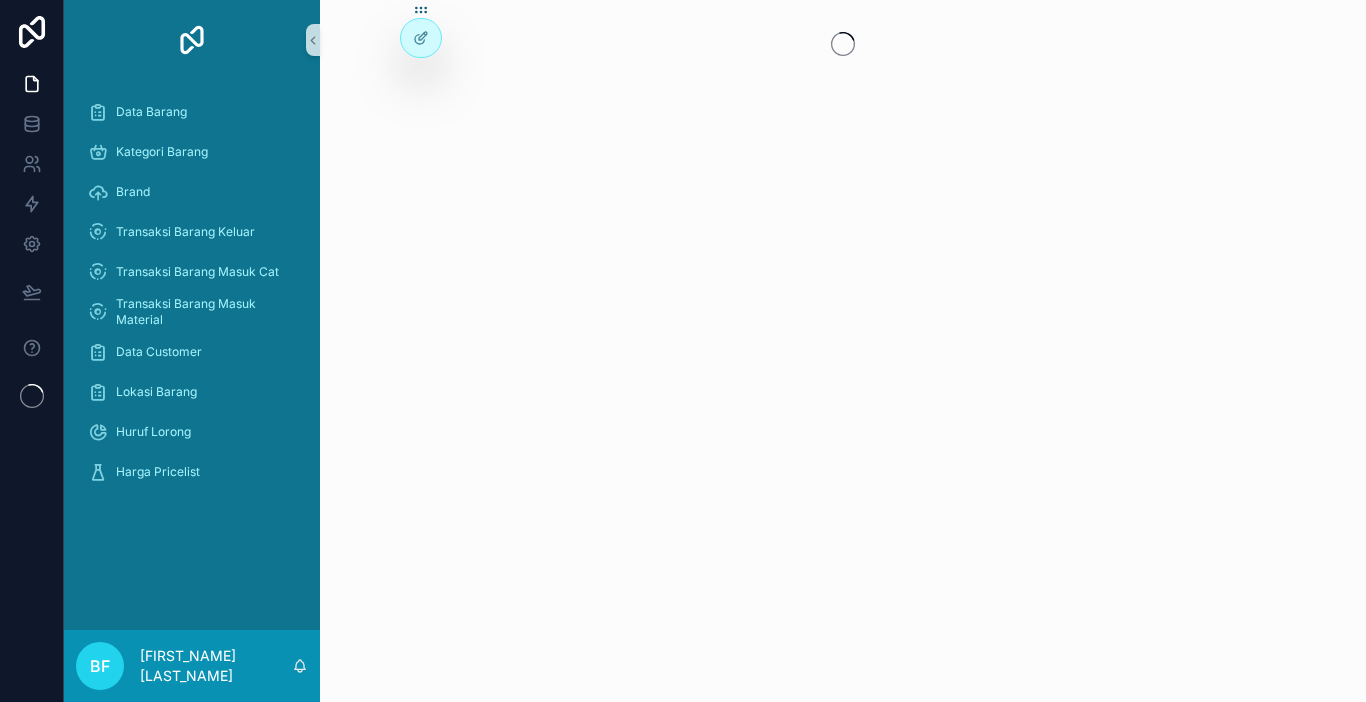 scroll, scrollTop: 0, scrollLeft: 0, axis: both 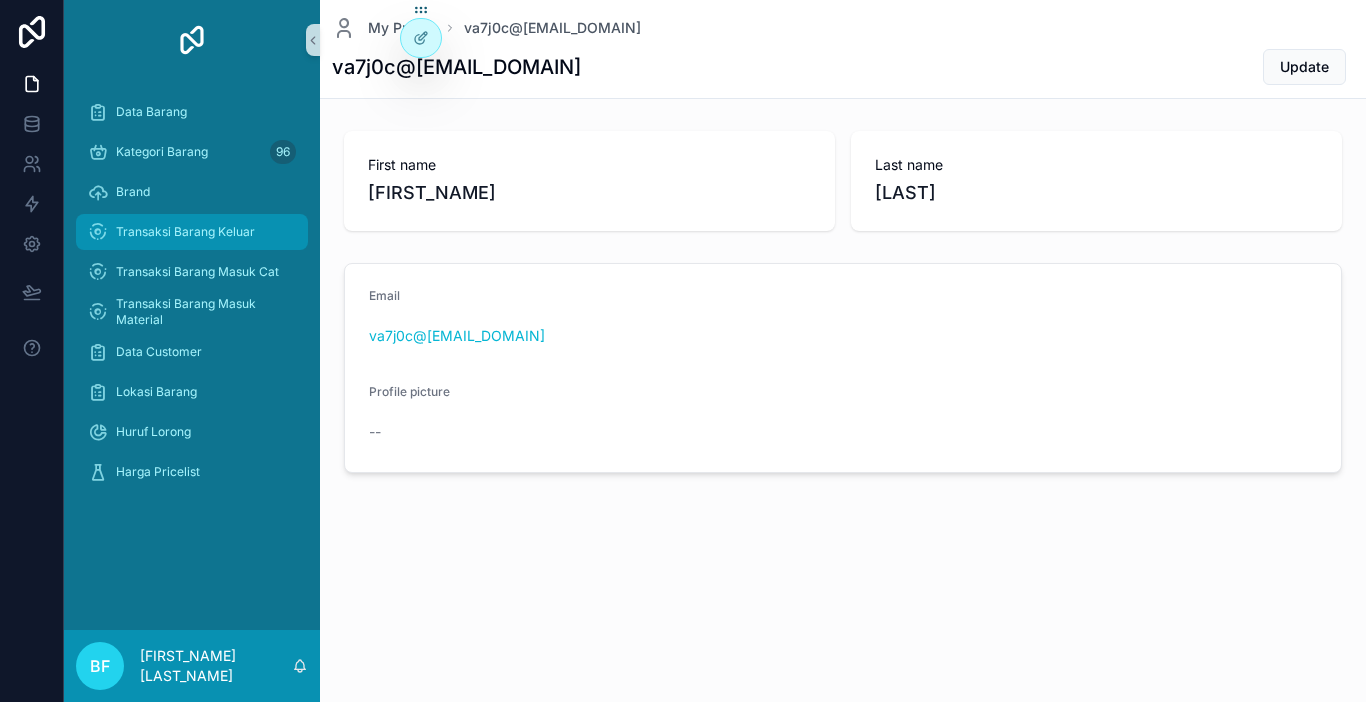 click on "Transaksi Barang Keluar" at bounding box center (185, 232) 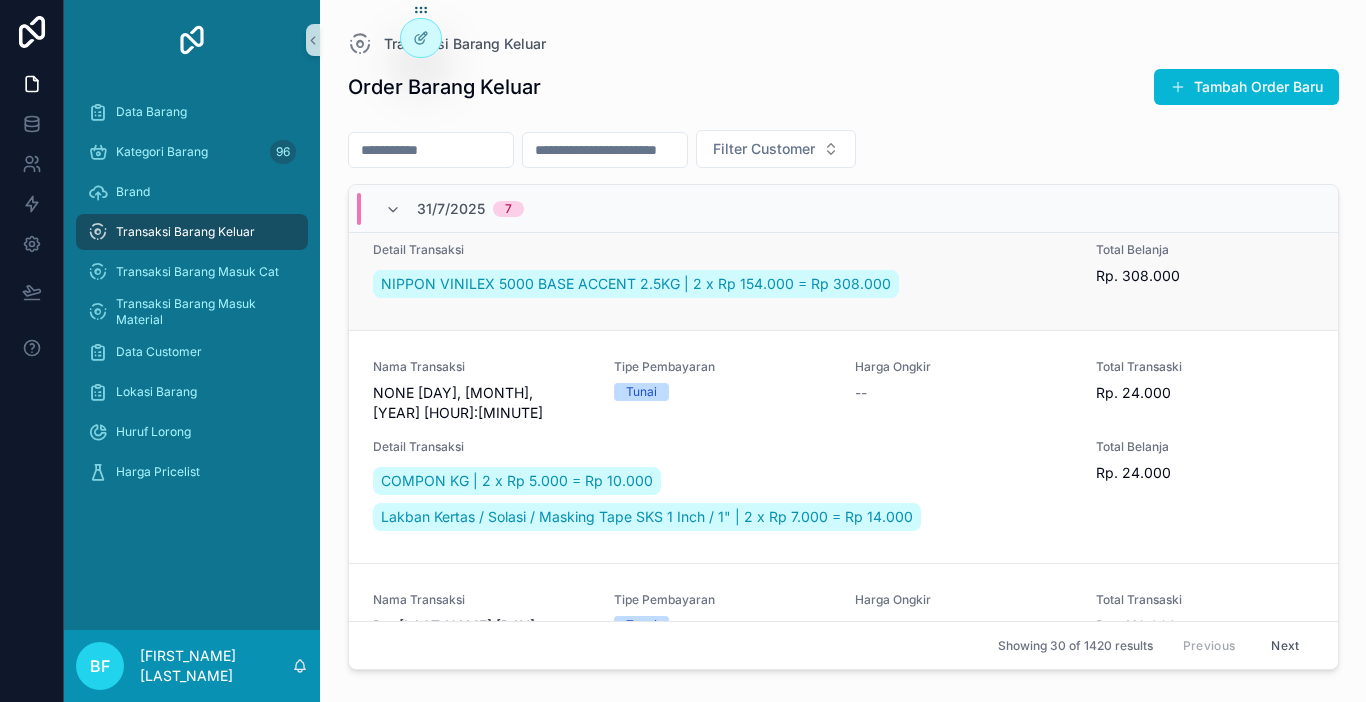scroll, scrollTop: 0, scrollLeft: 0, axis: both 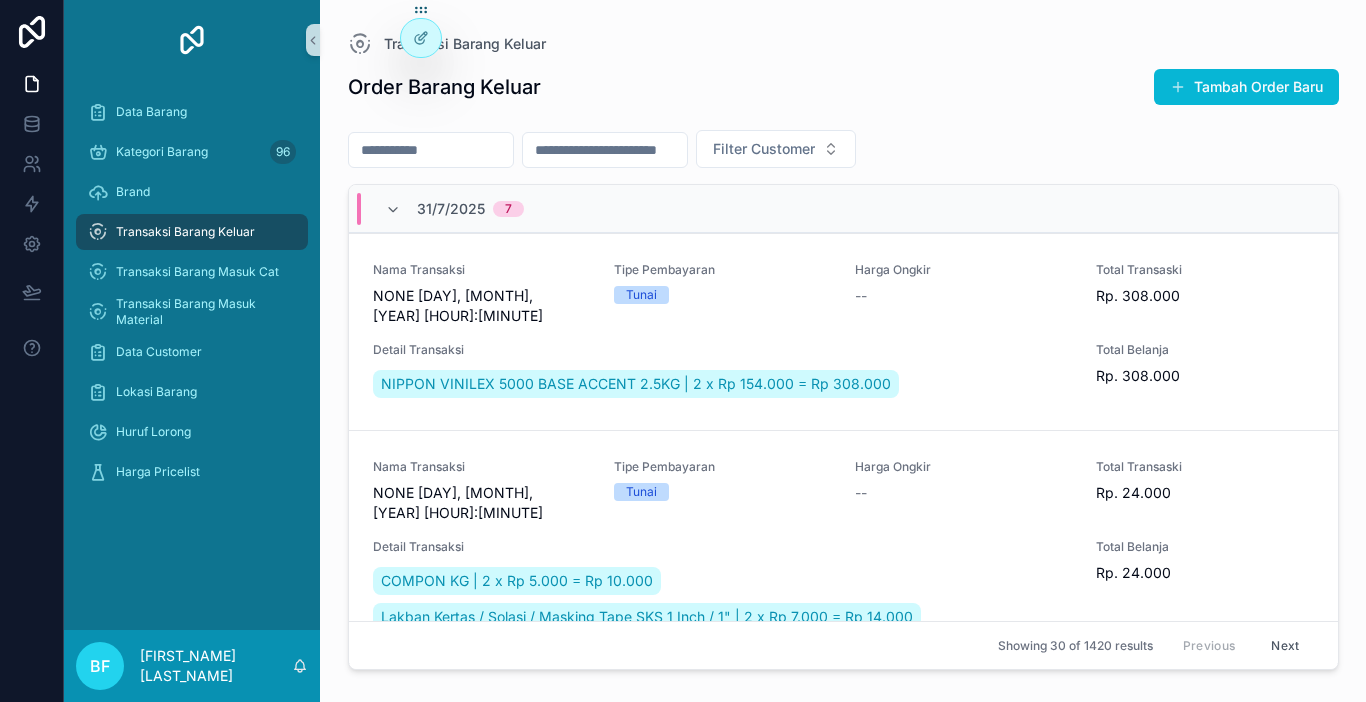 click at bounding box center (431, 150) 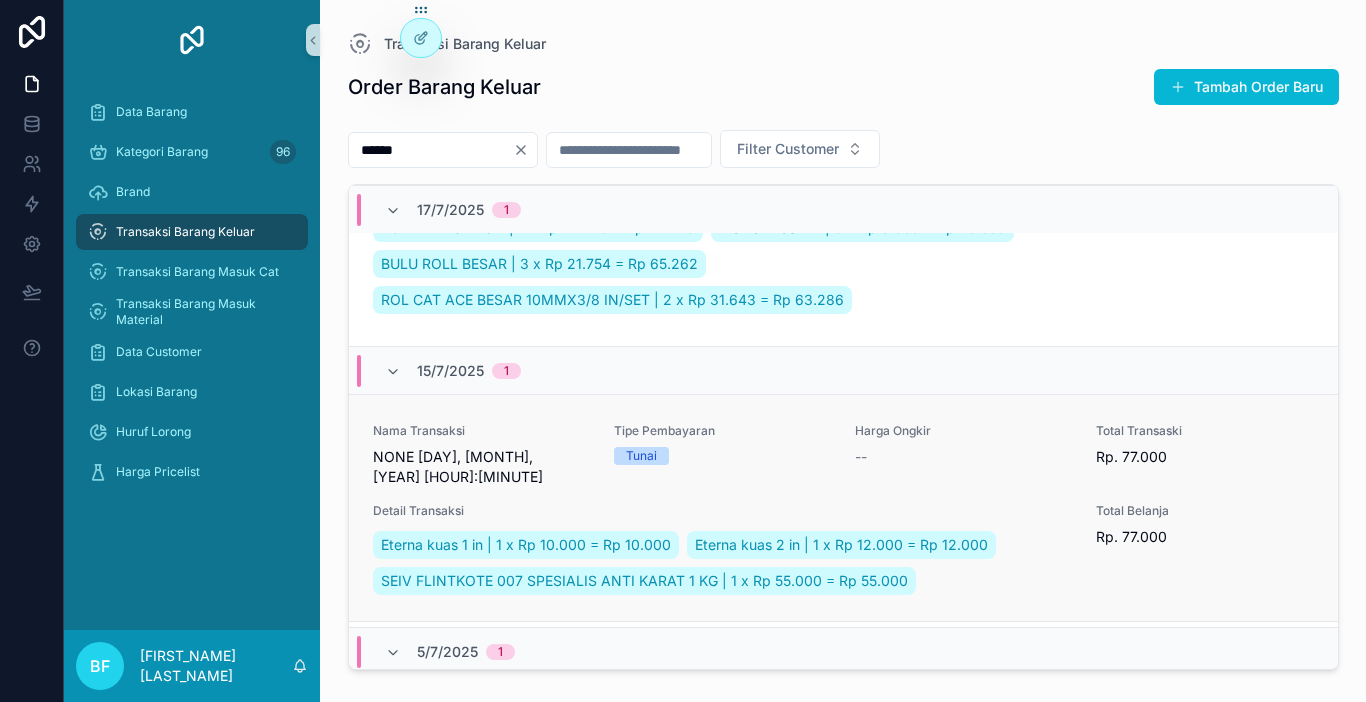 scroll, scrollTop: 800, scrollLeft: 0, axis: vertical 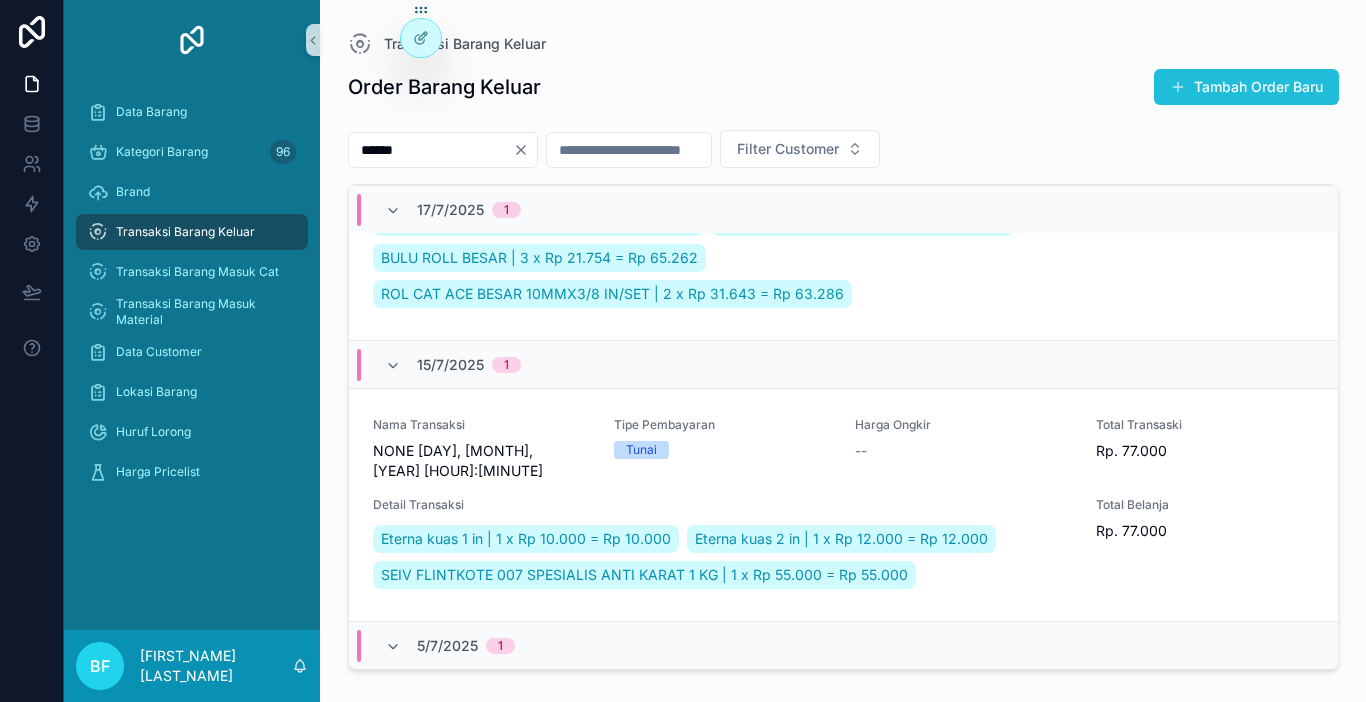 type on "******" 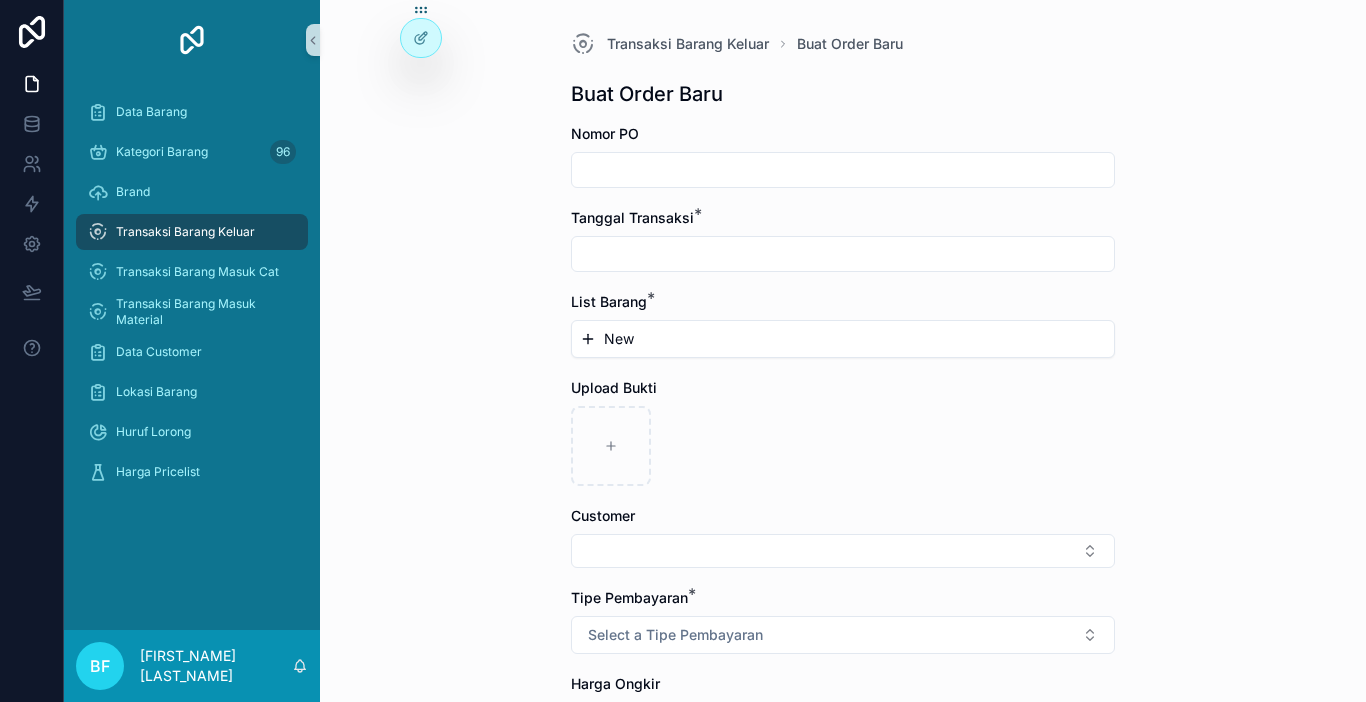 click at bounding box center (843, 170) 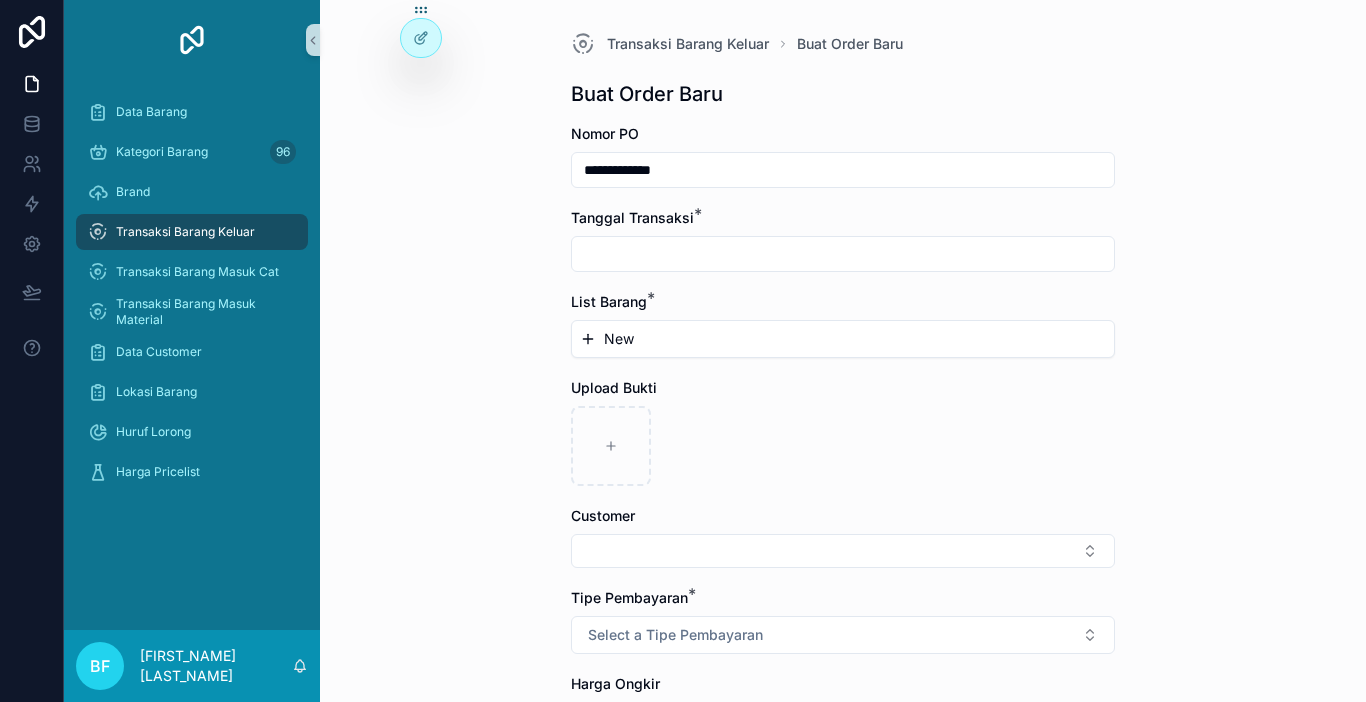 type on "**********" 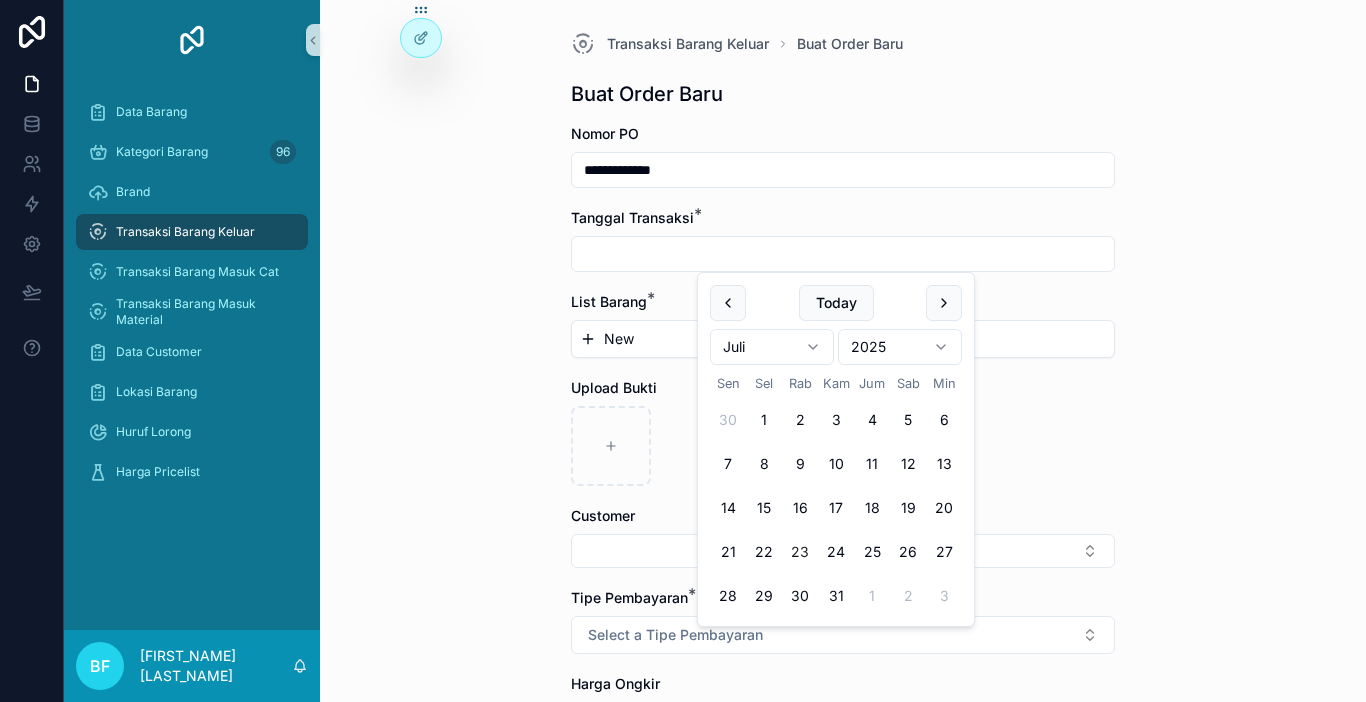 click on "23" at bounding box center [800, 552] 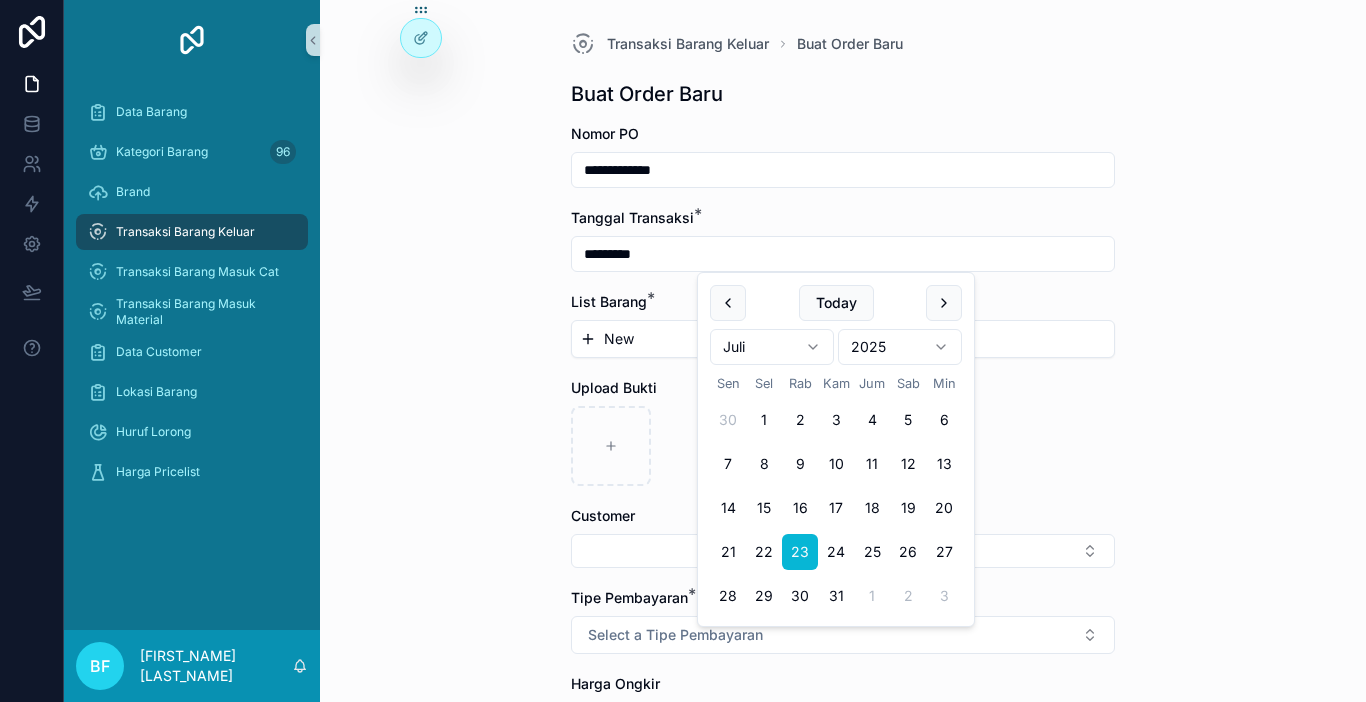type on "*********" 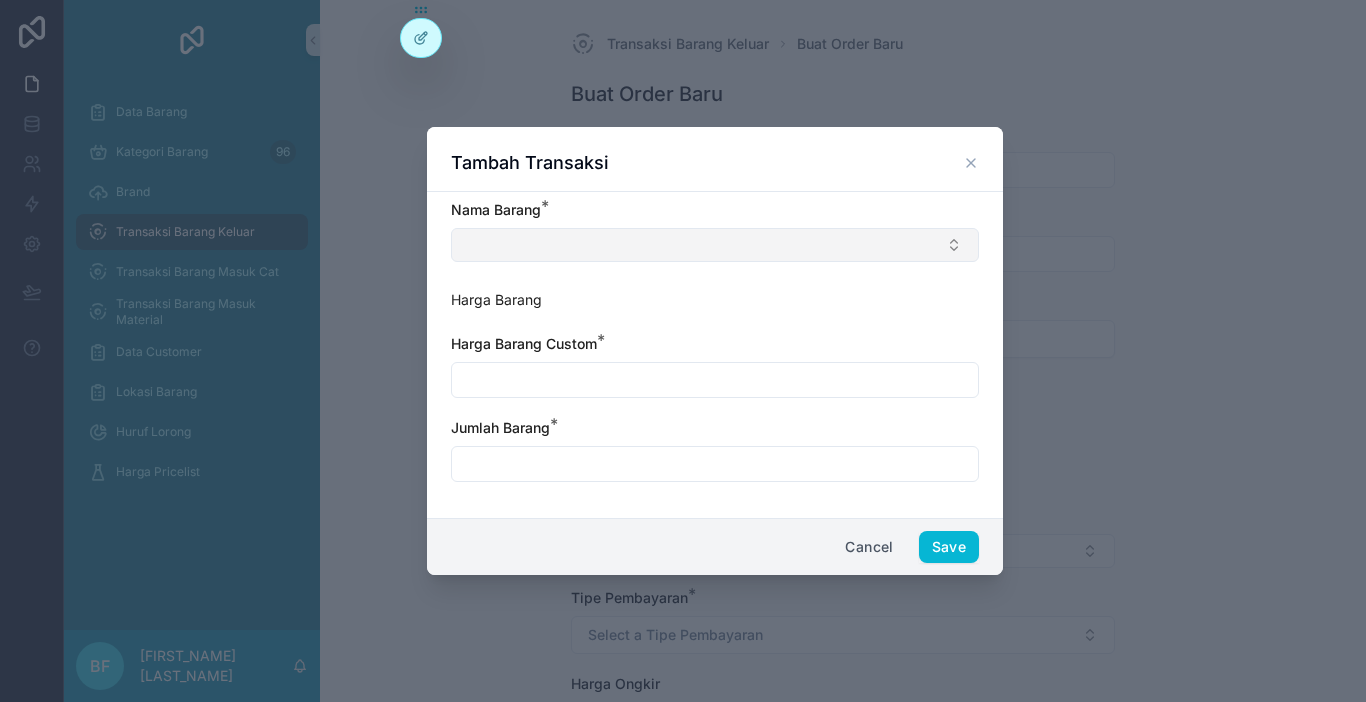 click at bounding box center (715, 245) 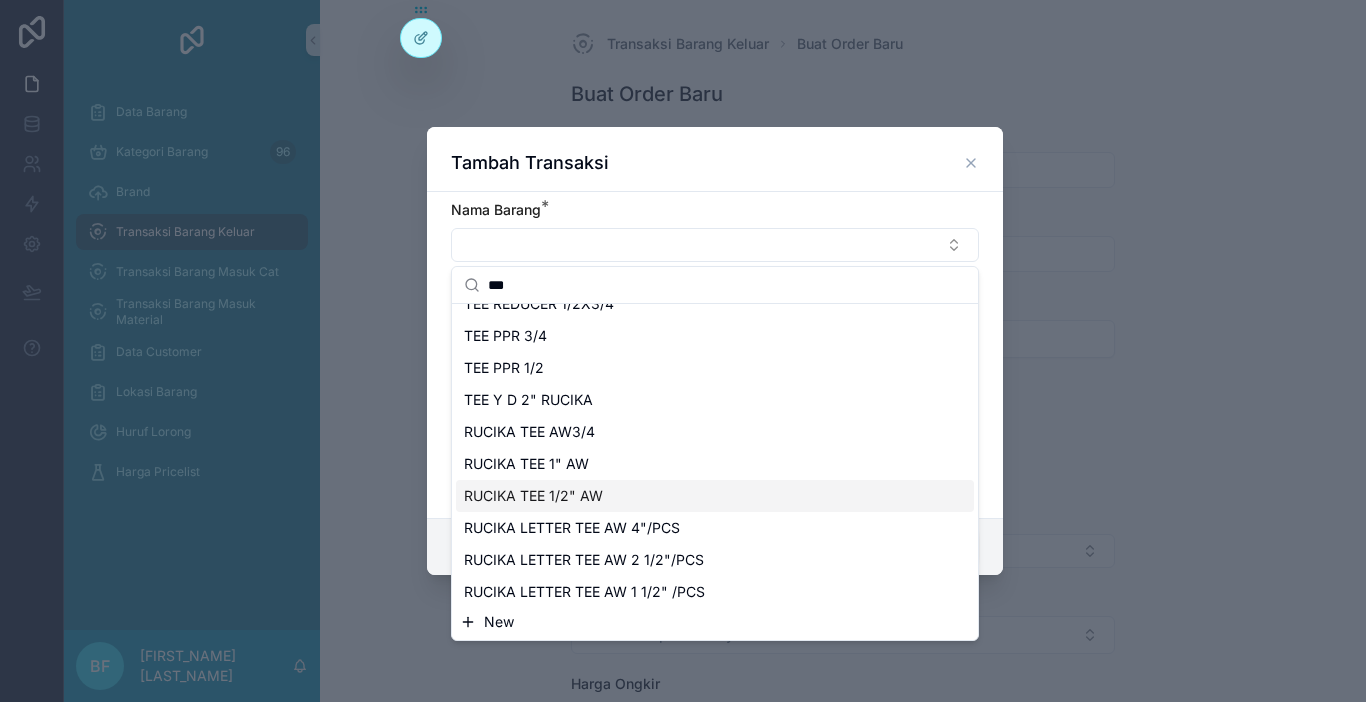 scroll, scrollTop: 156, scrollLeft: 0, axis: vertical 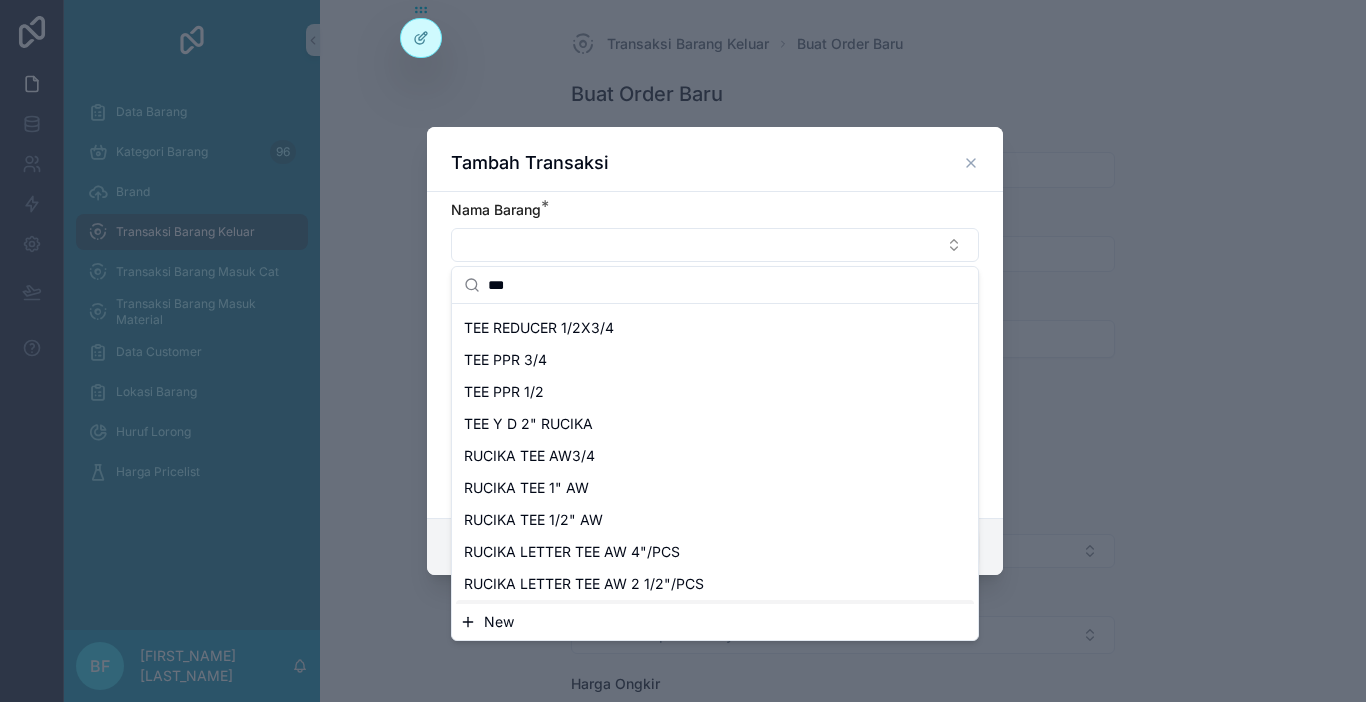 type on "***" 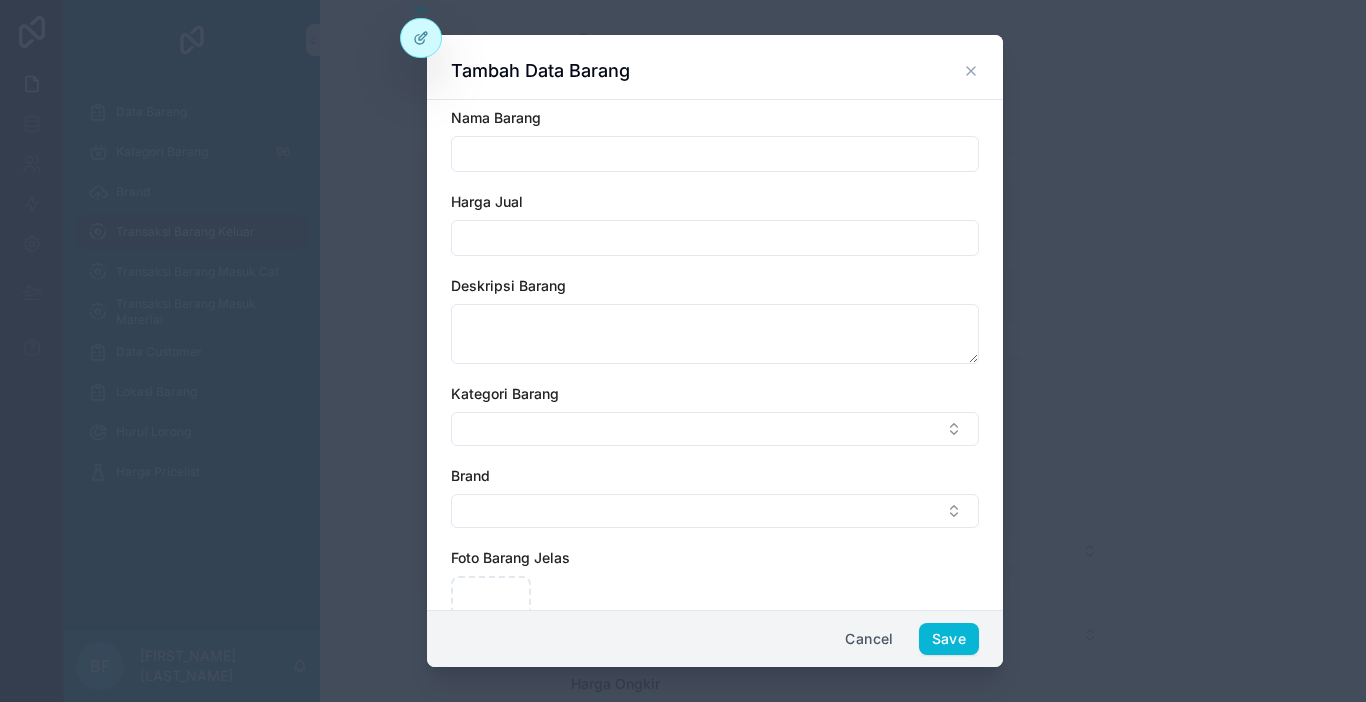 click at bounding box center (715, 154) 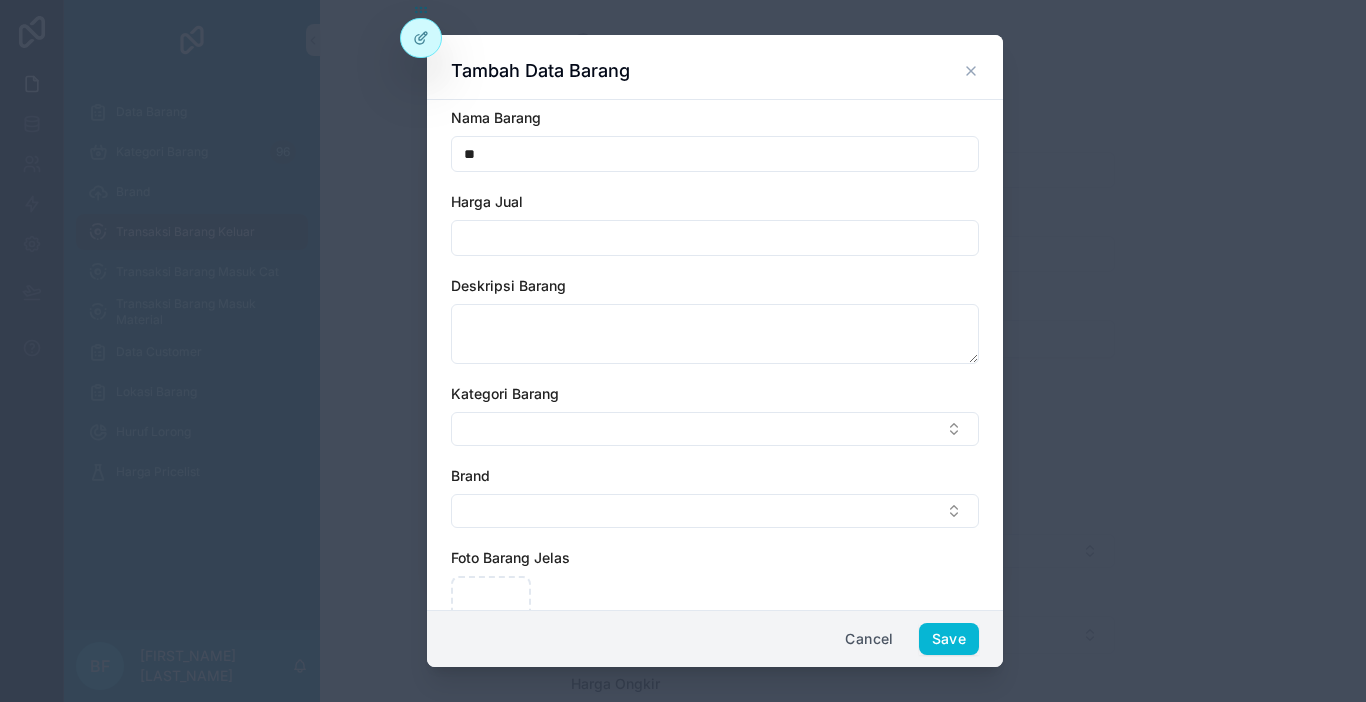 type on "*" 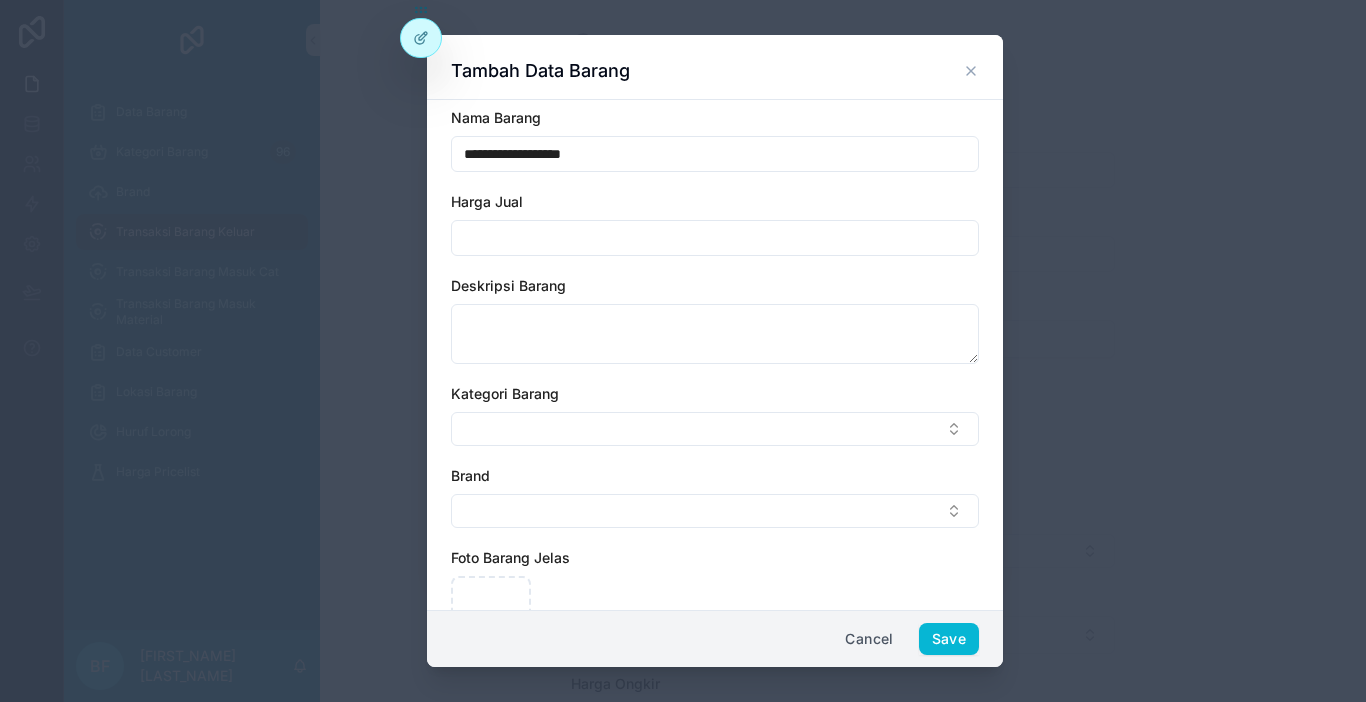 type on "**********" 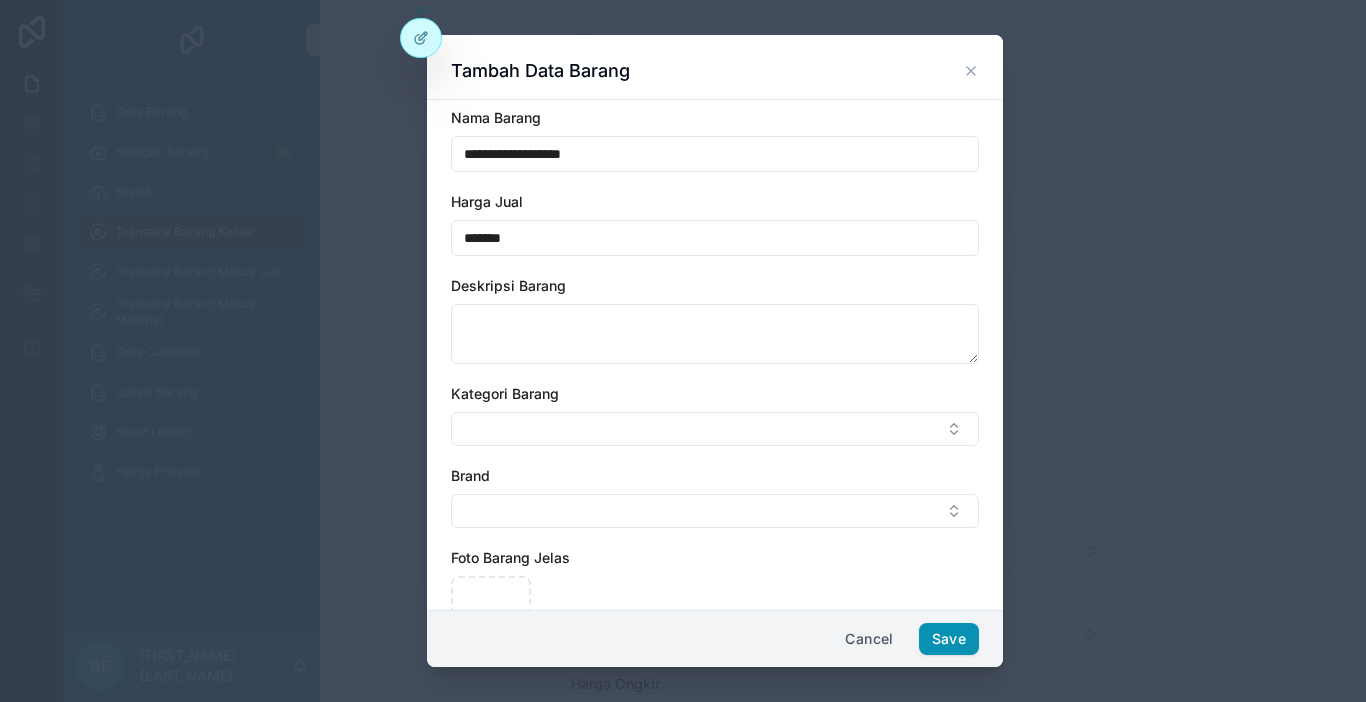 type on "*******" 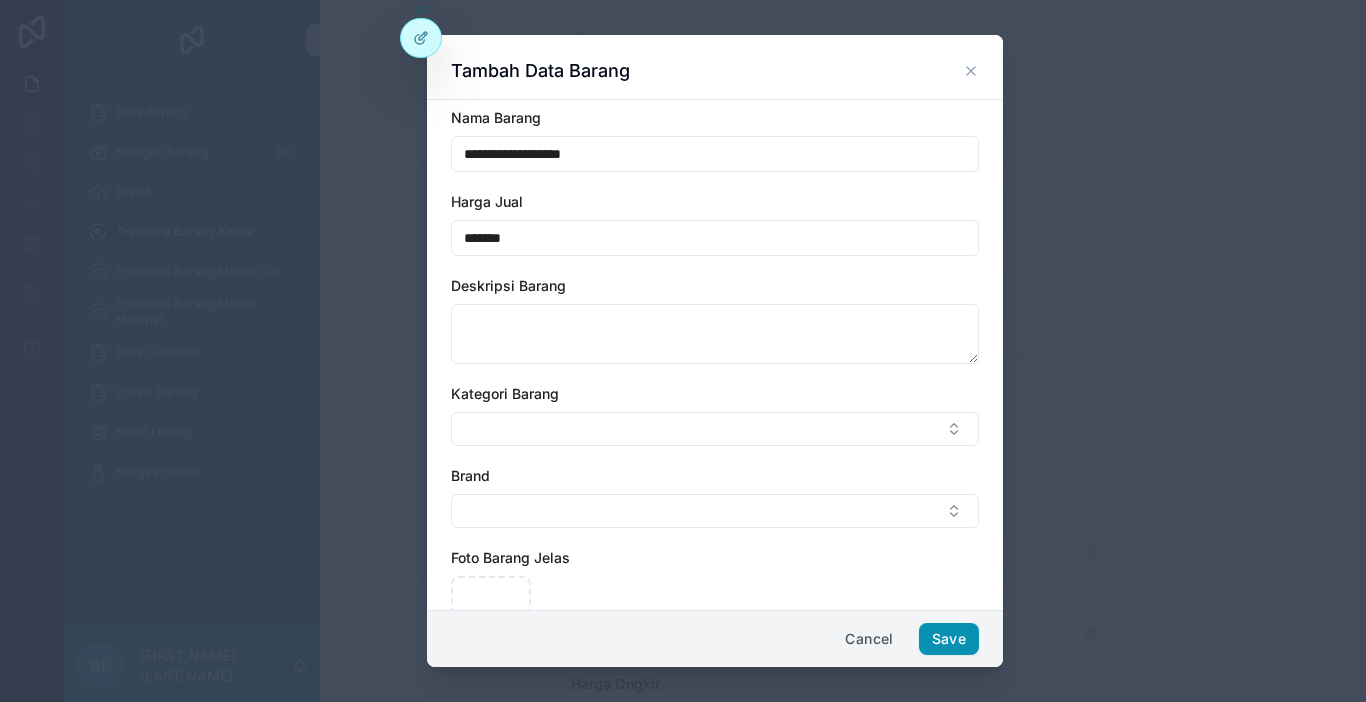 click on "Save" at bounding box center [949, 639] 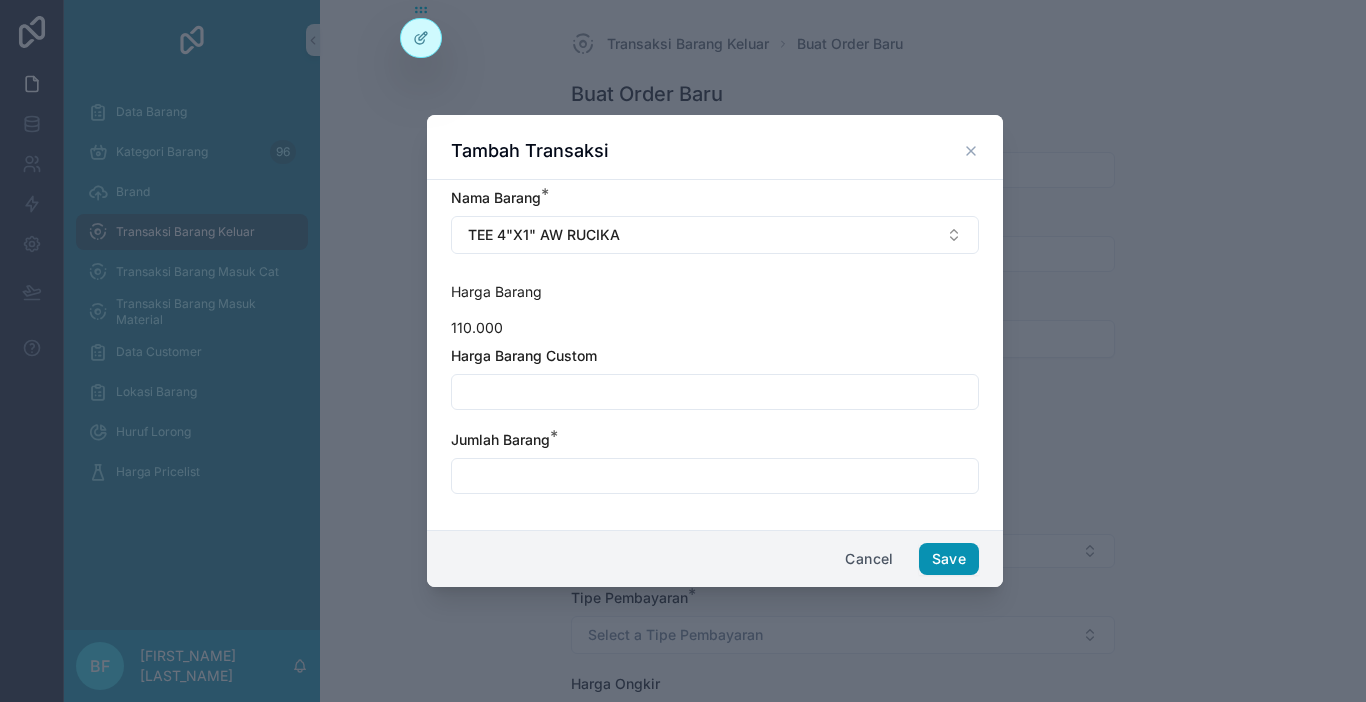 click on "Save" at bounding box center [949, 559] 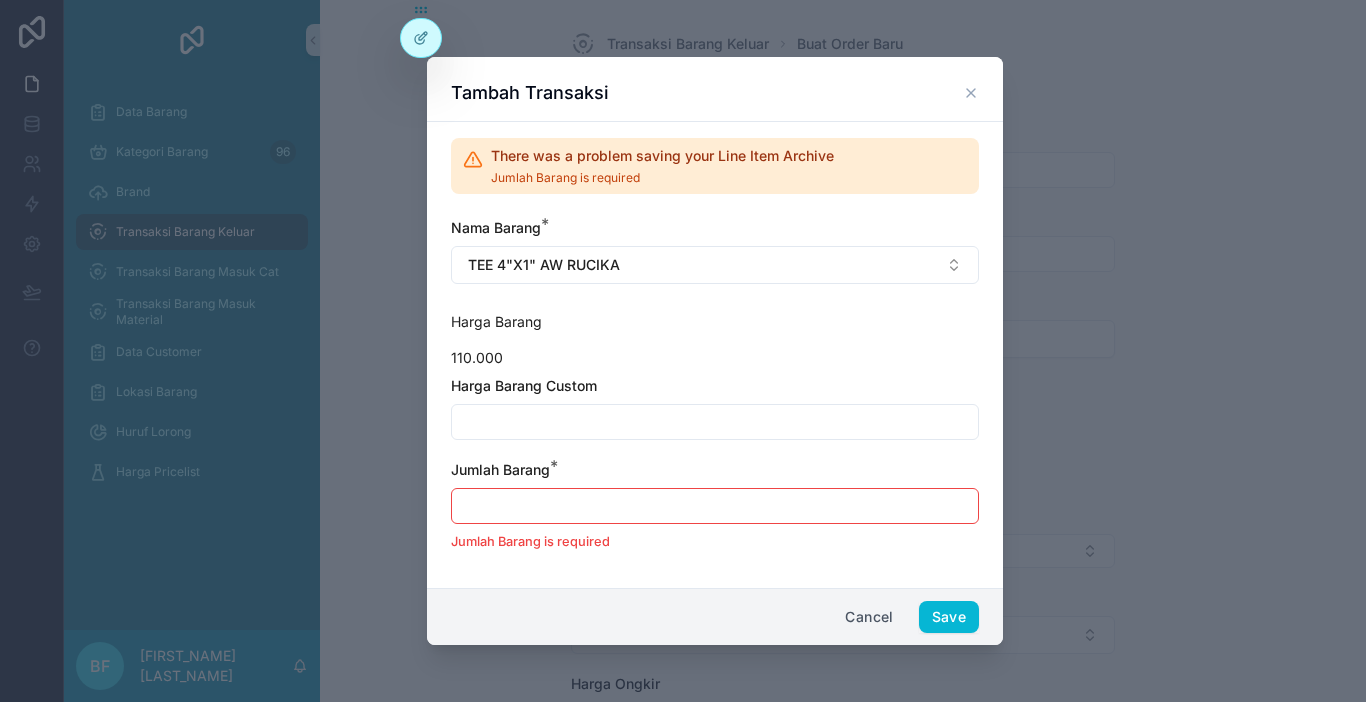 click at bounding box center [715, 506] 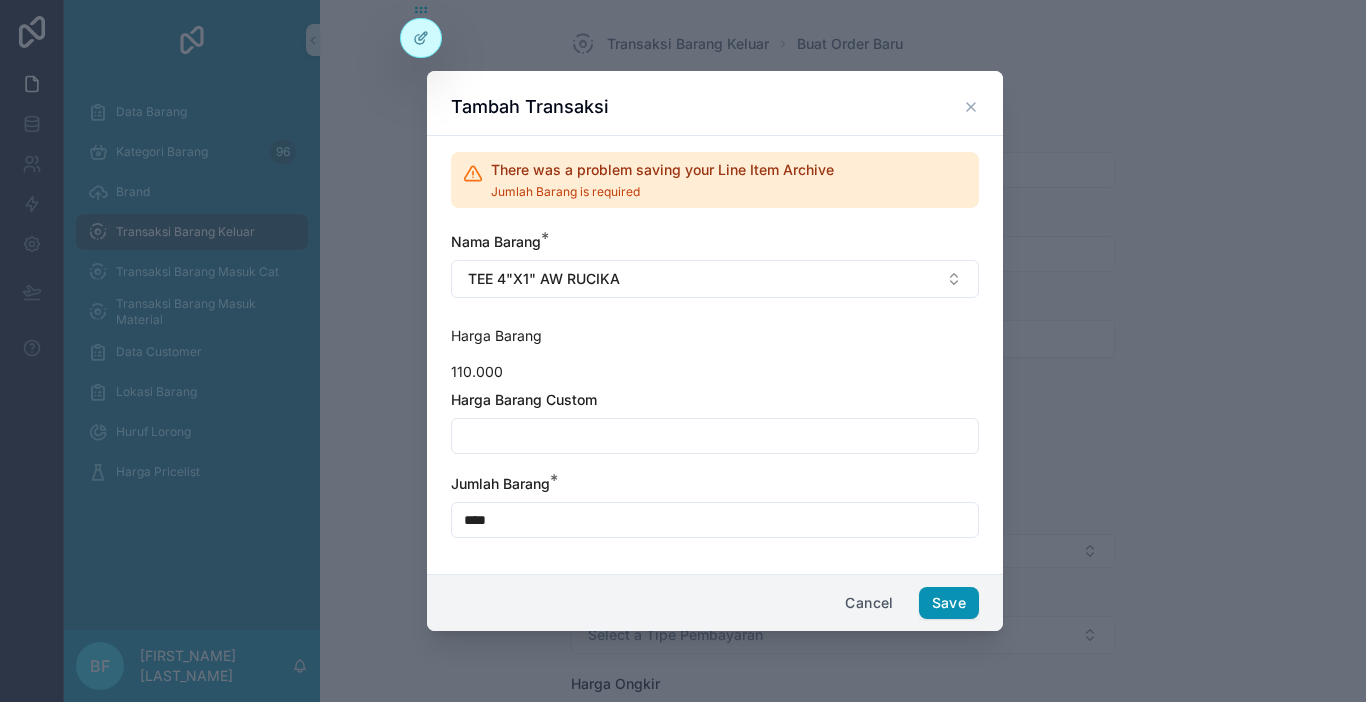 type on "****" 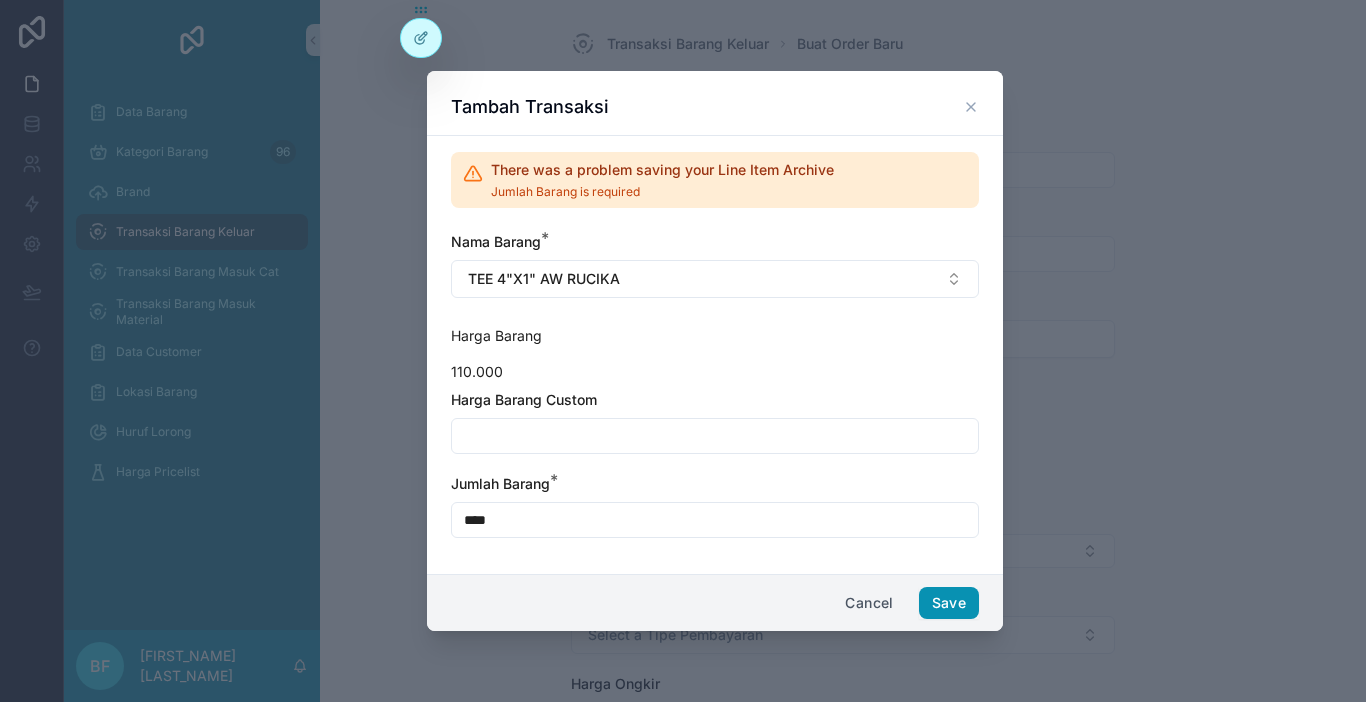 click on "Save" at bounding box center [949, 603] 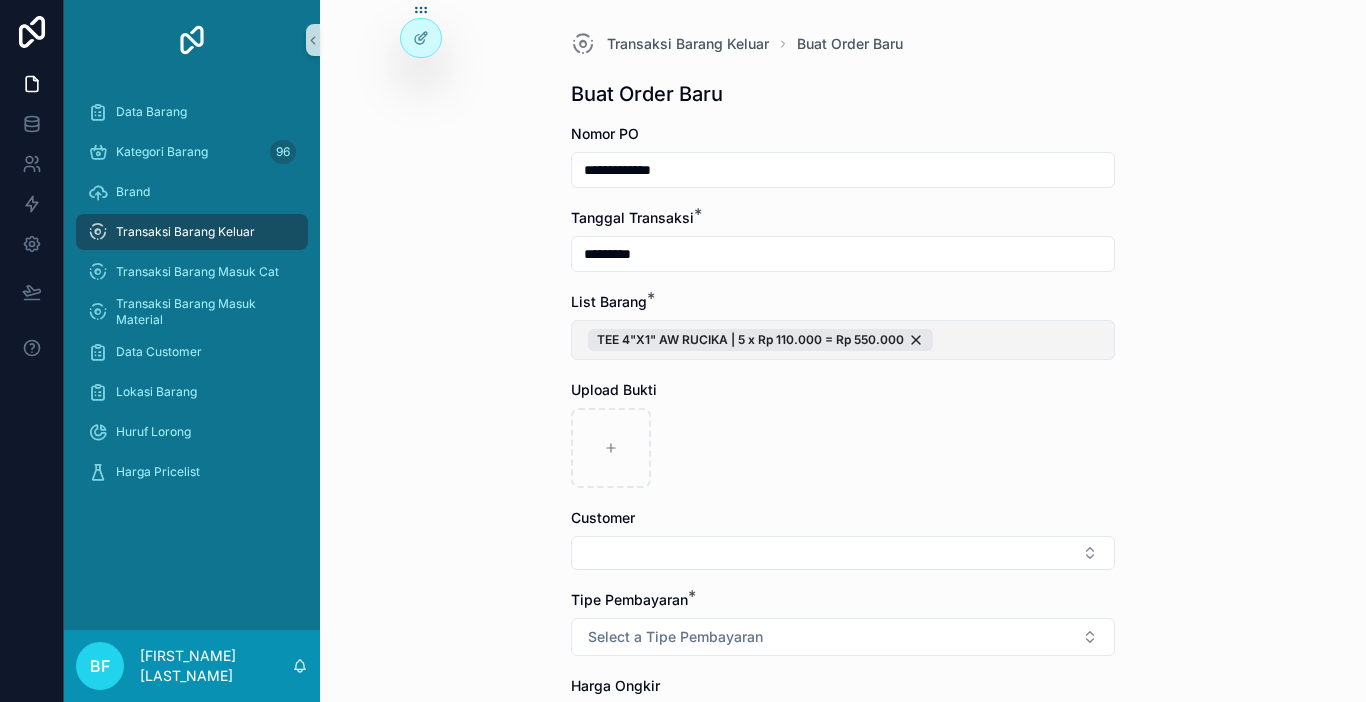 click on "TEE 4"X1" AW RUCIKA | 5 x Rp 110.000 = Rp 550.000" at bounding box center [843, 340] 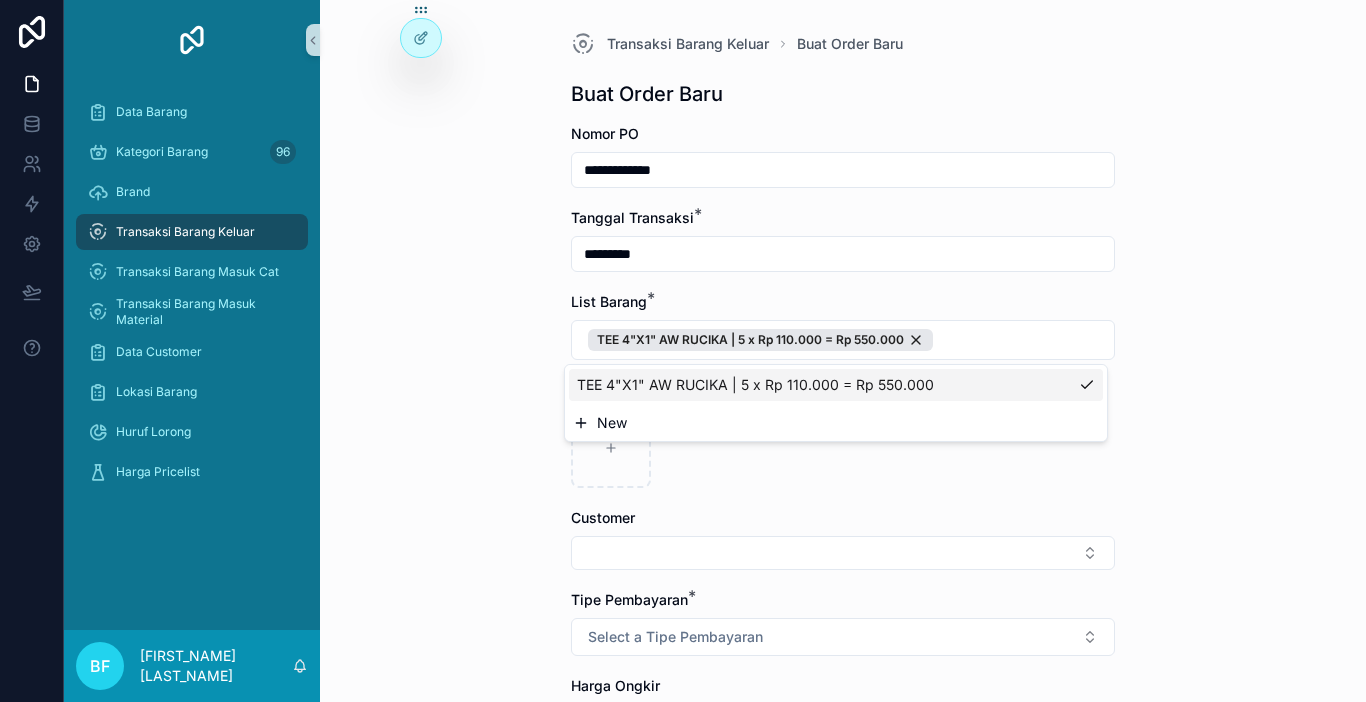 click on "New" at bounding box center (836, 423) 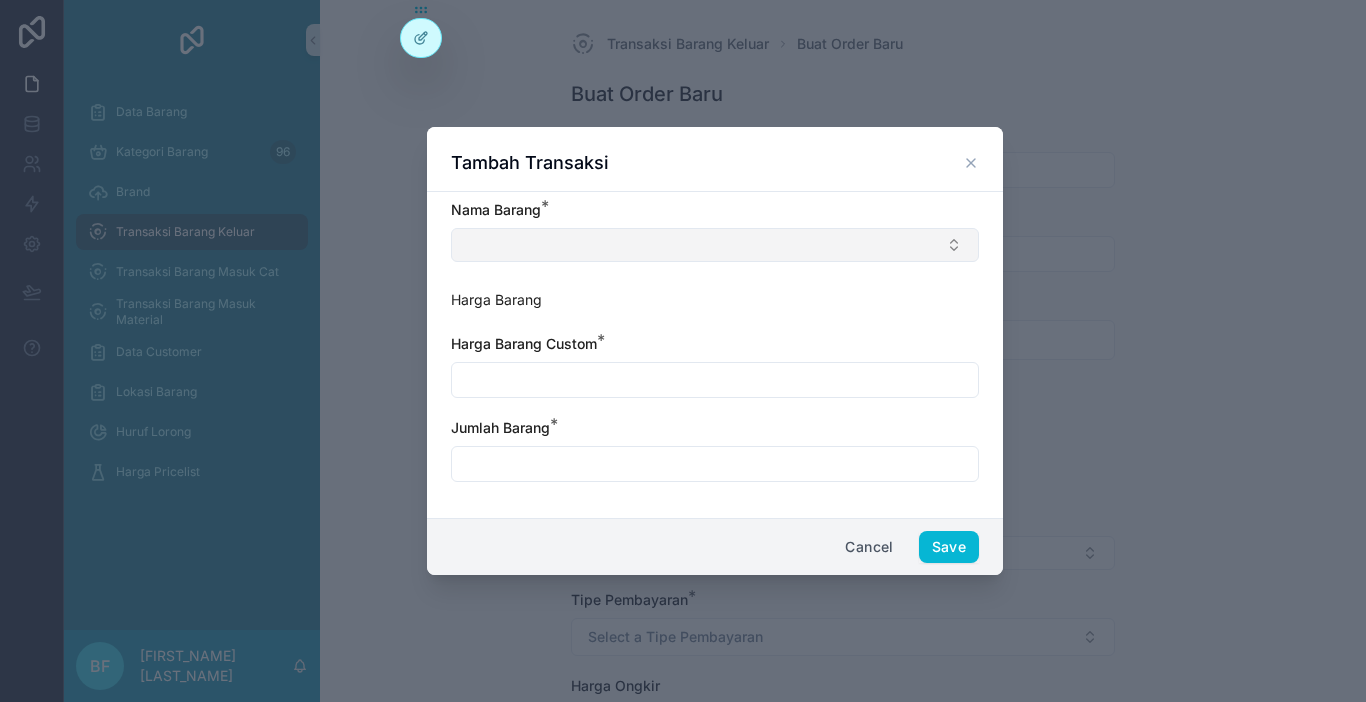 click at bounding box center [715, 245] 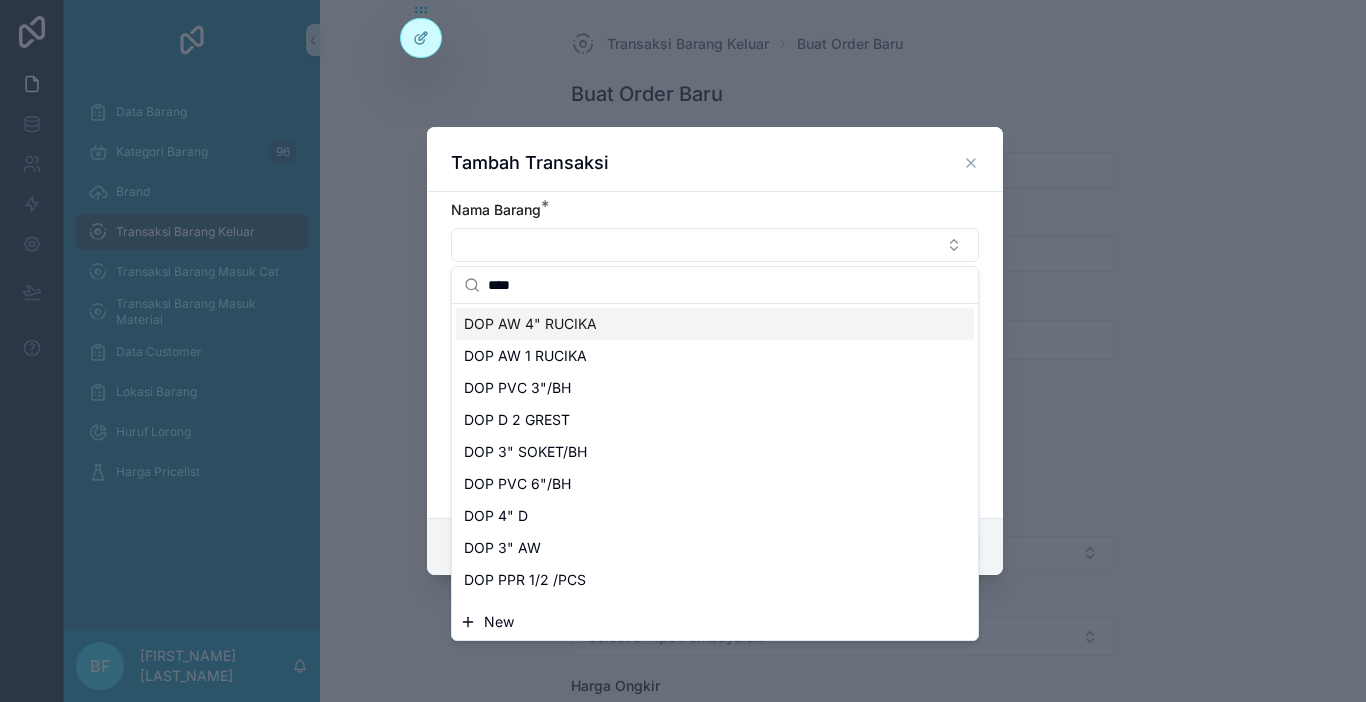 type on "***" 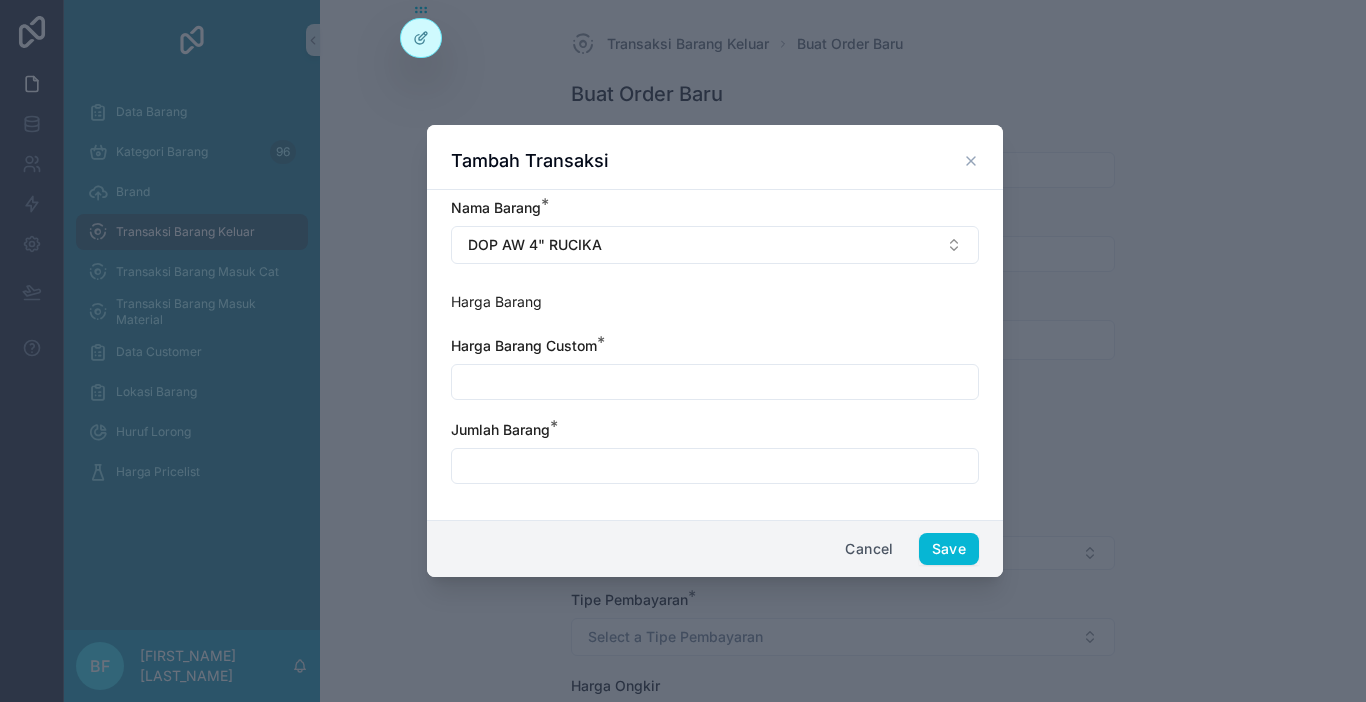 click at bounding box center (715, 382) 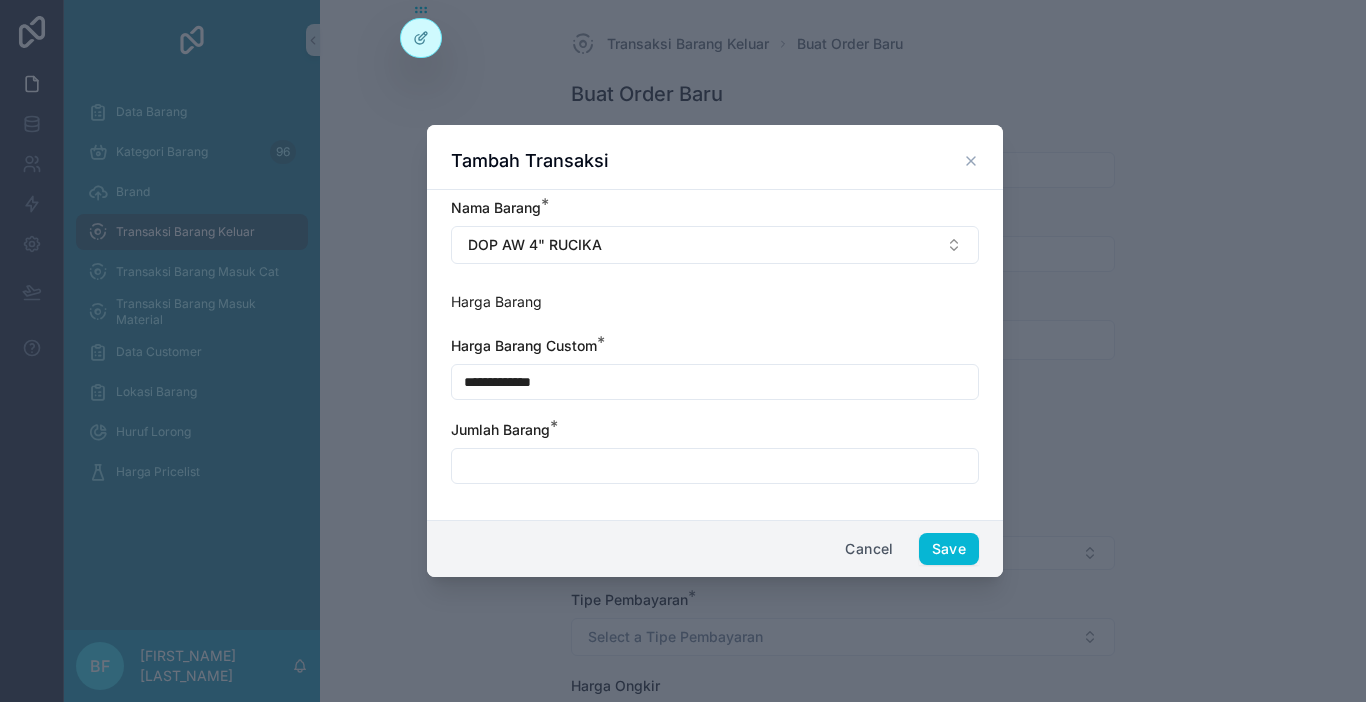 type on "**********" 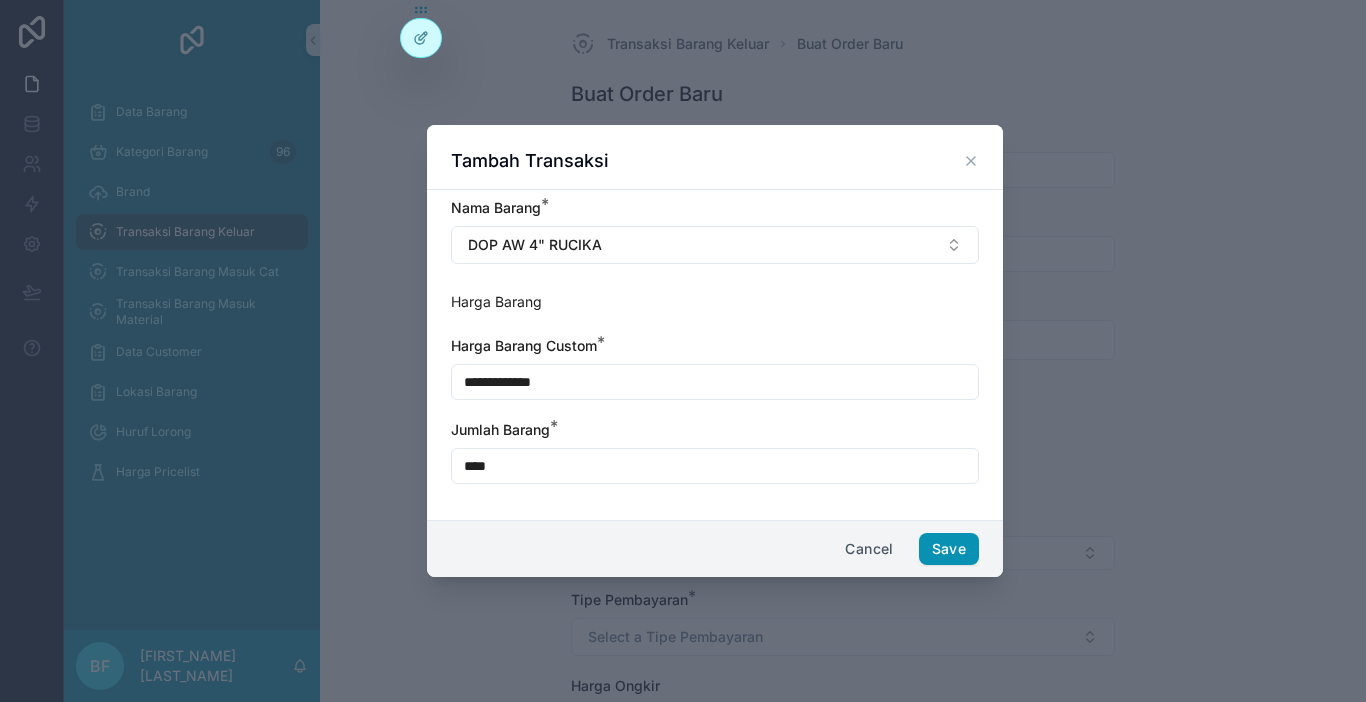 type on "****" 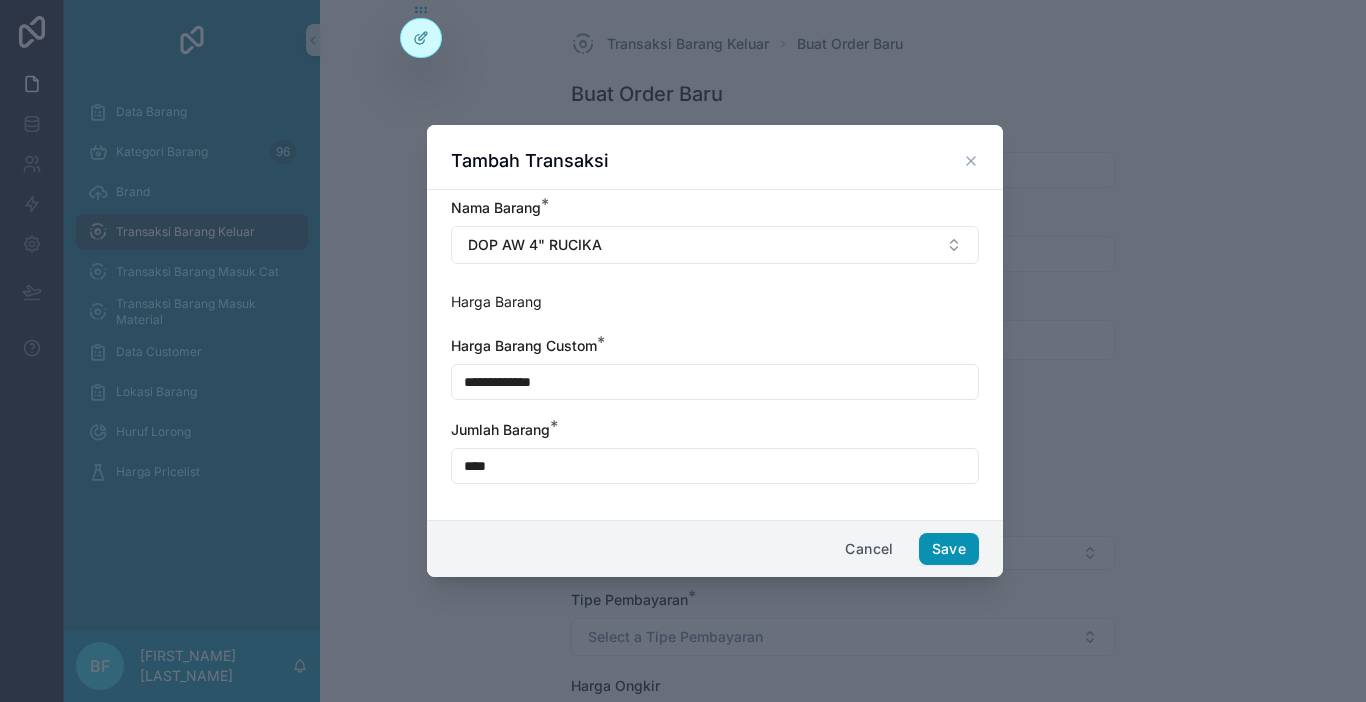 click on "Save" at bounding box center [949, 549] 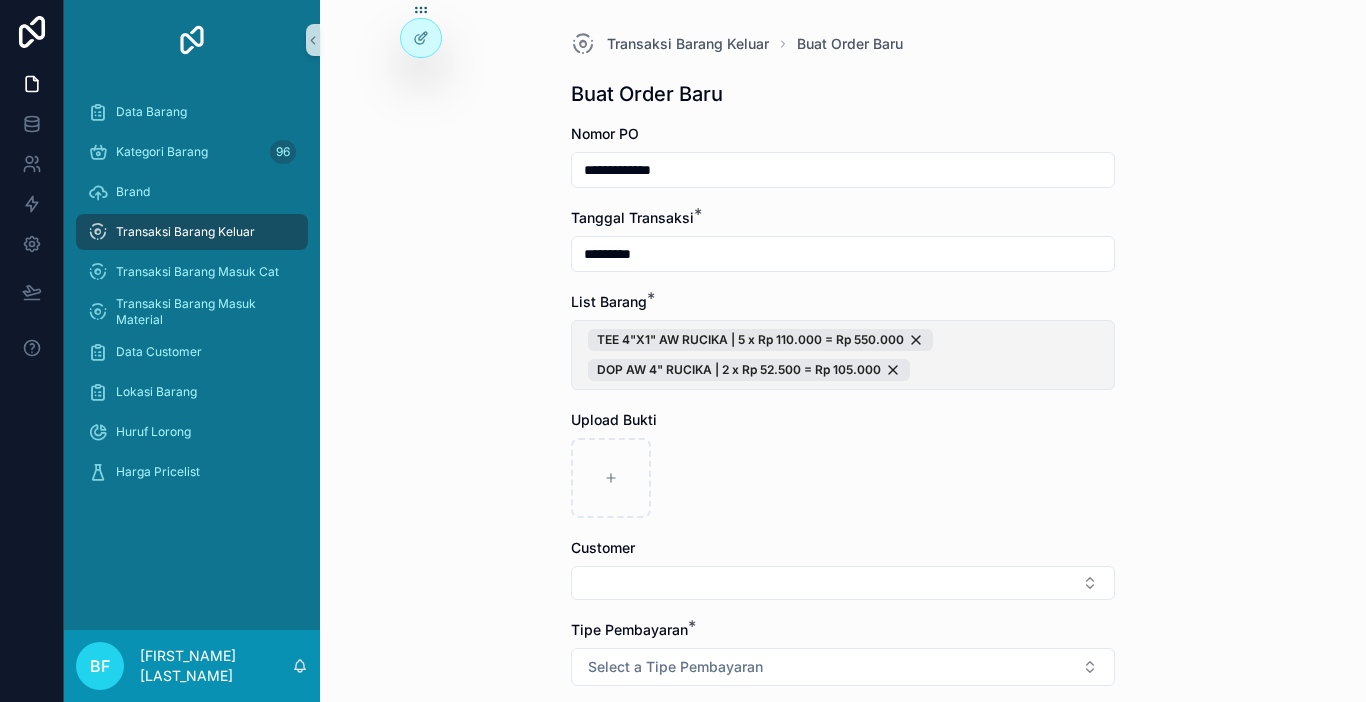 click on "TEE 4"X1" AW RUCIKA | 5 x Rp 110.000 = Rp 550.000 DOP AW 4" RUCIKA | 2 x Rp 52.500 = Rp 105.000 TAIYO AMPLAS 180/ROLL | 1 x Rp 265.000 = Rp 265.000 KAIN MAJUN/KG | 10 x Rp 40.000 = Rp 400.000" at bounding box center [843, 355] 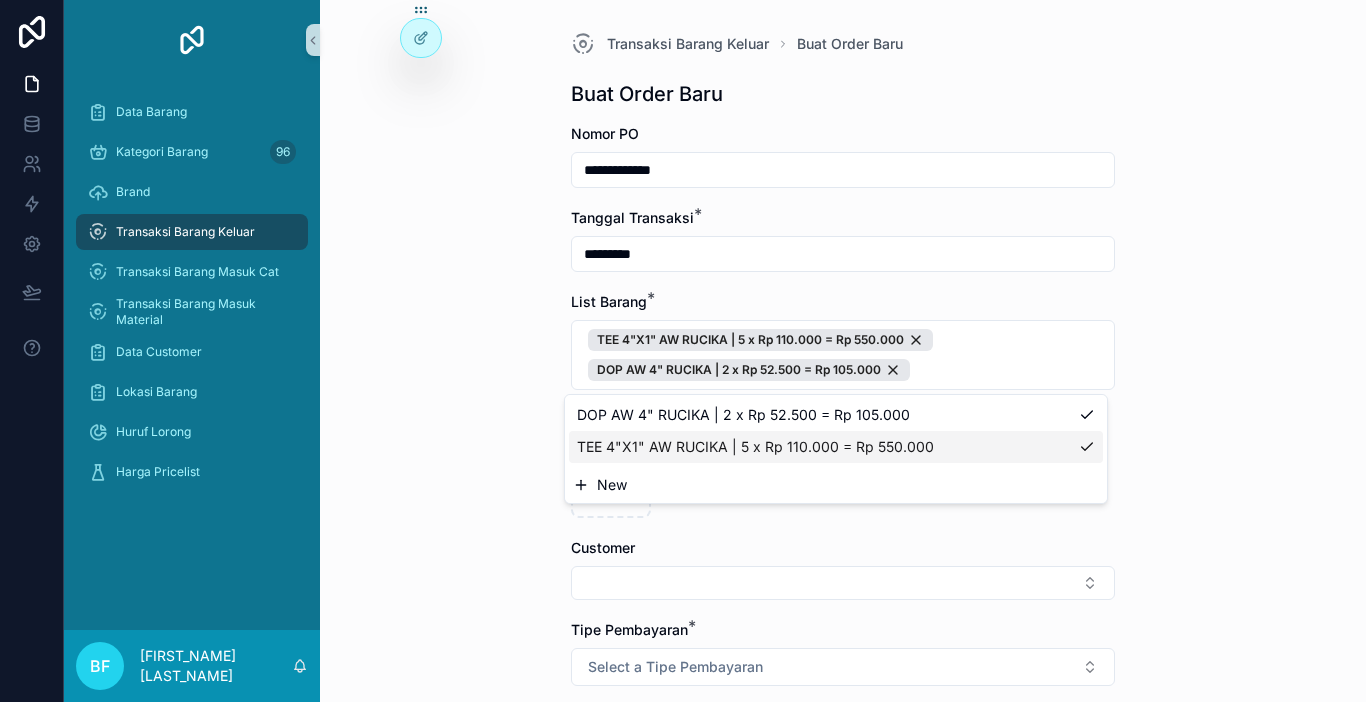 click on "New" at bounding box center [836, 485] 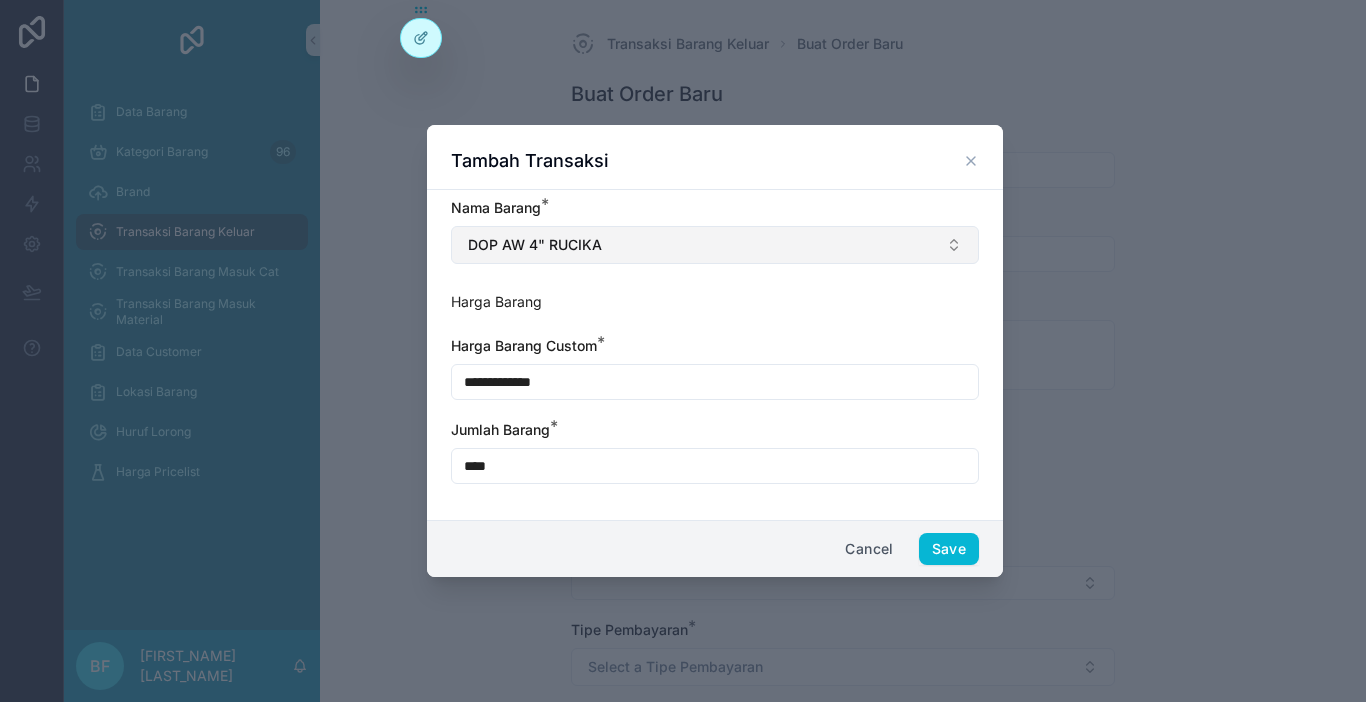 click on "DOP AW 4" RUCIKA" at bounding box center [715, 245] 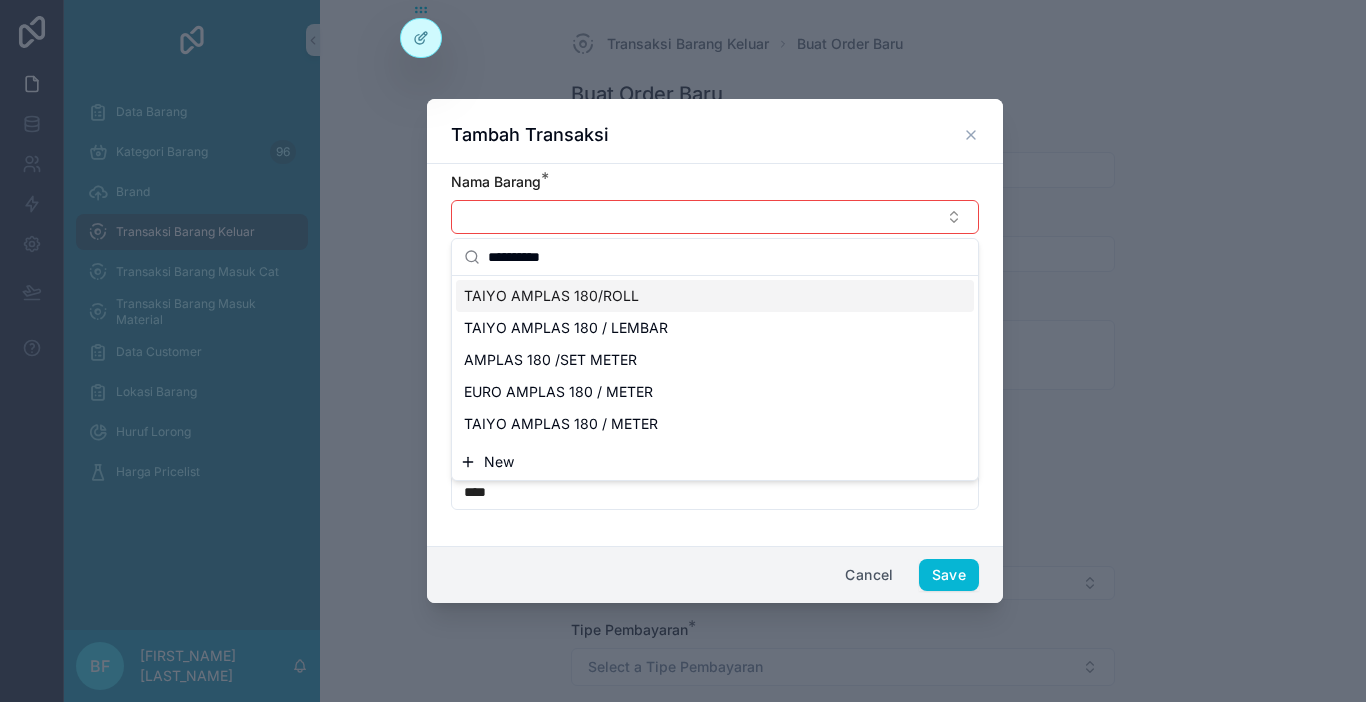 type on "**********" 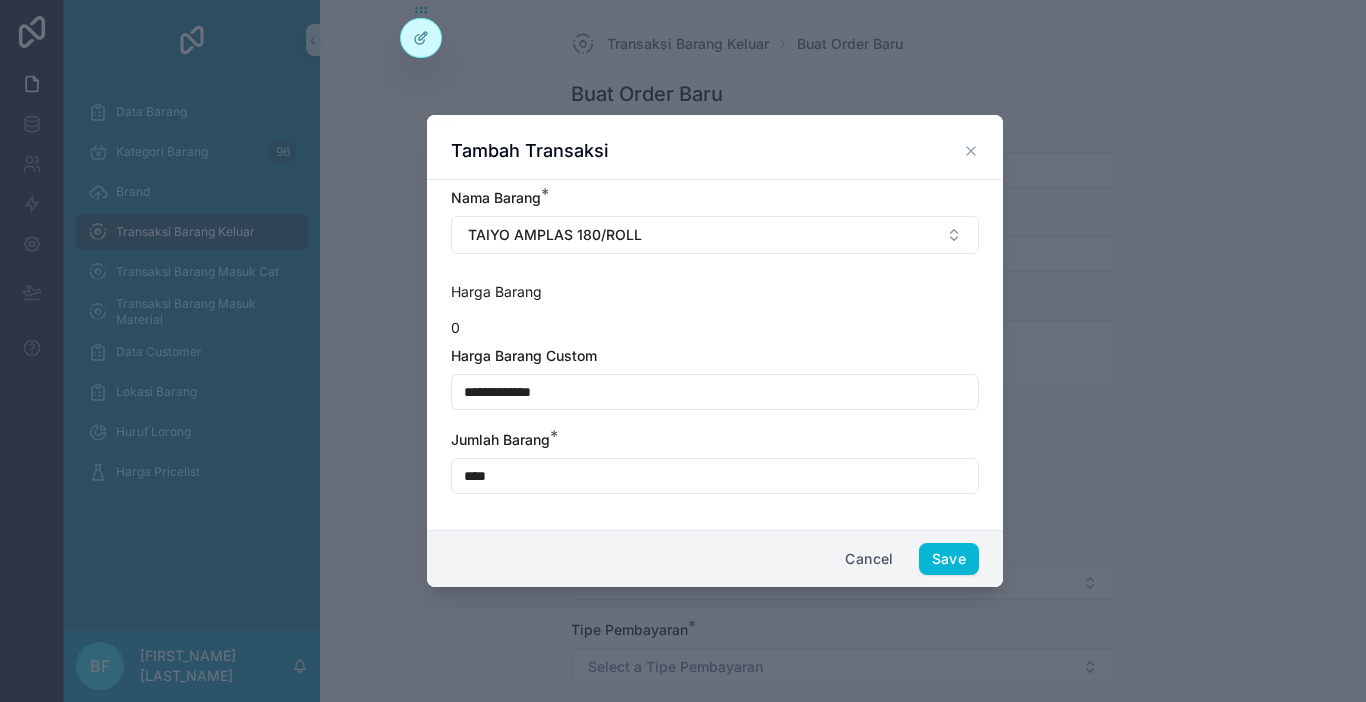 click on "**********" at bounding box center (715, 392) 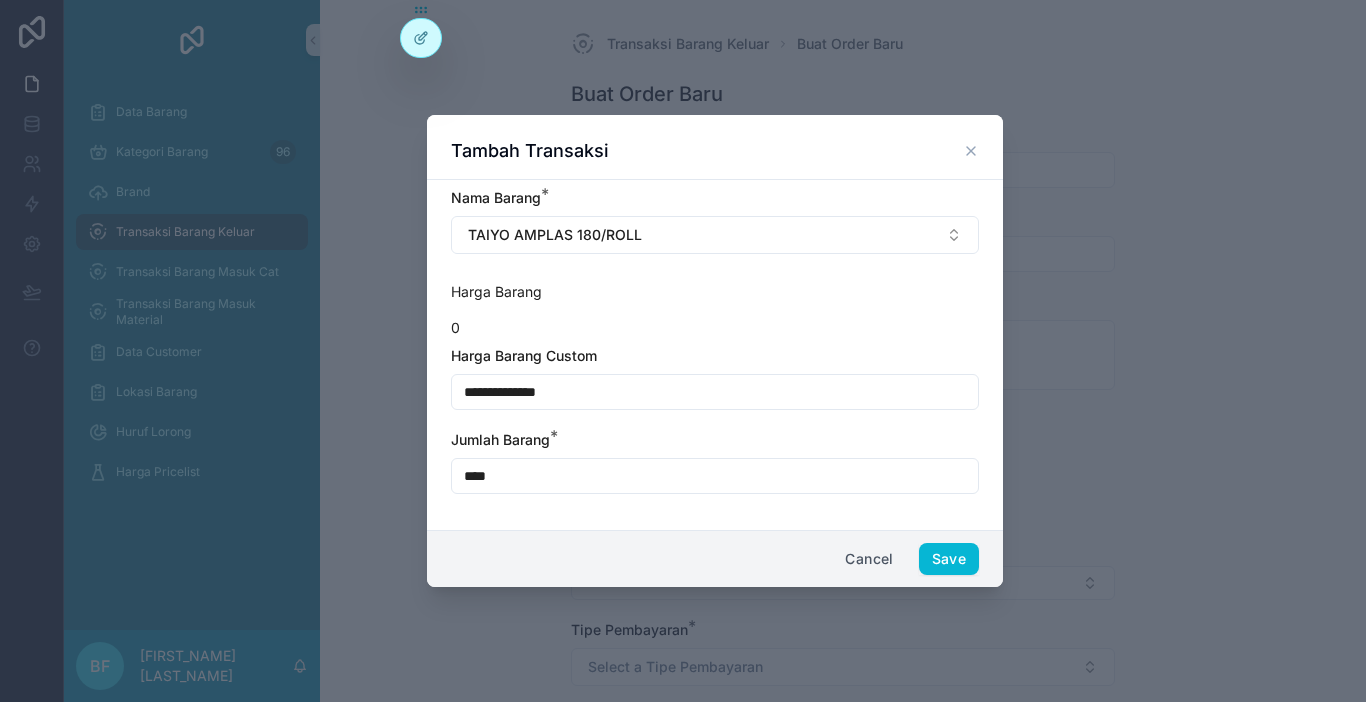 type on "**********" 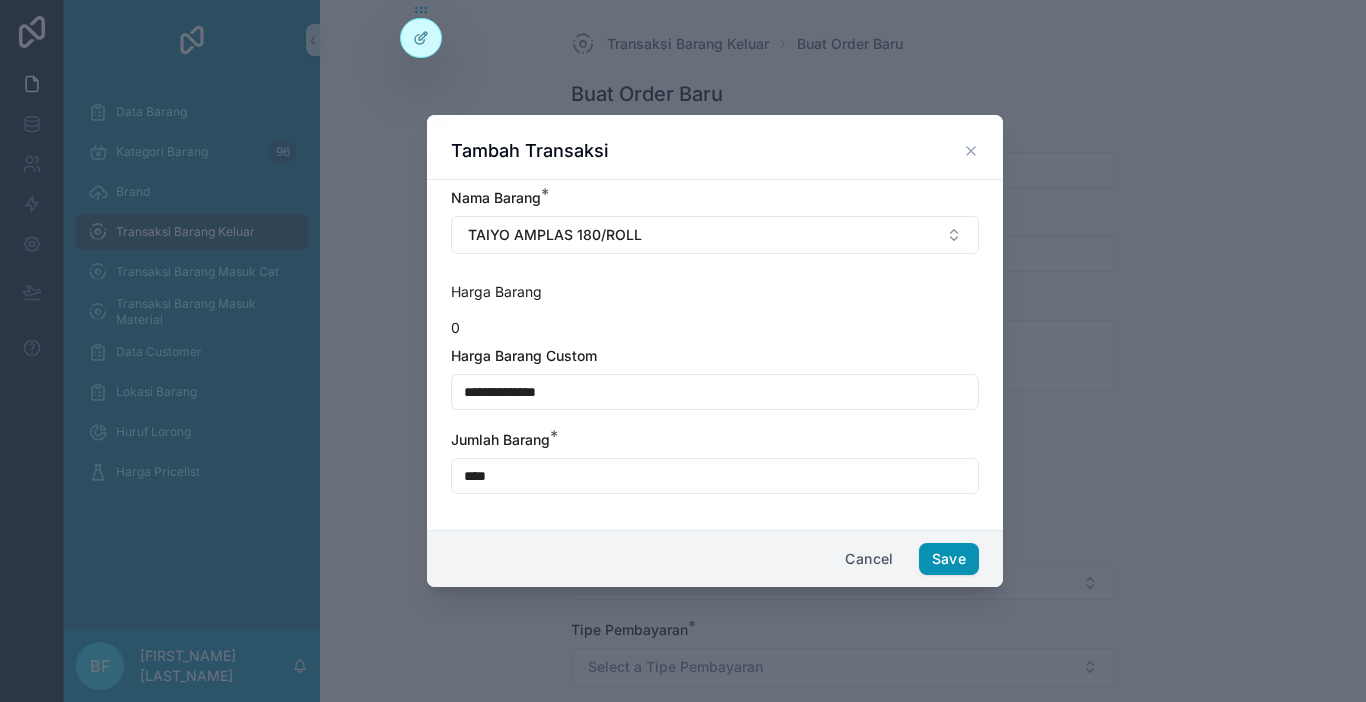 type on "****" 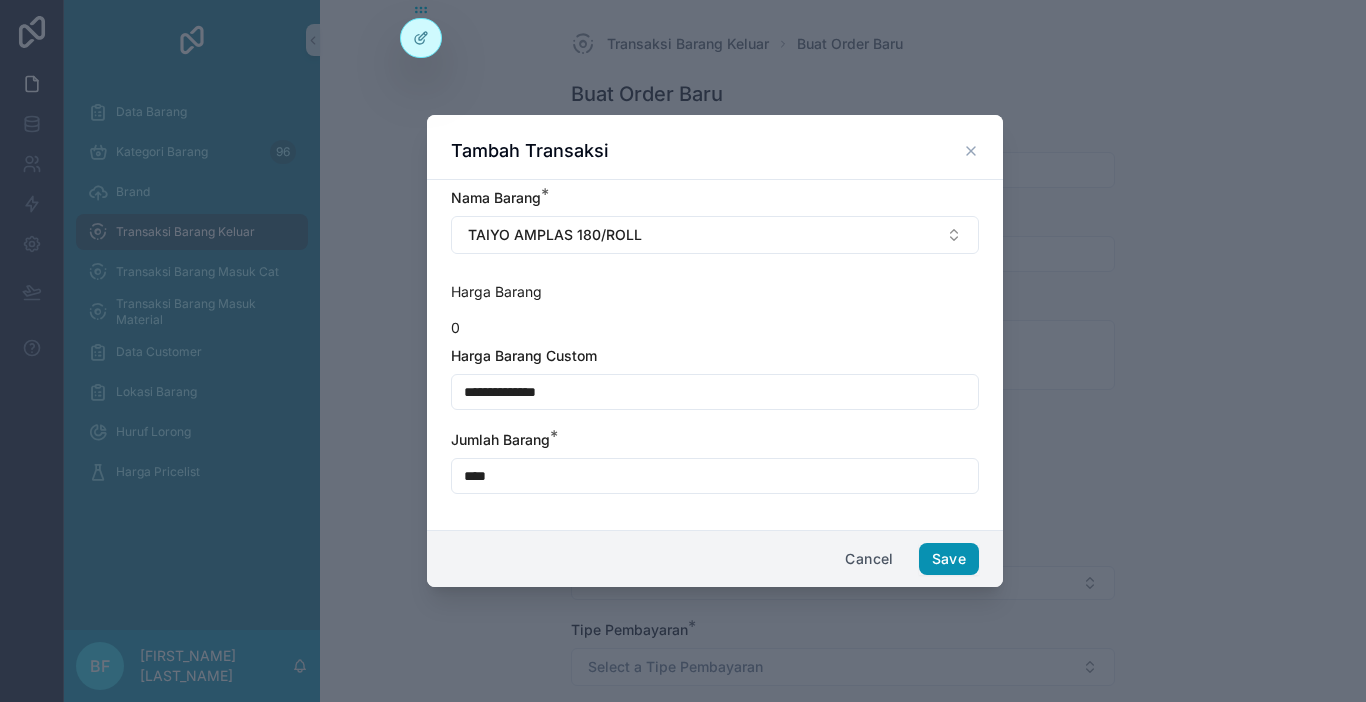 click on "Save" at bounding box center (949, 559) 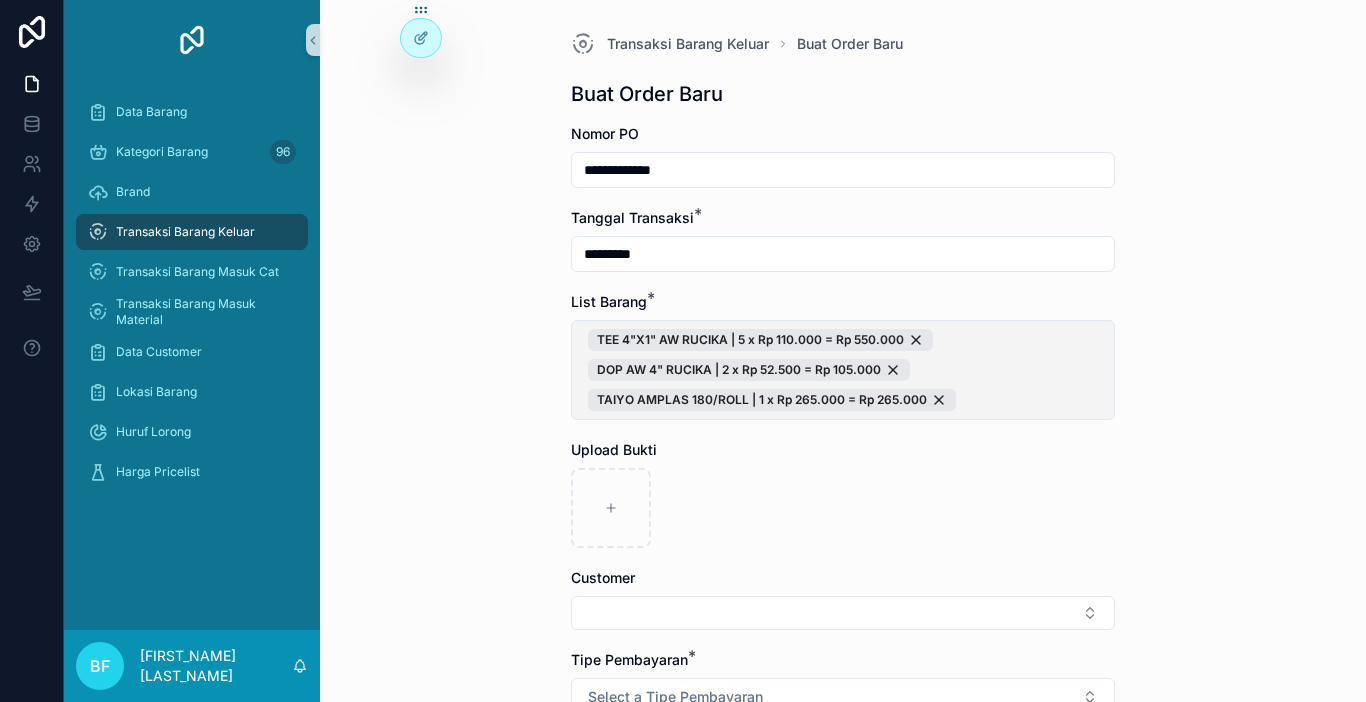click on "TEE 4"X1" AW RUCIKA | 5 x Rp 110.000 = Rp 550.000 DOP AW 4" RUCIKA | 2 x Rp 52.500 = Rp 105.000 TAIYO AMPLAS 180/ROLL | 1 x Rp 265.000 = Rp 265.000" at bounding box center [843, 370] 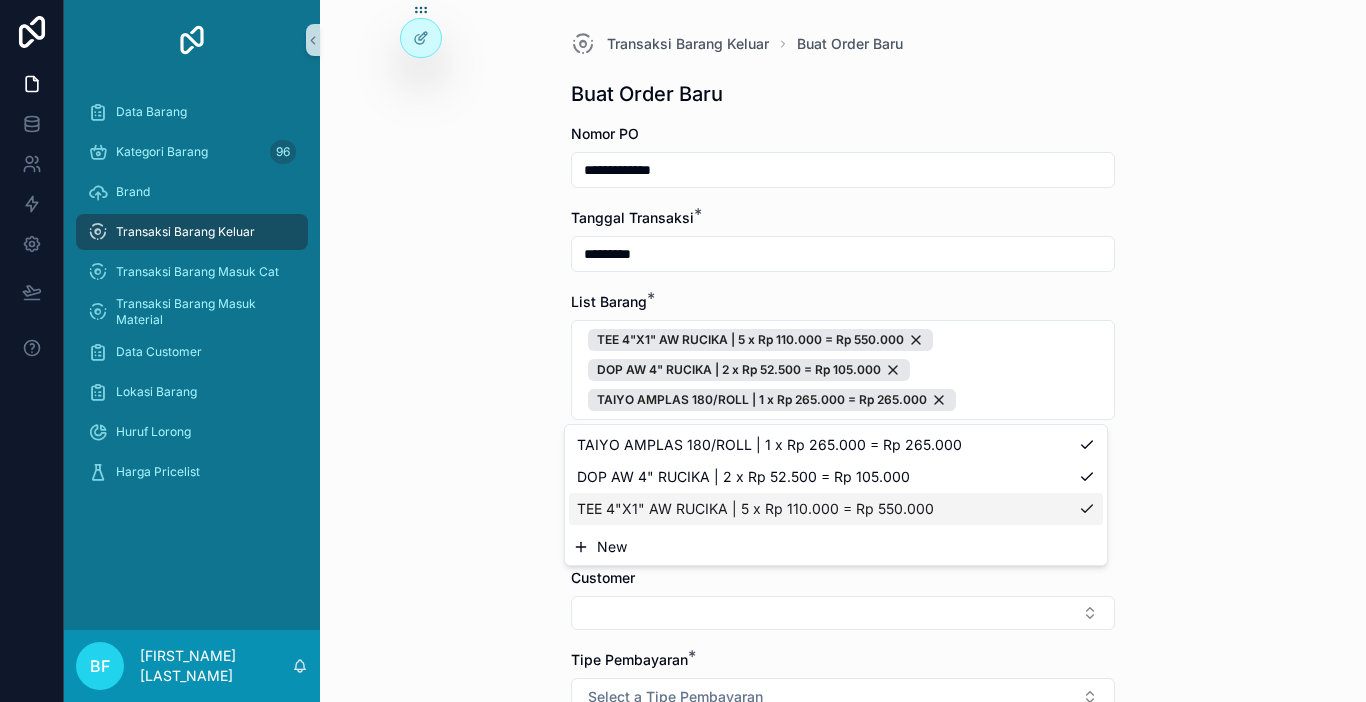 click on "New" at bounding box center (836, 547) 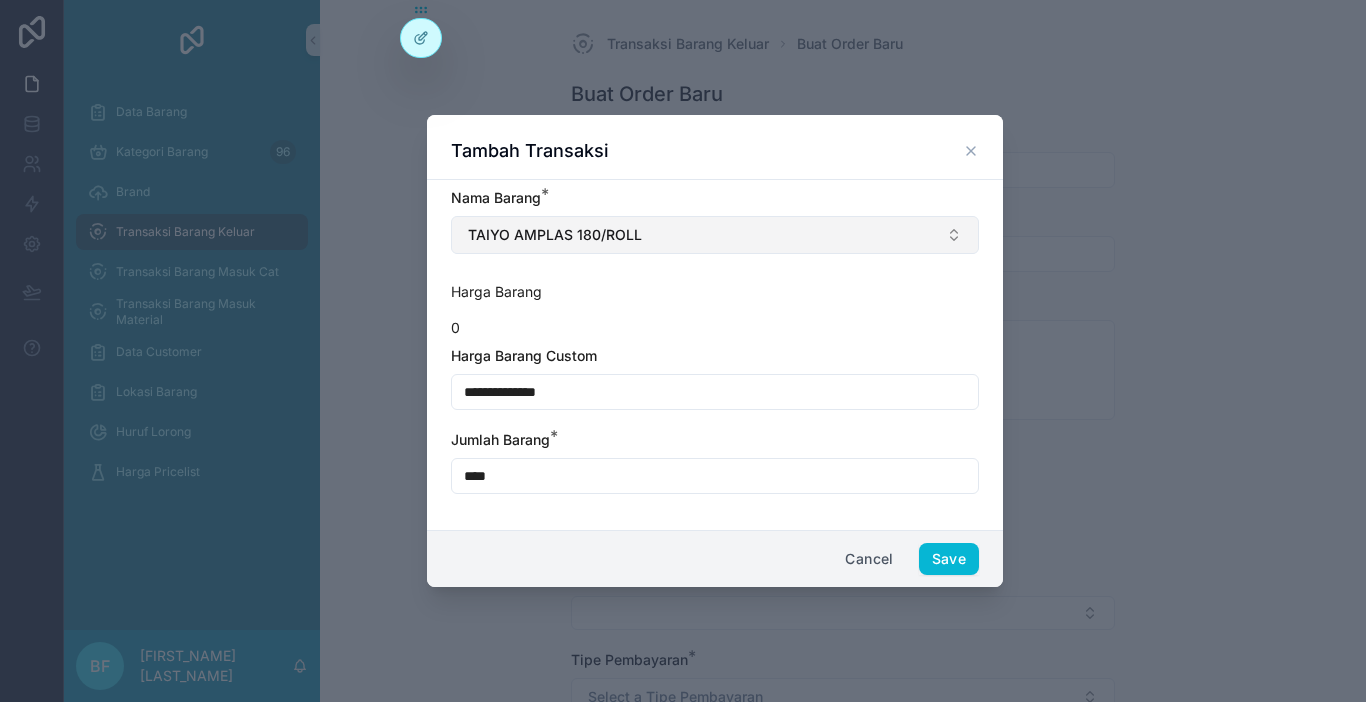 click on "TAIYO AMPLAS 180/ROLL" at bounding box center (715, 235) 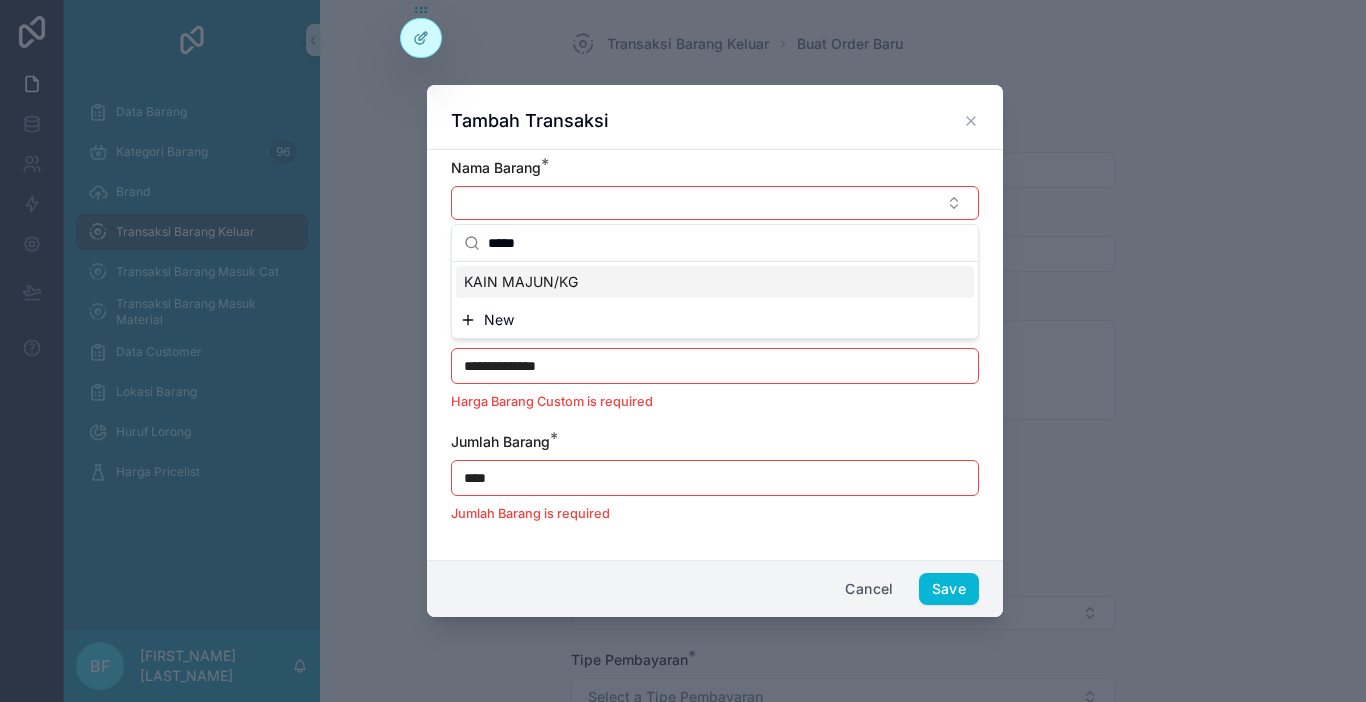 type on "*****" 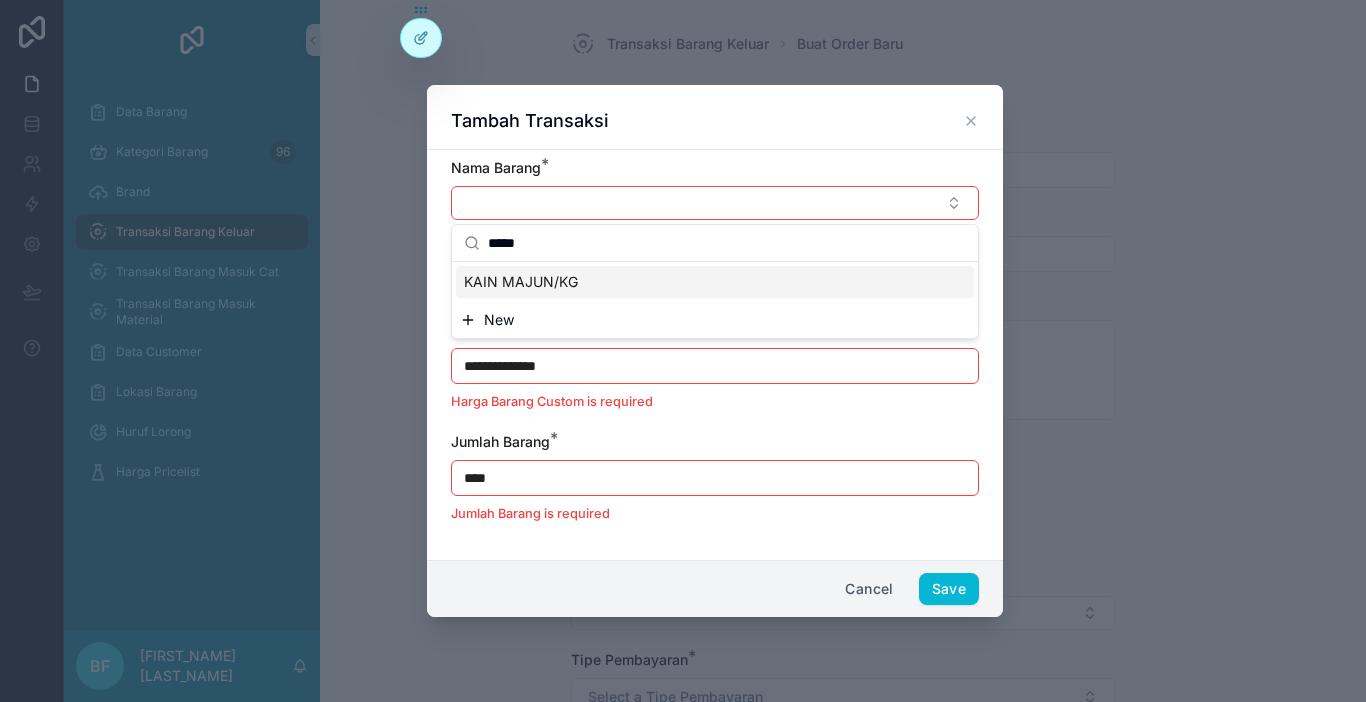 click on "KAIN MAJUN/KG" at bounding box center [715, 282] 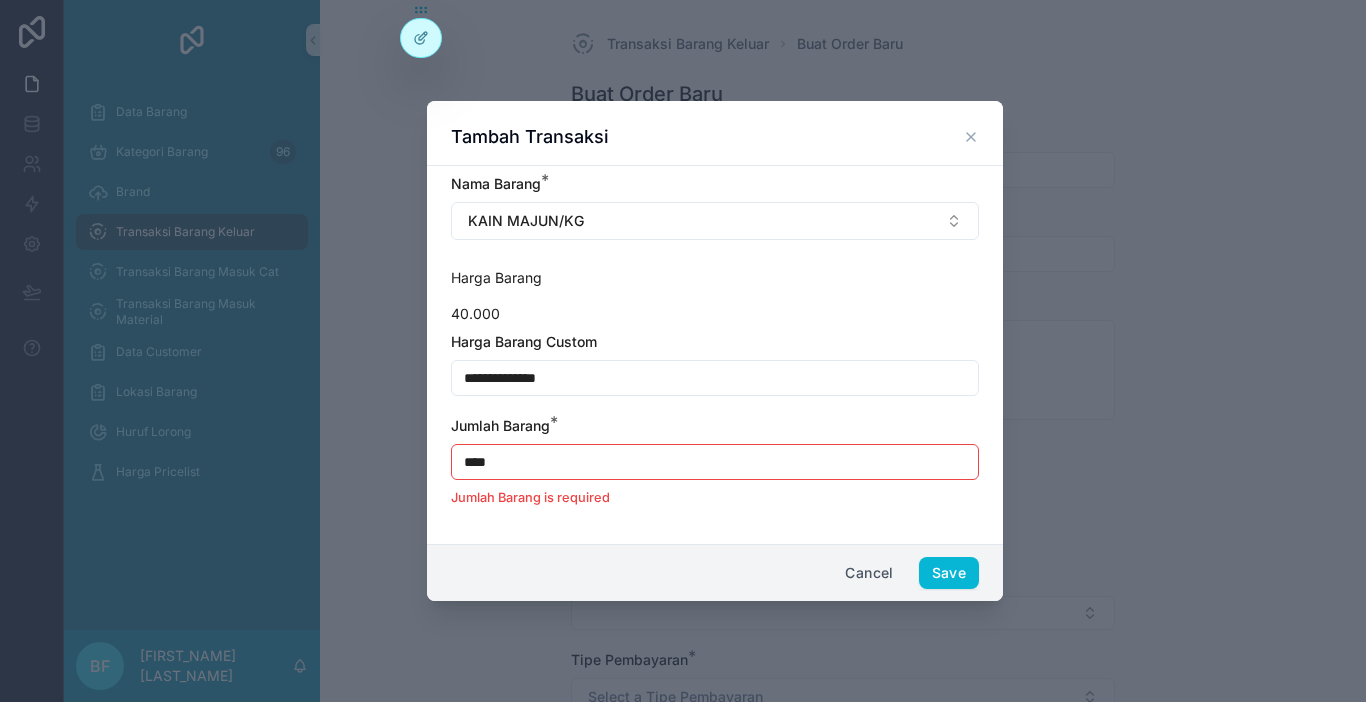click on "****" at bounding box center [715, 462] 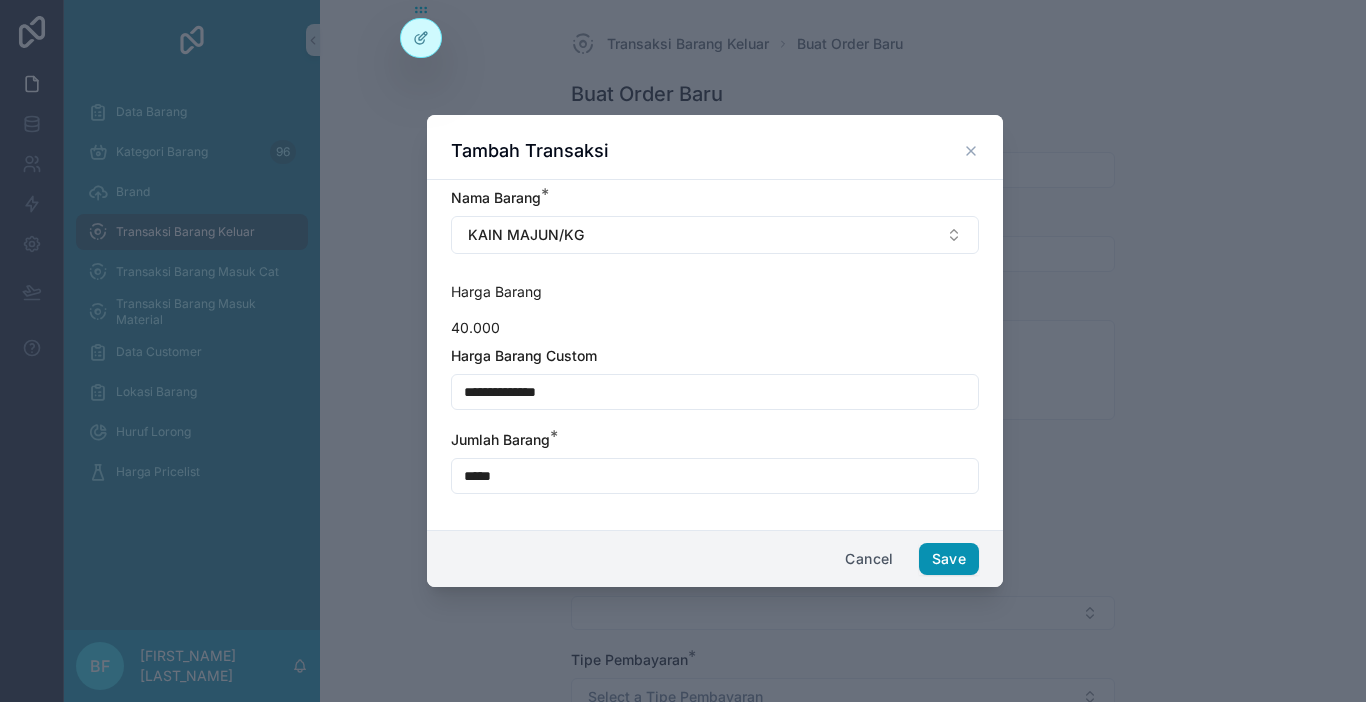 type on "*****" 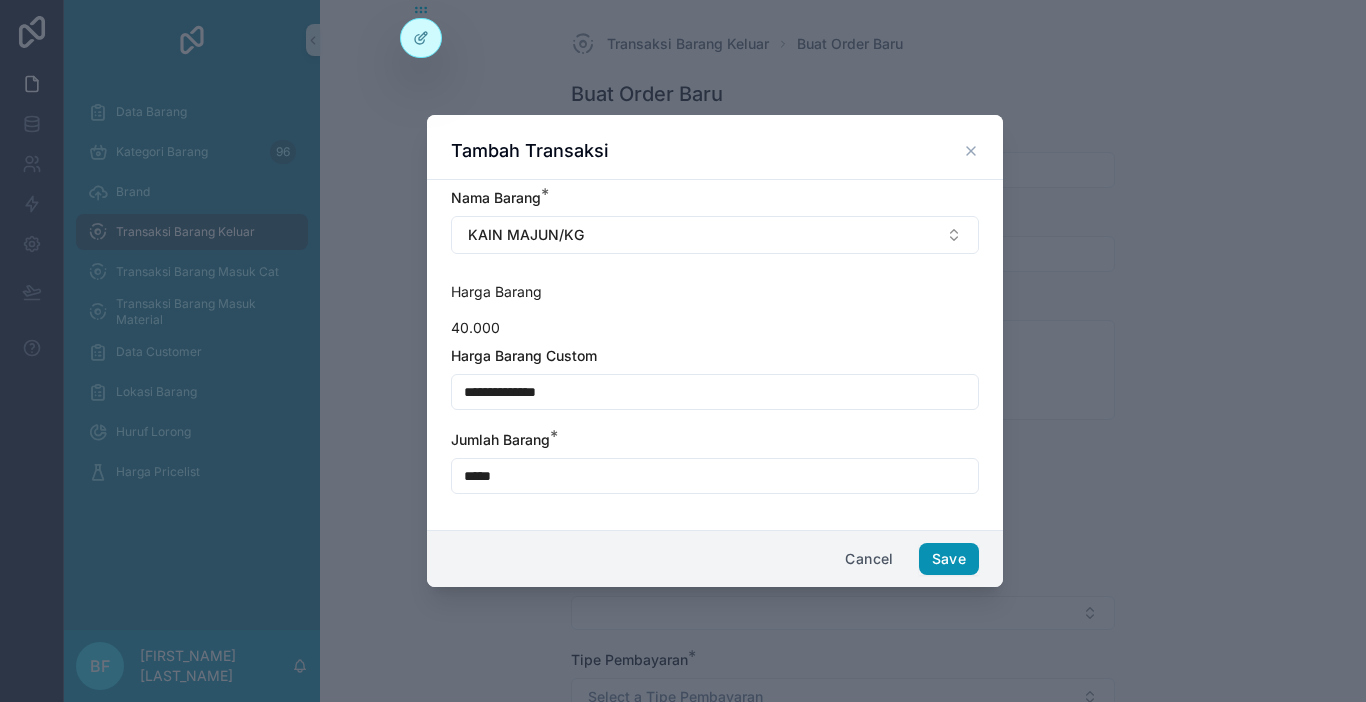 click on "Save" at bounding box center [949, 559] 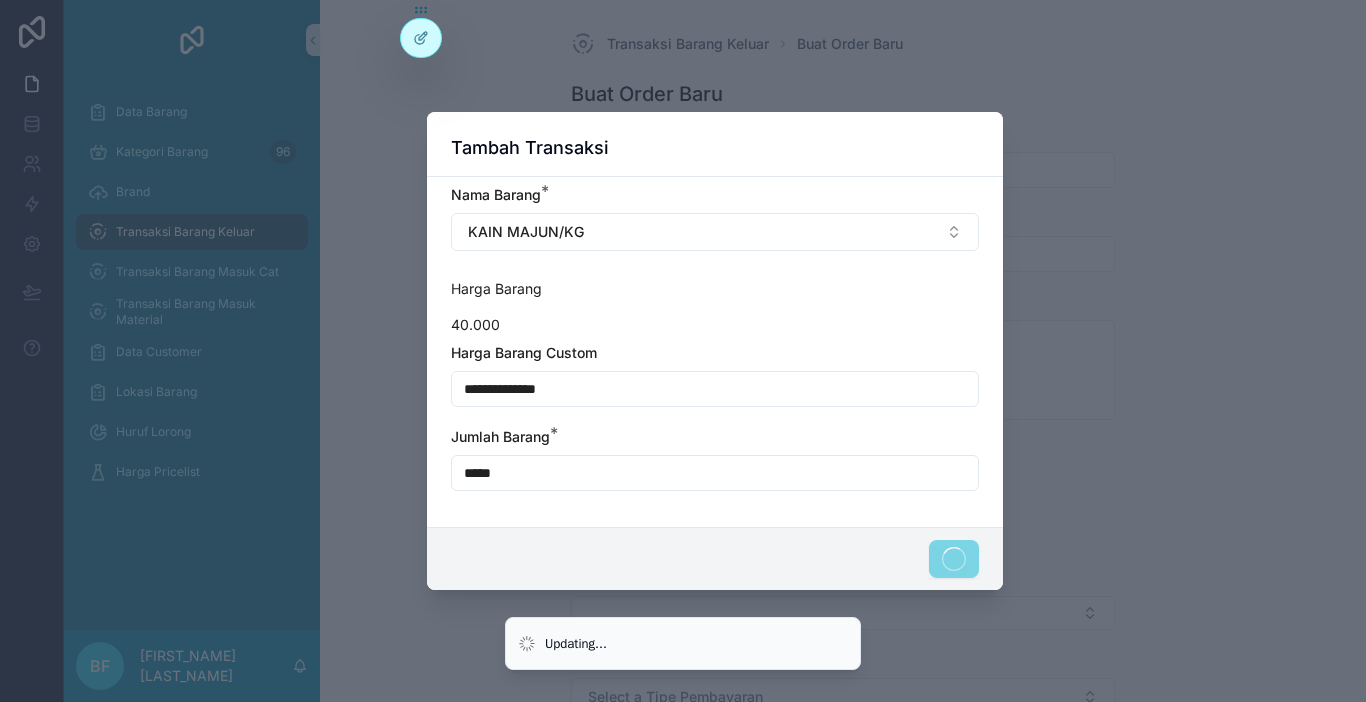 click at bounding box center (954, 559) 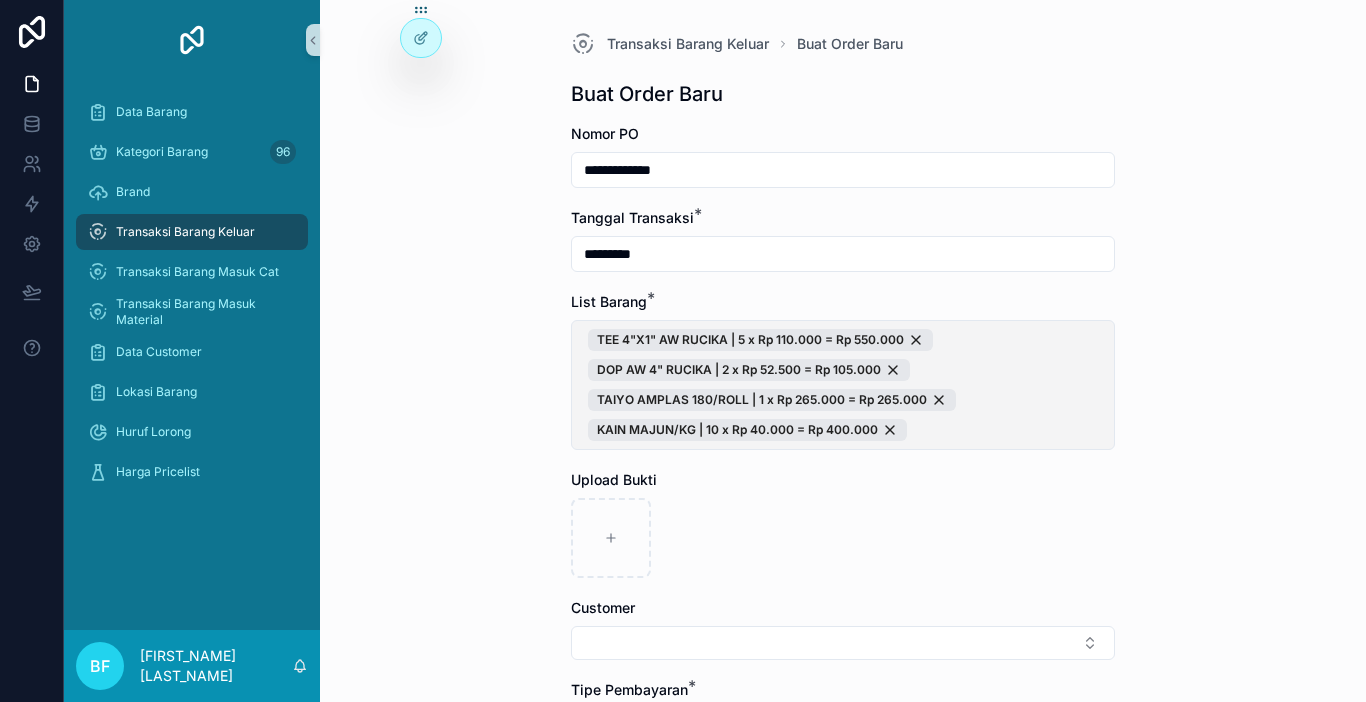 click on "TEE 4"X1" AW RUCIKA | 5 x Rp 110.000 = Rp 550.000 DOP AW 4" RUCIKA | 2 x Rp 52.500 = Rp 105.000 TAIYO AMPLAS 180/ROLL | 1 x Rp 265.000 = Rp 265.000 KAIN MAJUN/KG | 10 x Rp 40.000 = Rp 400.000" at bounding box center [843, 385] 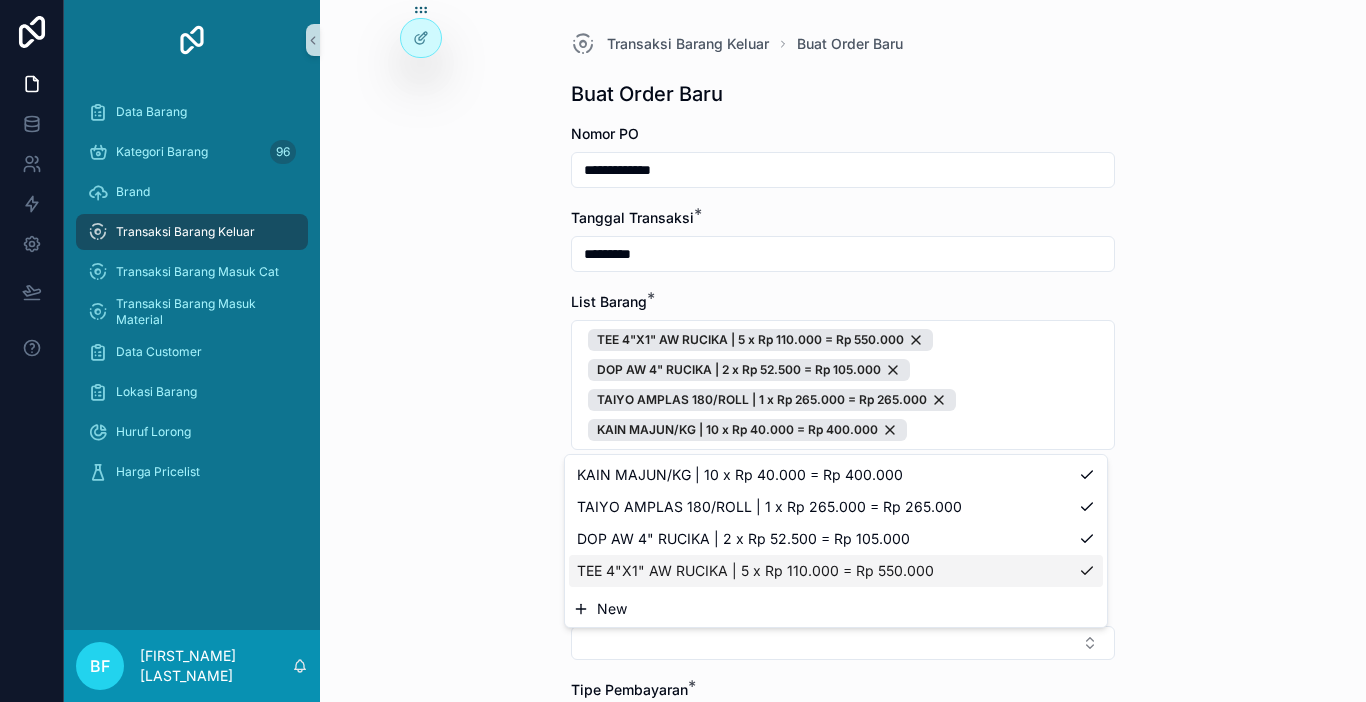click on "New" at bounding box center (612, 609) 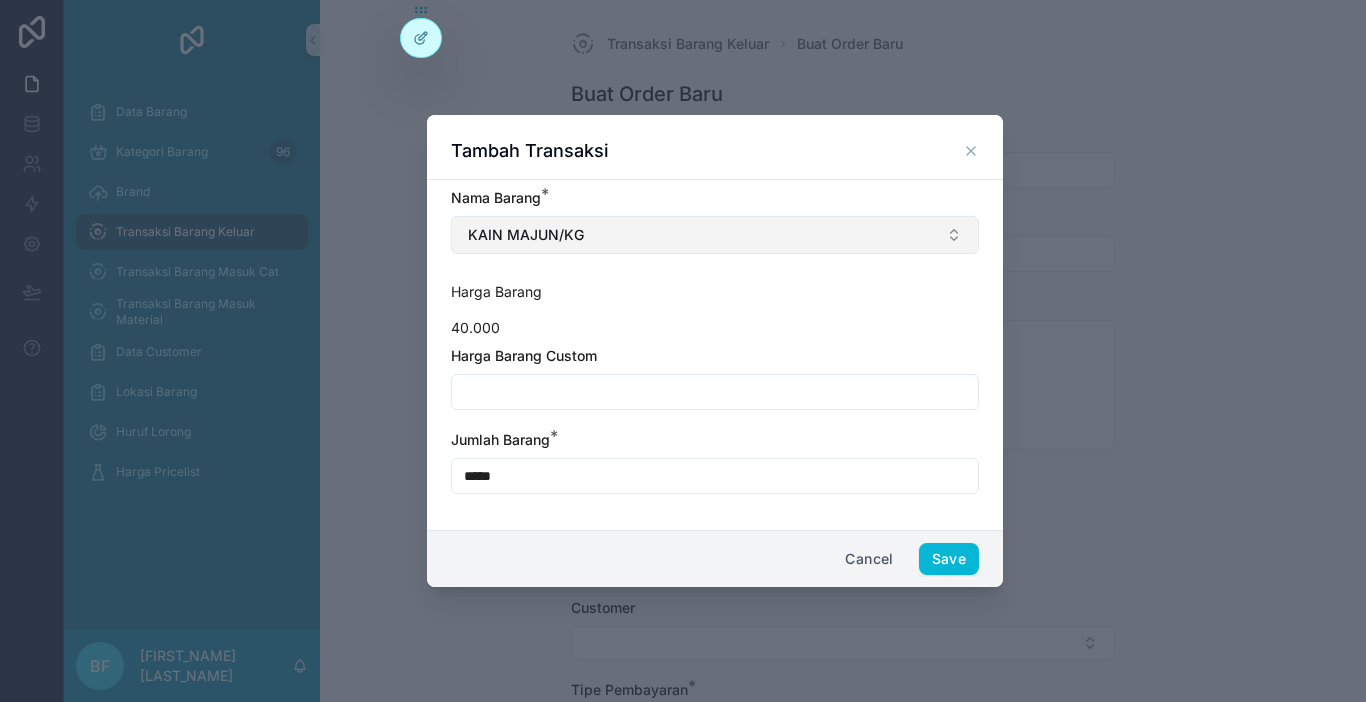 click on "KAIN MAJUN/KG" at bounding box center (715, 235) 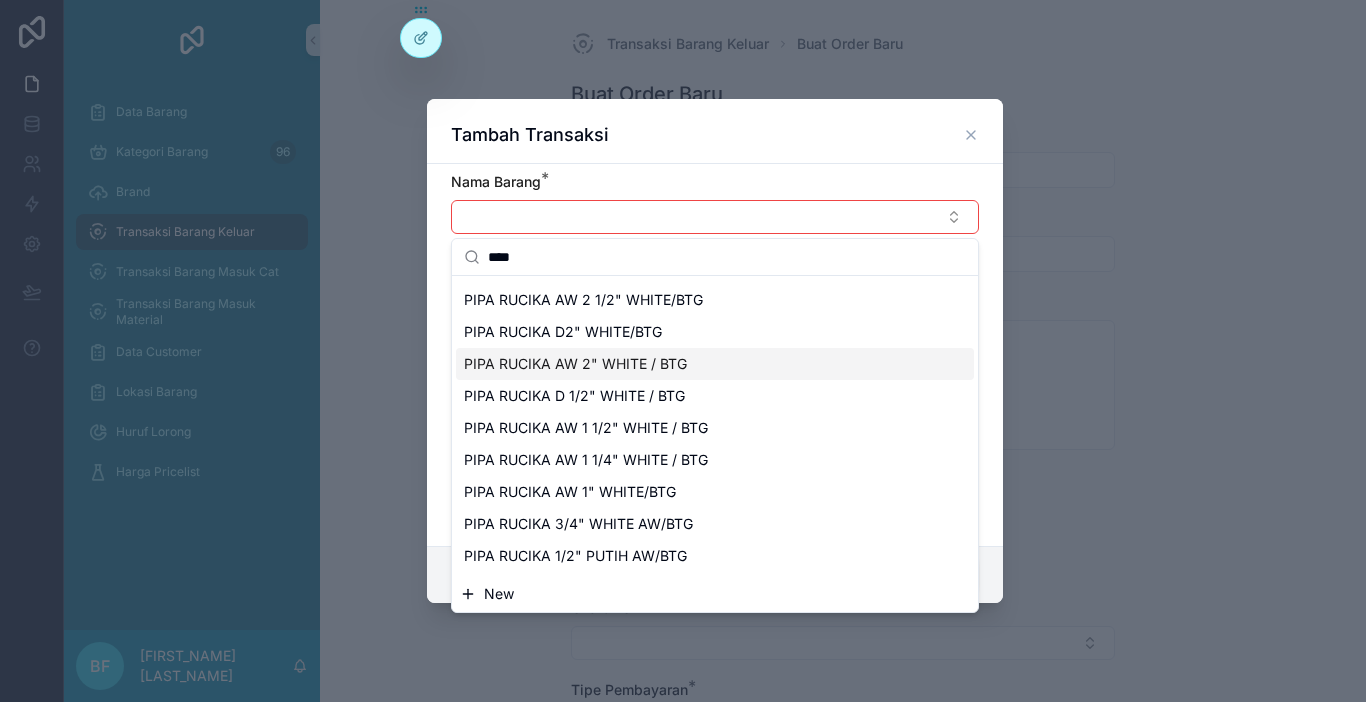 scroll, scrollTop: 800, scrollLeft: 0, axis: vertical 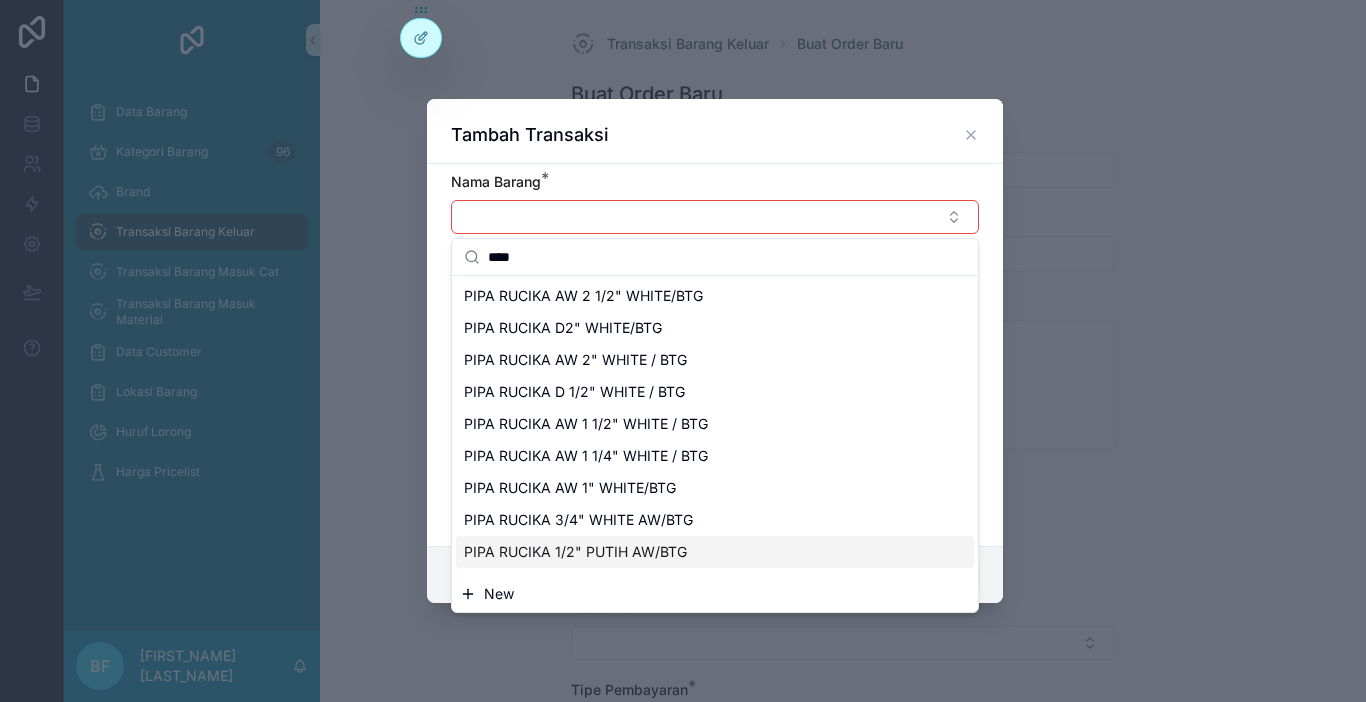 type on "****" 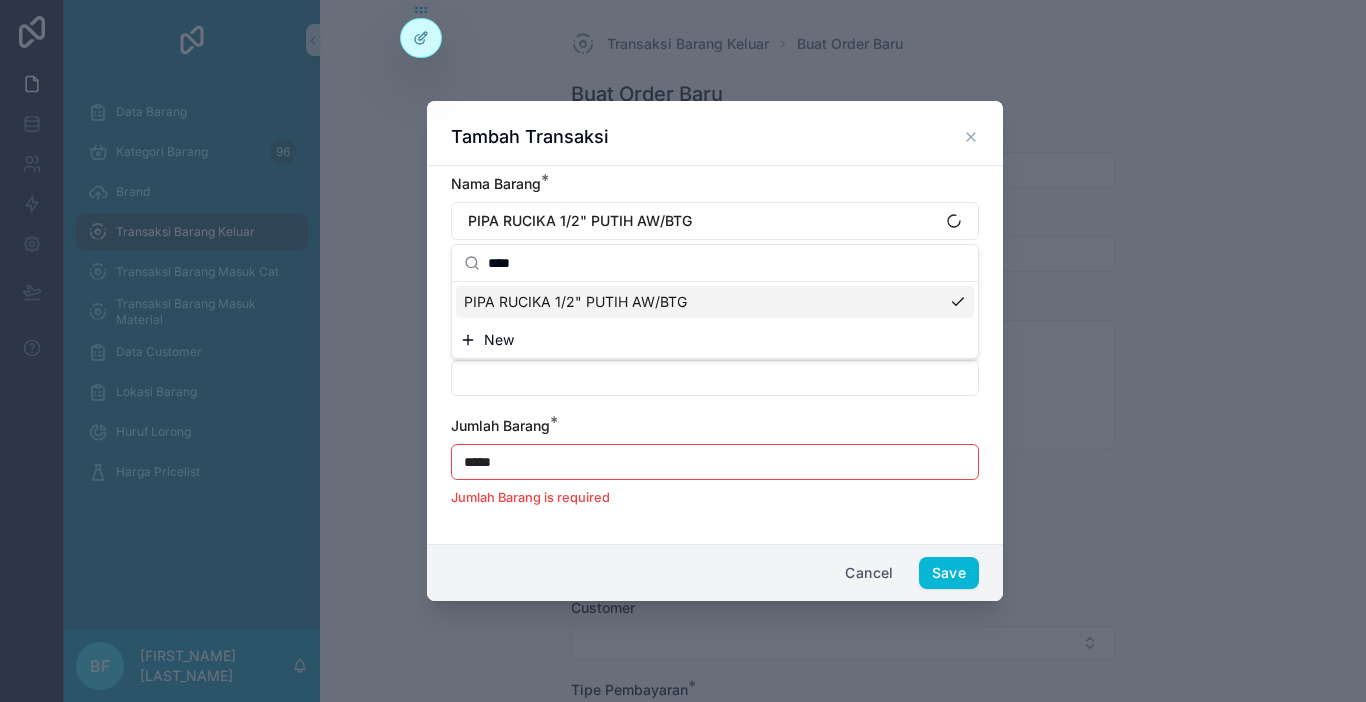 scroll, scrollTop: 0, scrollLeft: 0, axis: both 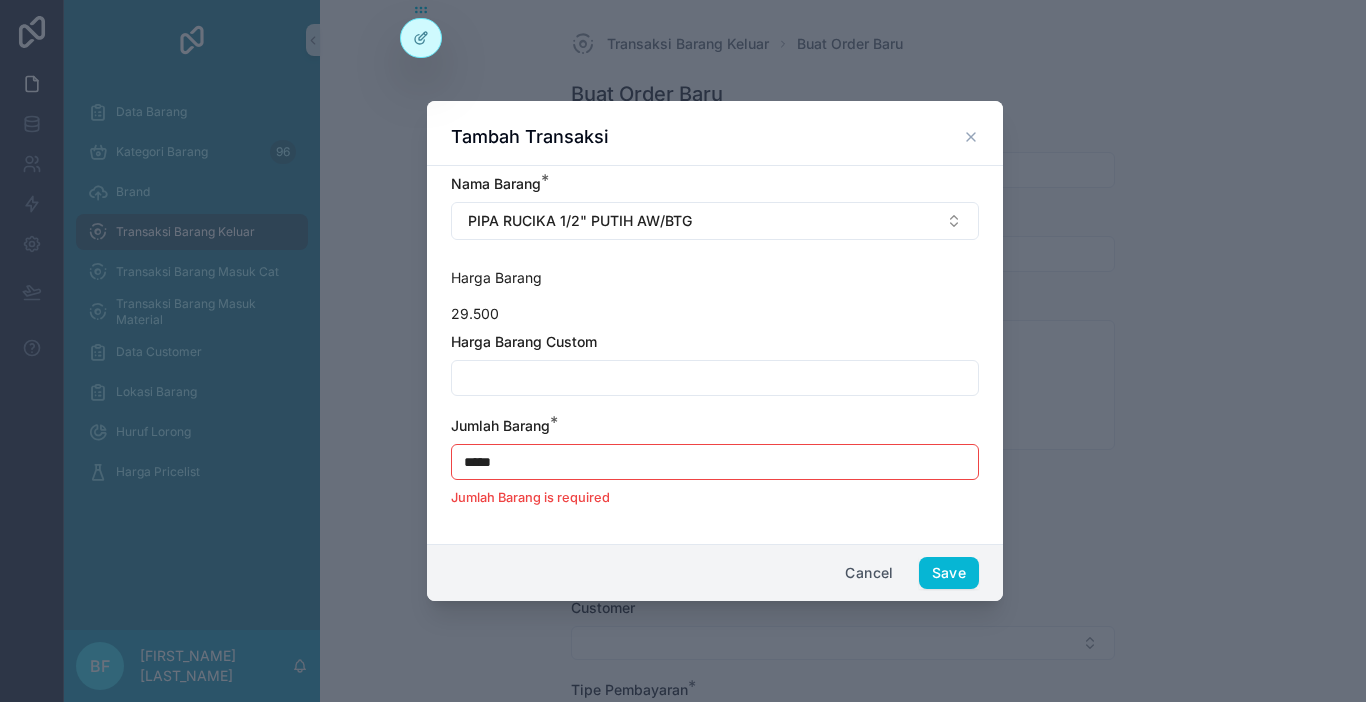click at bounding box center (715, 378) 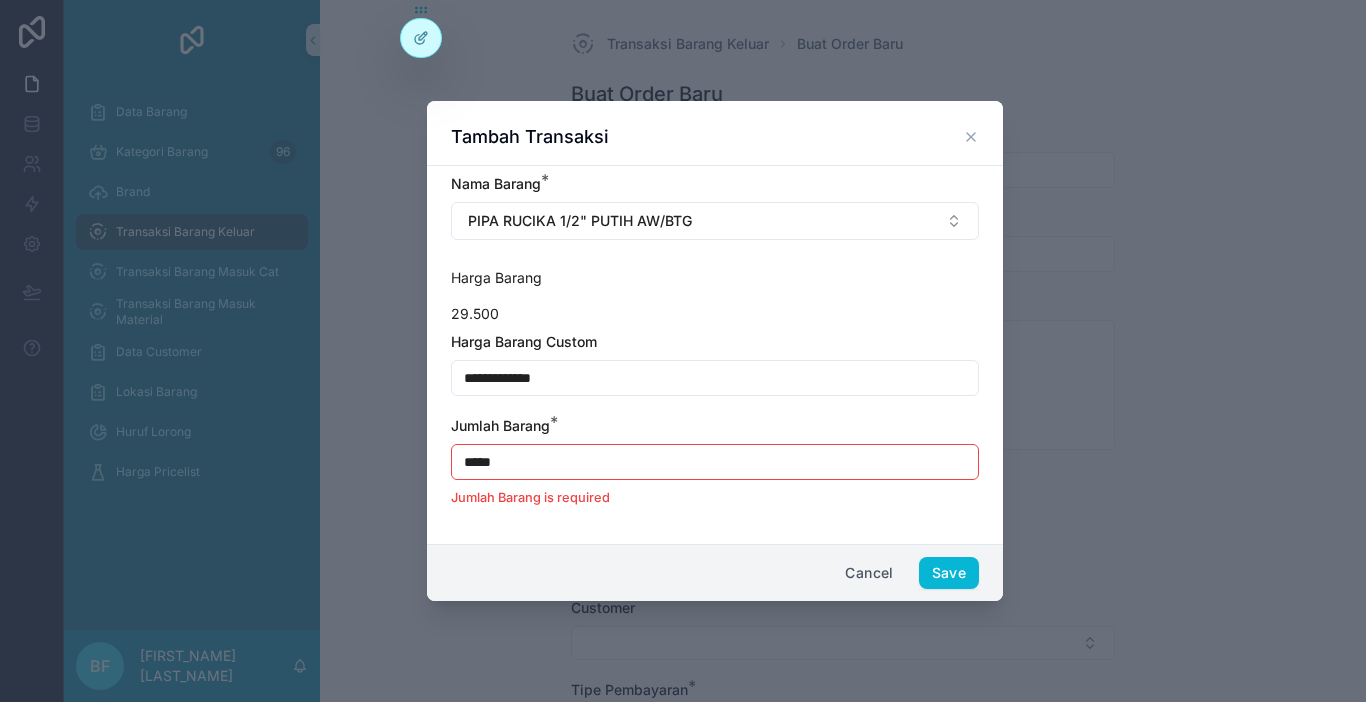 type on "**********" 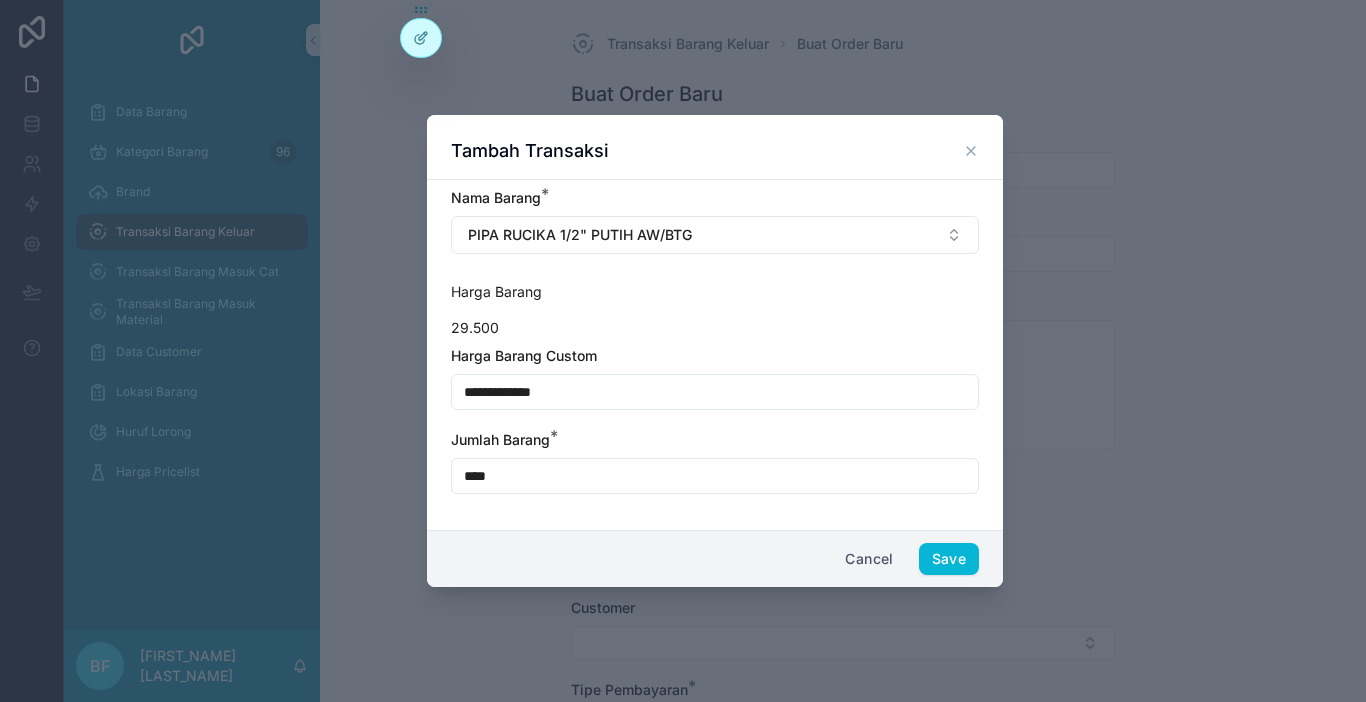 type on "****" 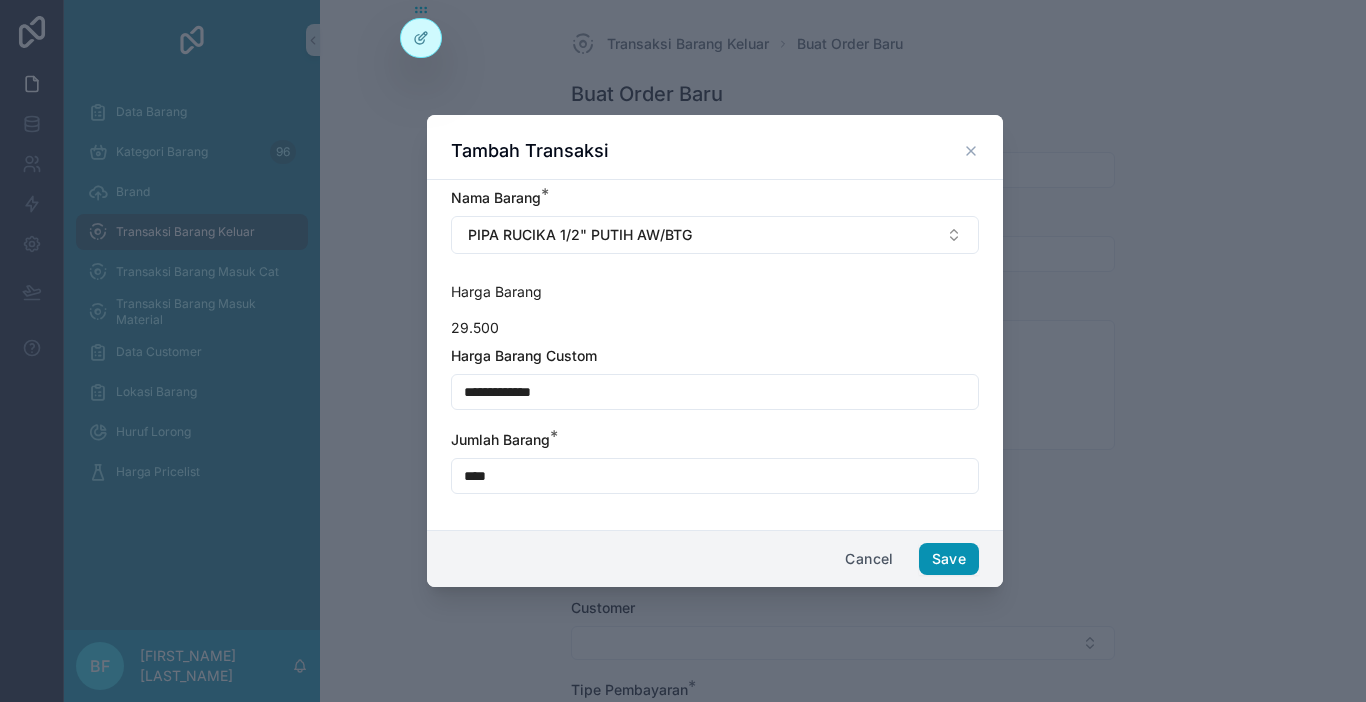 click on "Save" at bounding box center [949, 559] 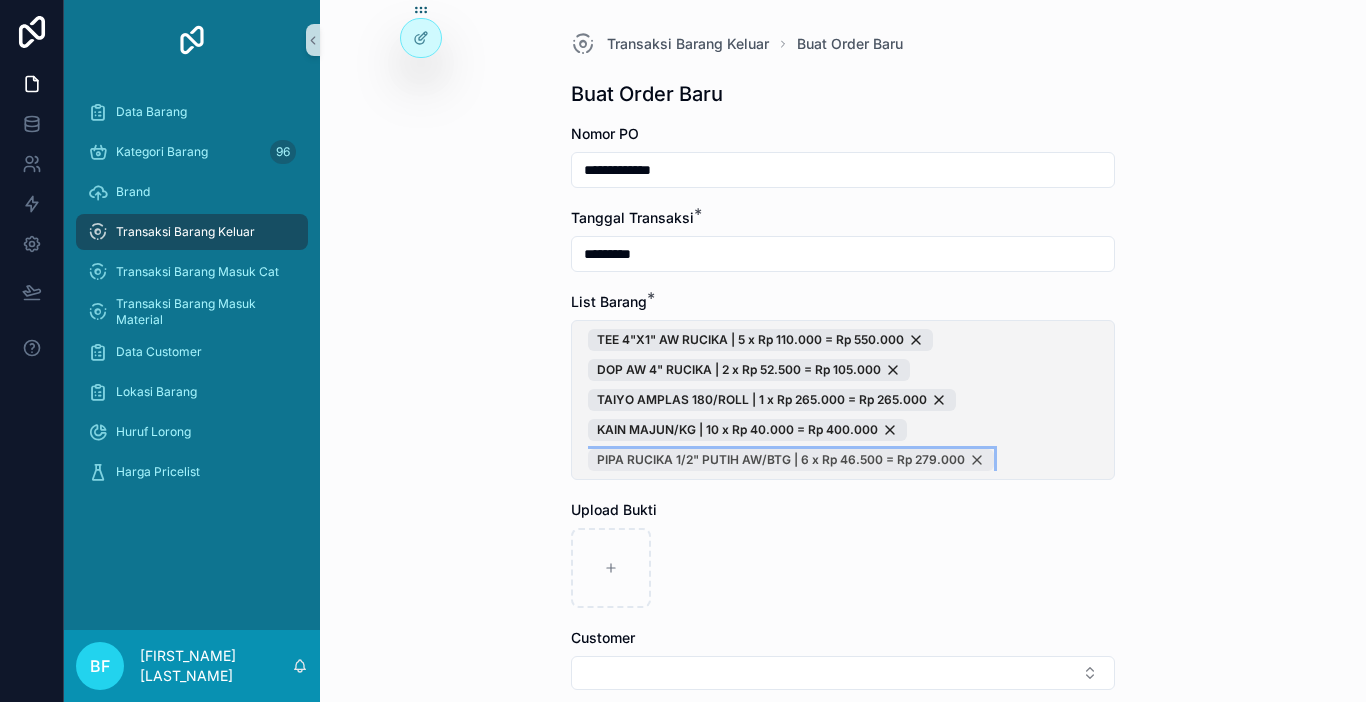click on "PIPA RUCIKA 1/2" PUTIH AW/BTG | 6 x Rp 46.500 = Rp 279.000" at bounding box center [791, 460] 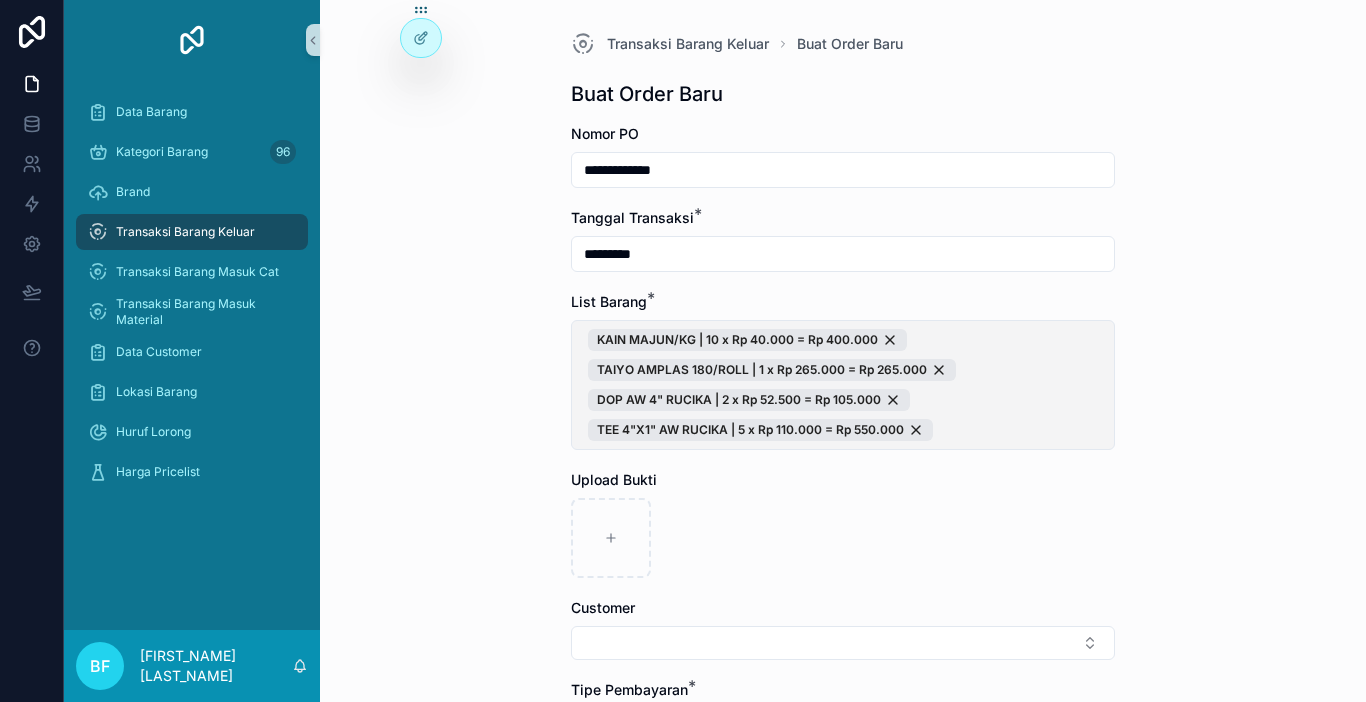 click on "KAIN MAJUN/KG | 10 x Rp 40.000 = Rp 400.000 TAIYO AMPLAS 180/ROLL | 1 x Rp 265.000 = Rp 265.000 DOP AW 4" RUCIKA | 2 x Rp 52.500 = Rp 105.000 TEE 4"X1" AW RUCIKA | 5 x Rp 110.000 = Rp 550.000" at bounding box center [843, 385] 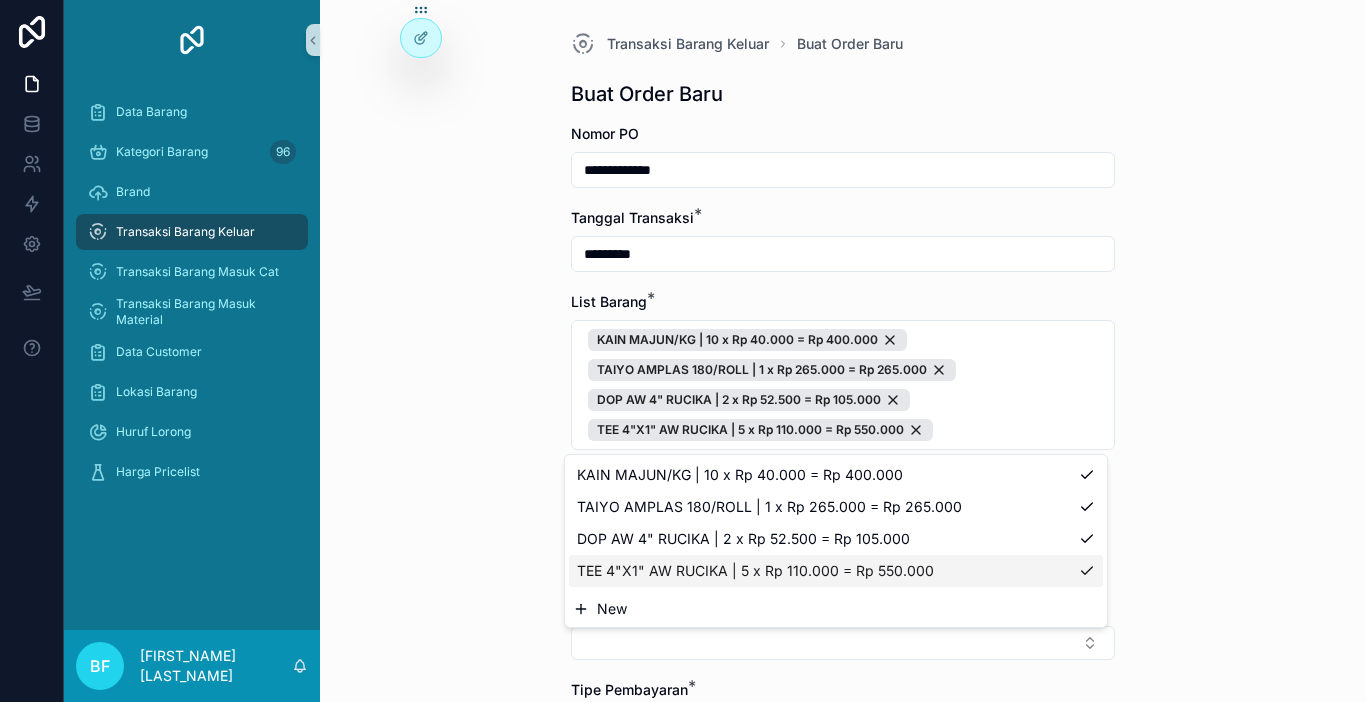 click on "New" at bounding box center (836, 609) 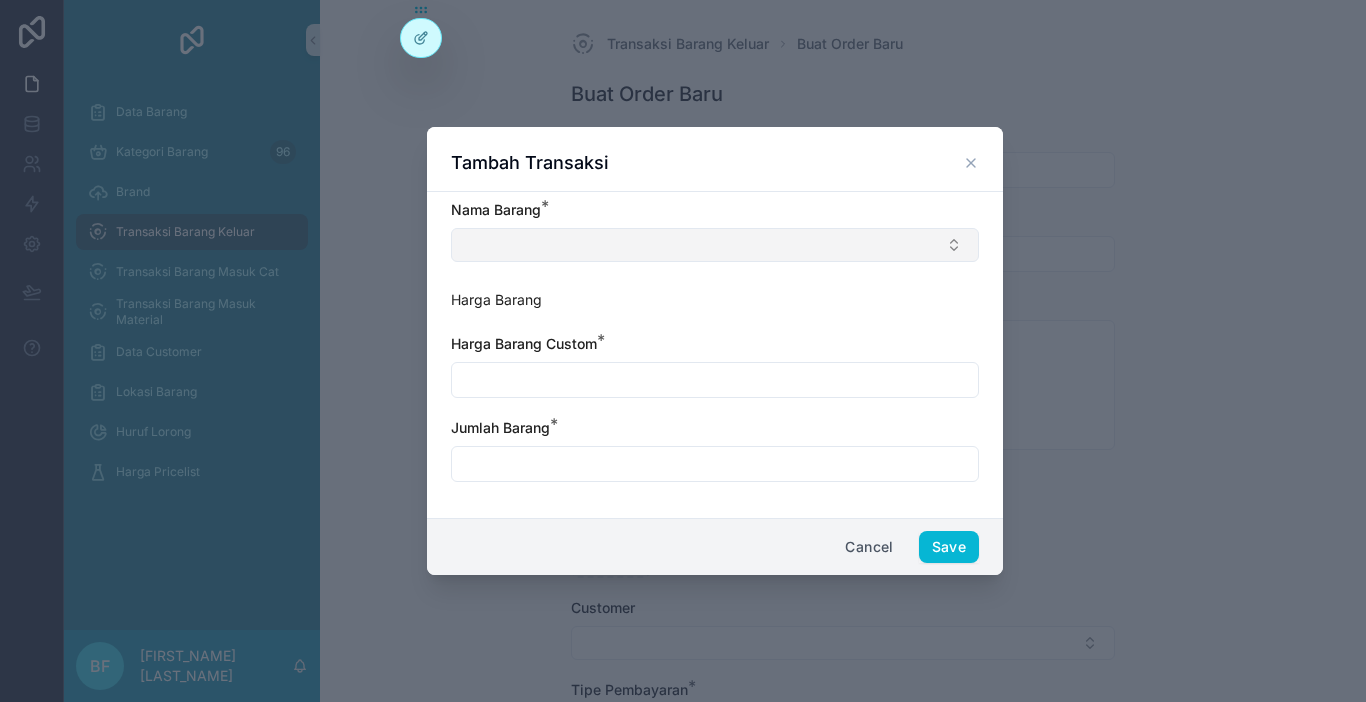 click at bounding box center (715, 245) 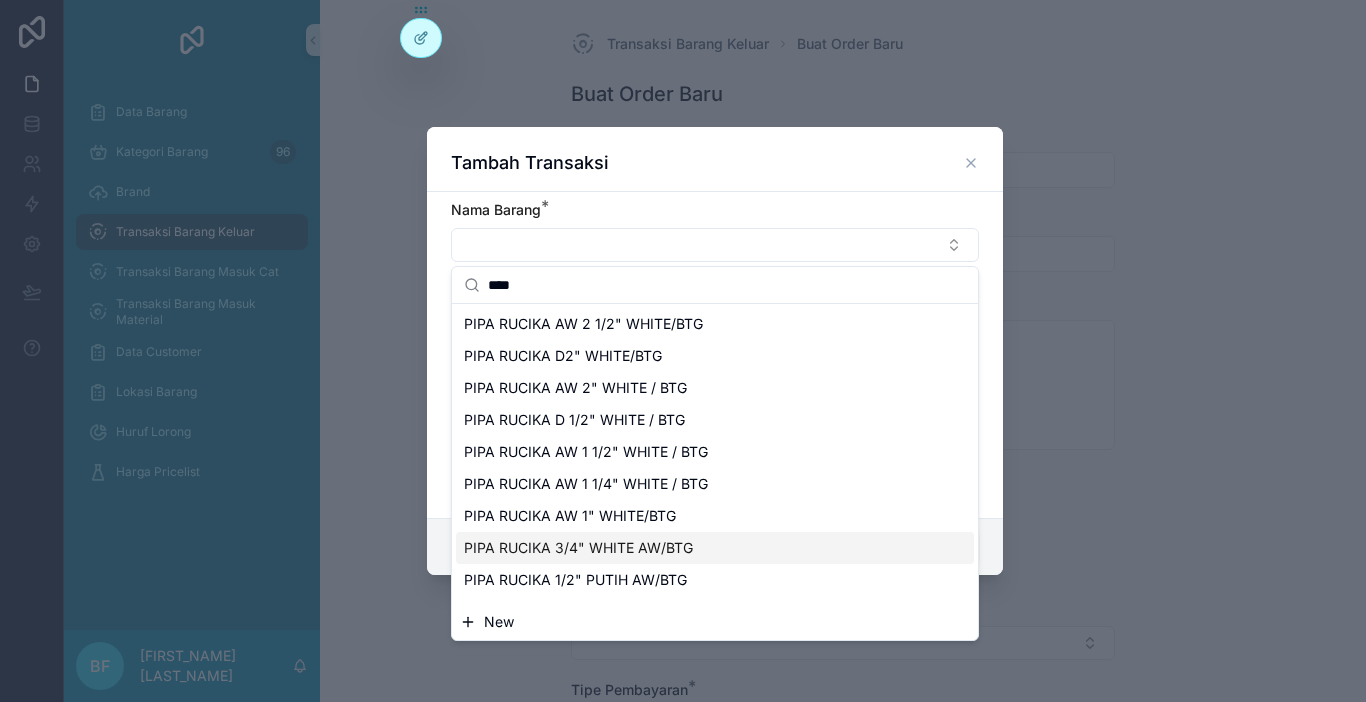 scroll, scrollTop: 900, scrollLeft: 0, axis: vertical 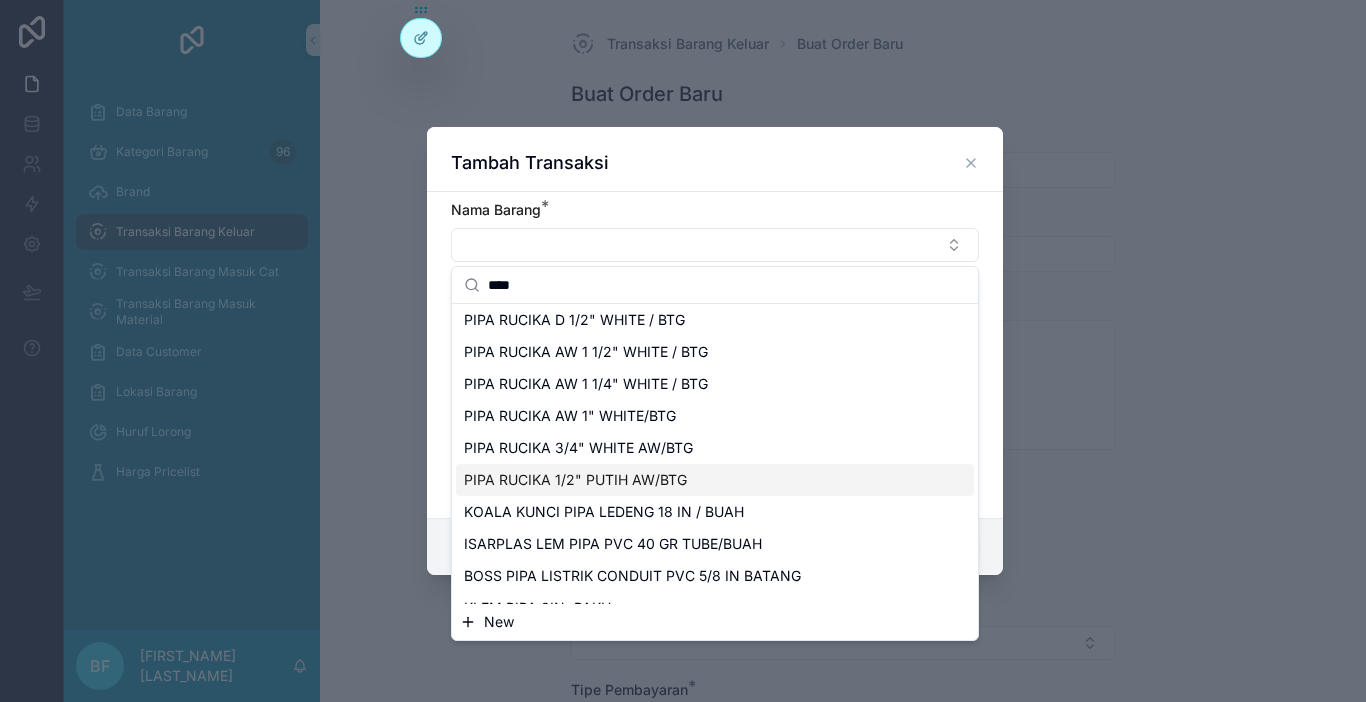type on "****" 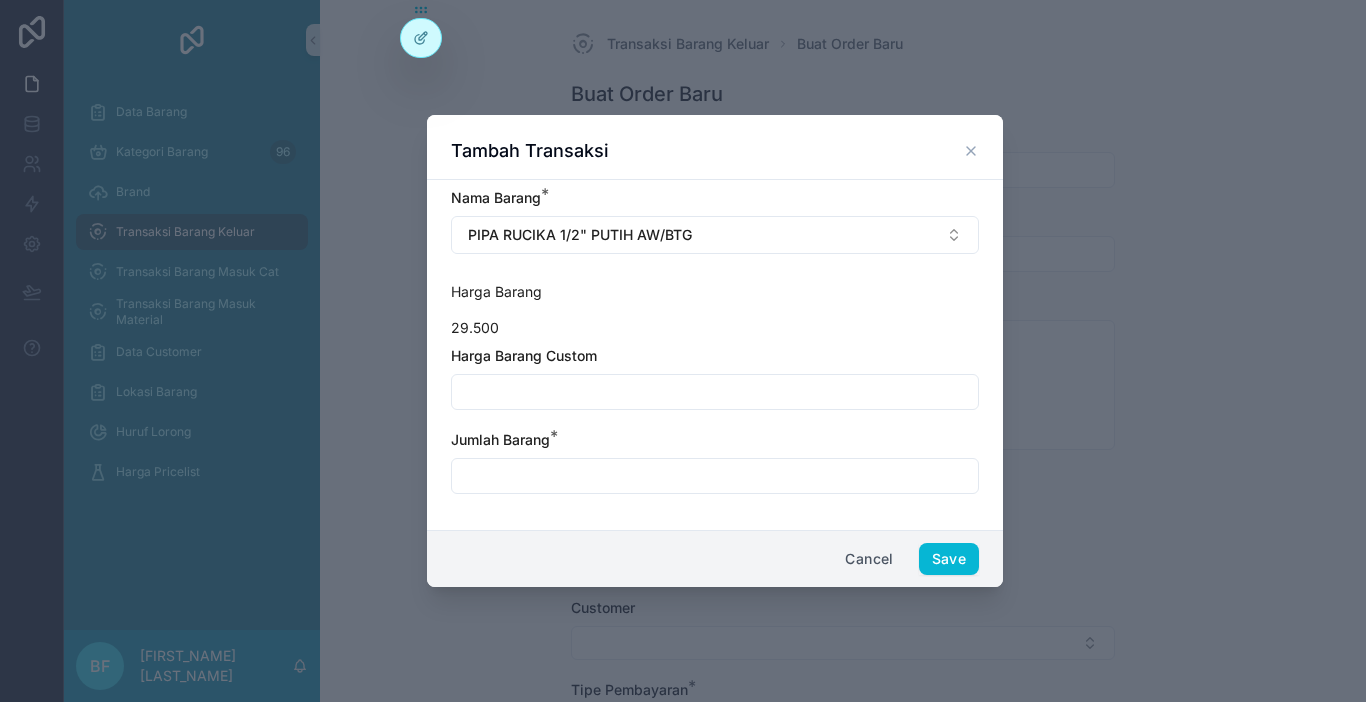 click at bounding box center (715, 476) 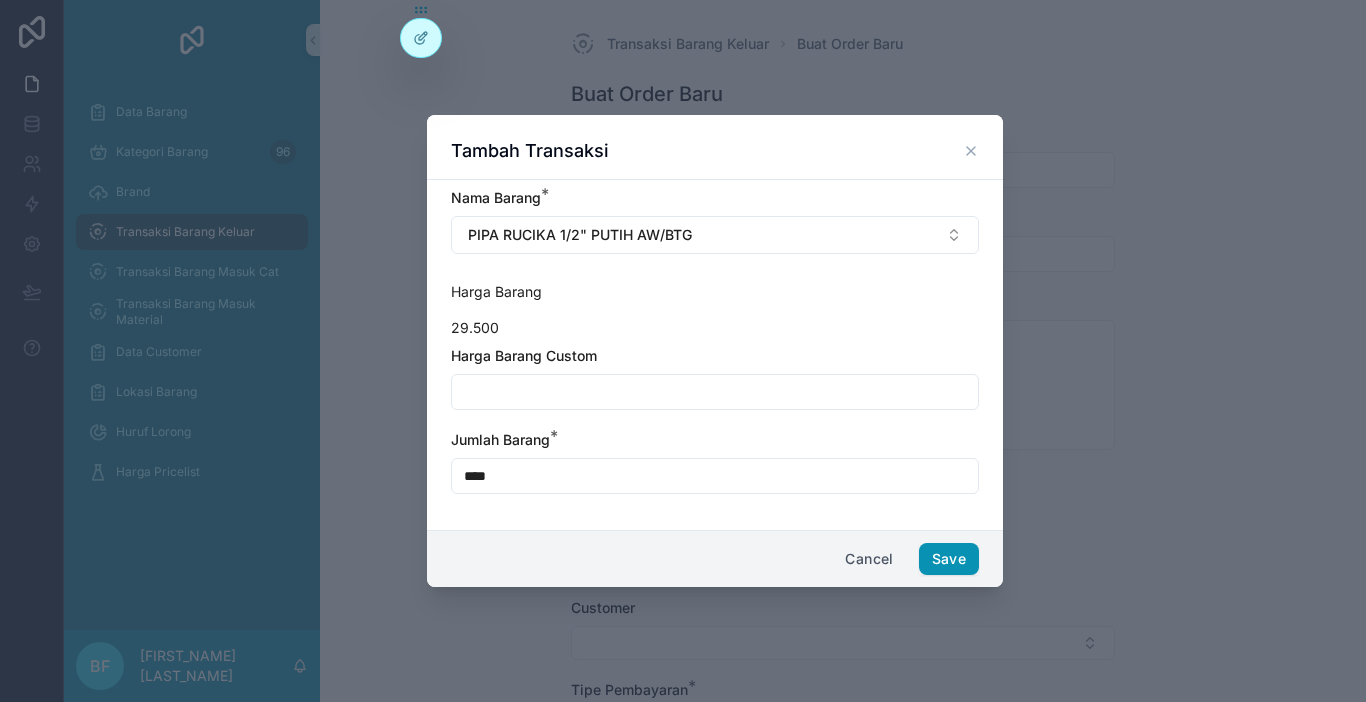 type on "****" 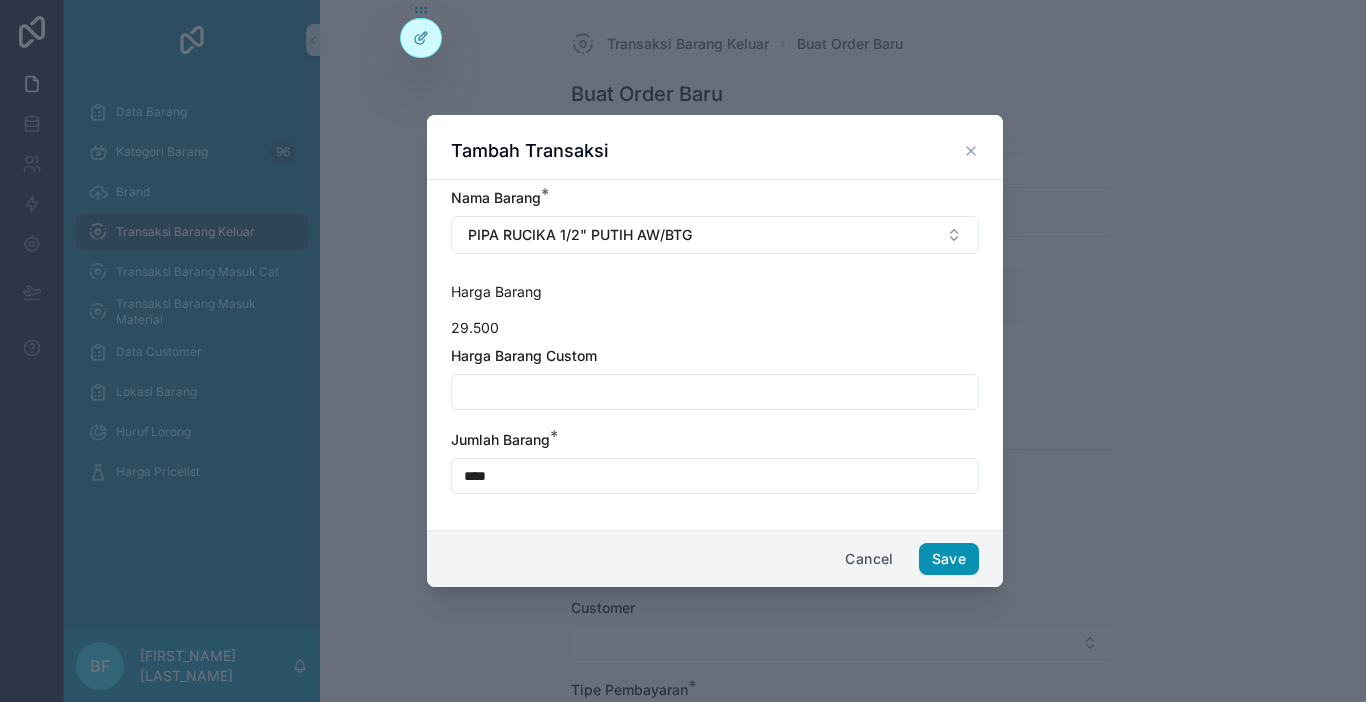 click on "Save" at bounding box center [949, 559] 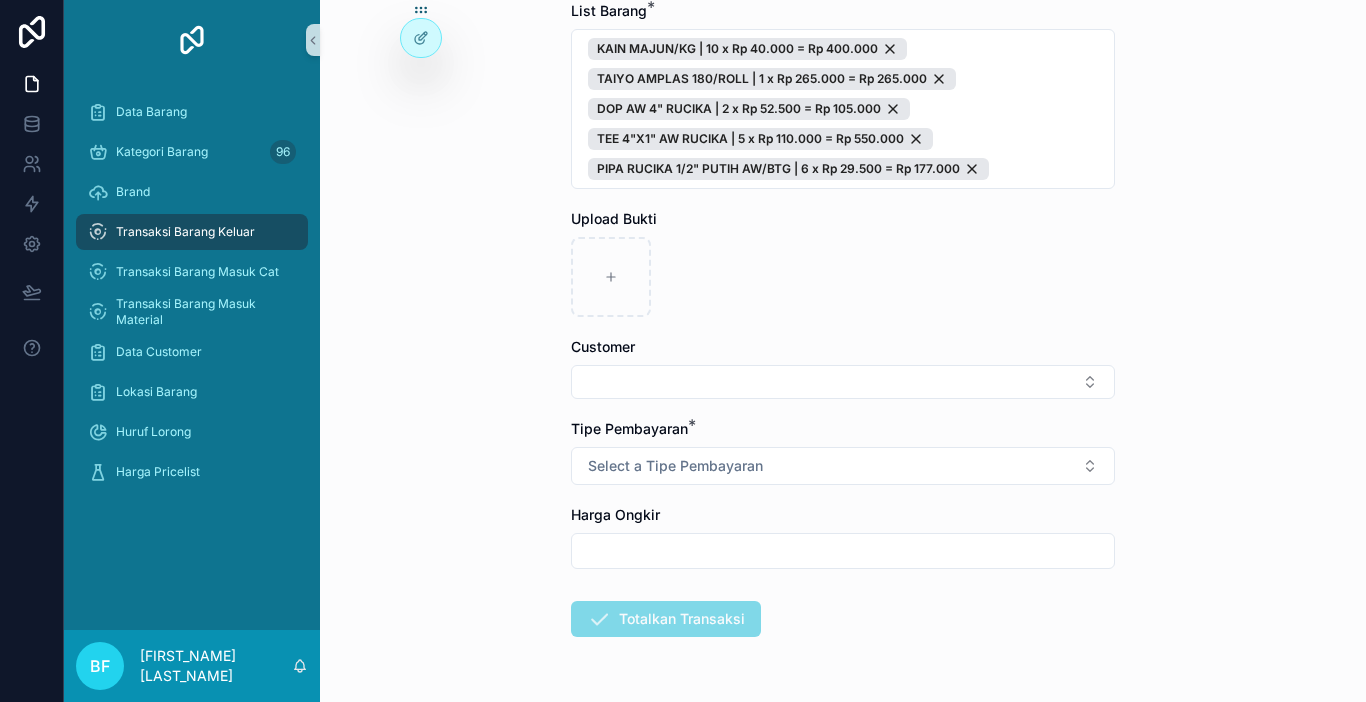 scroll, scrollTop: 300, scrollLeft: 0, axis: vertical 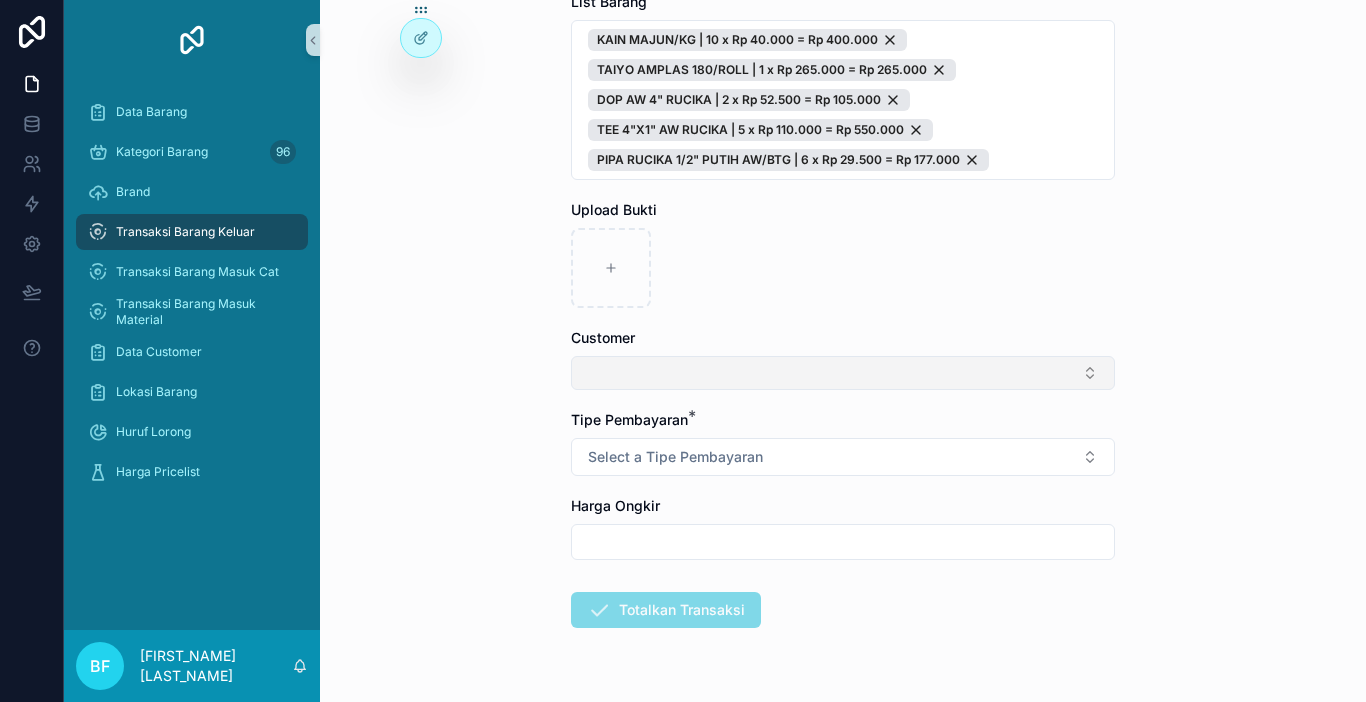 click at bounding box center (843, 373) 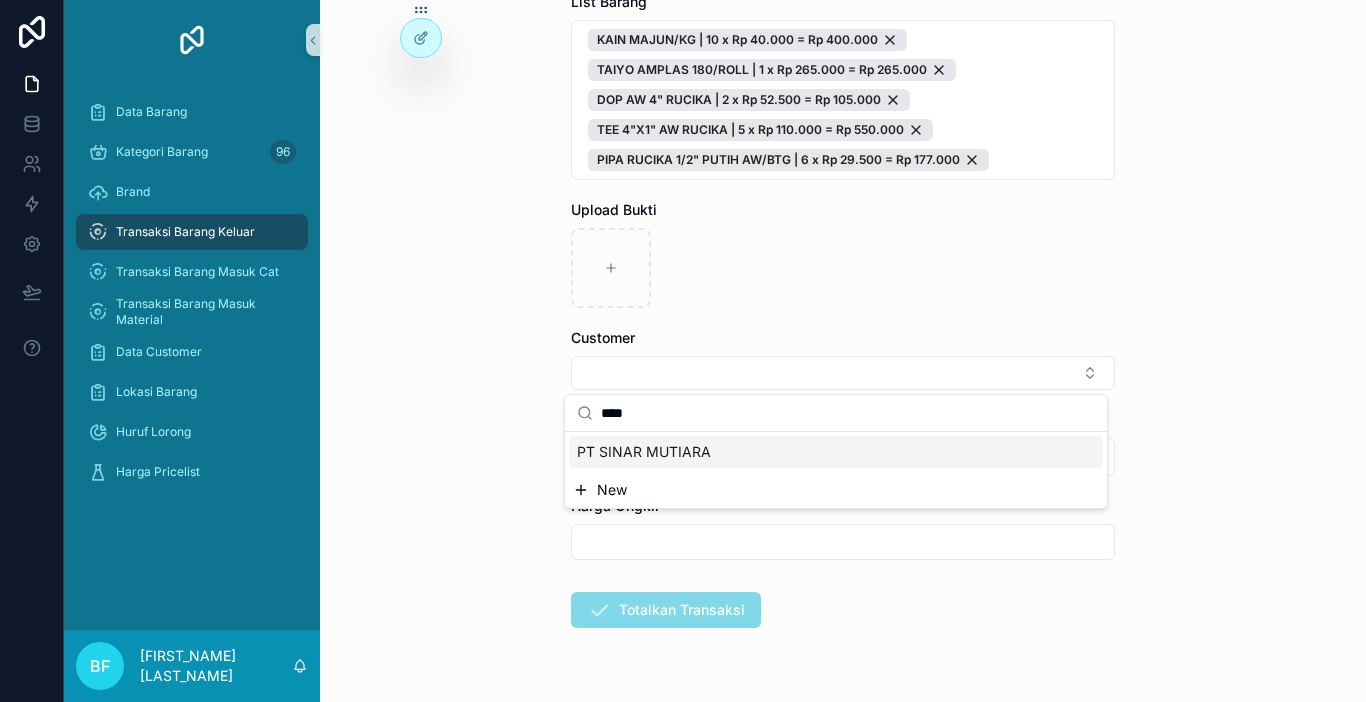 type on "****" 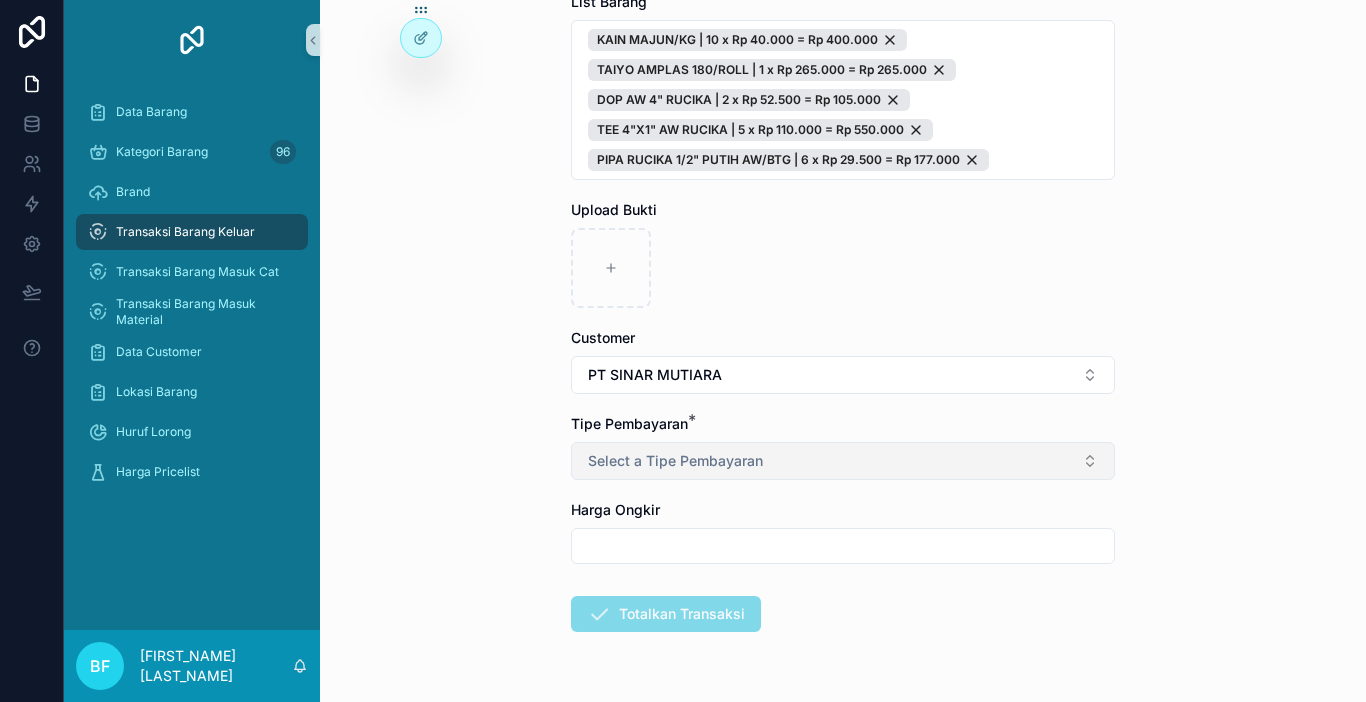 click on "Select a Tipe Pembayaran" at bounding box center (675, 461) 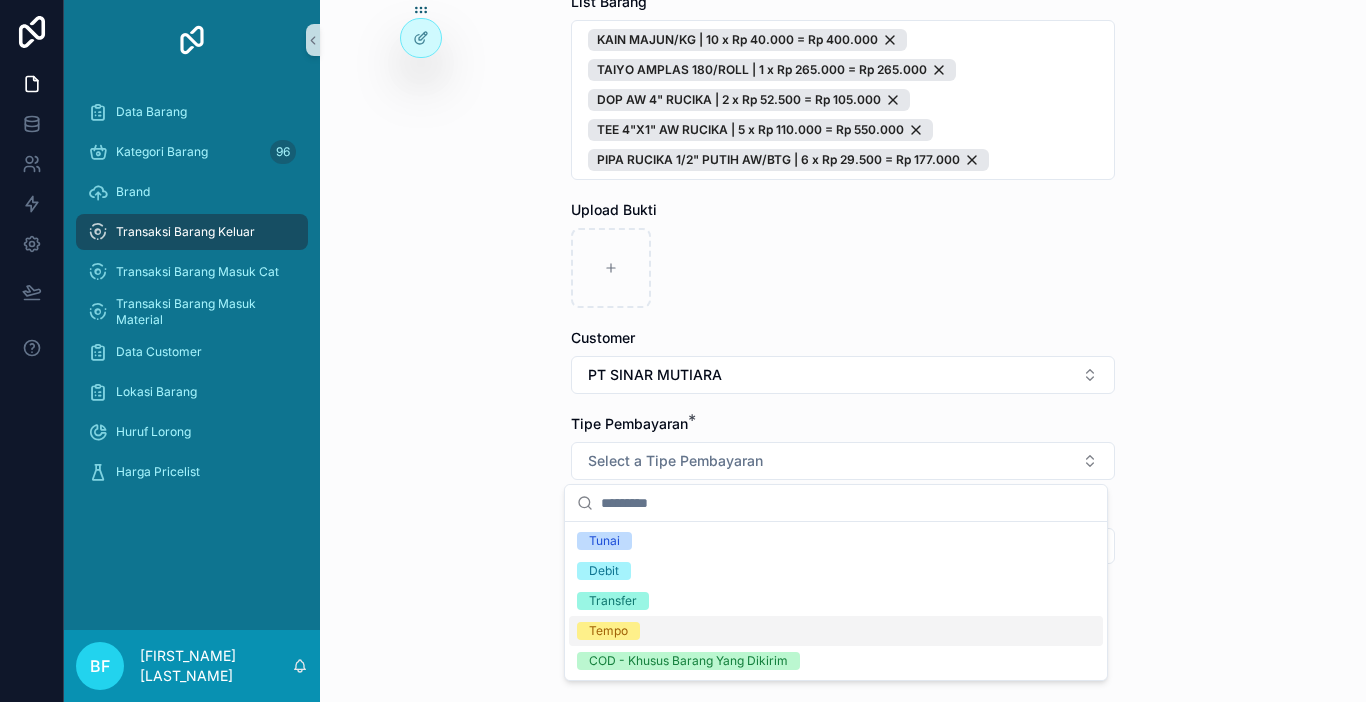 click on "Tempo" at bounding box center [608, 631] 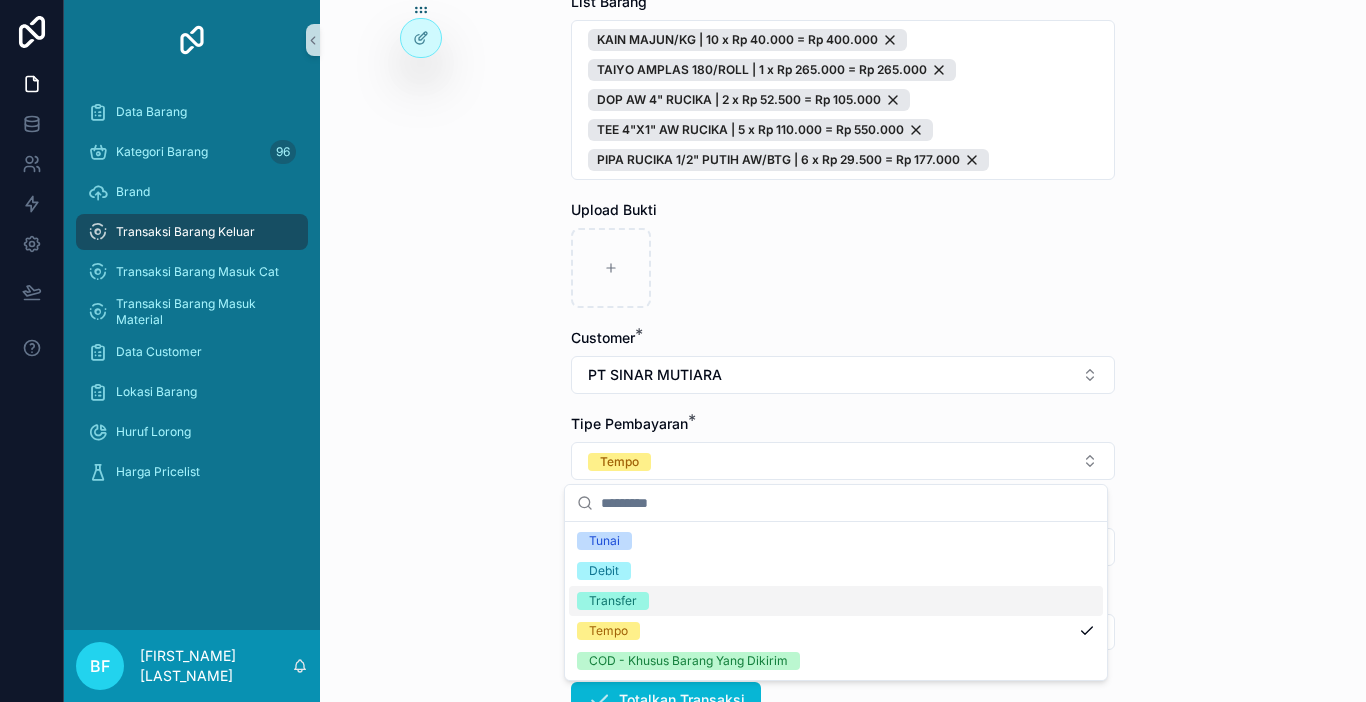 drag, startPoint x: 499, startPoint y: 561, endPoint x: 516, endPoint y: 560, distance: 17.029387 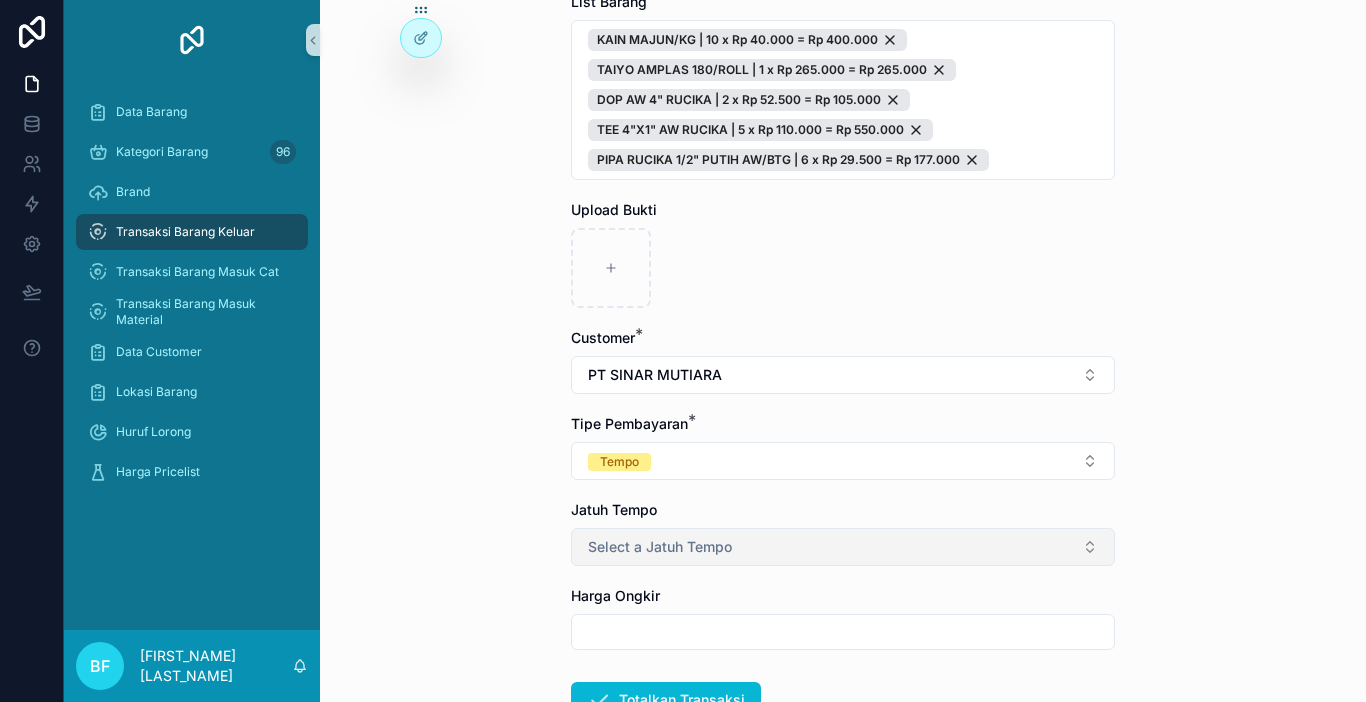click on "Select a Jatuh Tempo" at bounding box center (660, 547) 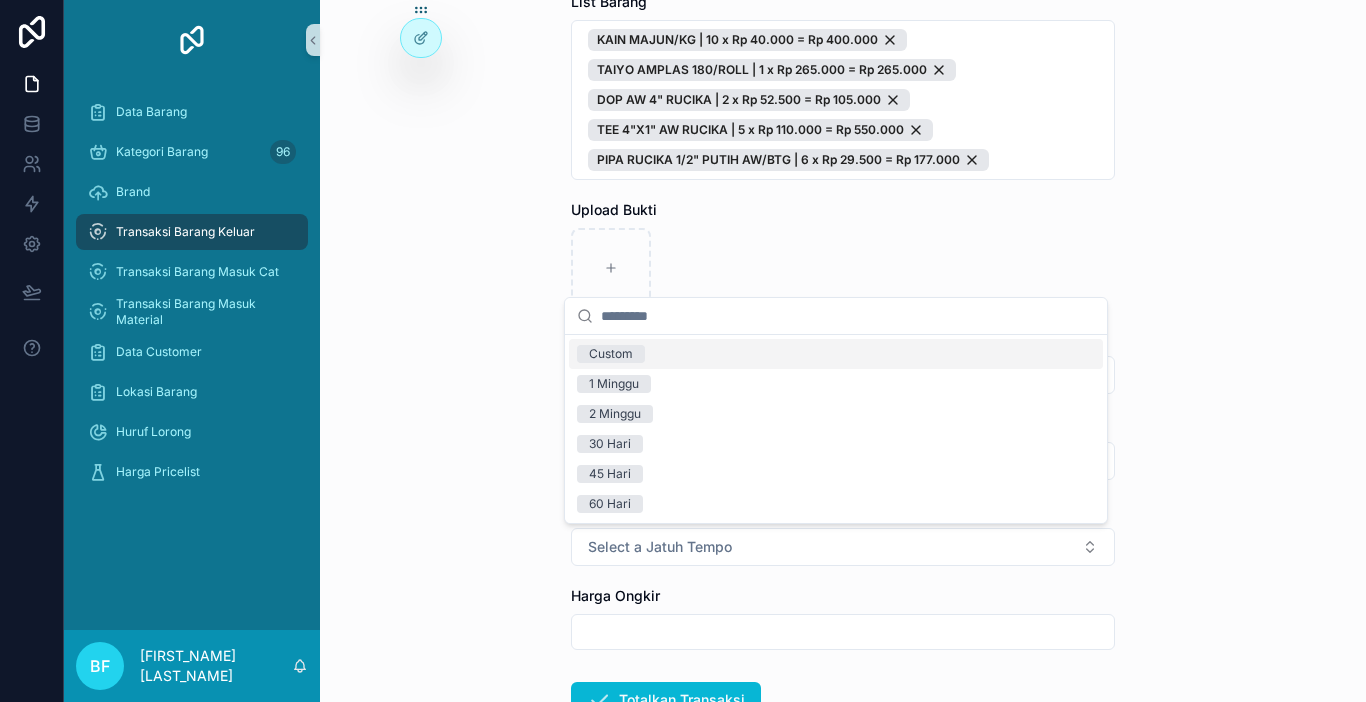 click on "Custom" at bounding box center [611, 354] 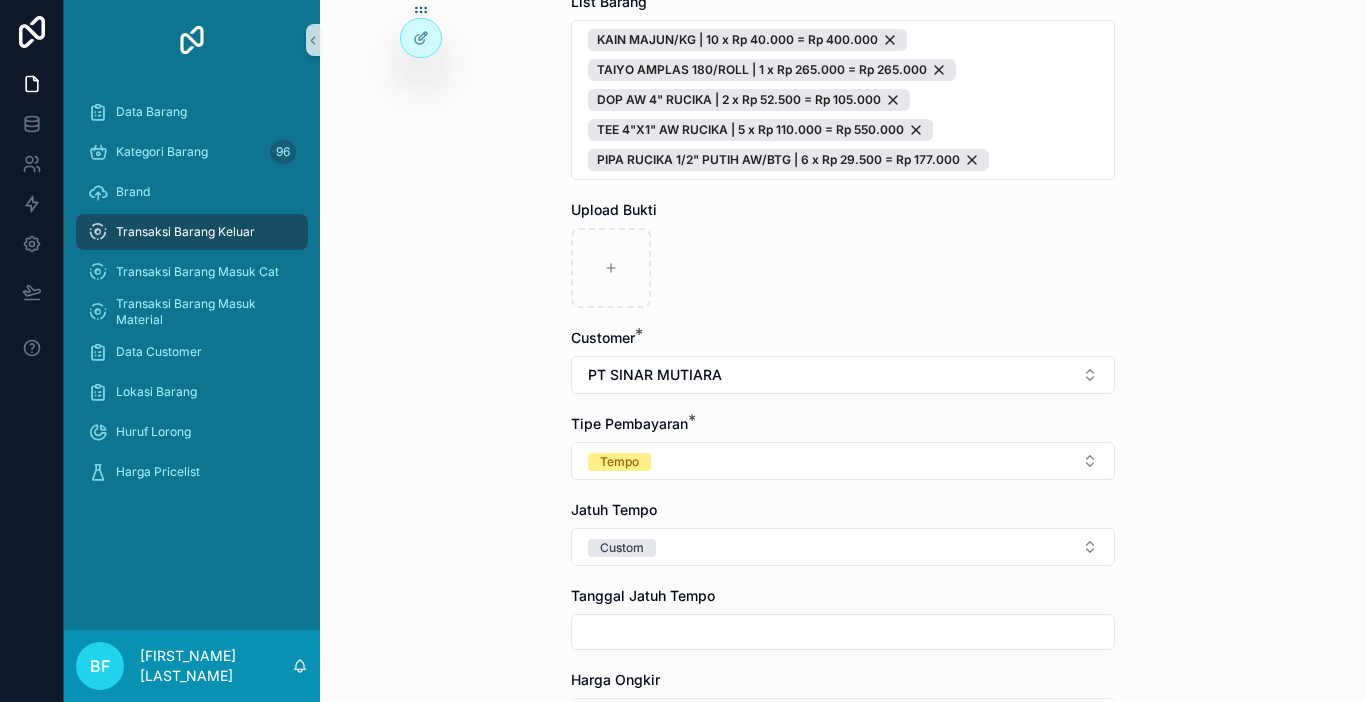 click at bounding box center (843, 632) 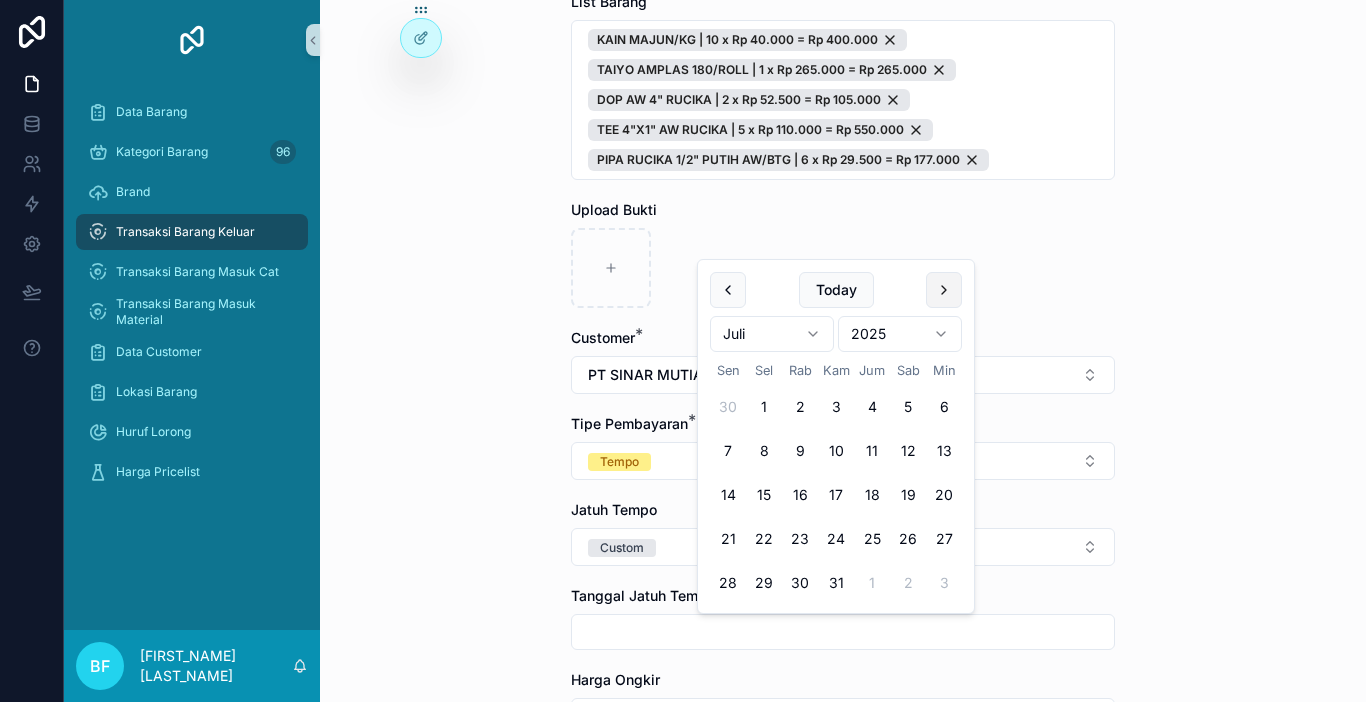 click at bounding box center [944, 290] 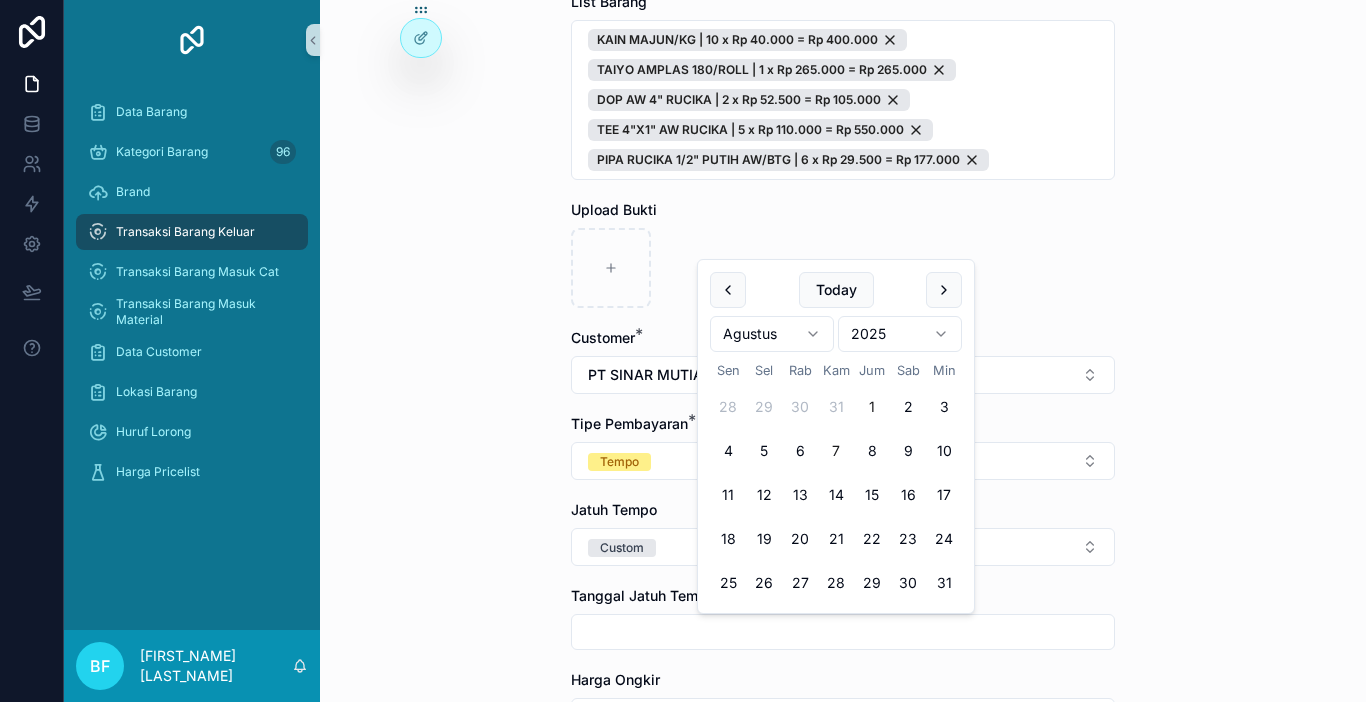 click on "7" at bounding box center [836, 451] 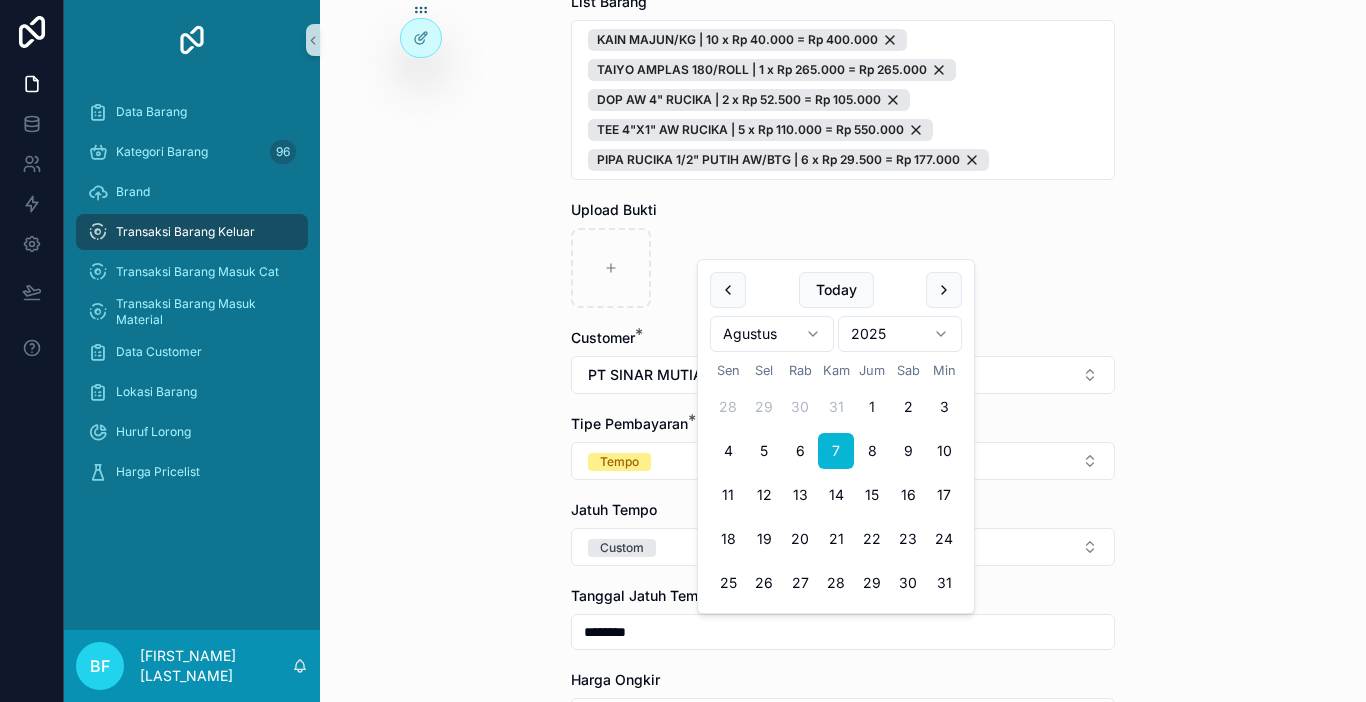 click on "**********" at bounding box center [843, 351] 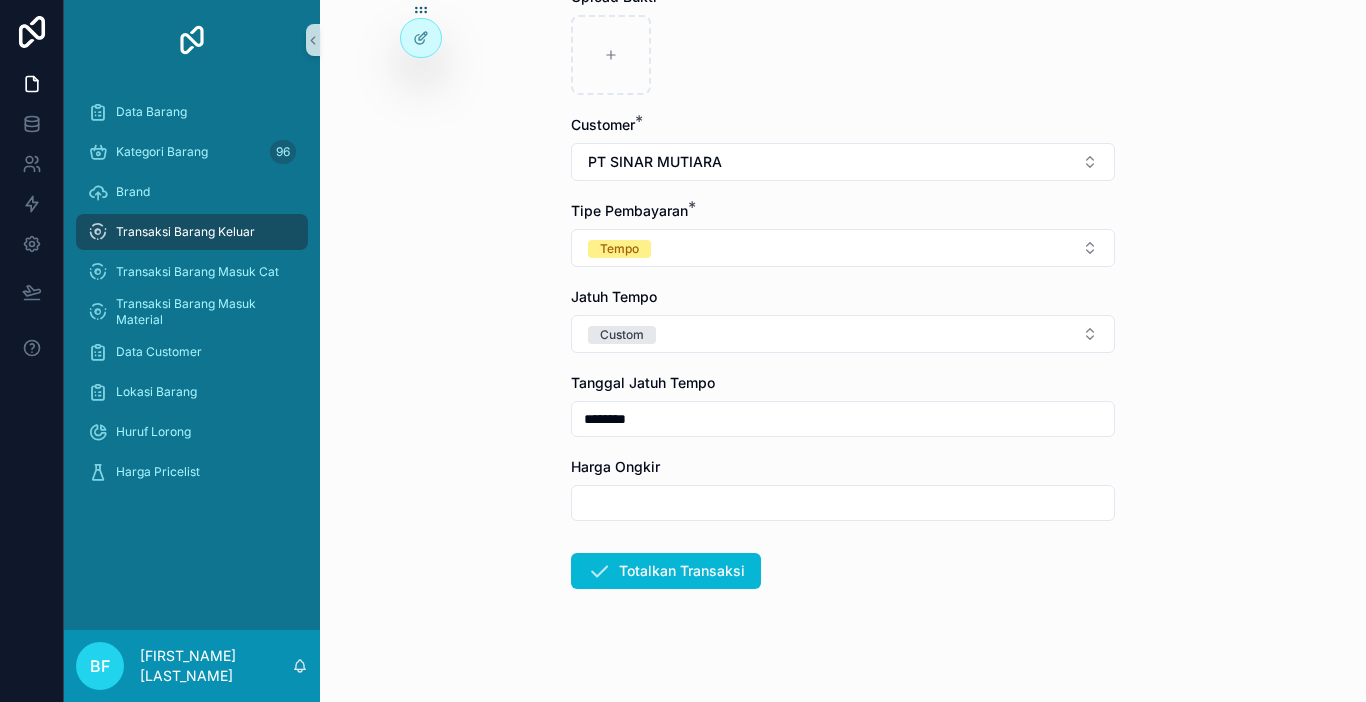 scroll, scrollTop: 528, scrollLeft: 0, axis: vertical 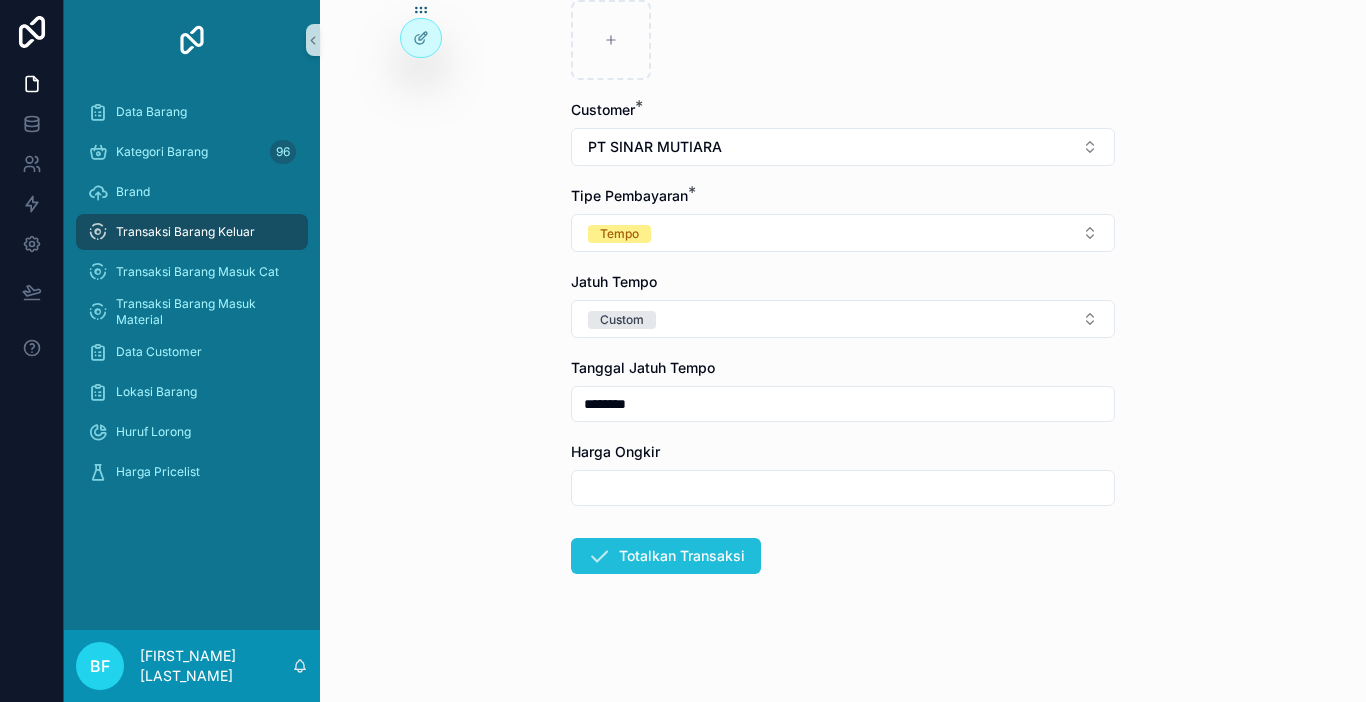 click on "Totalkan Transaksi" at bounding box center (666, 556) 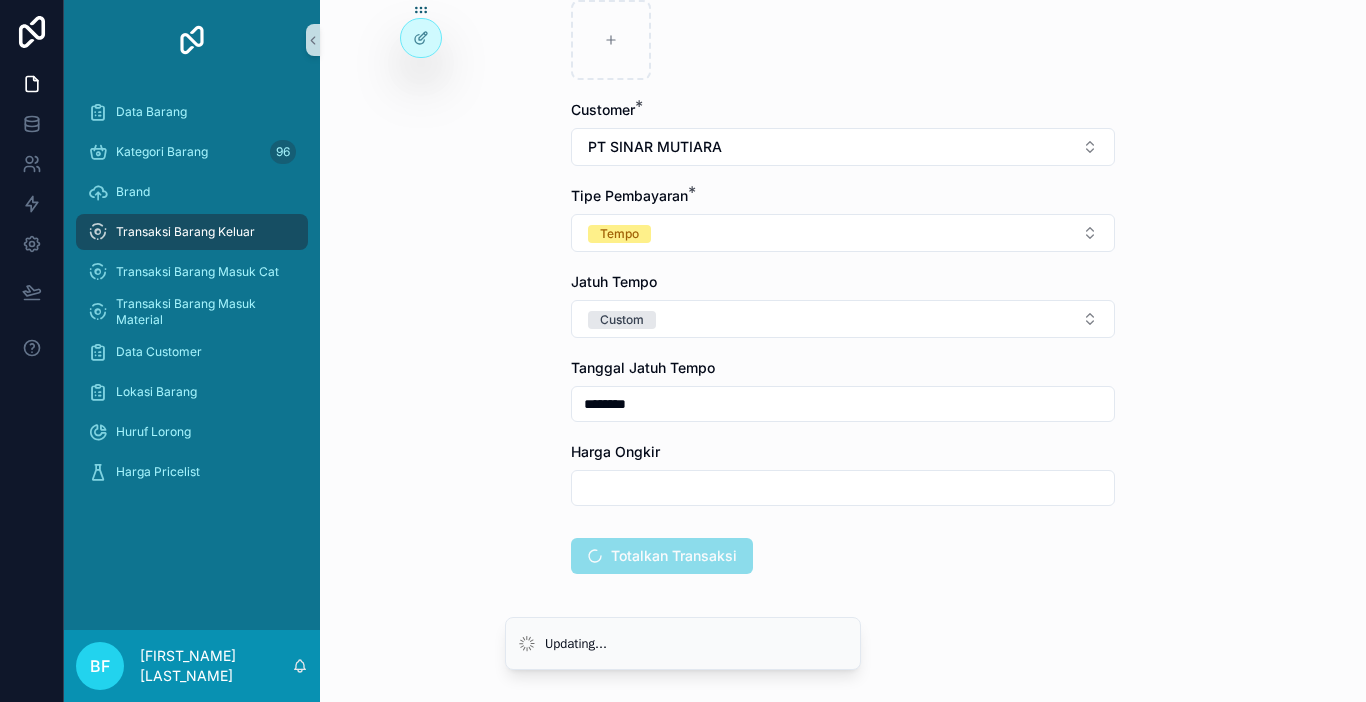 scroll, scrollTop: 0, scrollLeft: 0, axis: both 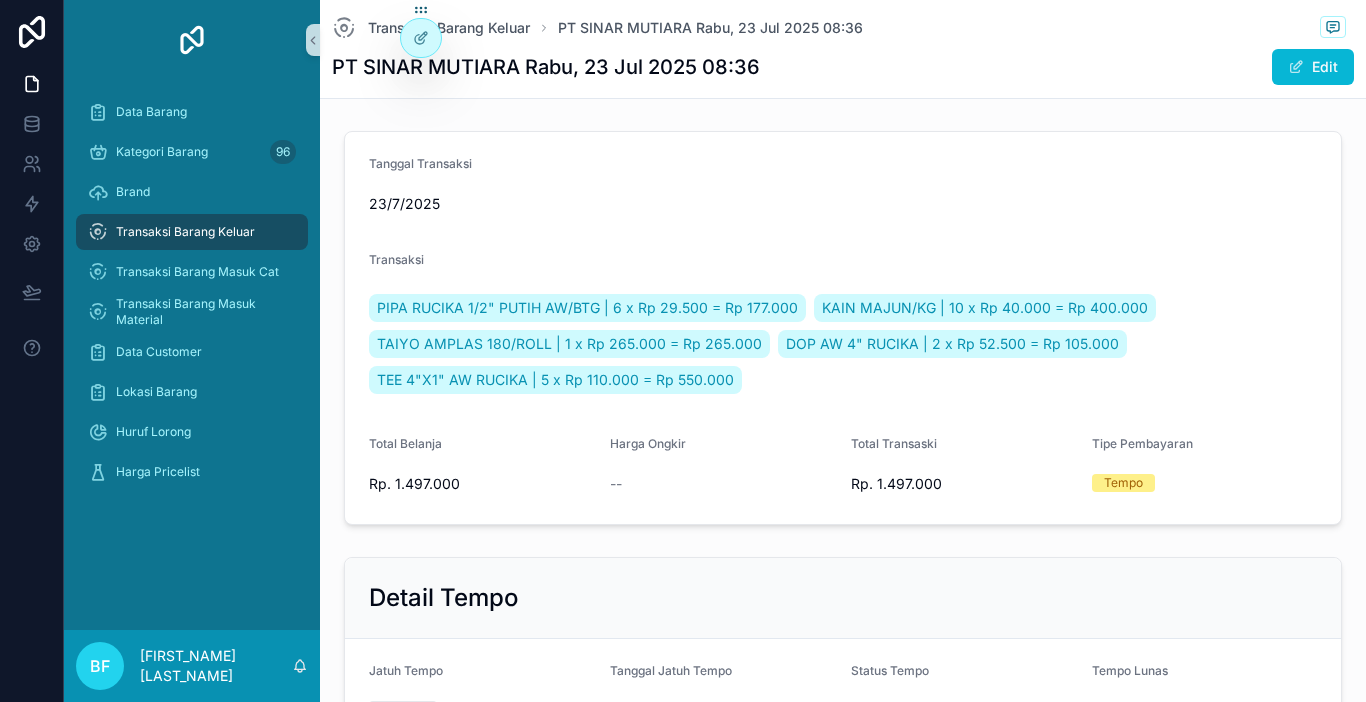 click on "Transaksi Barang Keluar" at bounding box center [185, 232] 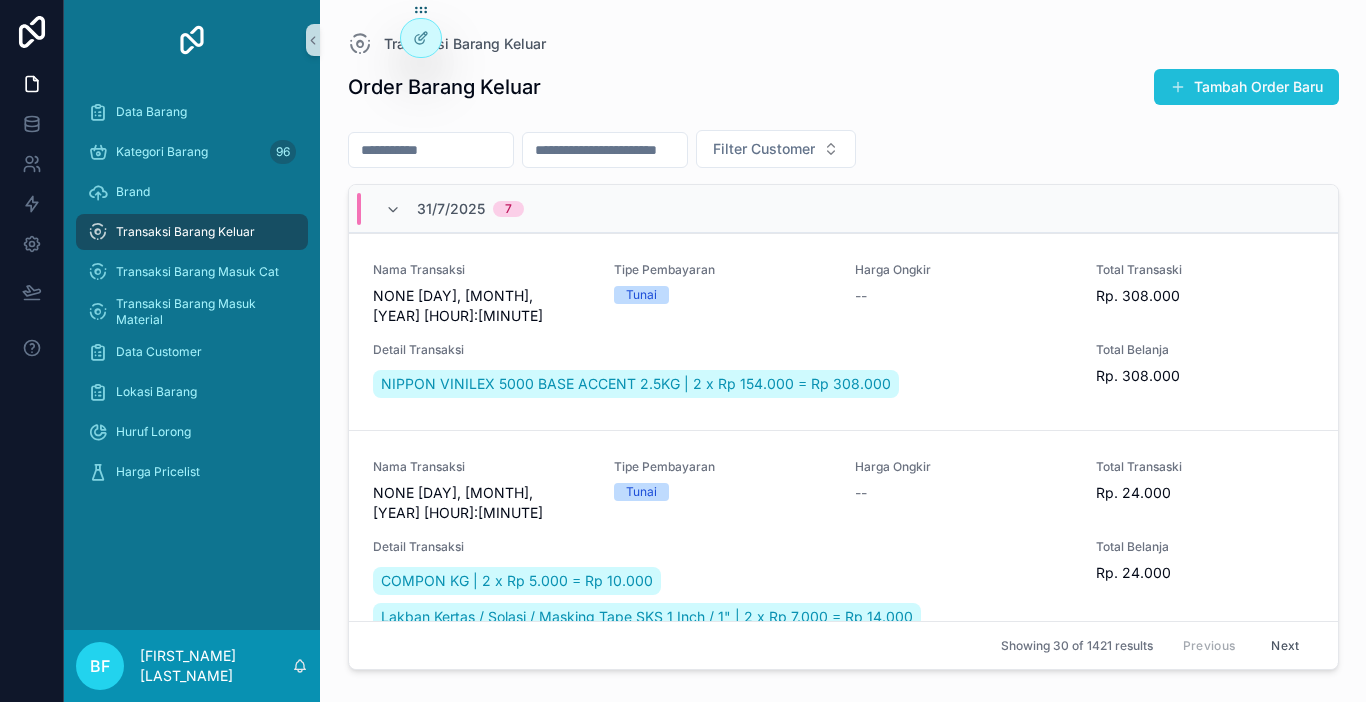 click on "Tambah Order Baru" at bounding box center [1246, 87] 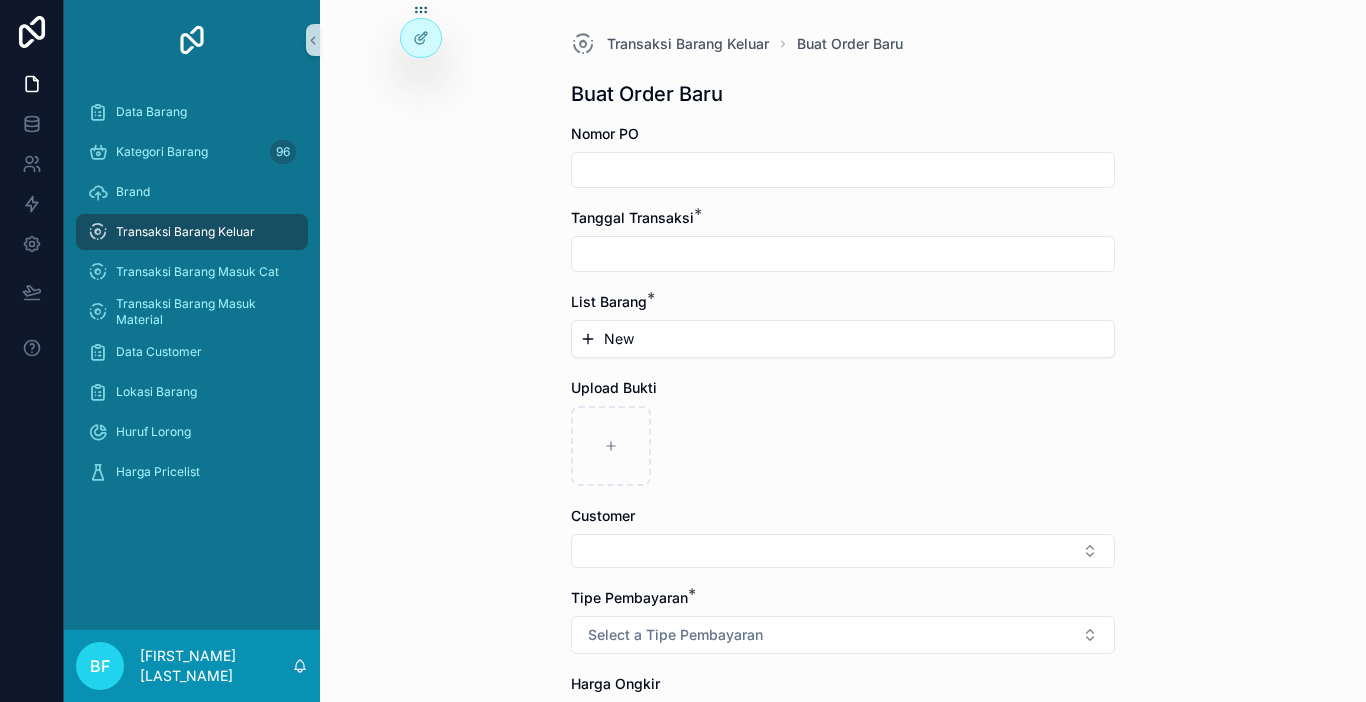 click at bounding box center [843, 170] 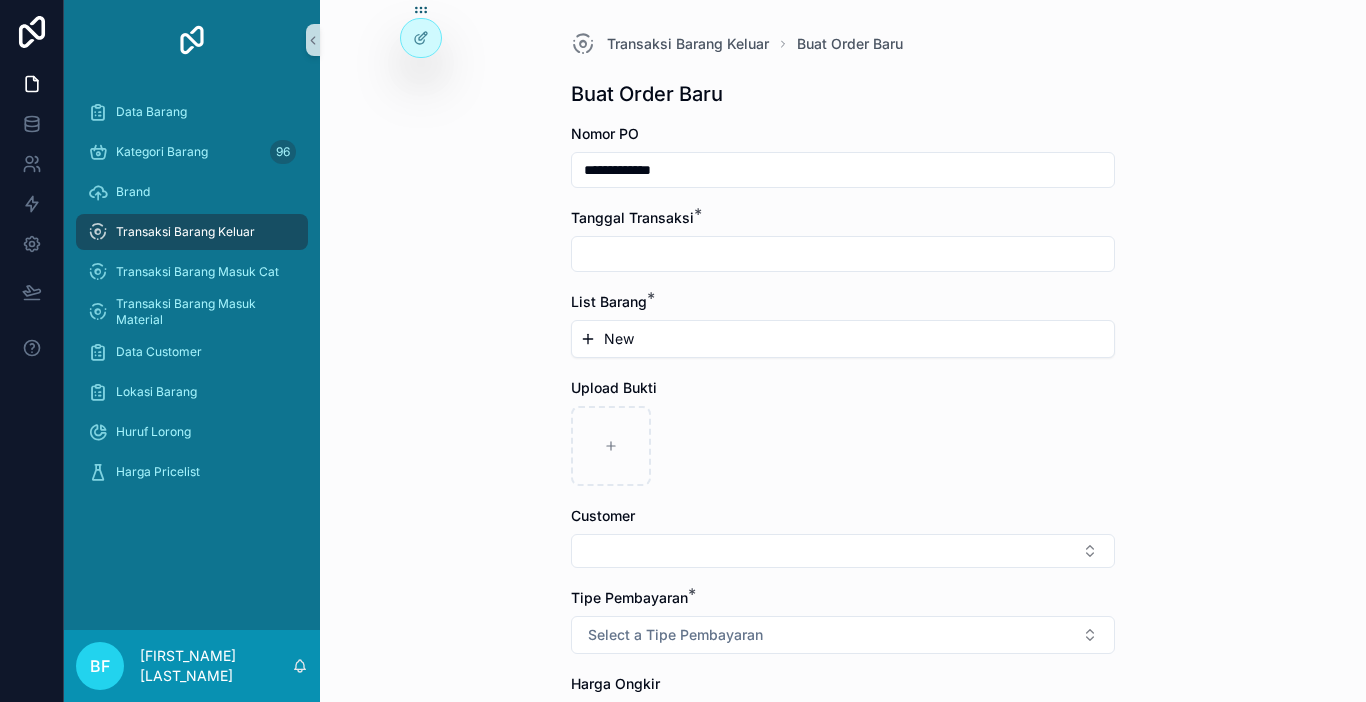 type on "**********" 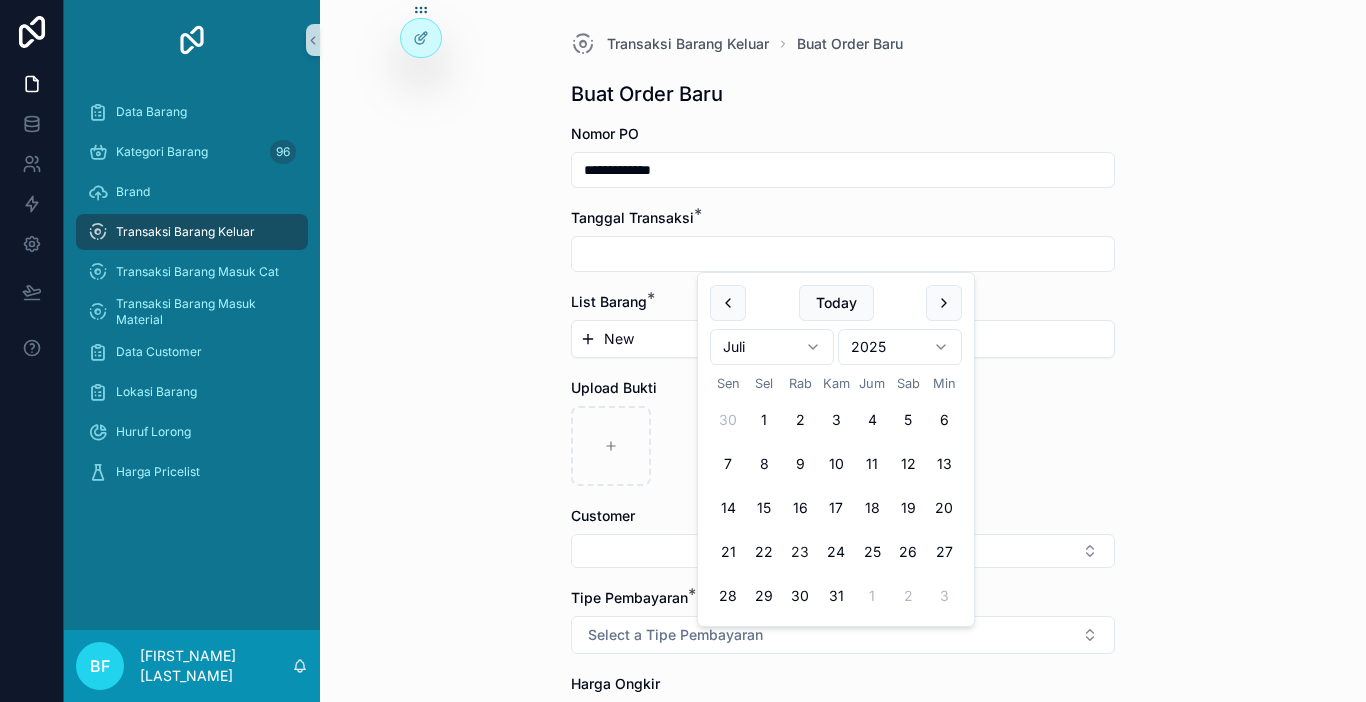 click on "23" at bounding box center (800, 552) 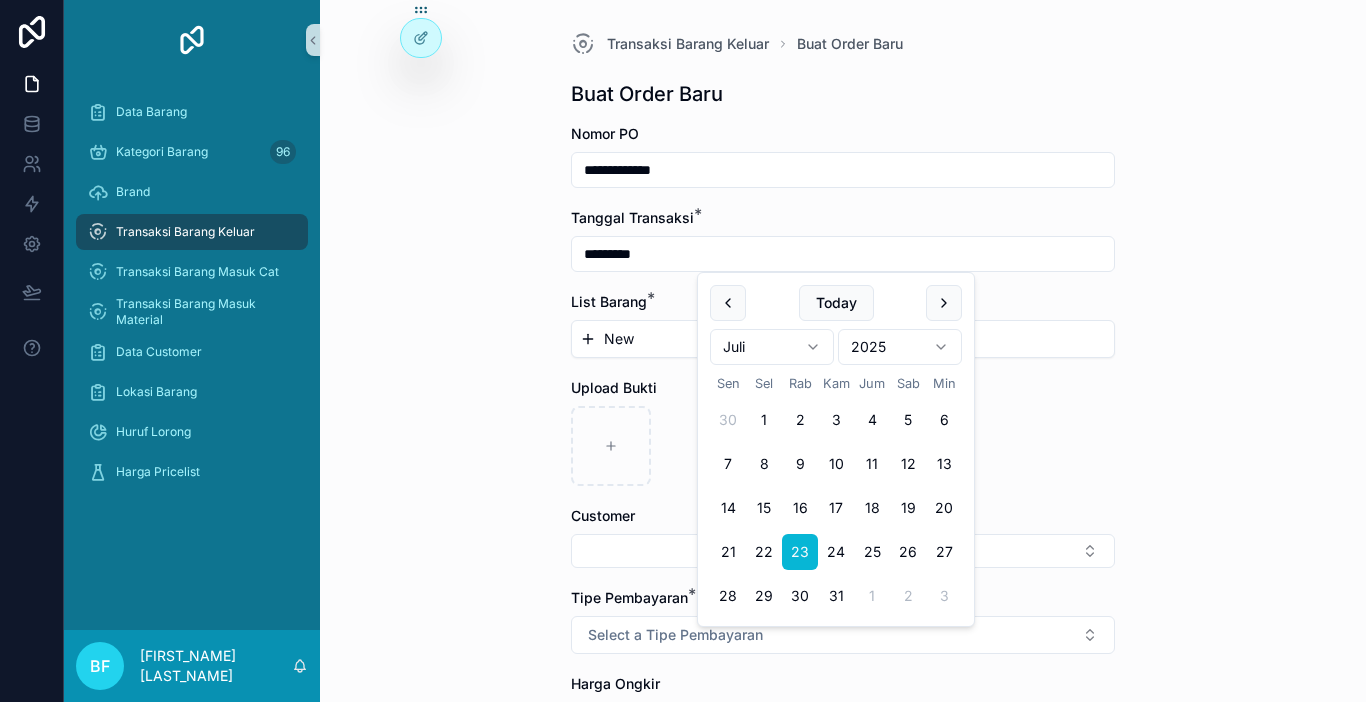 click on "New" at bounding box center (843, 339) 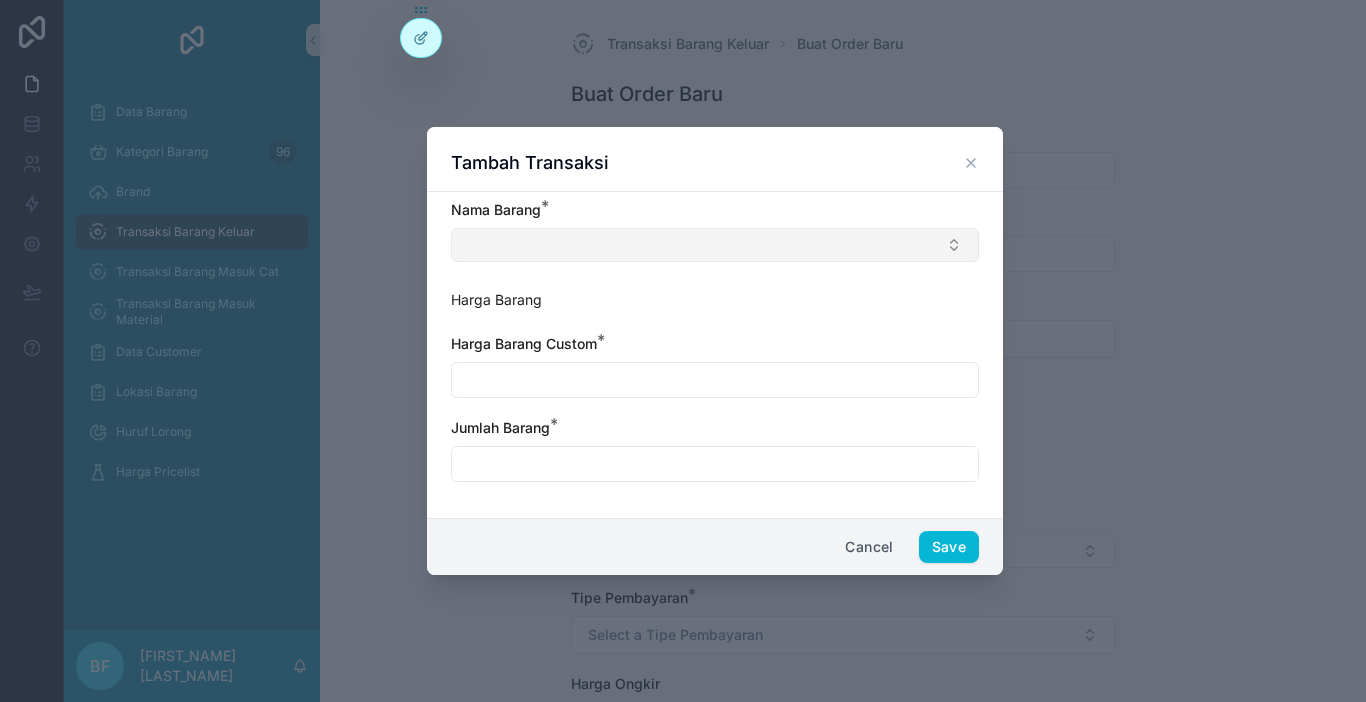 click at bounding box center [715, 245] 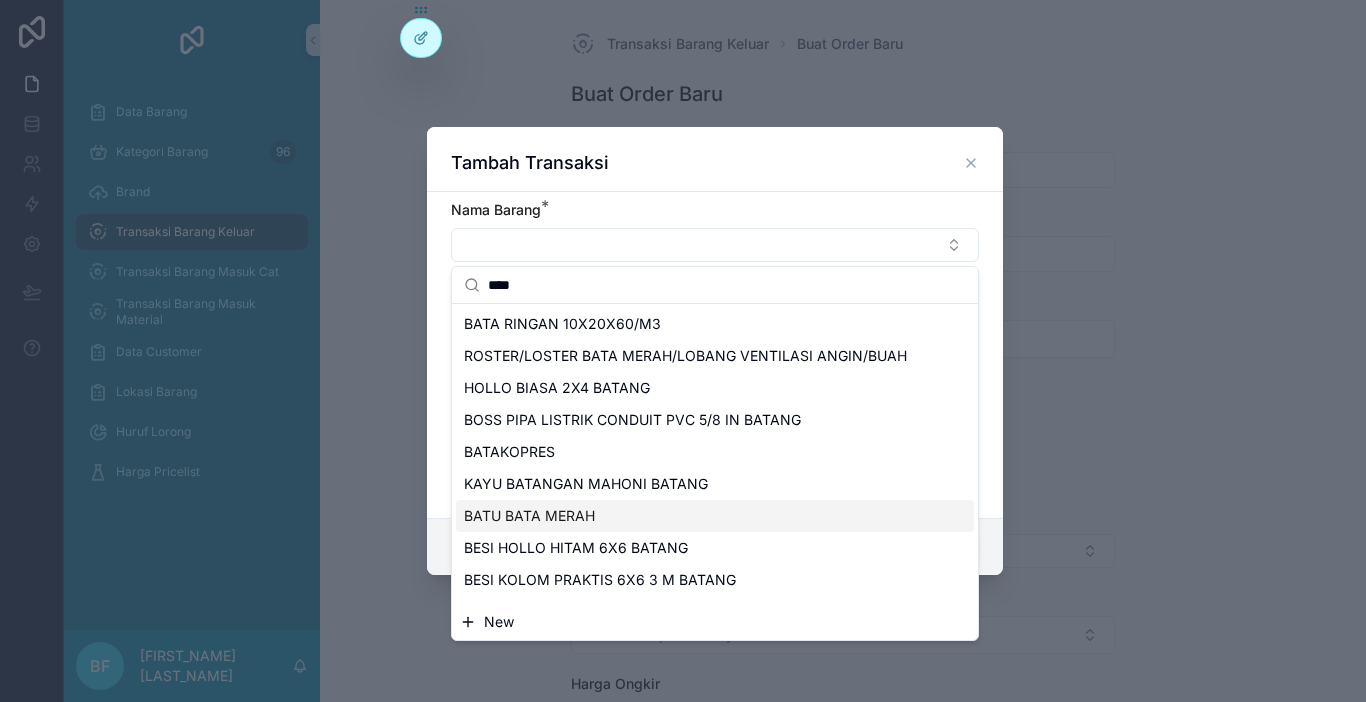 type on "****" 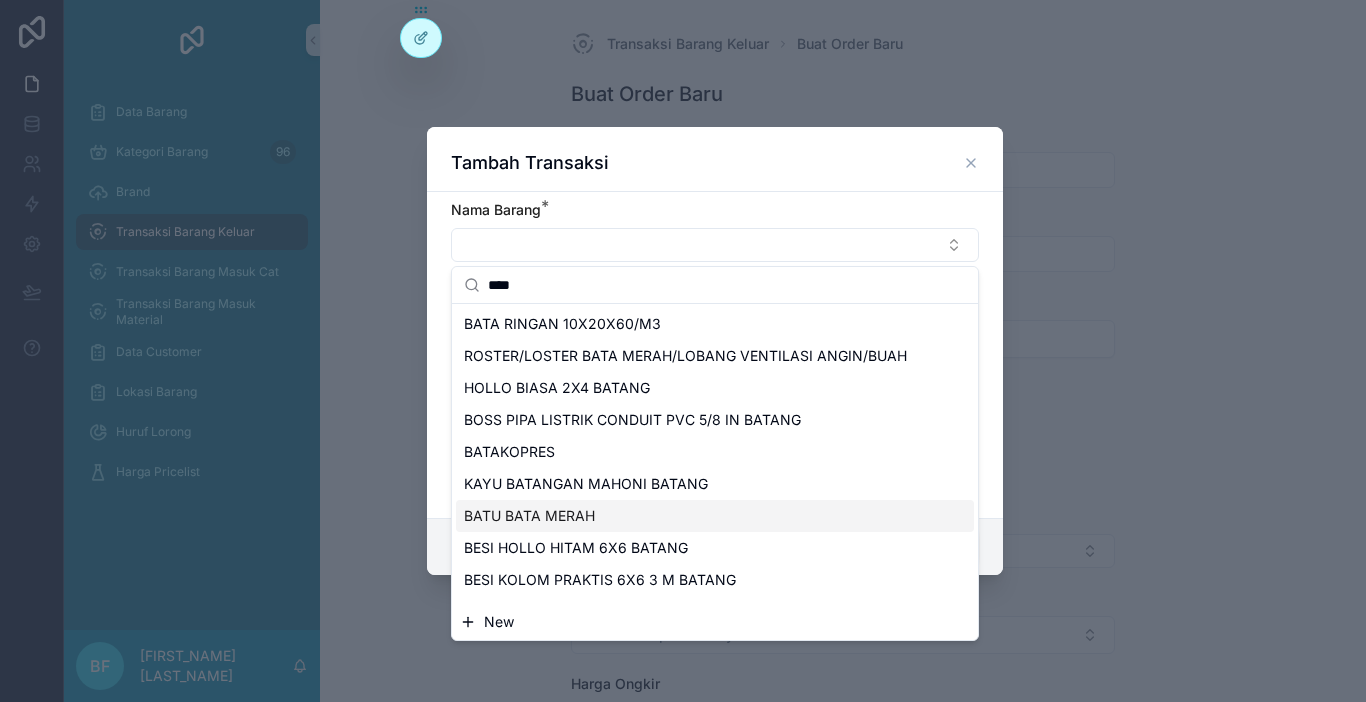 click on "BATU BATA MERAH" at bounding box center [529, 516] 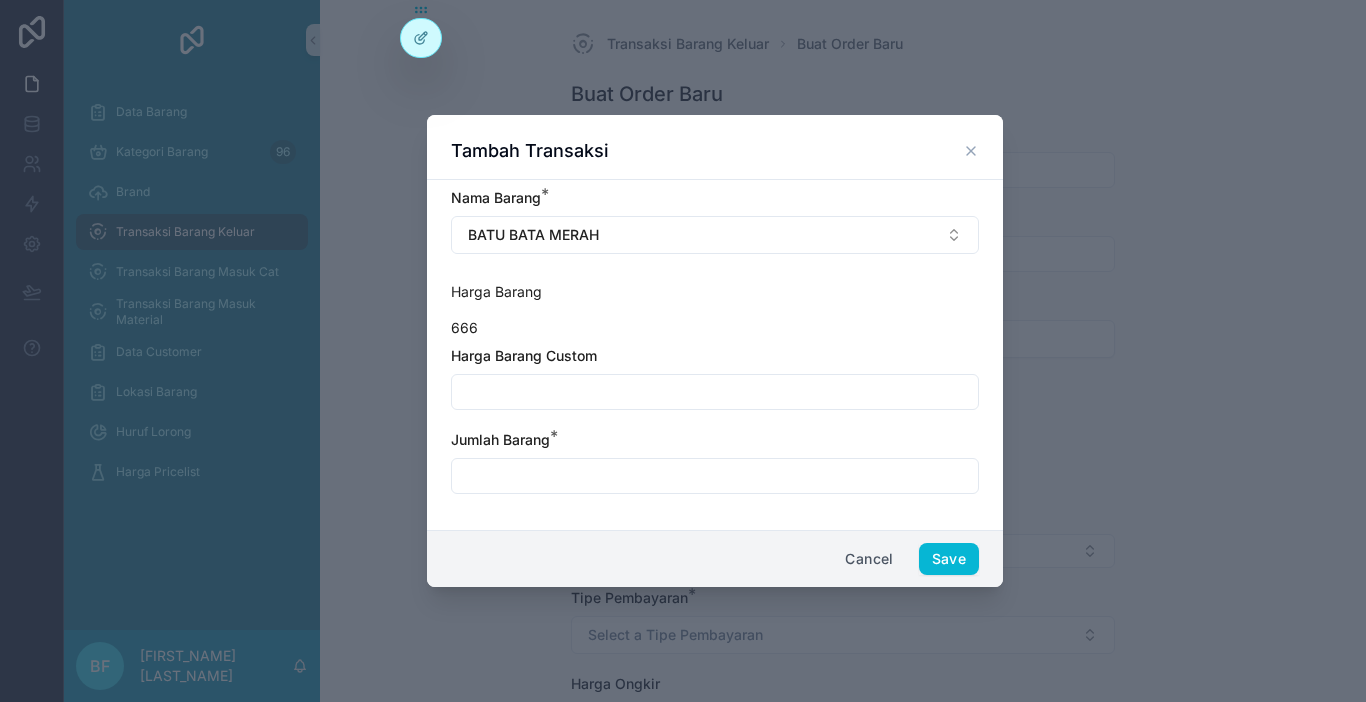 click at bounding box center (715, 392) 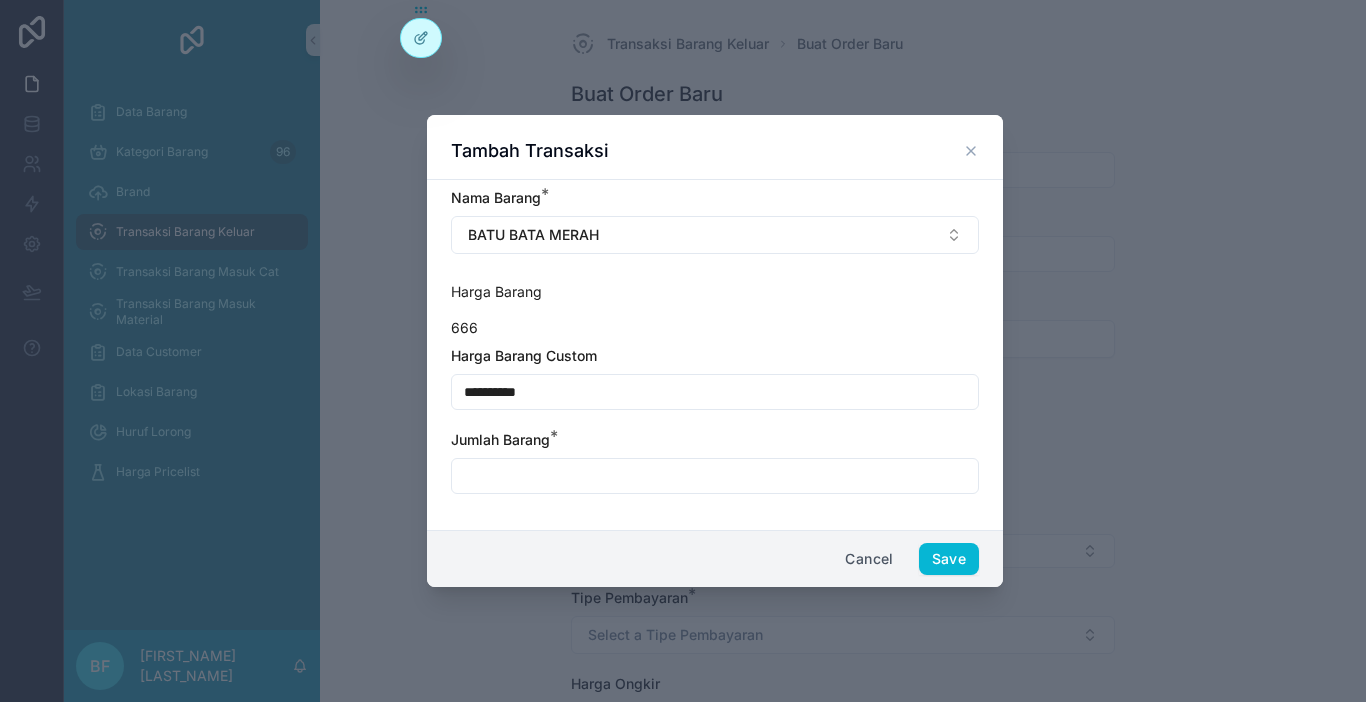 type on "**********" 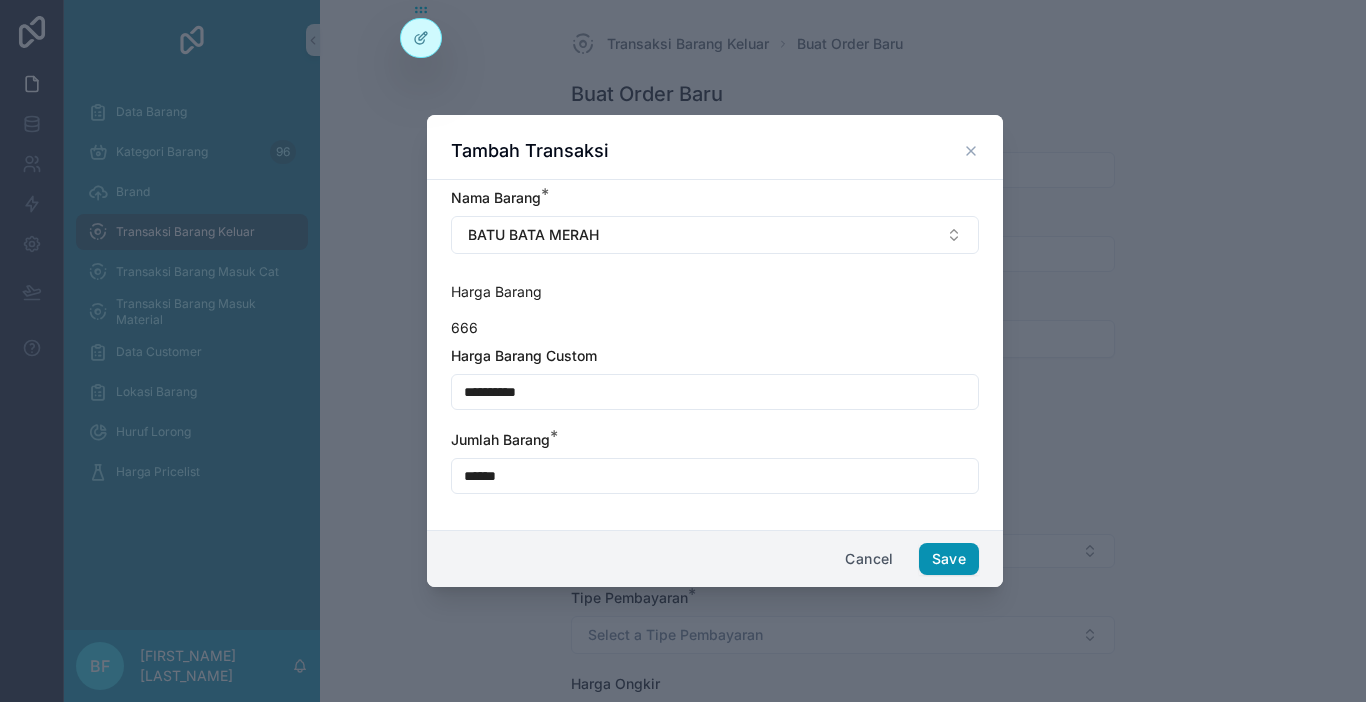 type on "******" 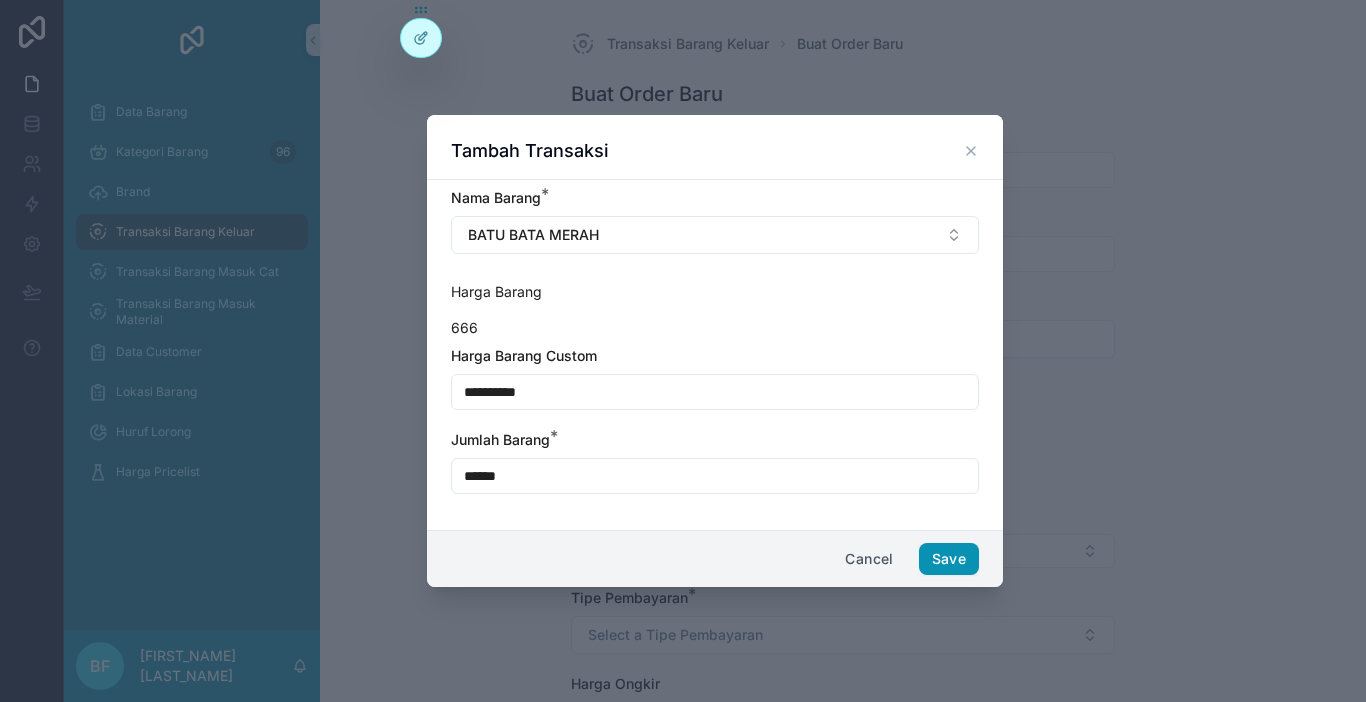 click on "Save" at bounding box center (949, 559) 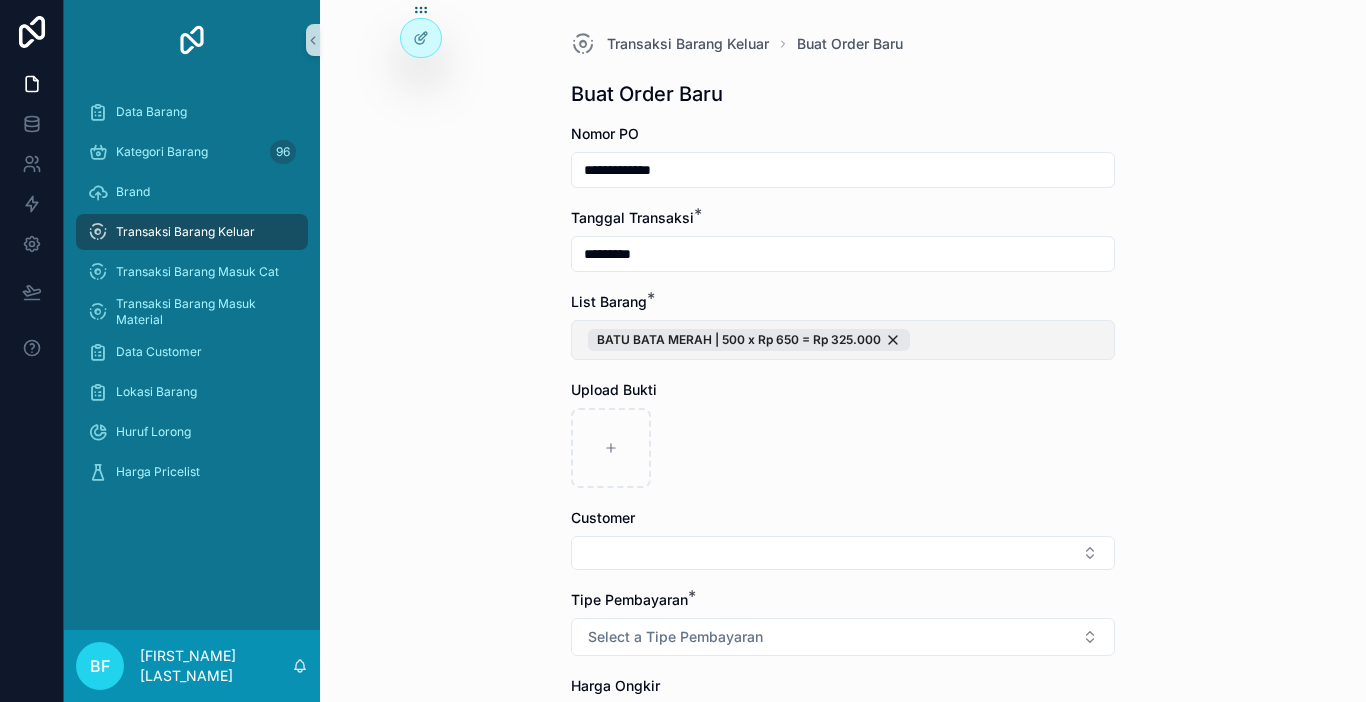 click on "BATU BATA MERAH  | 500 x Rp 650 = Rp 325.000" at bounding box center [843, 340] 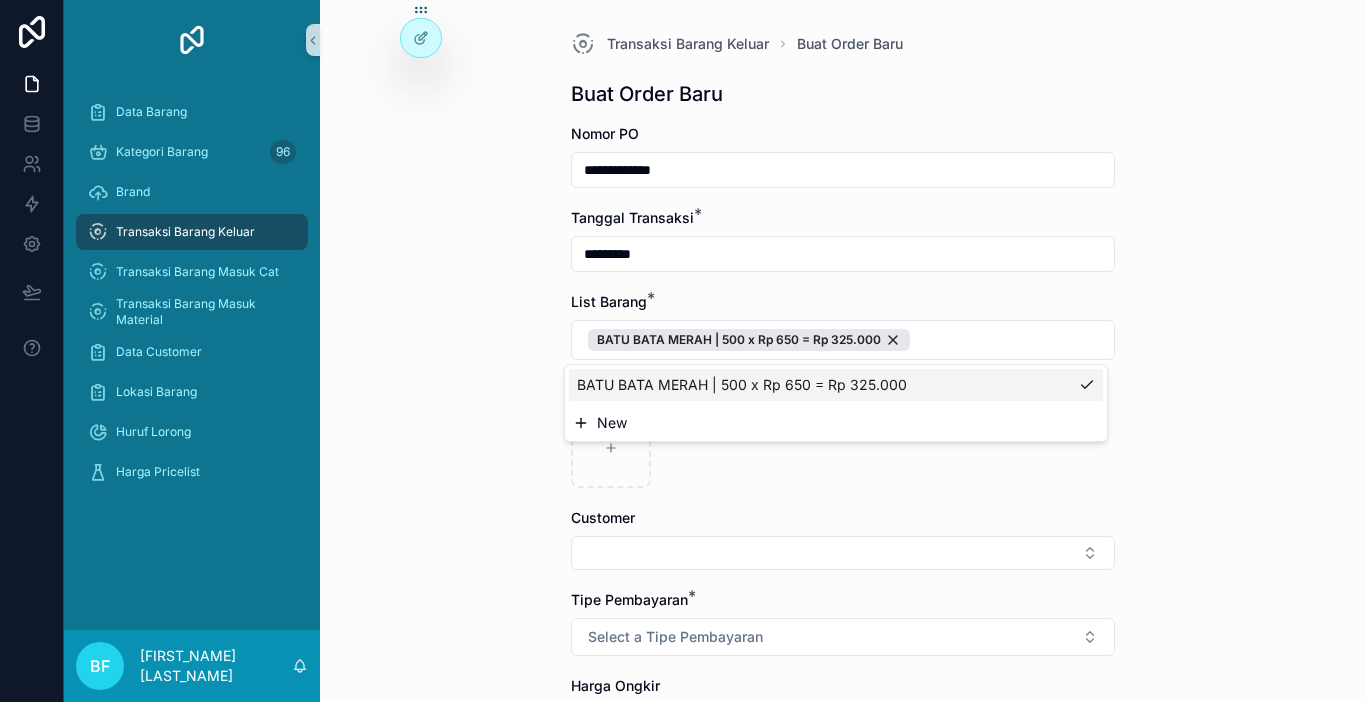 click on "New" at bounding box center (836, 423) 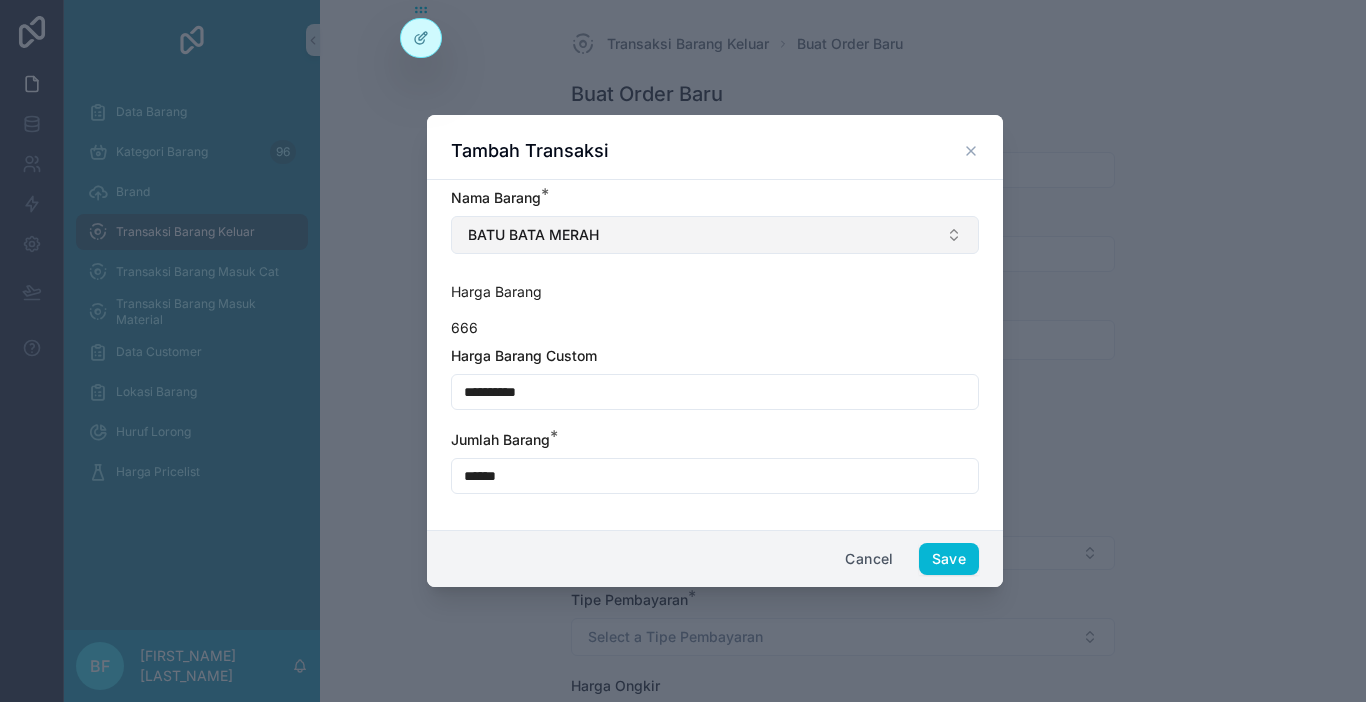 click on "BATU BATA MERAH" at bounding box center [715, 235] 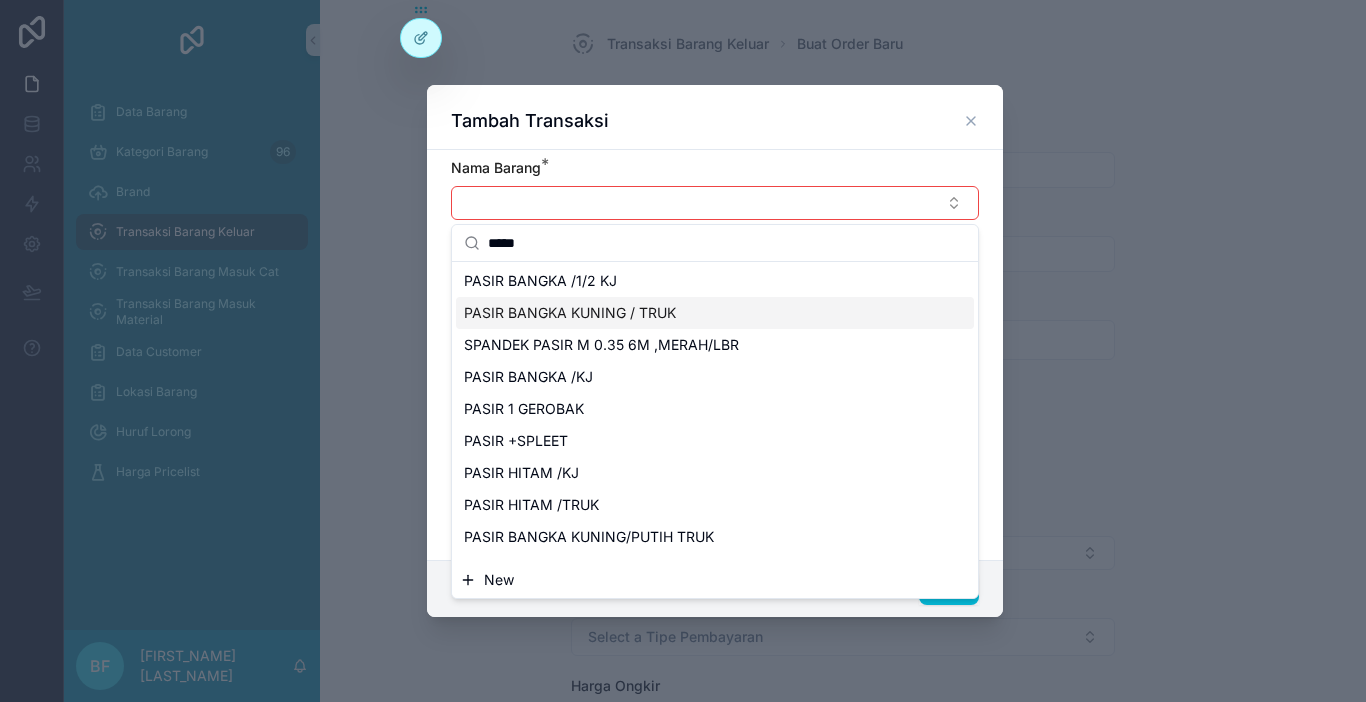 scroll, scrollTop: 200, scrollLeft: 0, axis: vertical 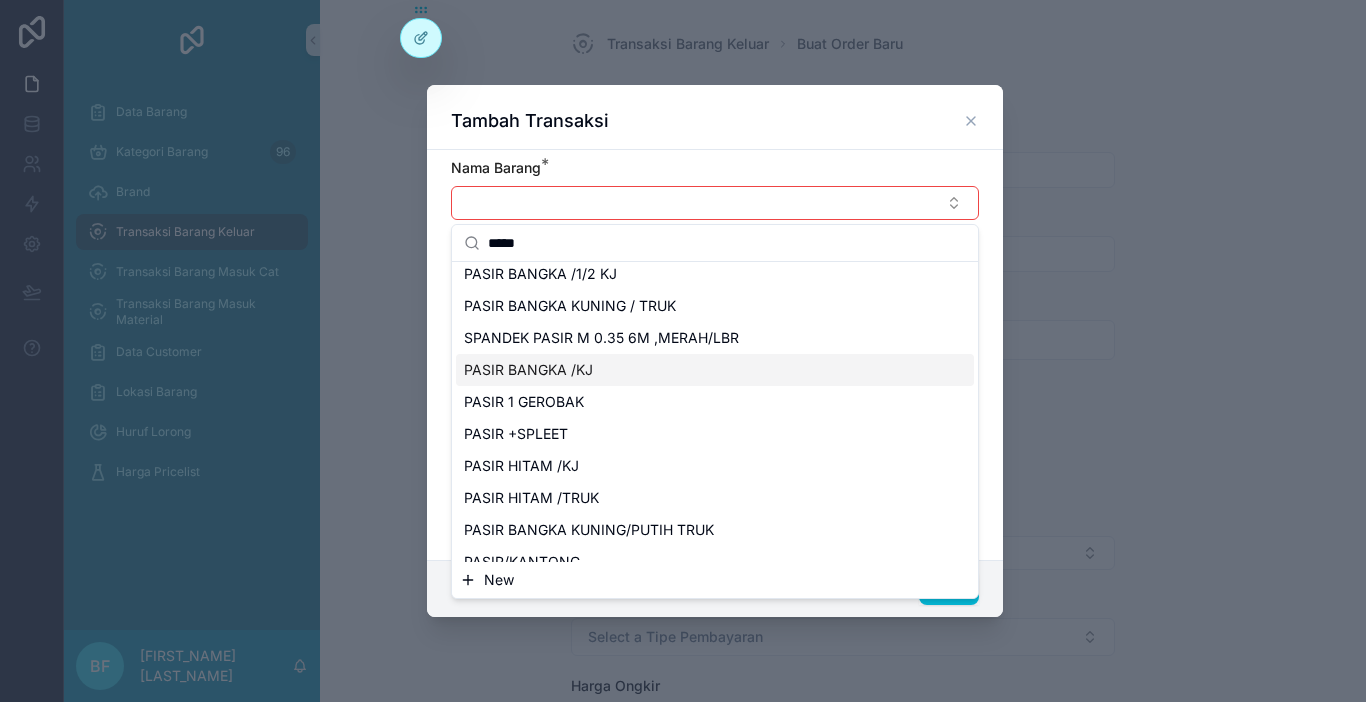 type on "*****" 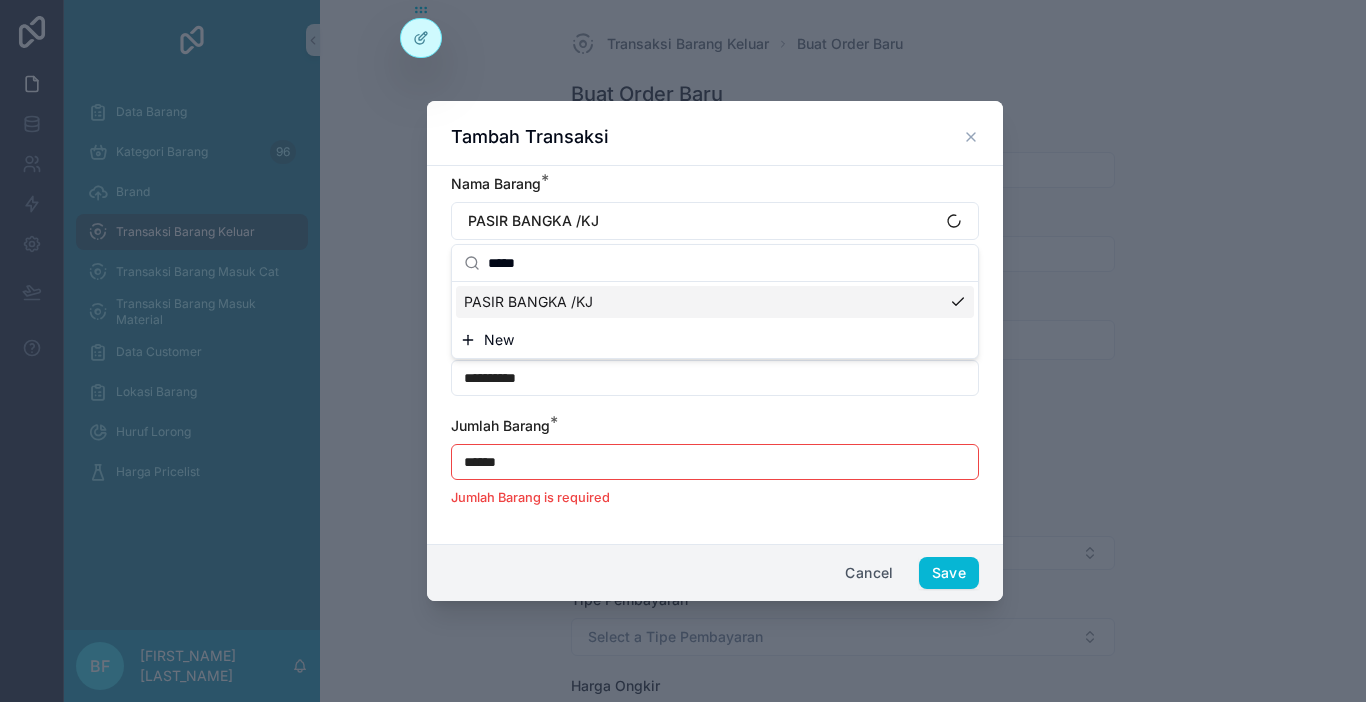 scroll, scrollTop: 0, scrollLeft: 0, axis: both 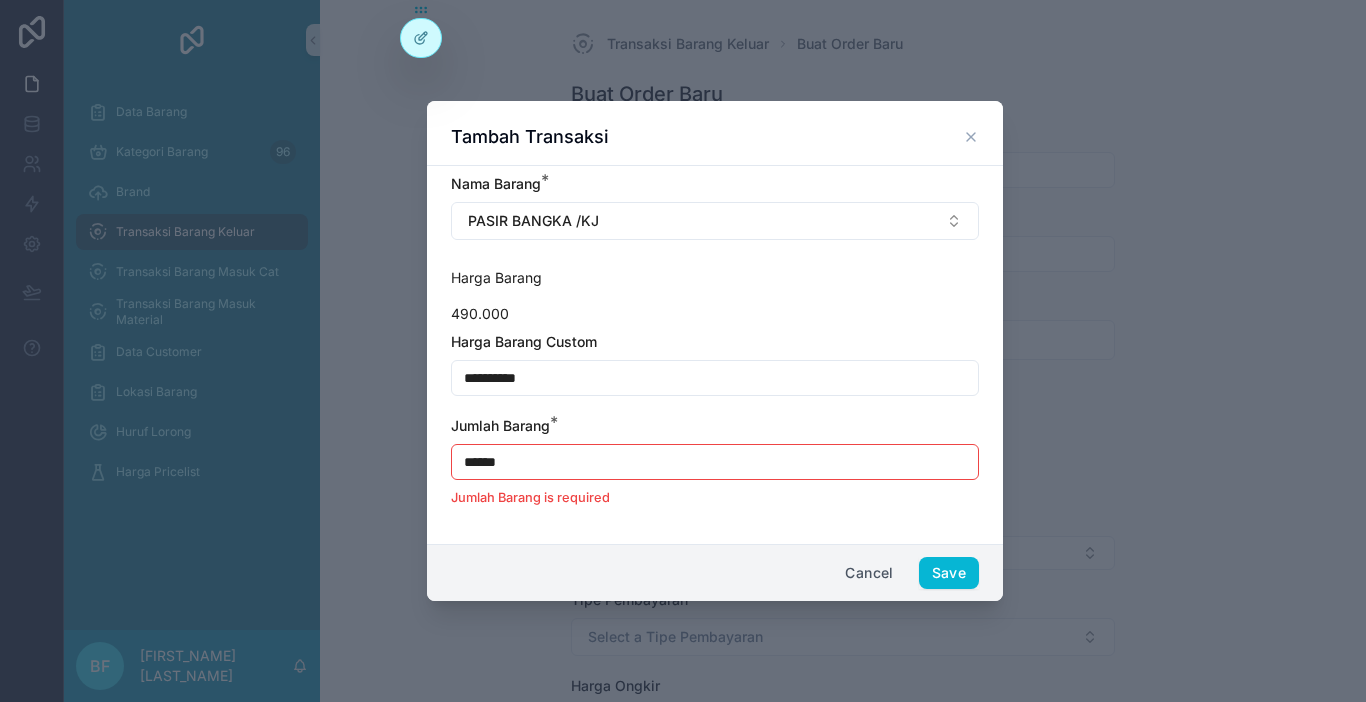 click on "**********" at bounding box center [715, 378] 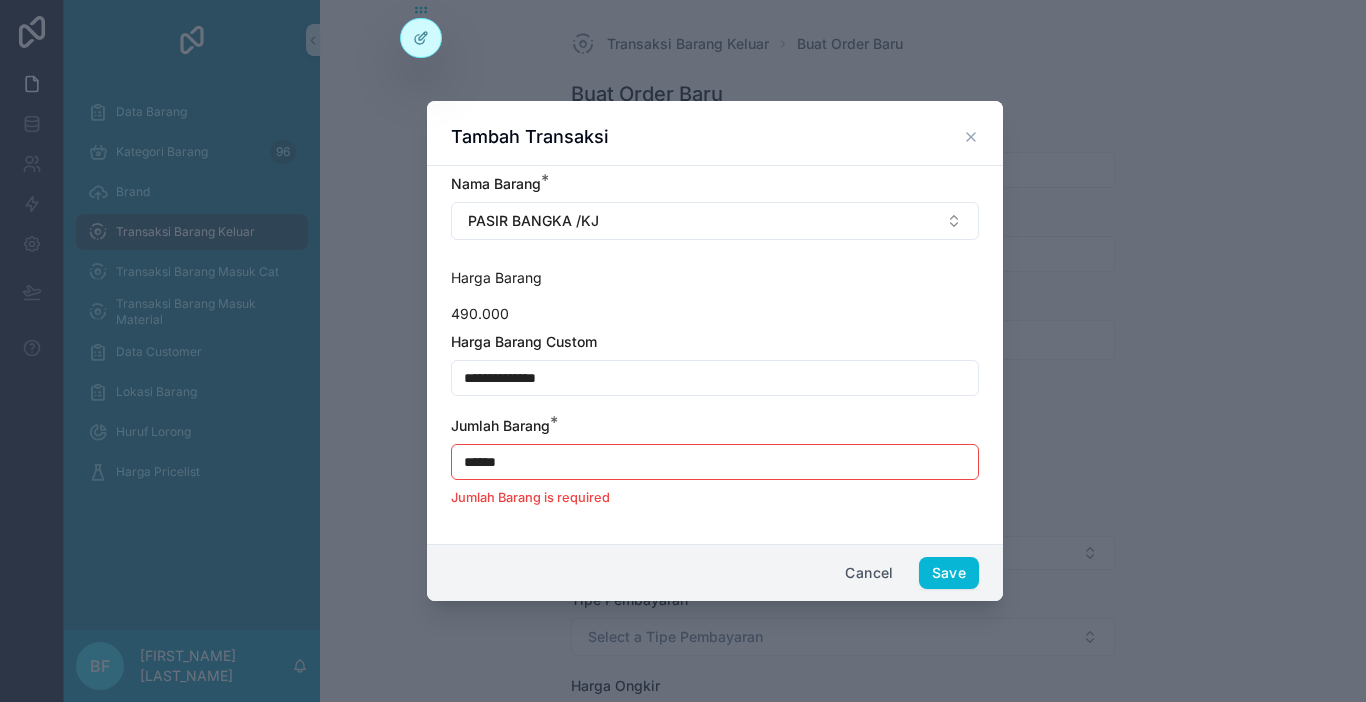 type on "**********" 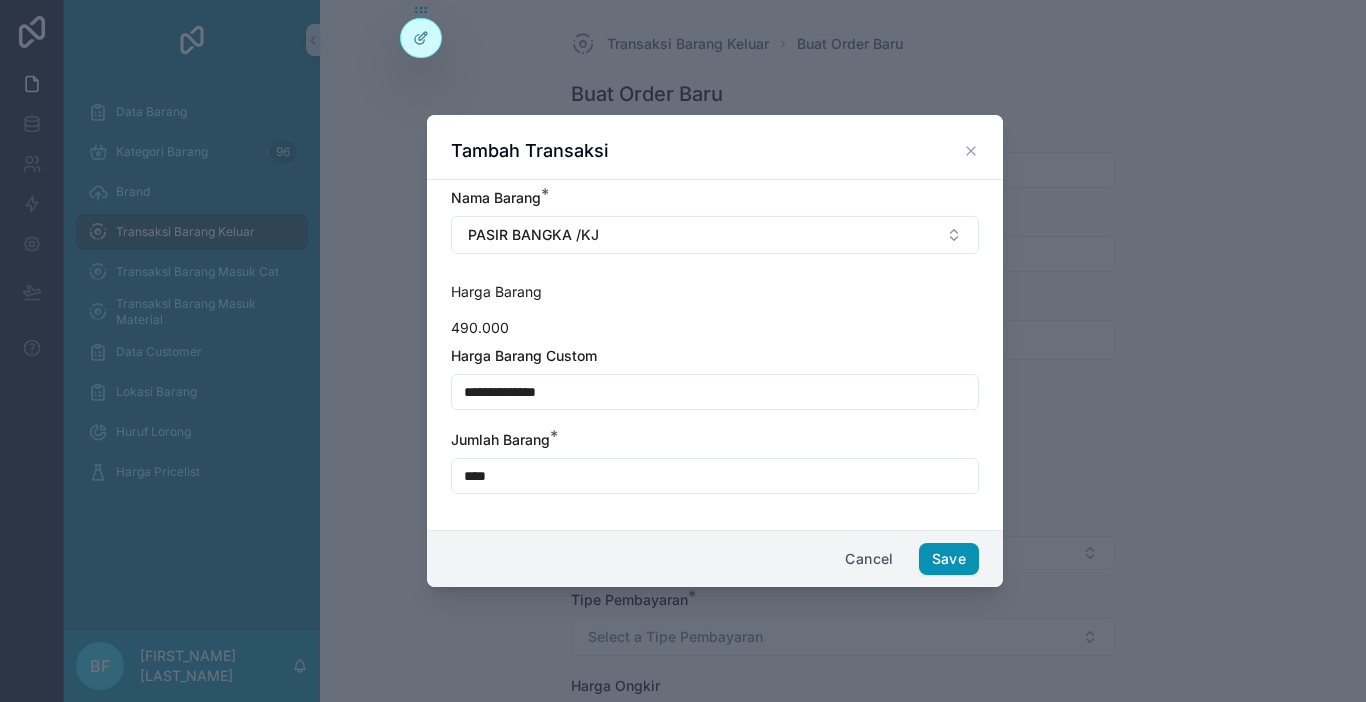 type on "****" 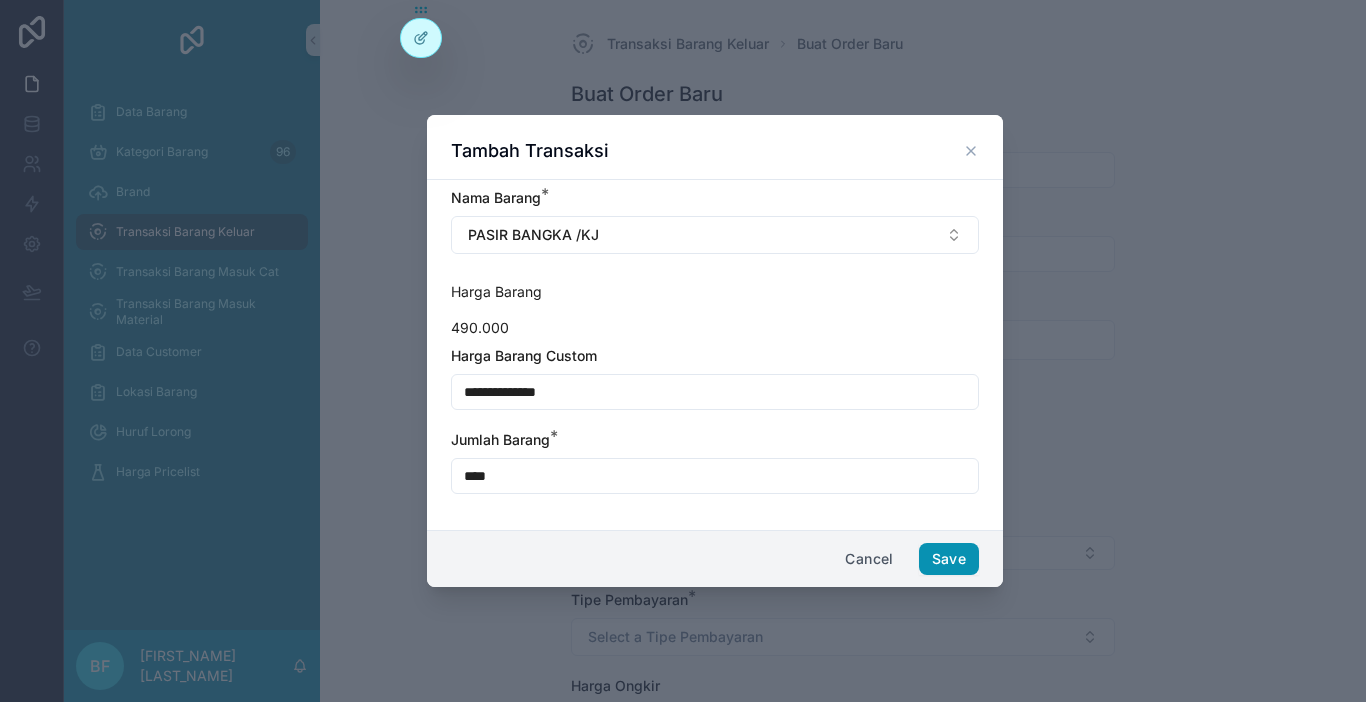 click on "Save" at bounding box center (949, 559) 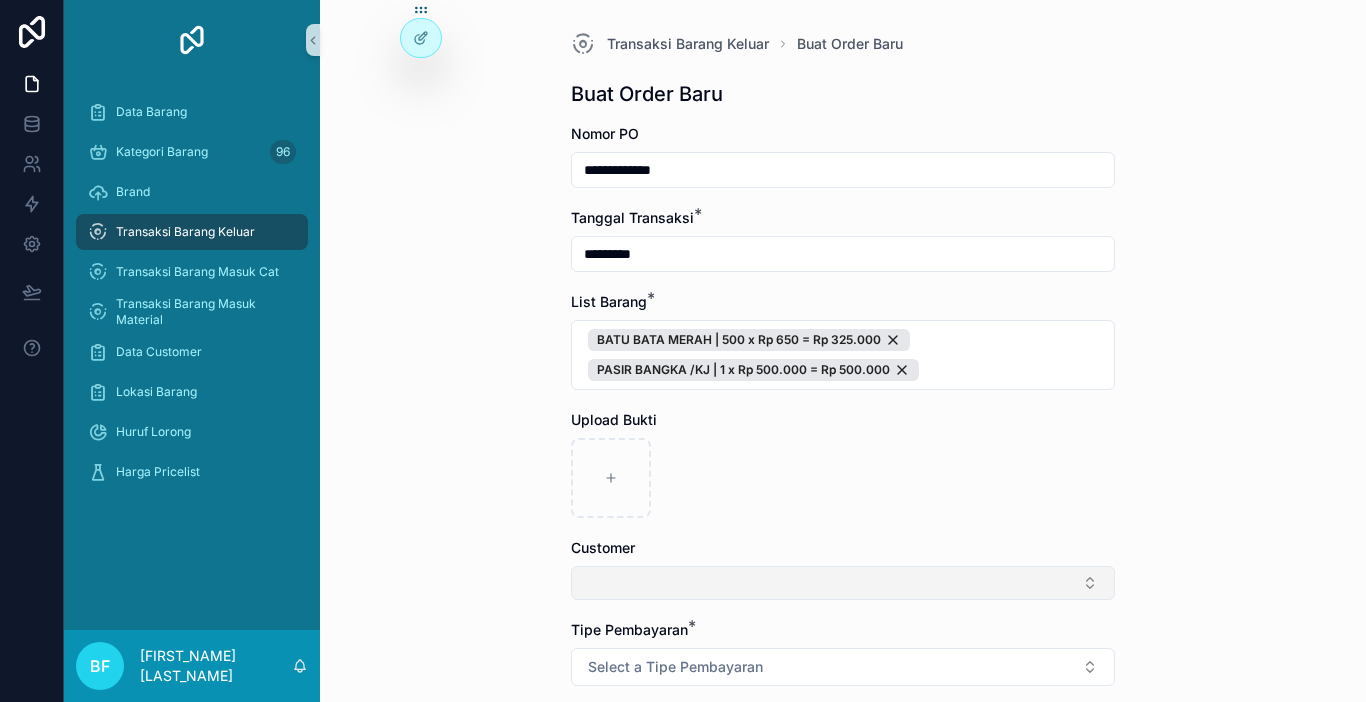 click at bounding box center [843, 583] 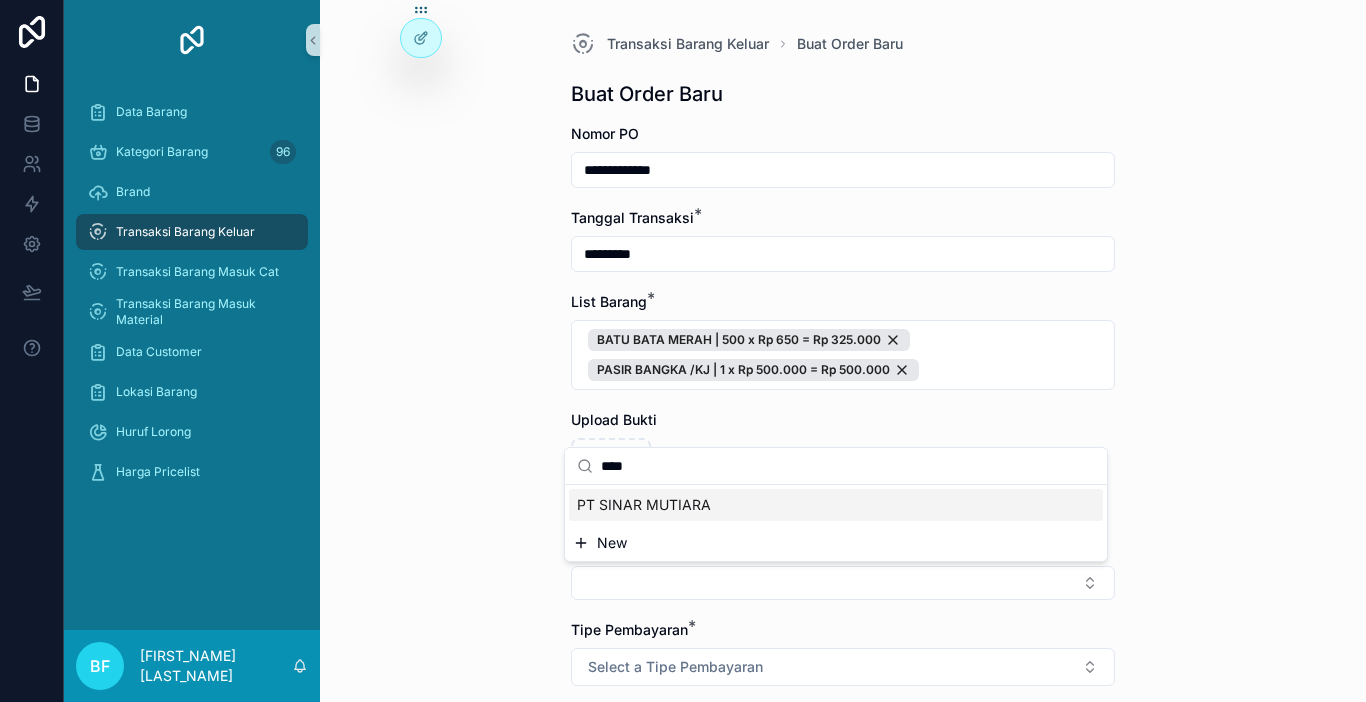 type on "****" 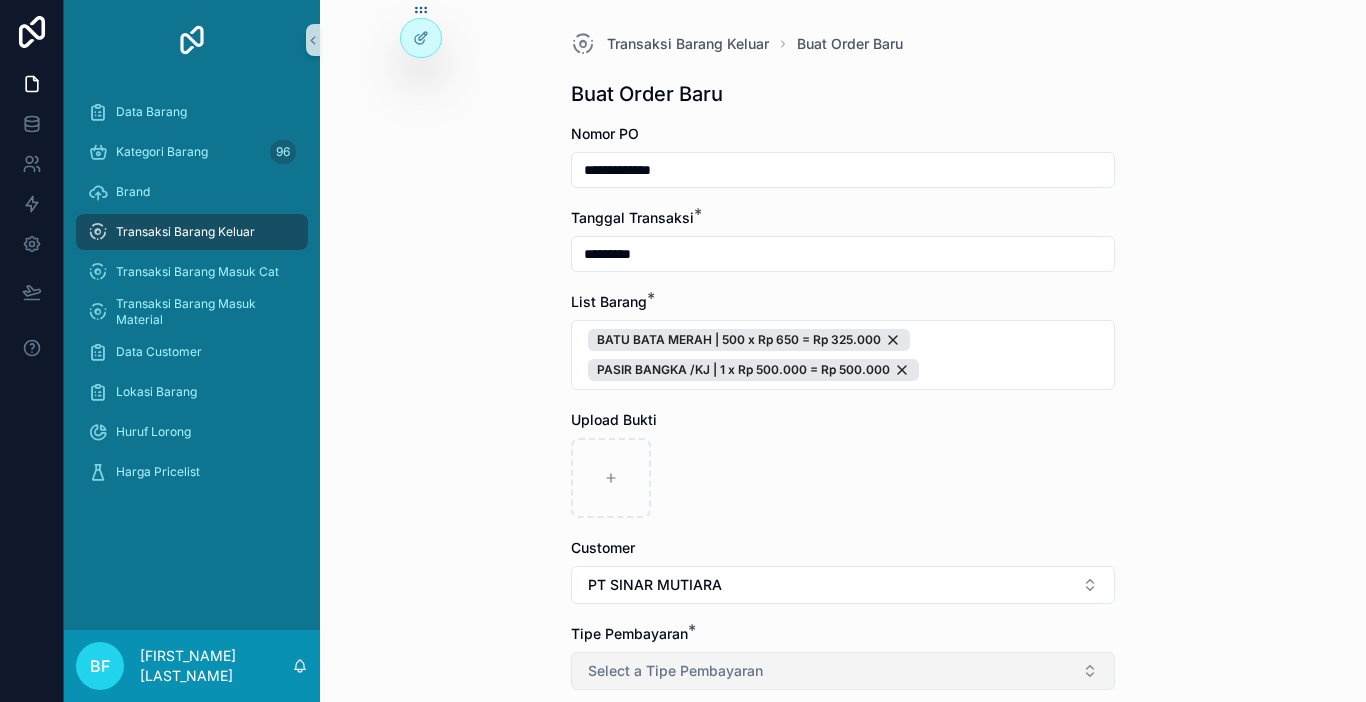 click on "Select a Tipe Pembayaran" at bounding box center [675, 671] 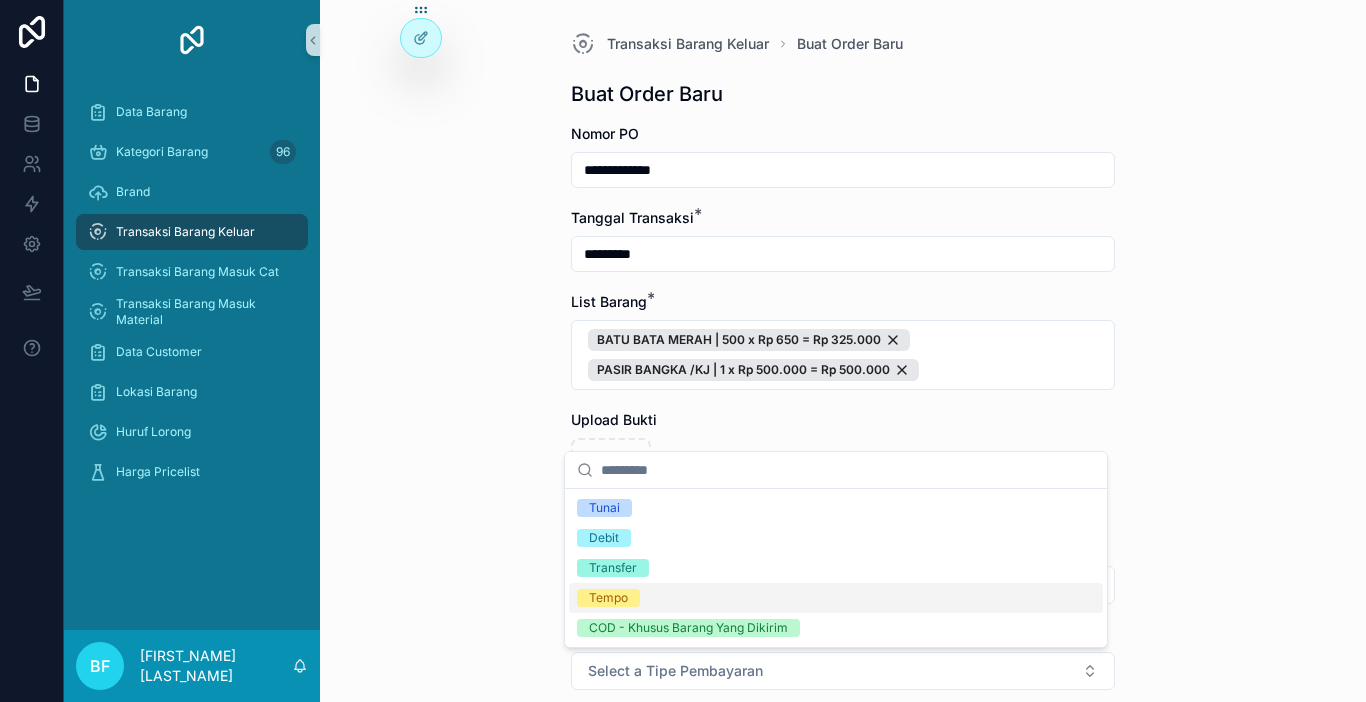 click on "Tempo" at bounding box center [608, 598] 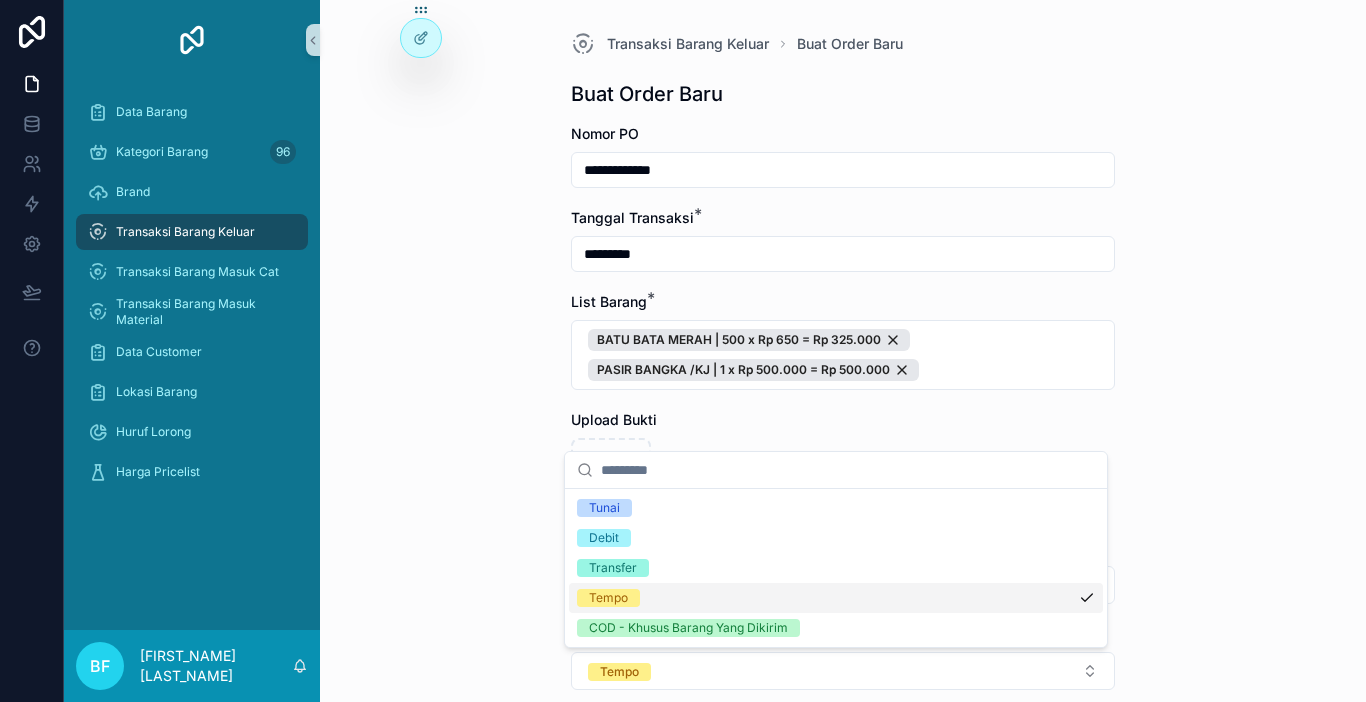 click on "**********" at bounding box center (843, 351) 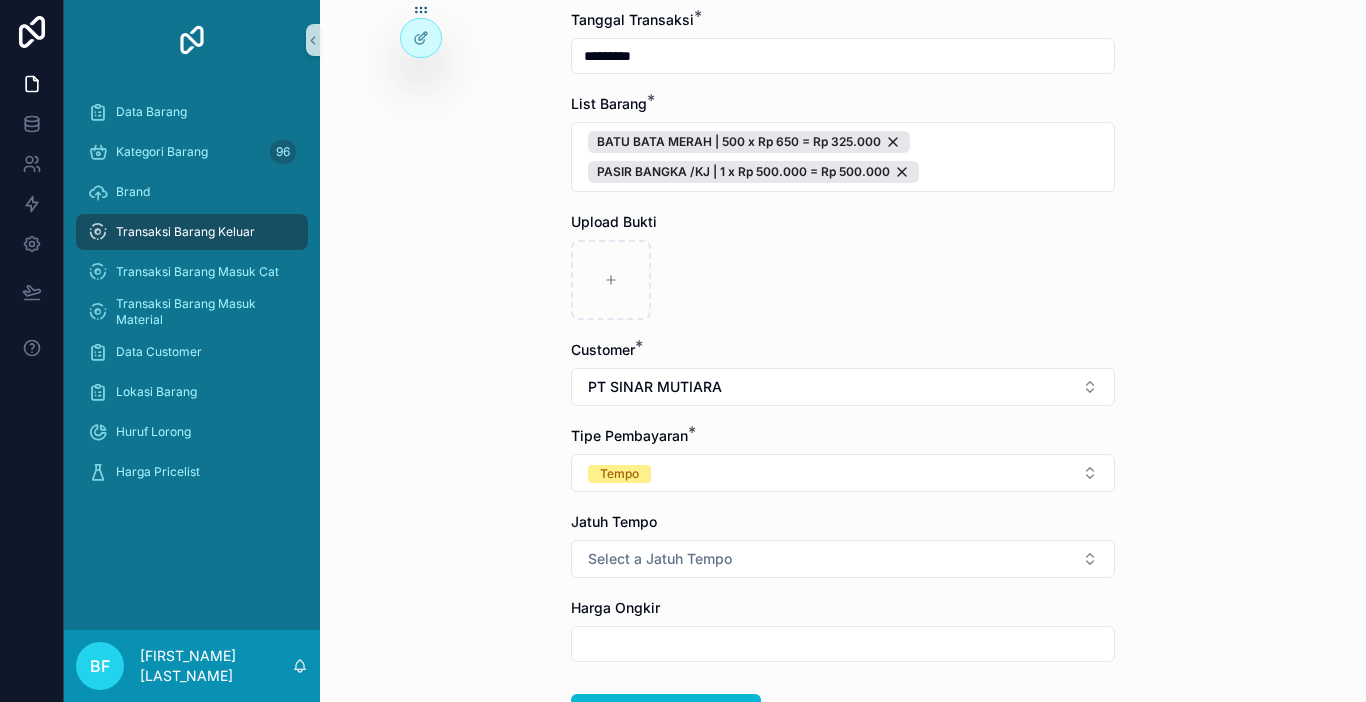 scroll, scrollTop: 200, scrollLeft: 0, axis: vertical 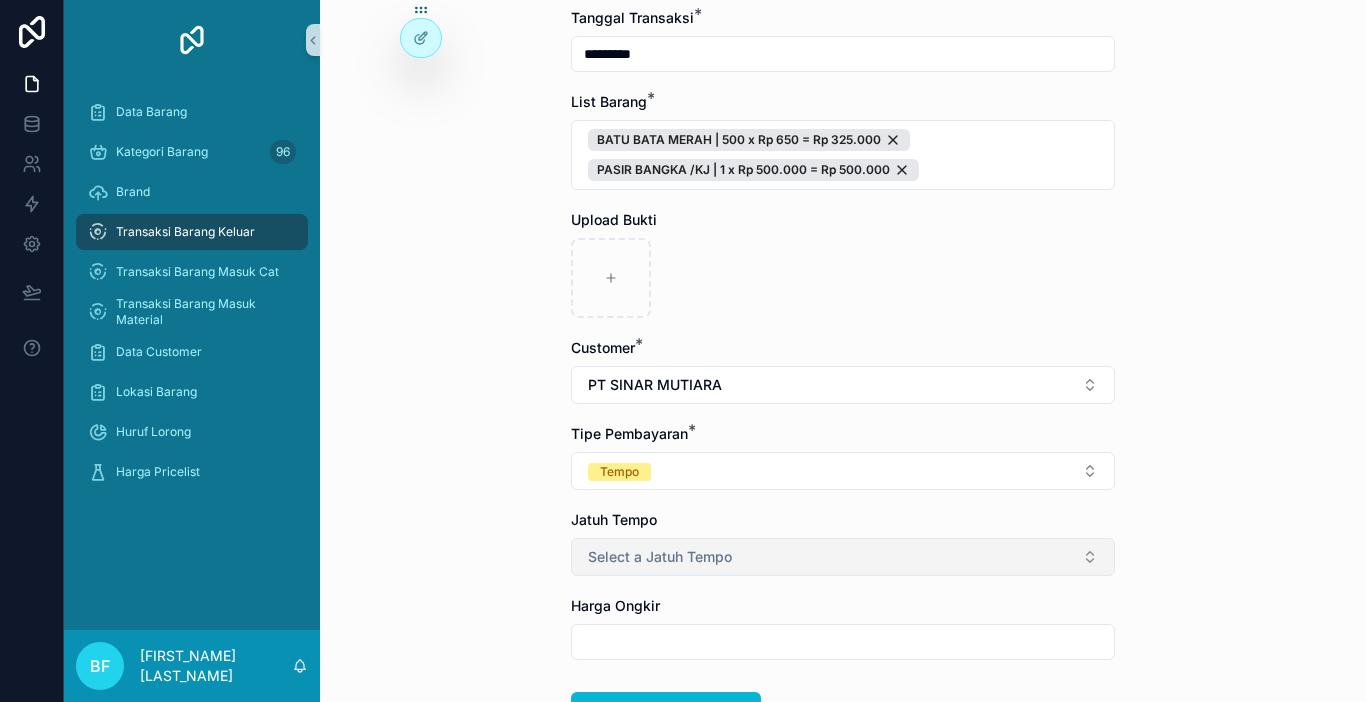 click on "Select a Jatuh Tempo" at bounding box center (660, 557) 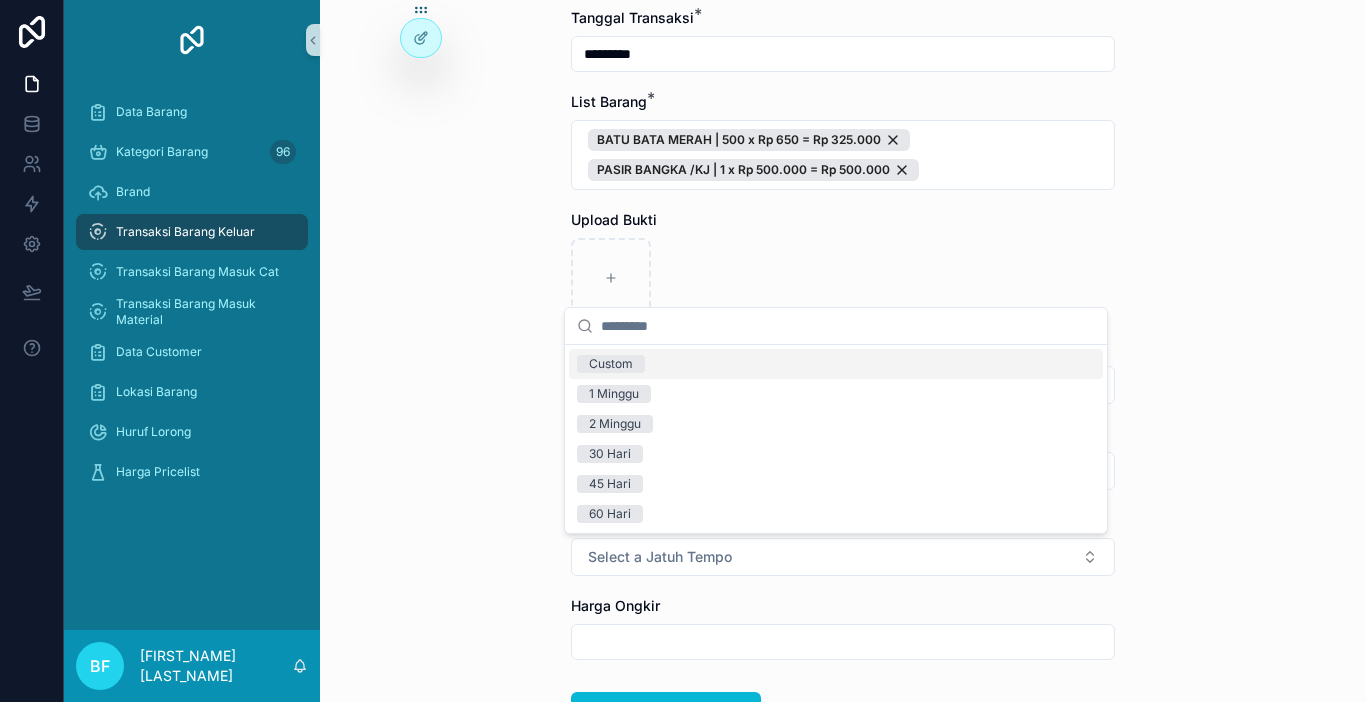 click on "Custom" at bounding box center (611, 364) 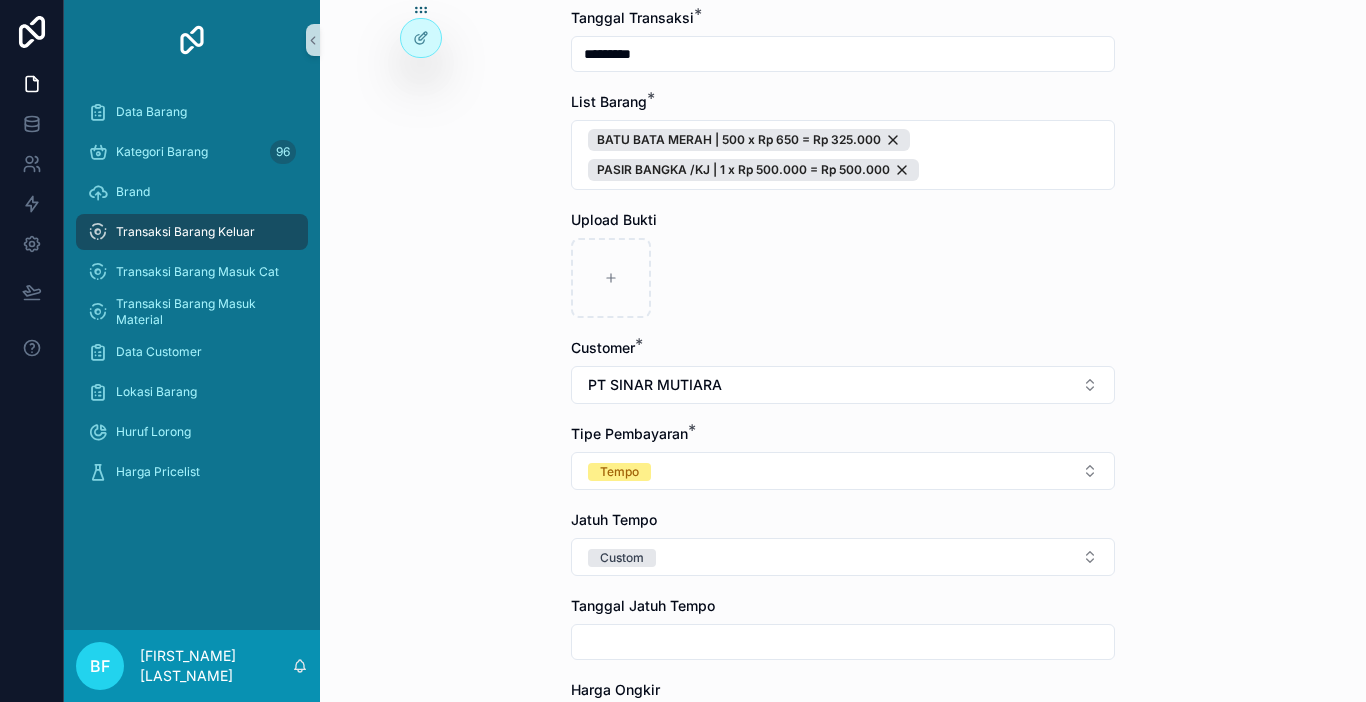 click on "**********" at bounding box center [843, 151] 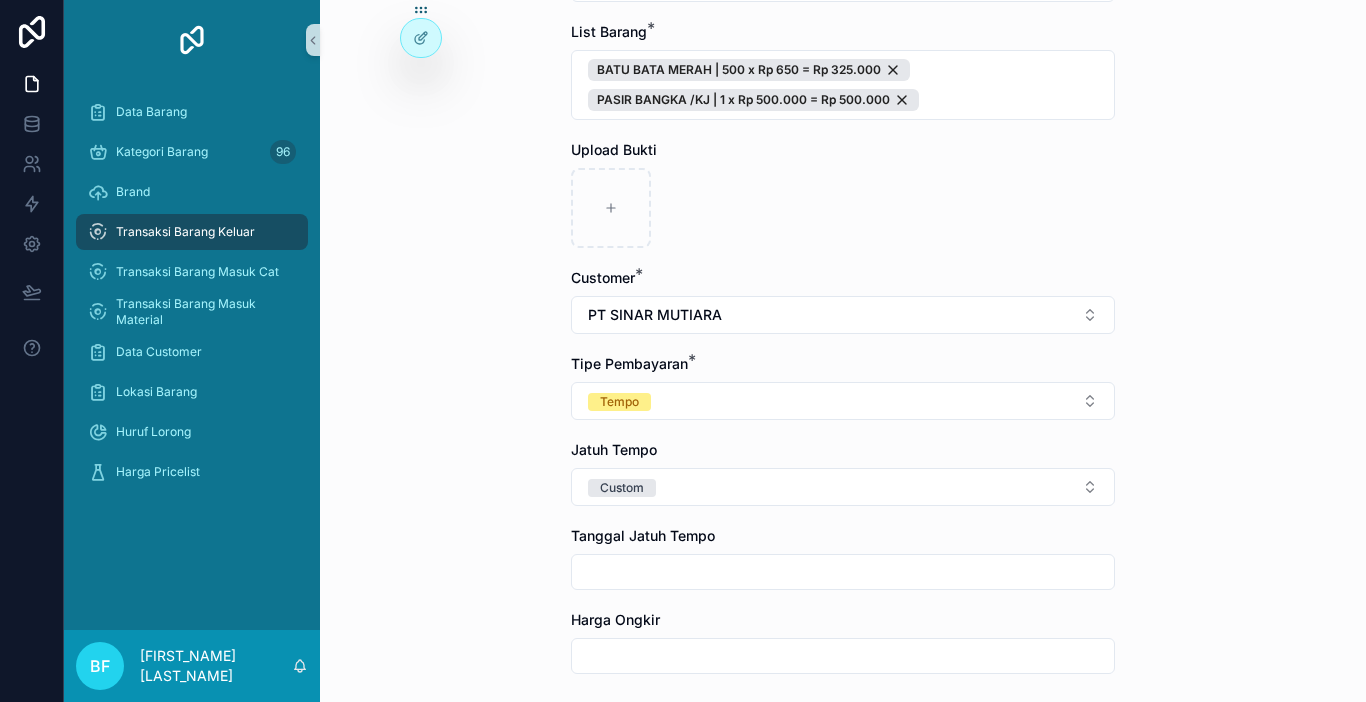 scroll, scrollTop: 300, scrollLeft: 0, axis: vertical 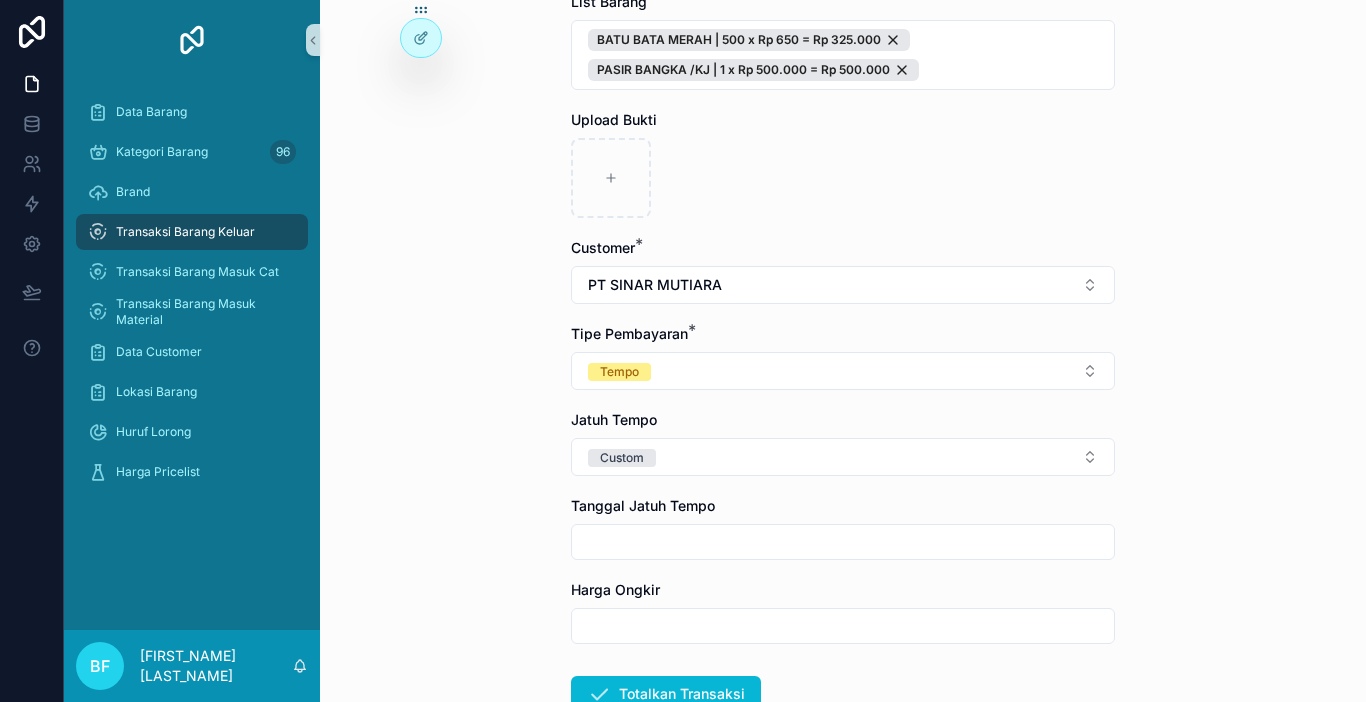 click at bounding box center (843, 542) 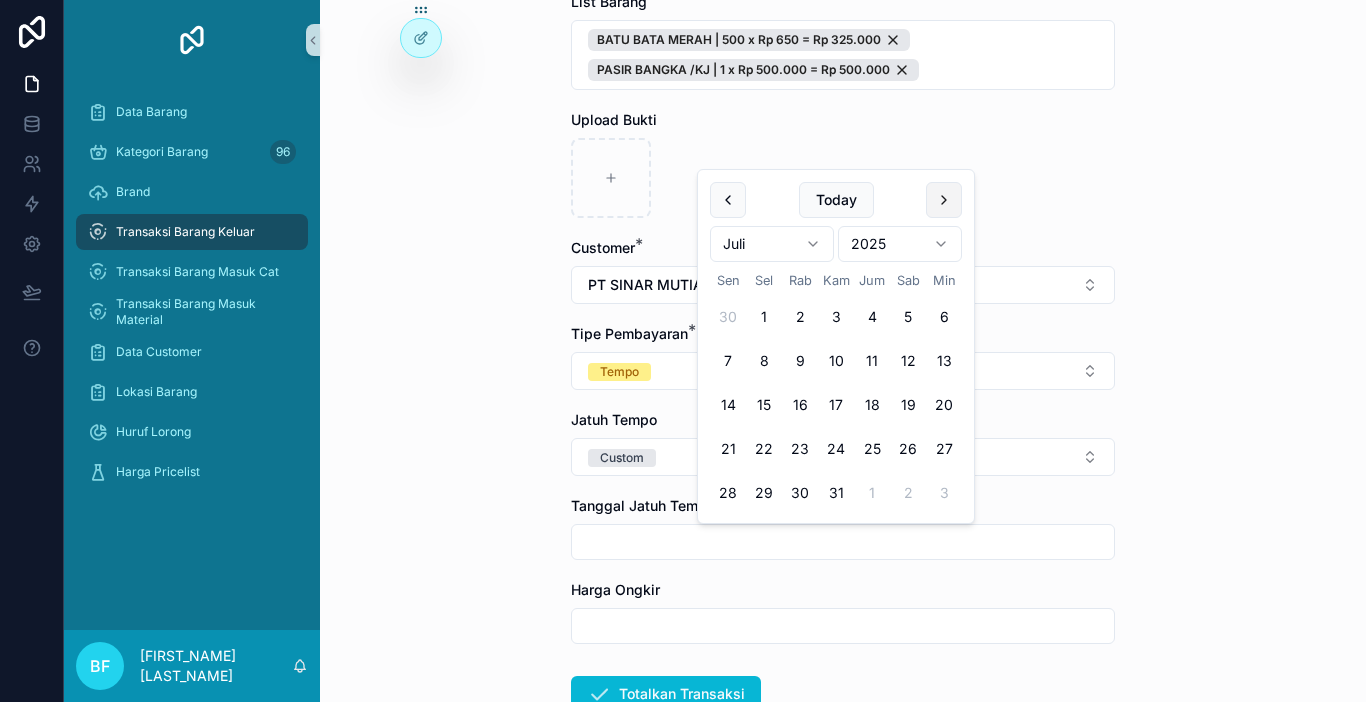 click at bounding box center (944, 200) 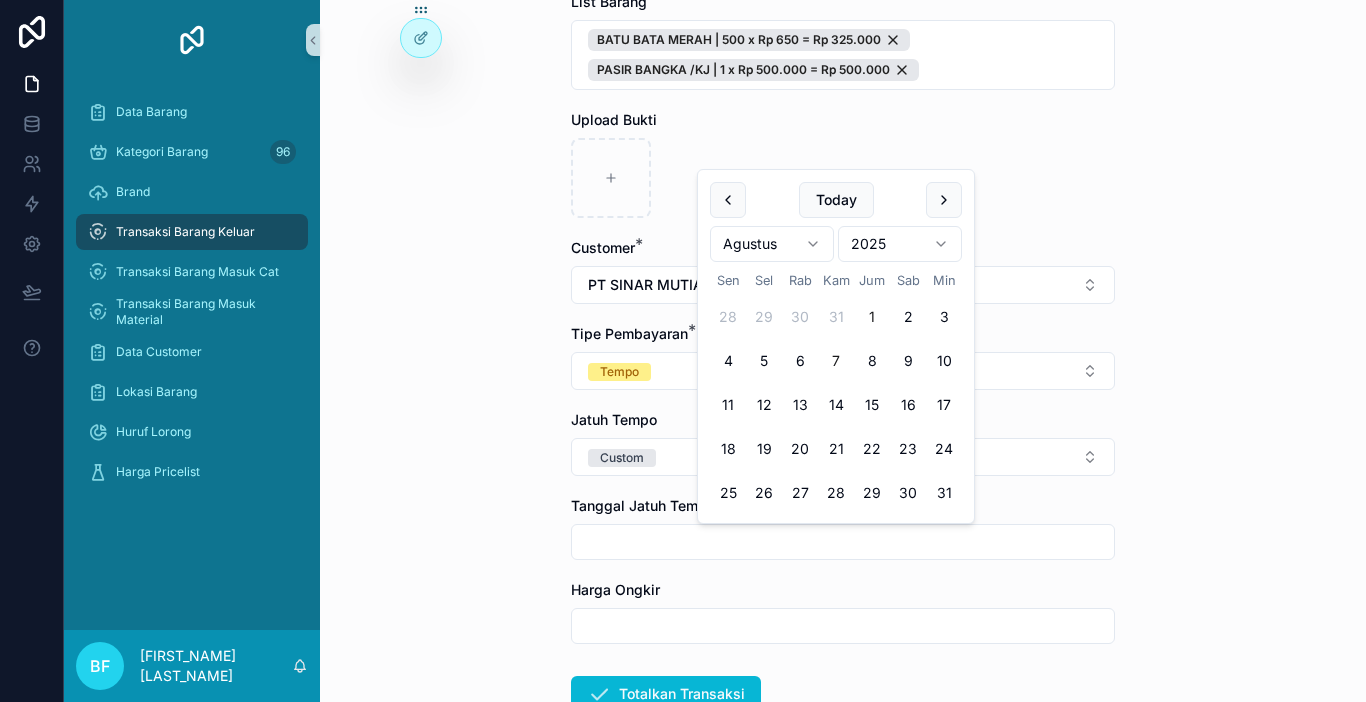 click on "7" at bounding box center (836, 361) 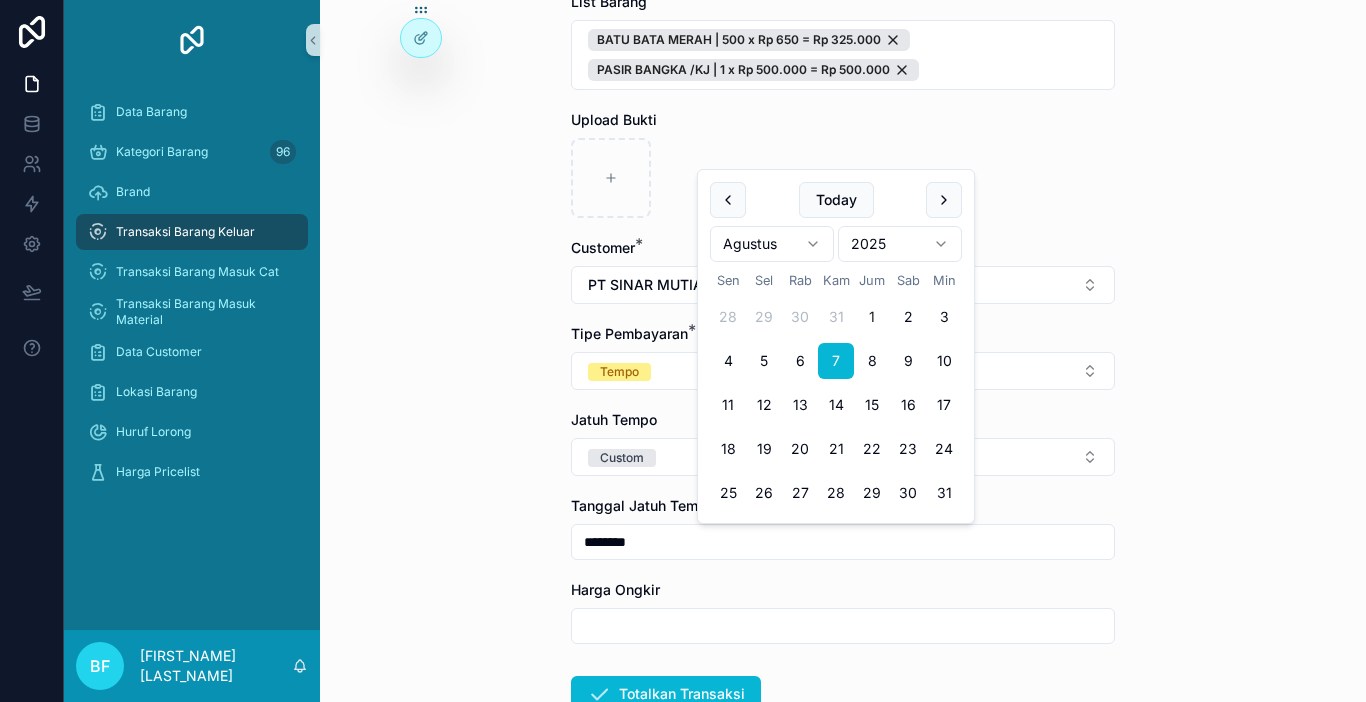 click on "**********" at bounding box center (843, 351) 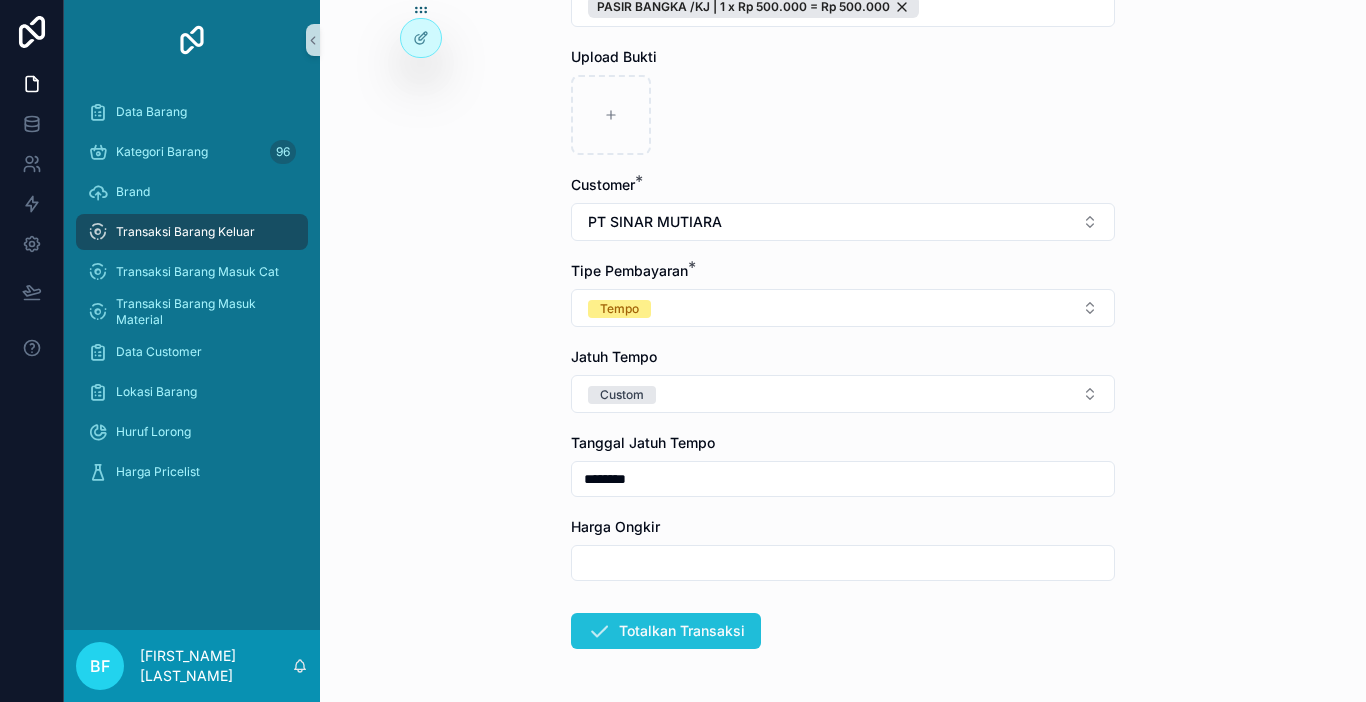scroll, scrollTop: 438, scrollLeft: 0, axis: vertical 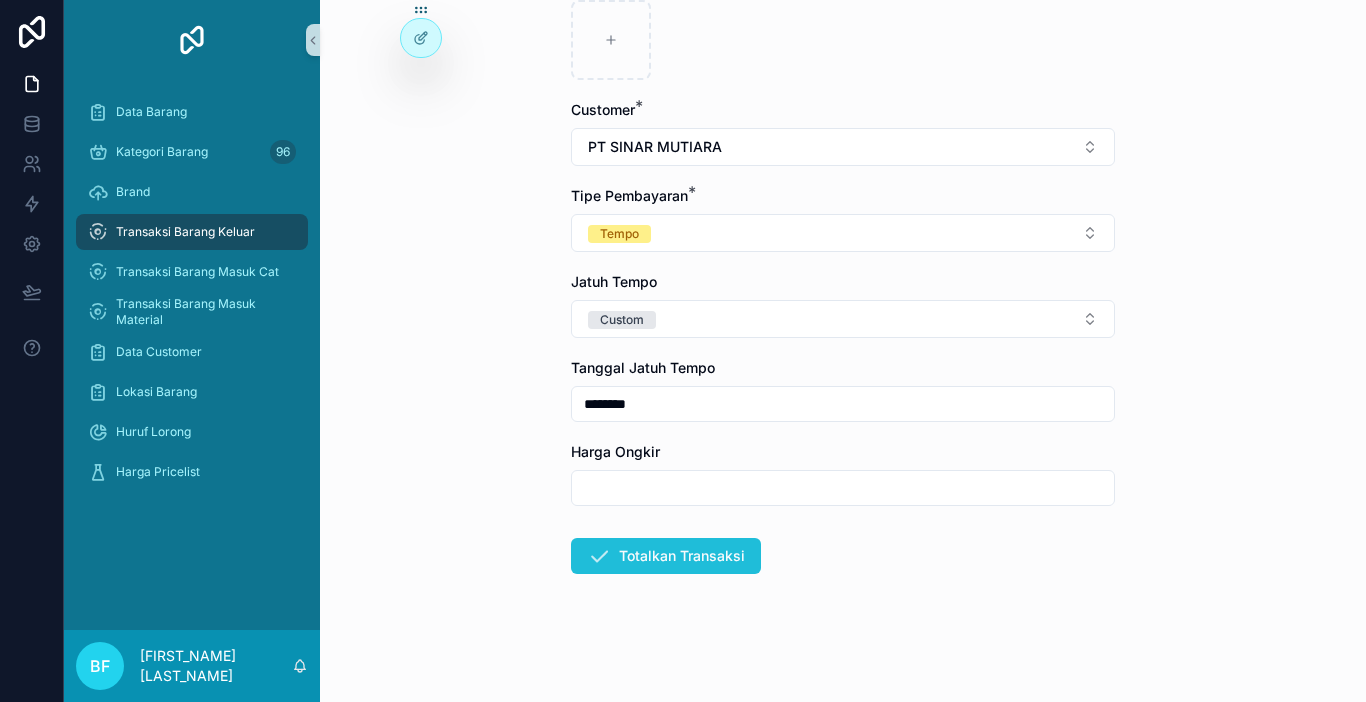 click on "Totalkan Transaksi" at bounding box center (666, 556) 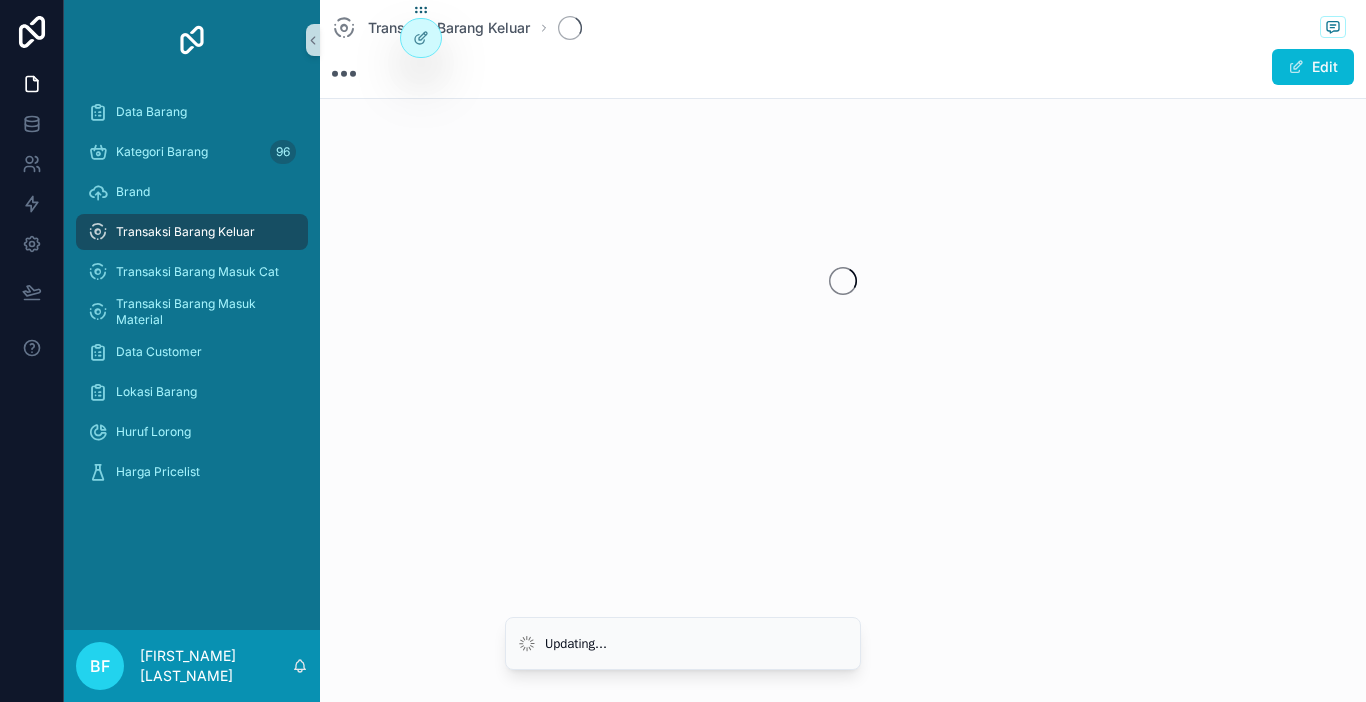 scroll, scrollTop: 0, scrollLeft: 0, axis: both 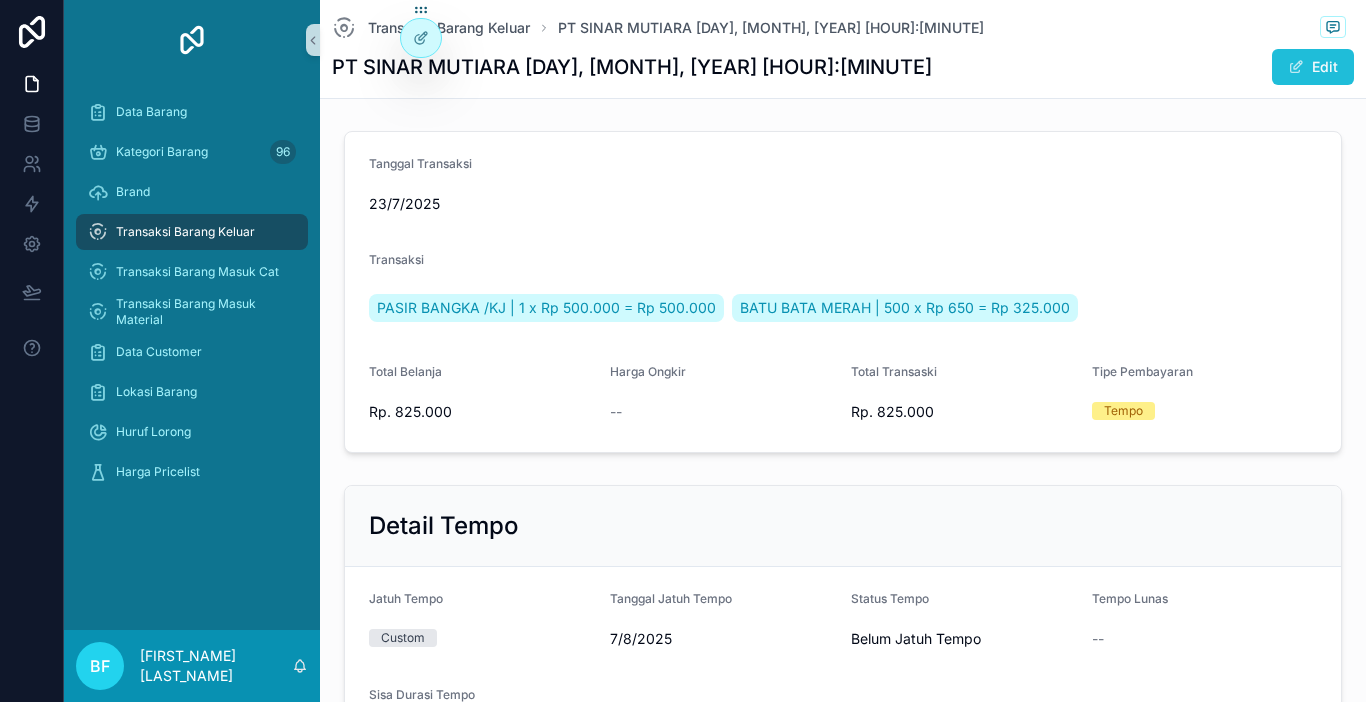 click on "Edit" at bounding box center [1313, 67] 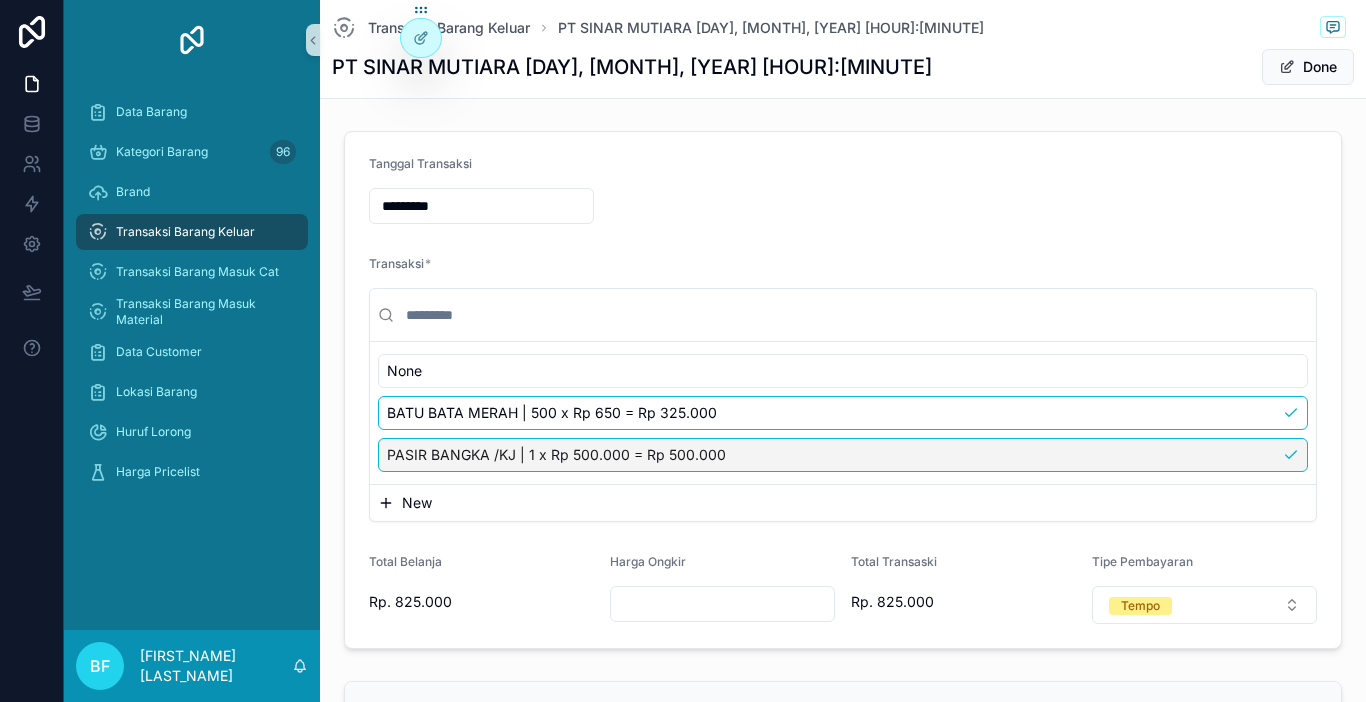click on "New" at bounding box center (843, 503) 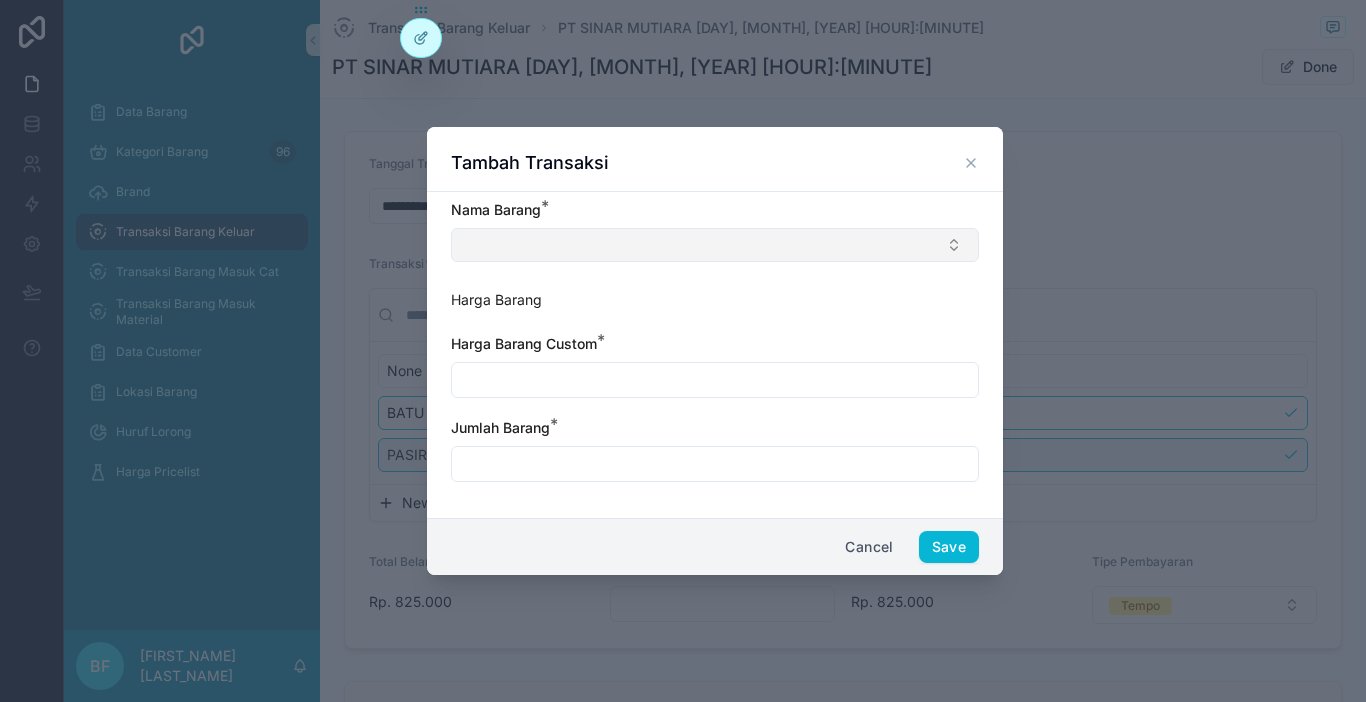 click at bounding box center [715, 245] 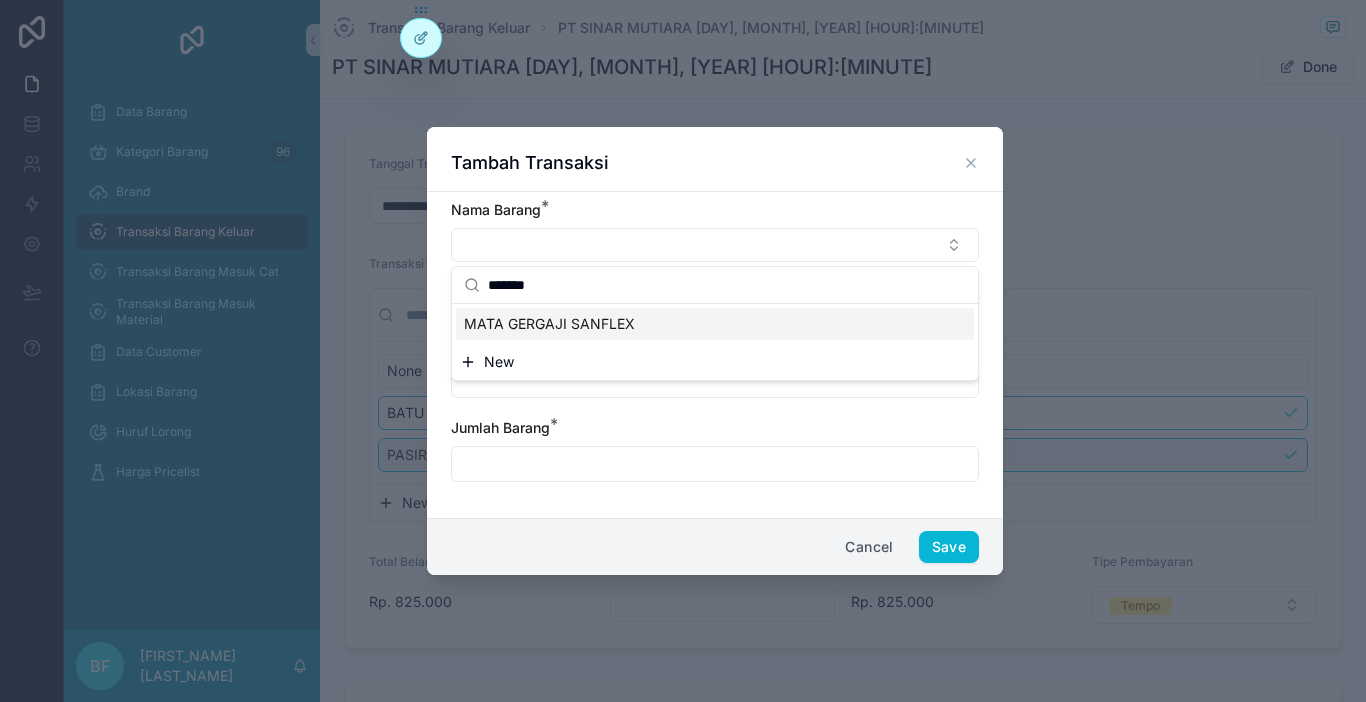type on "*******" 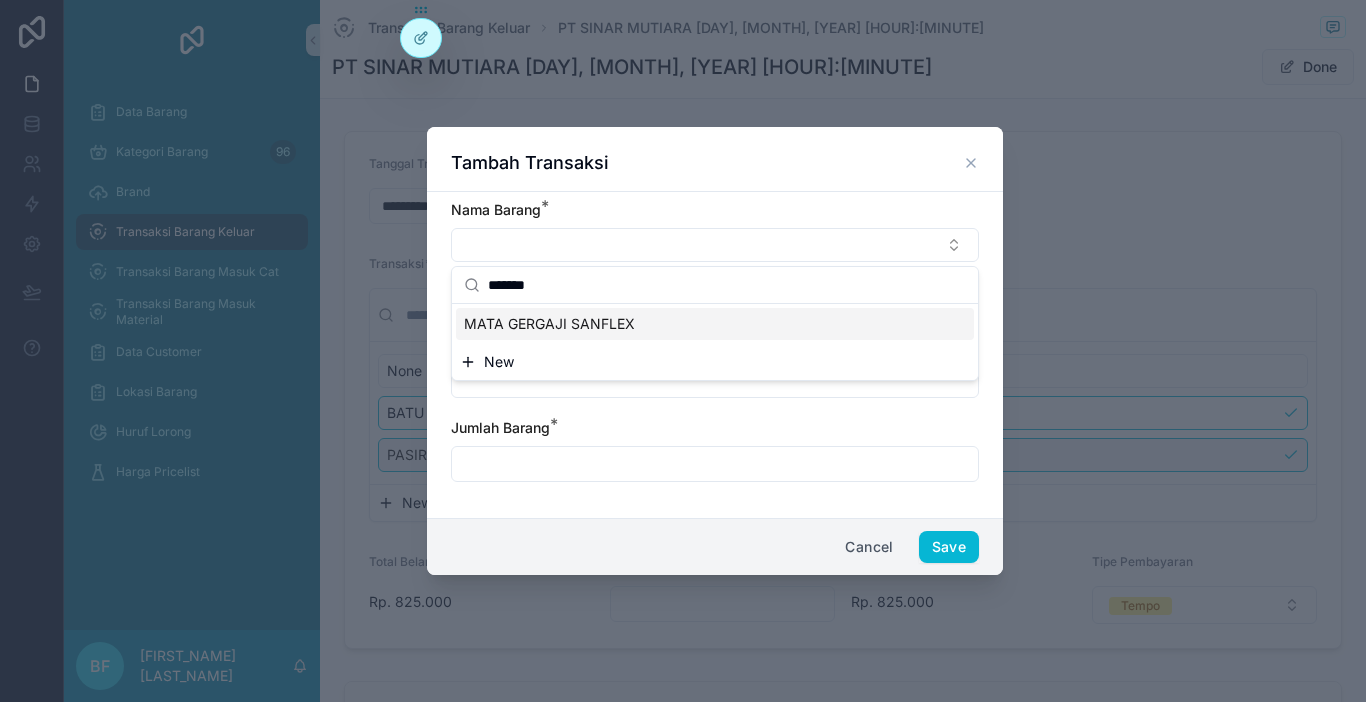 click on "MATA GERGAJI SANFLEX" at bounding box center (549, 324) 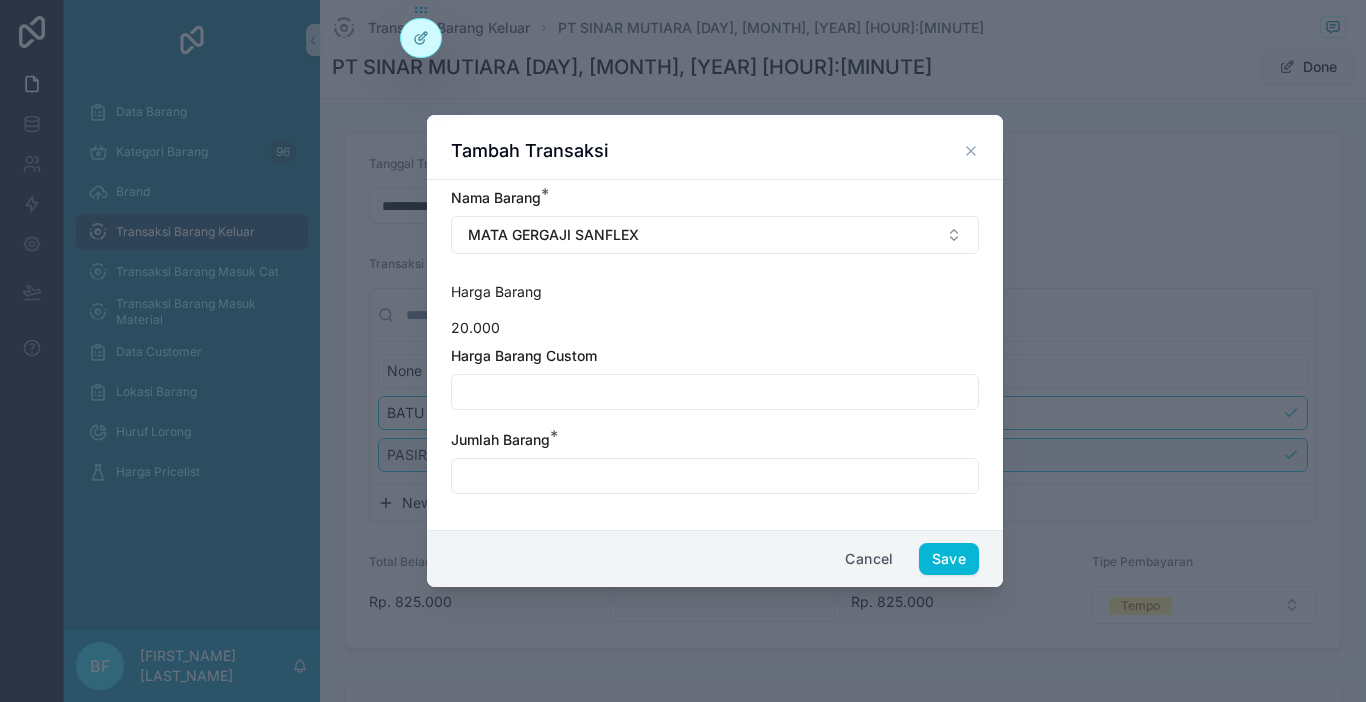 click at bounding box center [715, 476] 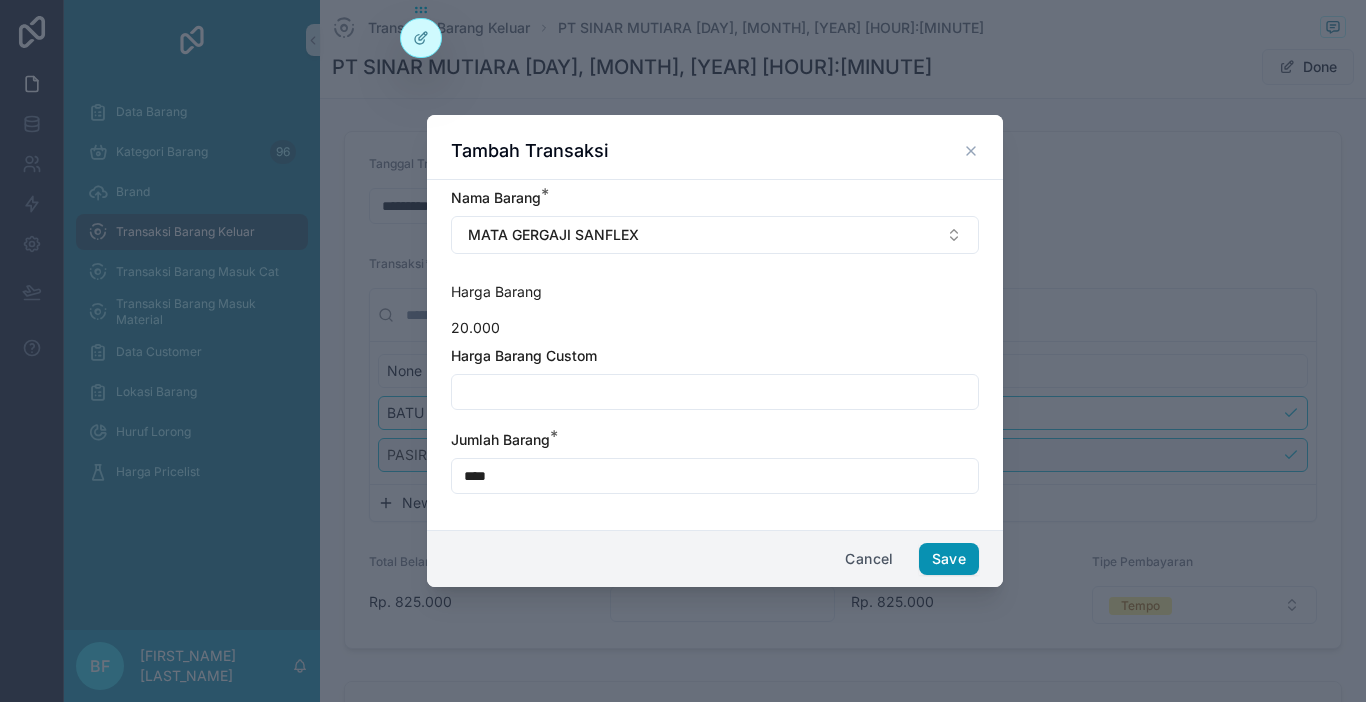 type on "****" 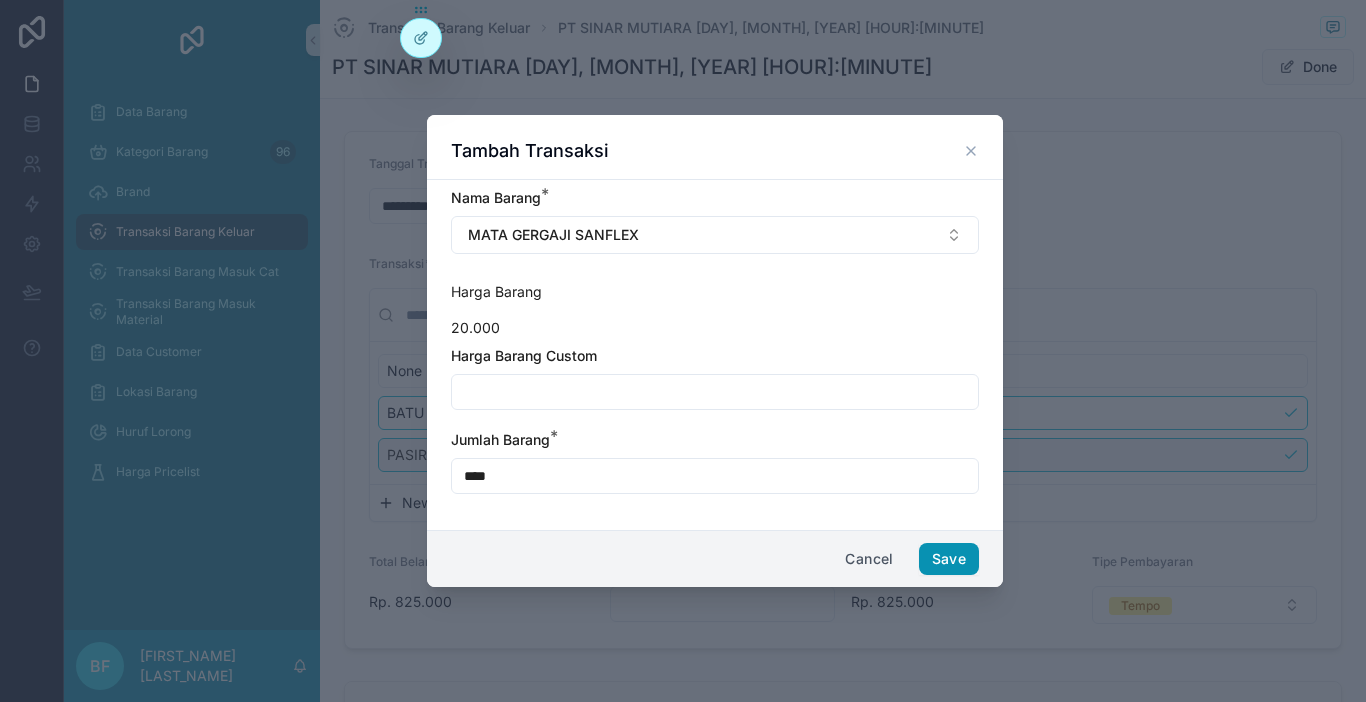 click on "Save" at bounding box center [949, 559] 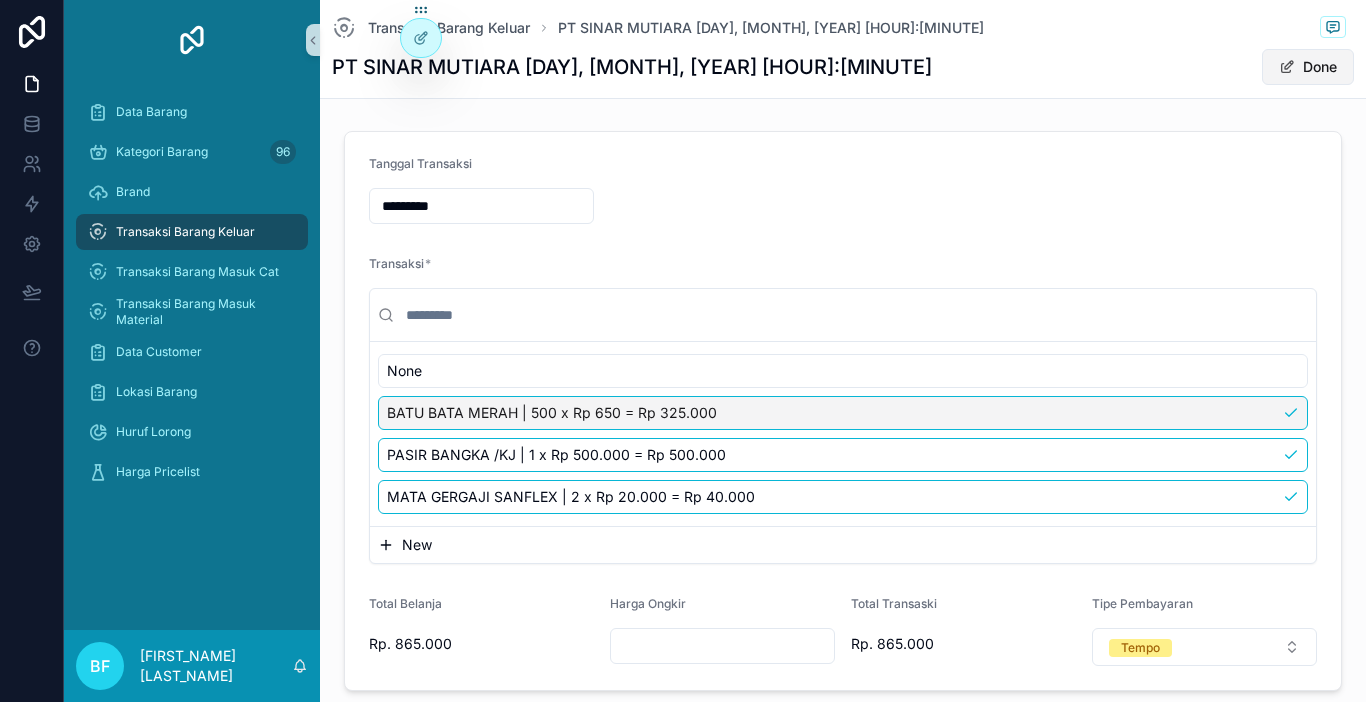 click on "Done" at bounding box center (1308, 67) 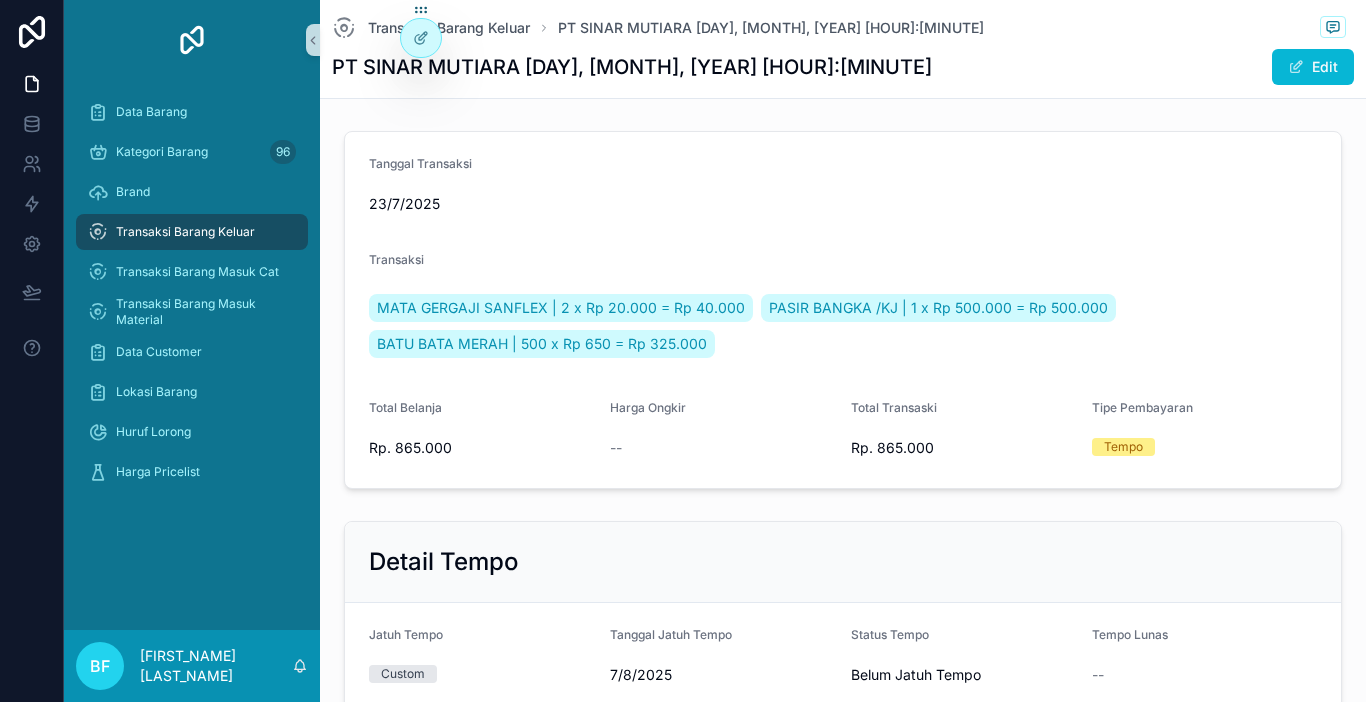 click on "Transaksi Barang Keluar" at bounding box center [192, 232] 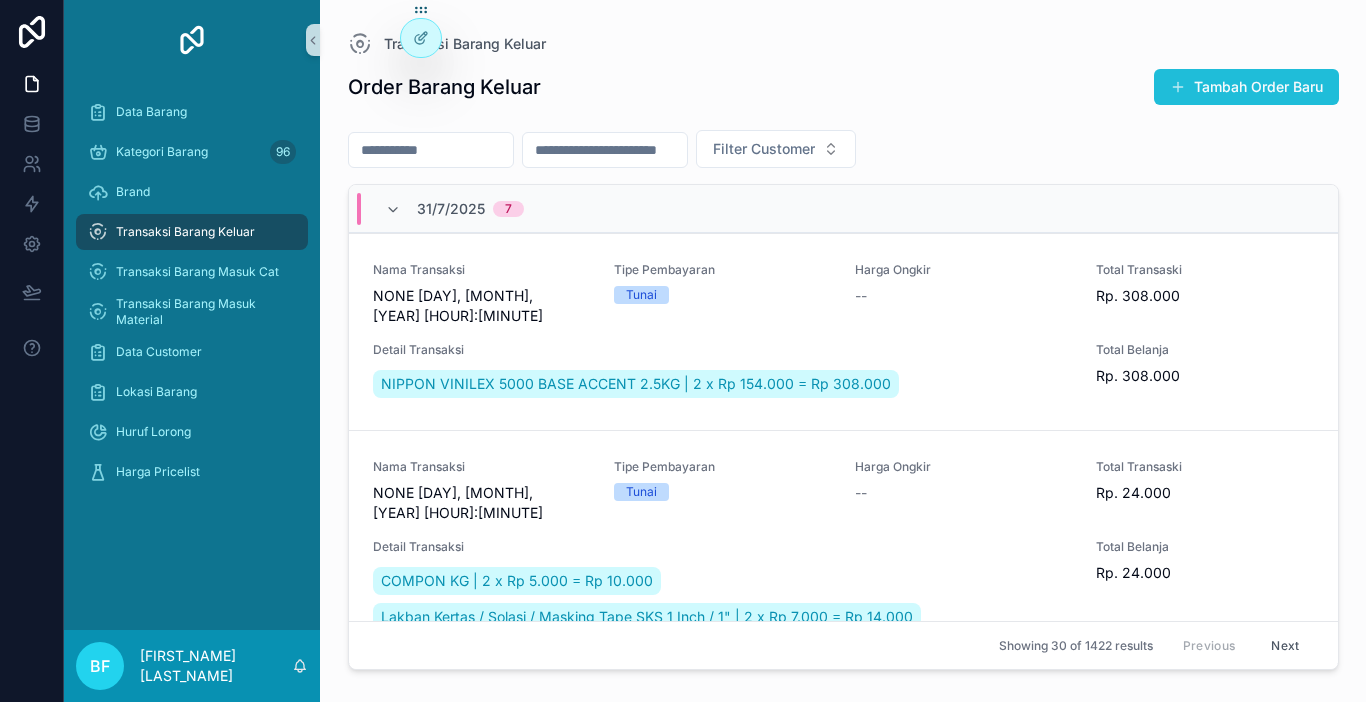 click on "Tambah Order Baru" at bounding box center [1246, 87] 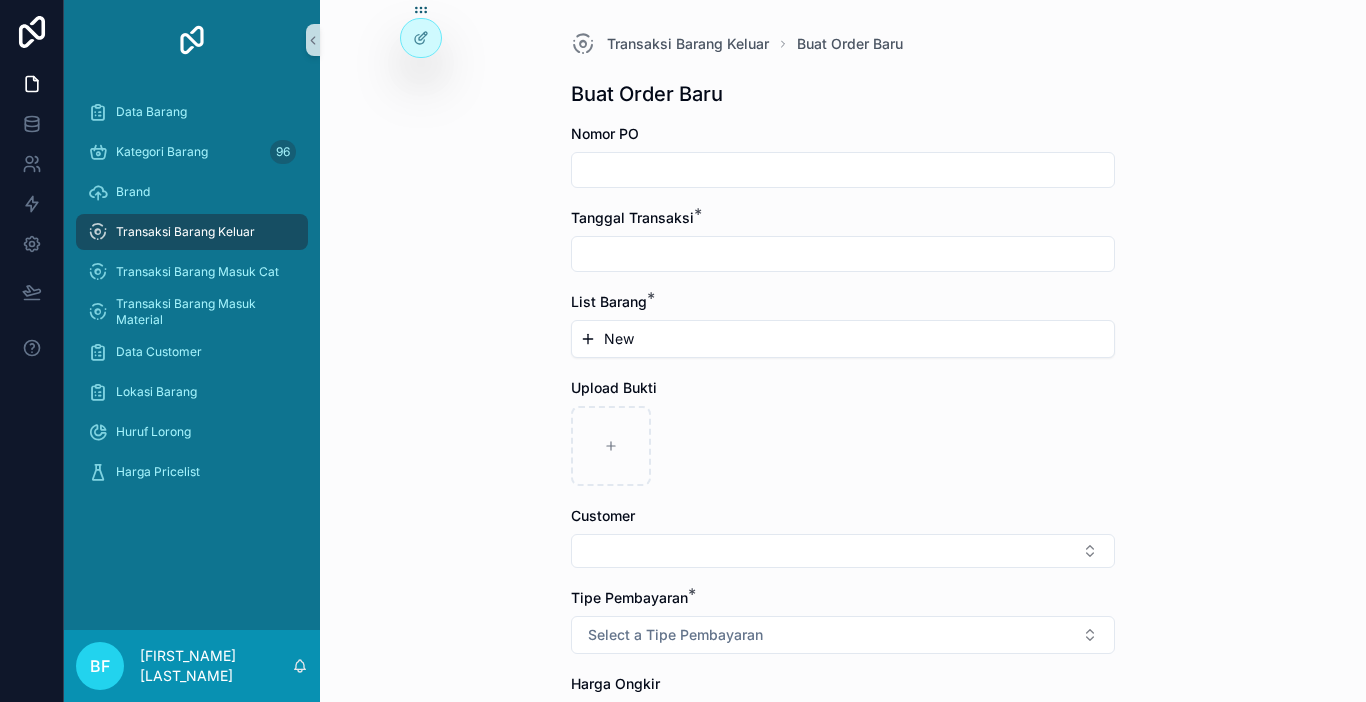 click at bounding box center [843, 170] 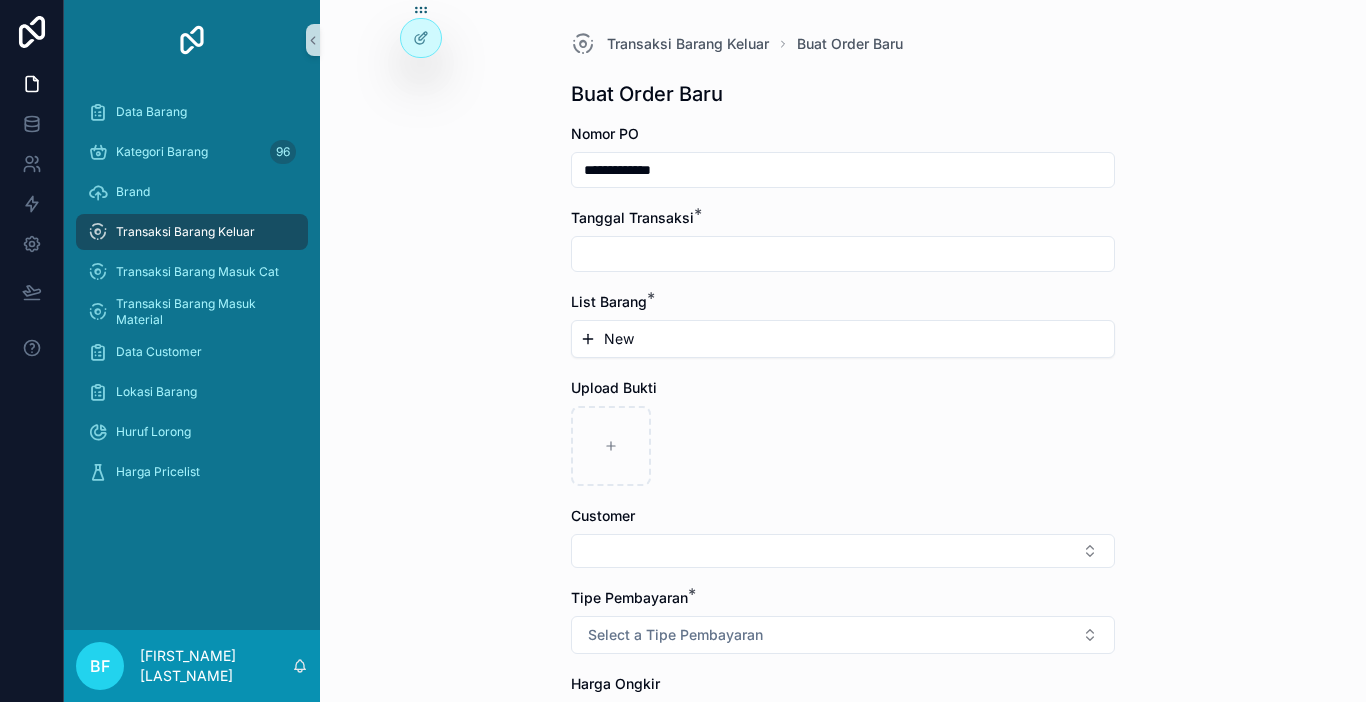type on "**********" 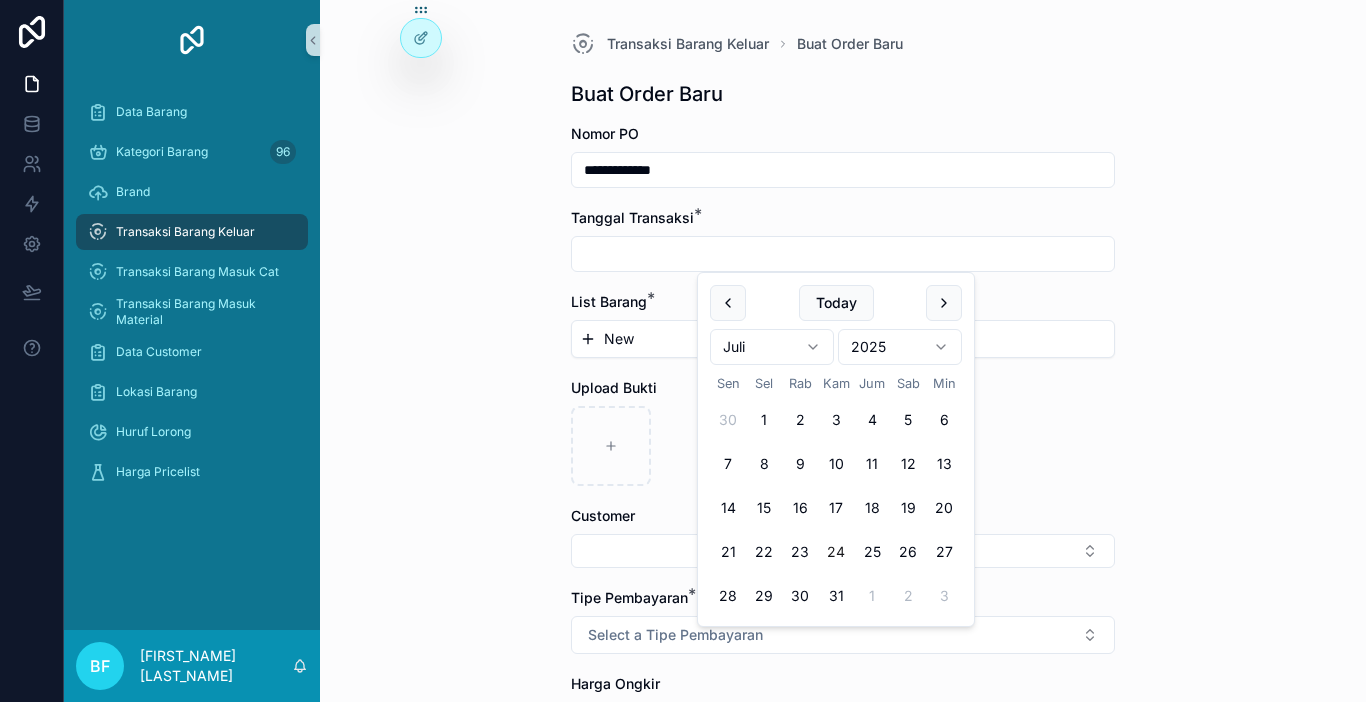 click on "24" at bounding box center (836, 552) 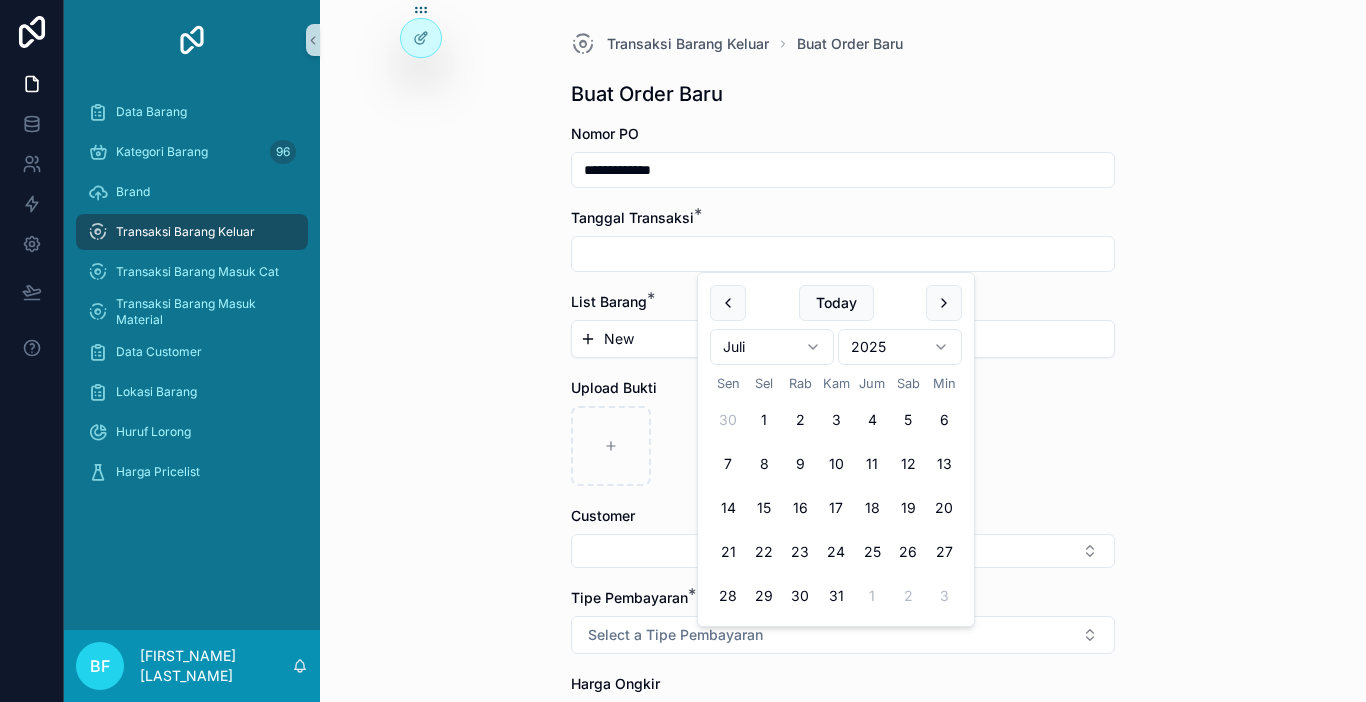 type on "*********" 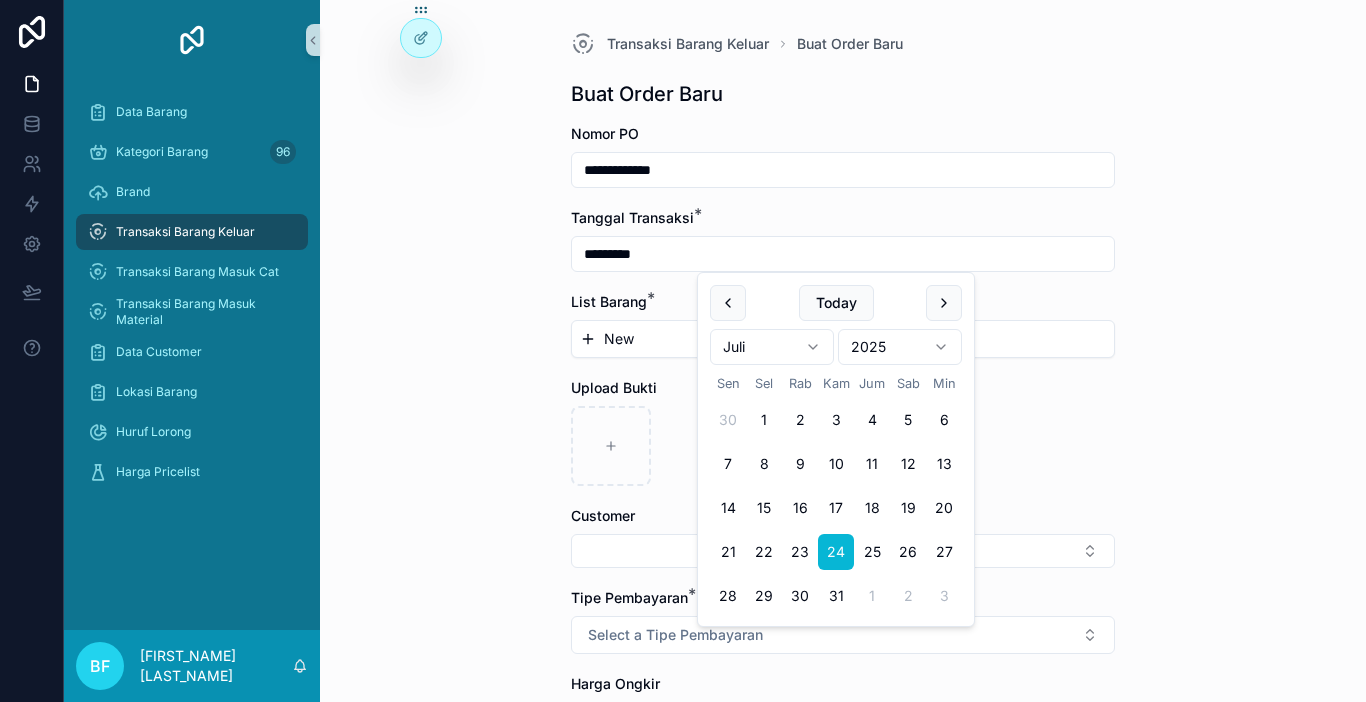 click on "New" at bounding box center [843, 339] 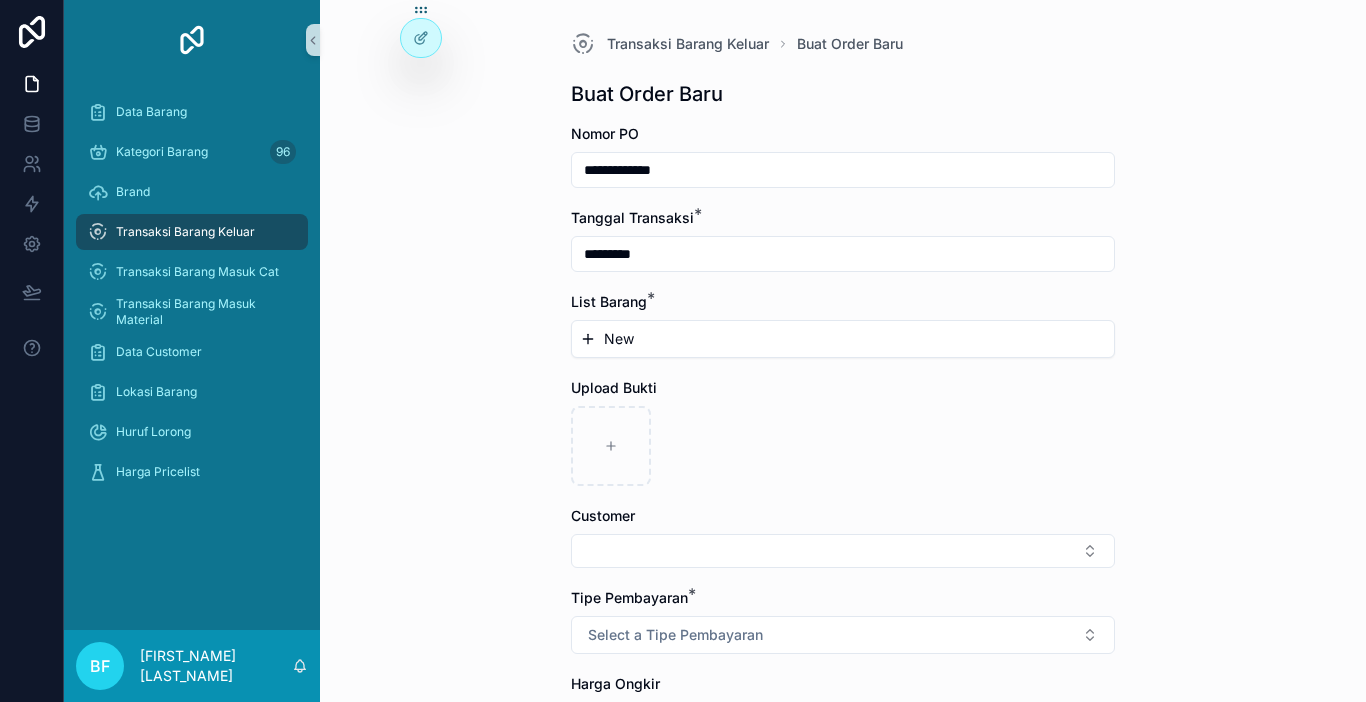 click on "New" at bounding box center (843, 339) 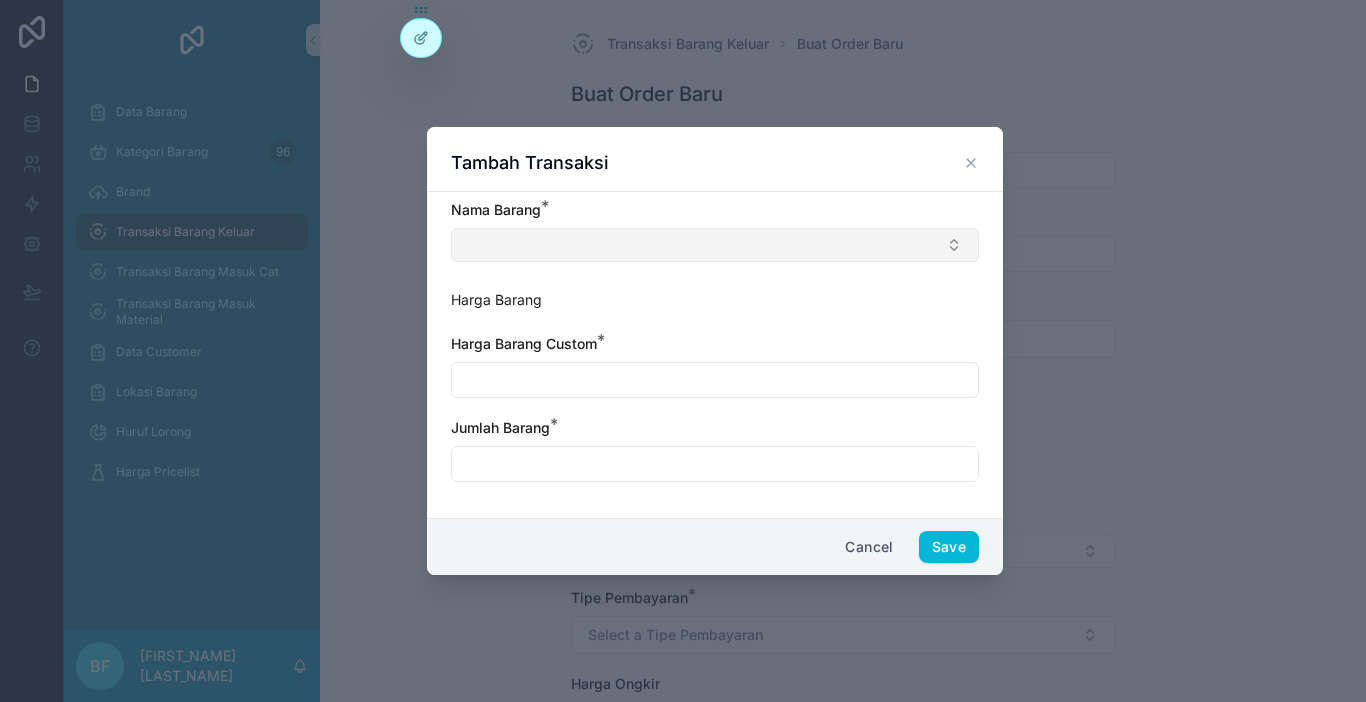 click at bounding box center [715, 245] 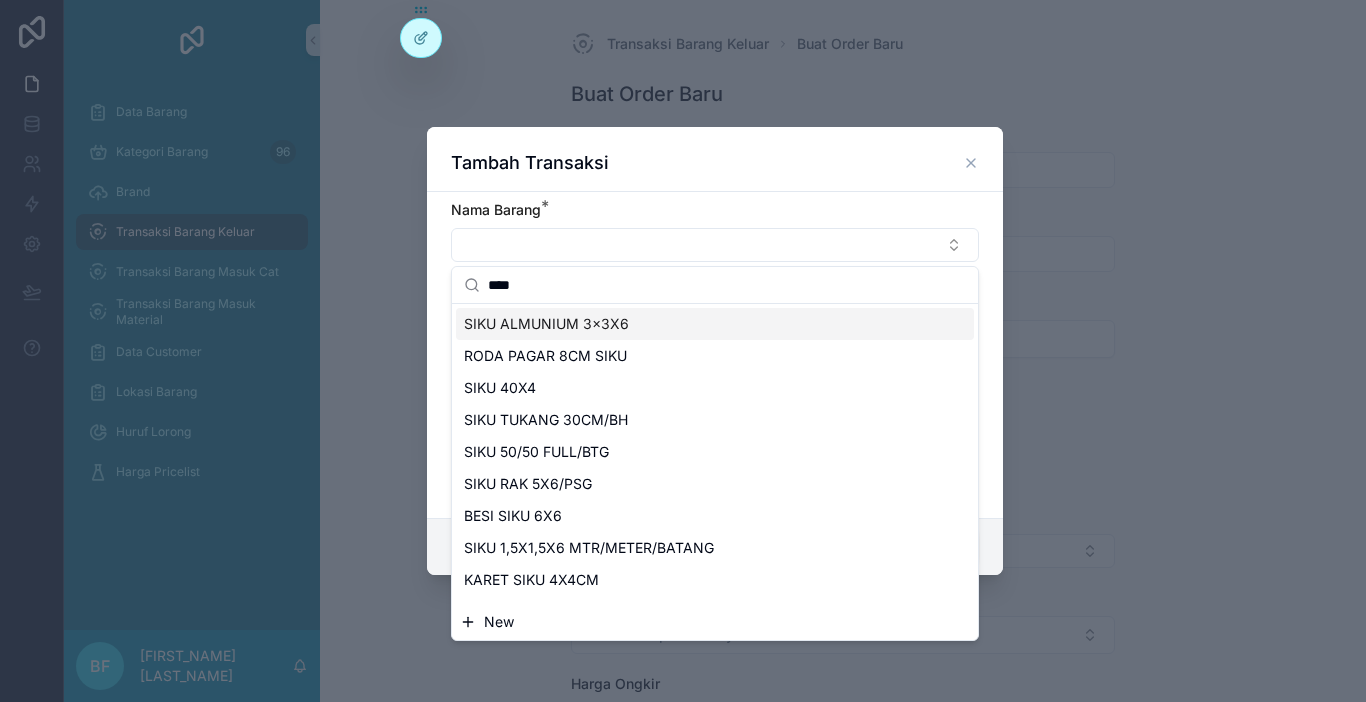 type on "****" 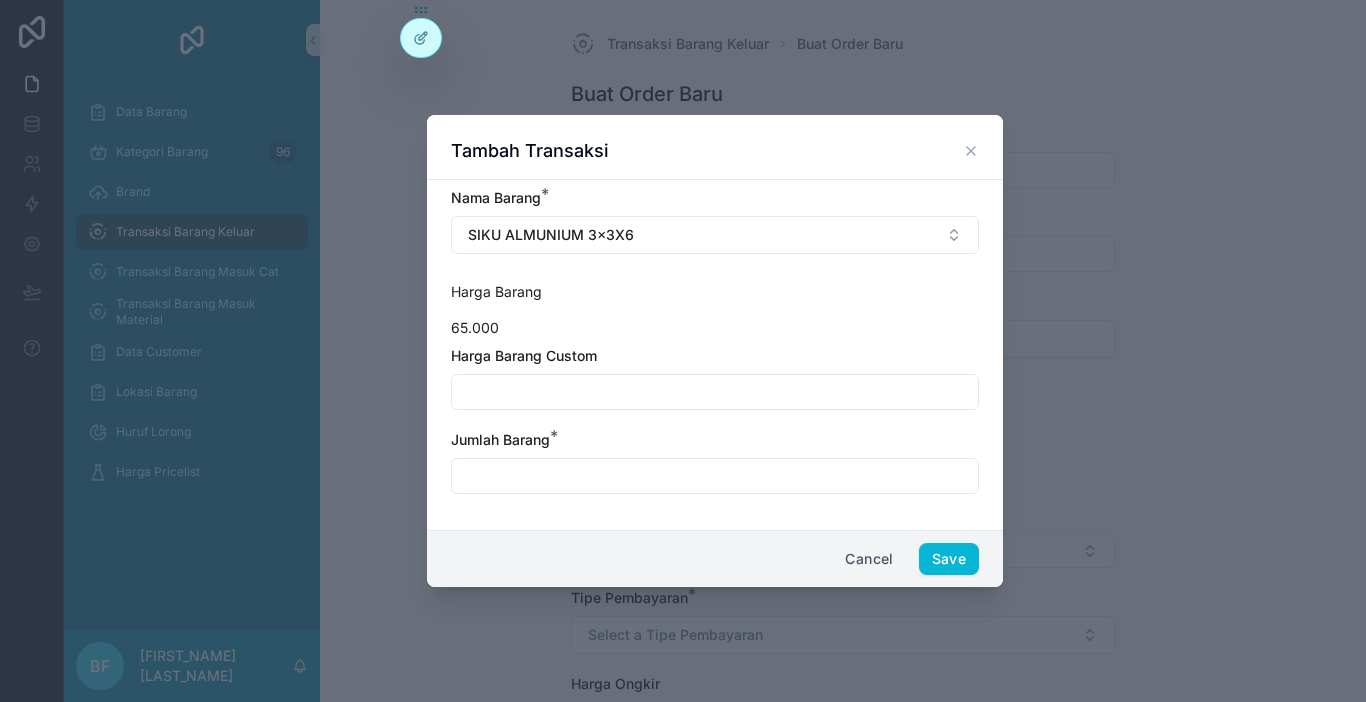 click at bounding box center [715, 476] 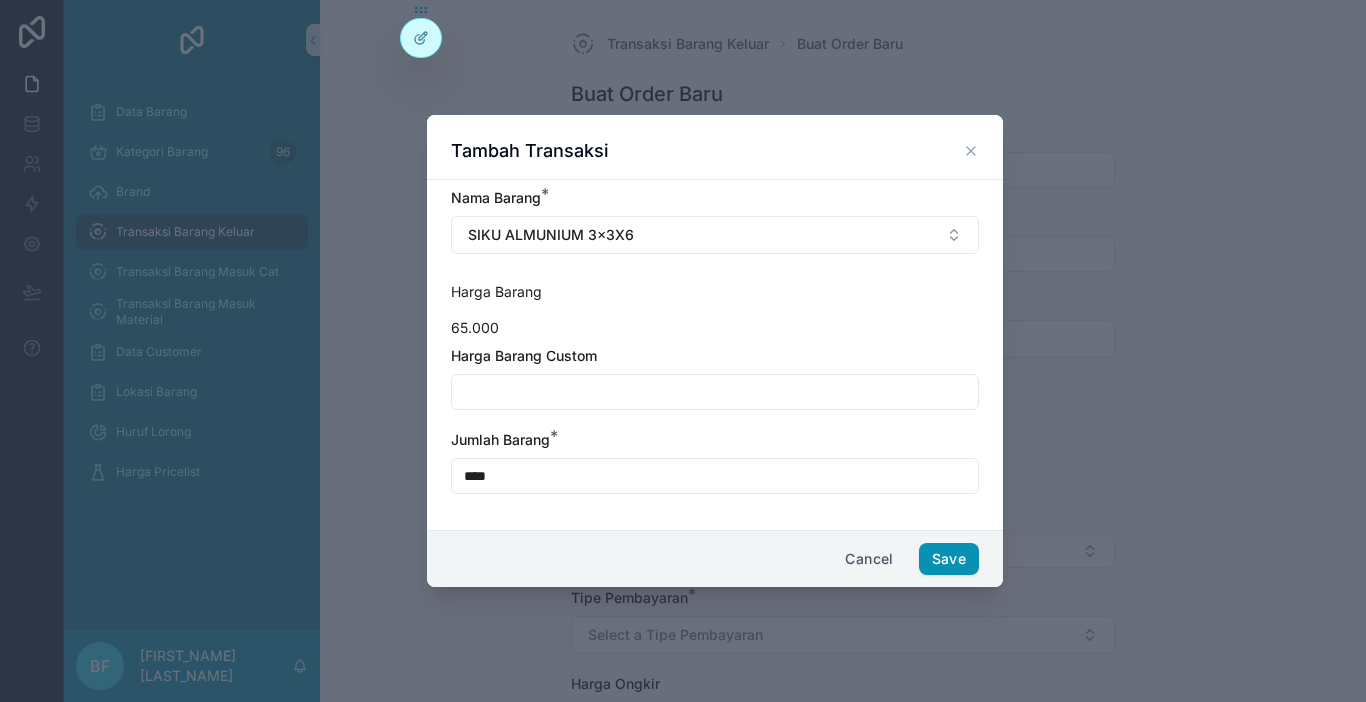type on "****" 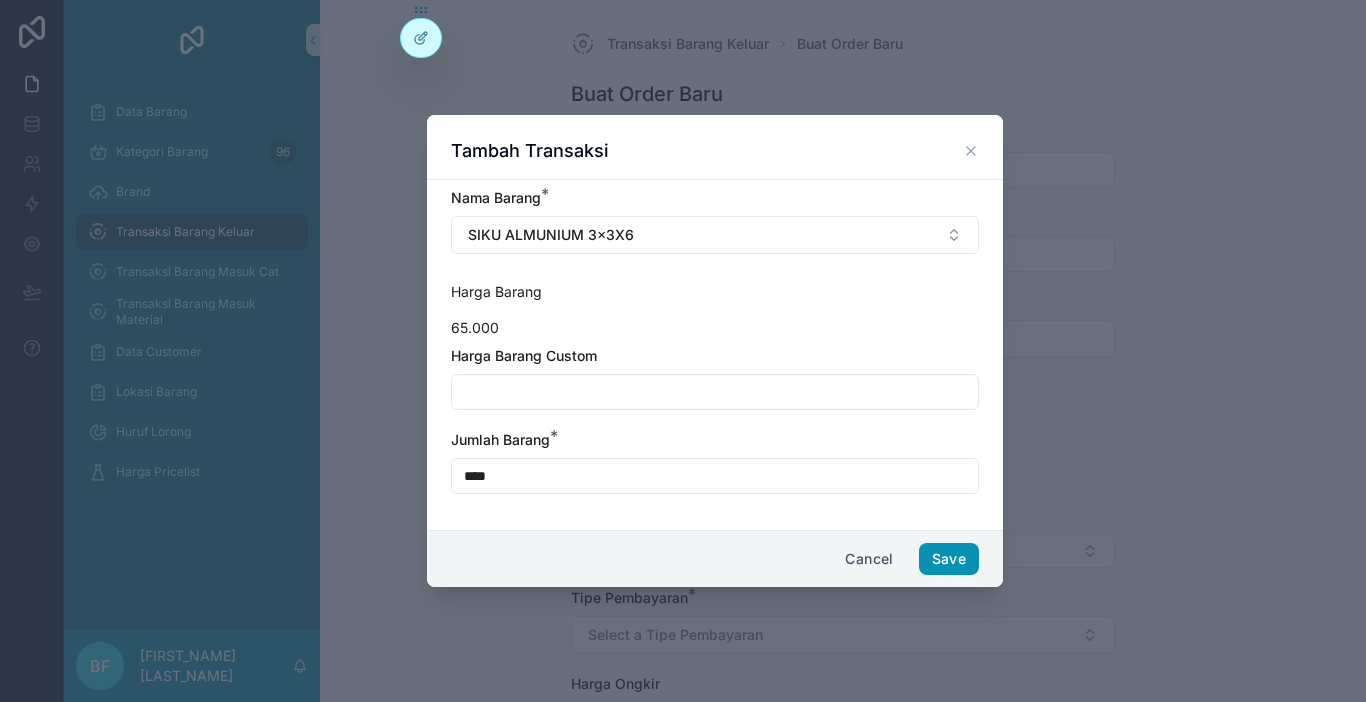 click on "Save" at bounding box center [949, 559] 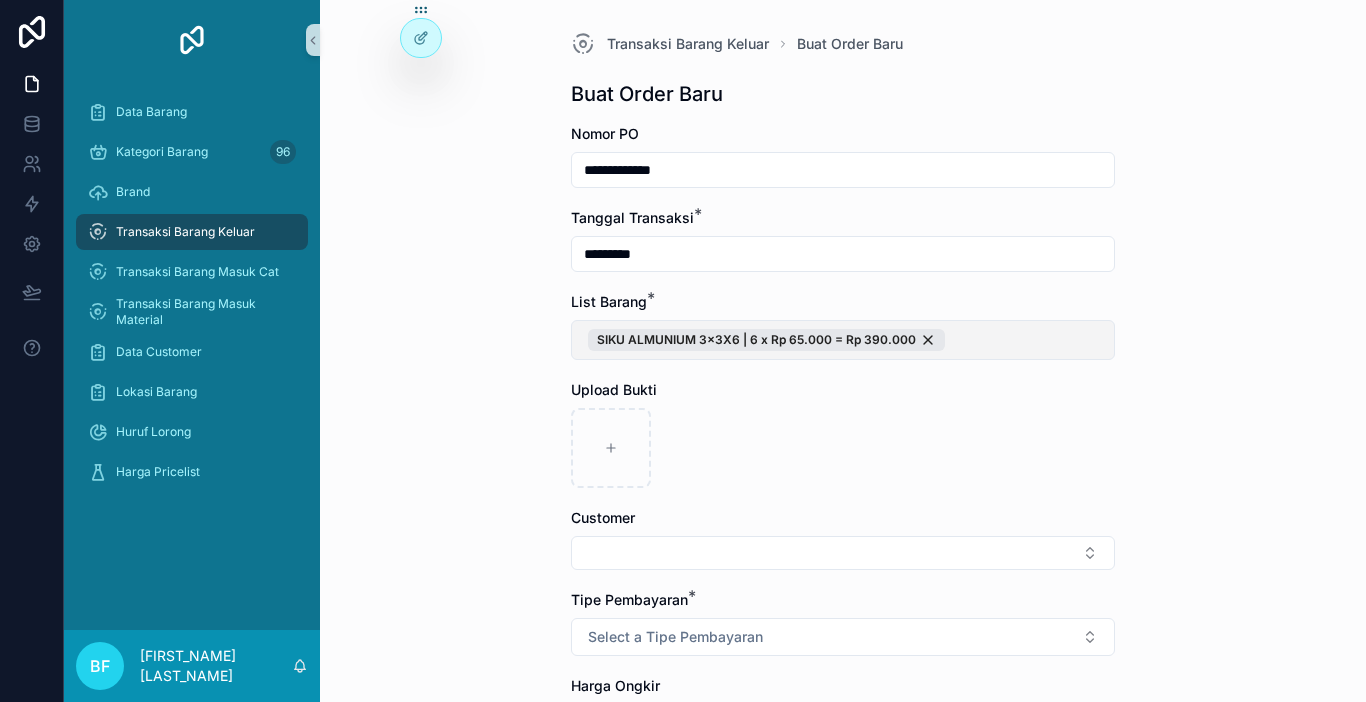 click on "SIKU ALMUNIUM 3x3X6 | 6 x Rp 65.000 = Rp 390.000" at bounding box center (843, 340) 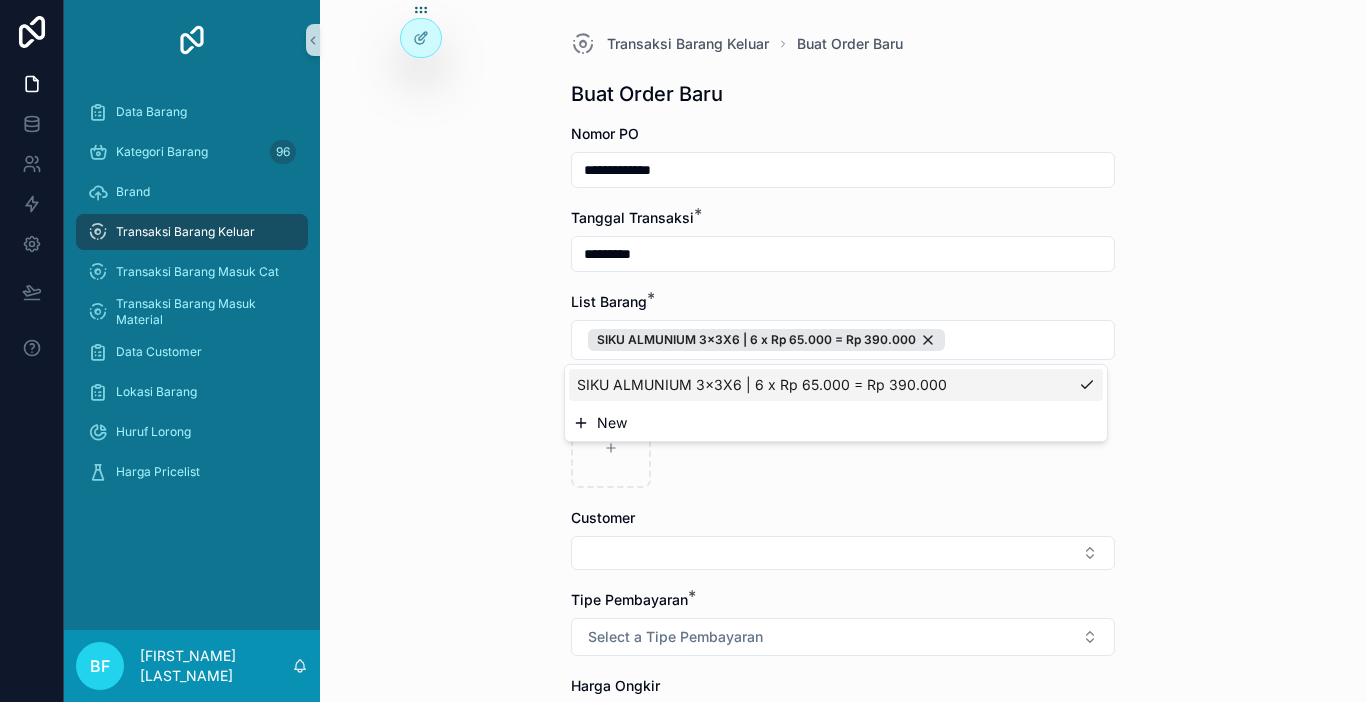 click on "New" at bounding box center (836, 423) 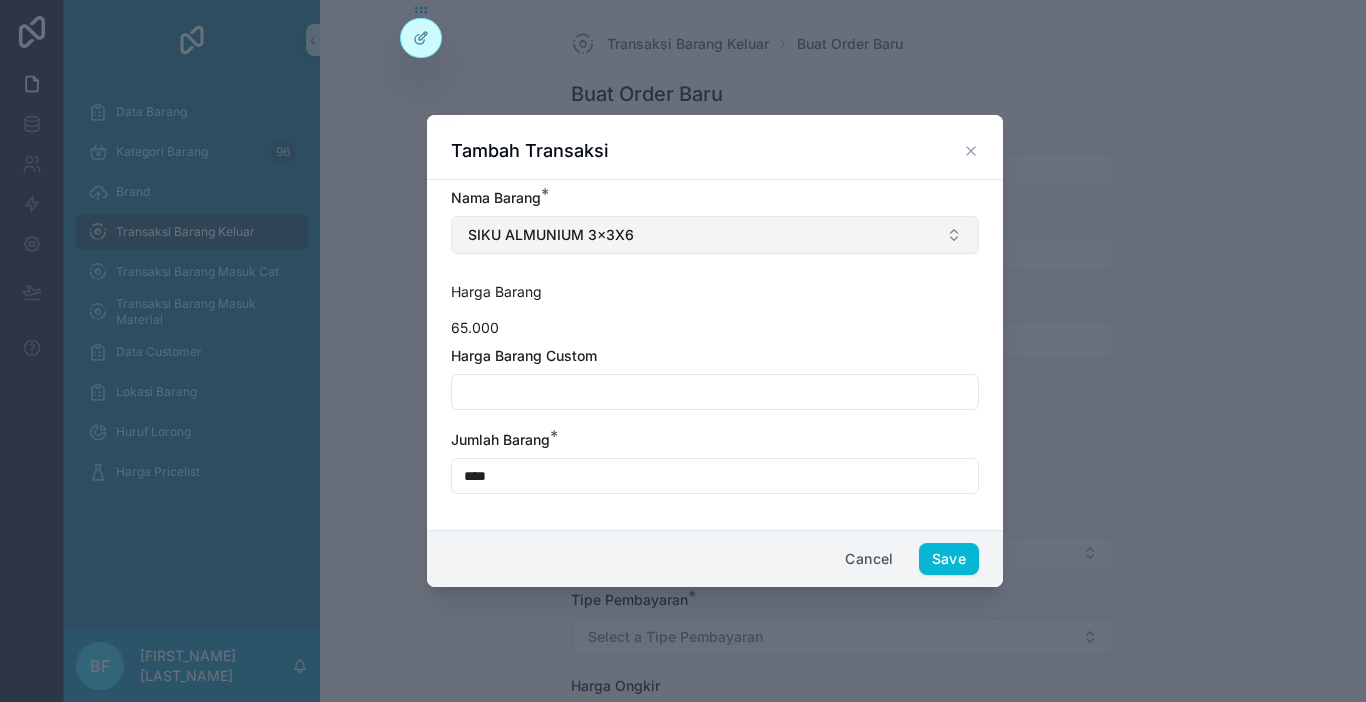click on "SIKU ALMUNIUM 3x3X6" at bounding box center (715, 235) 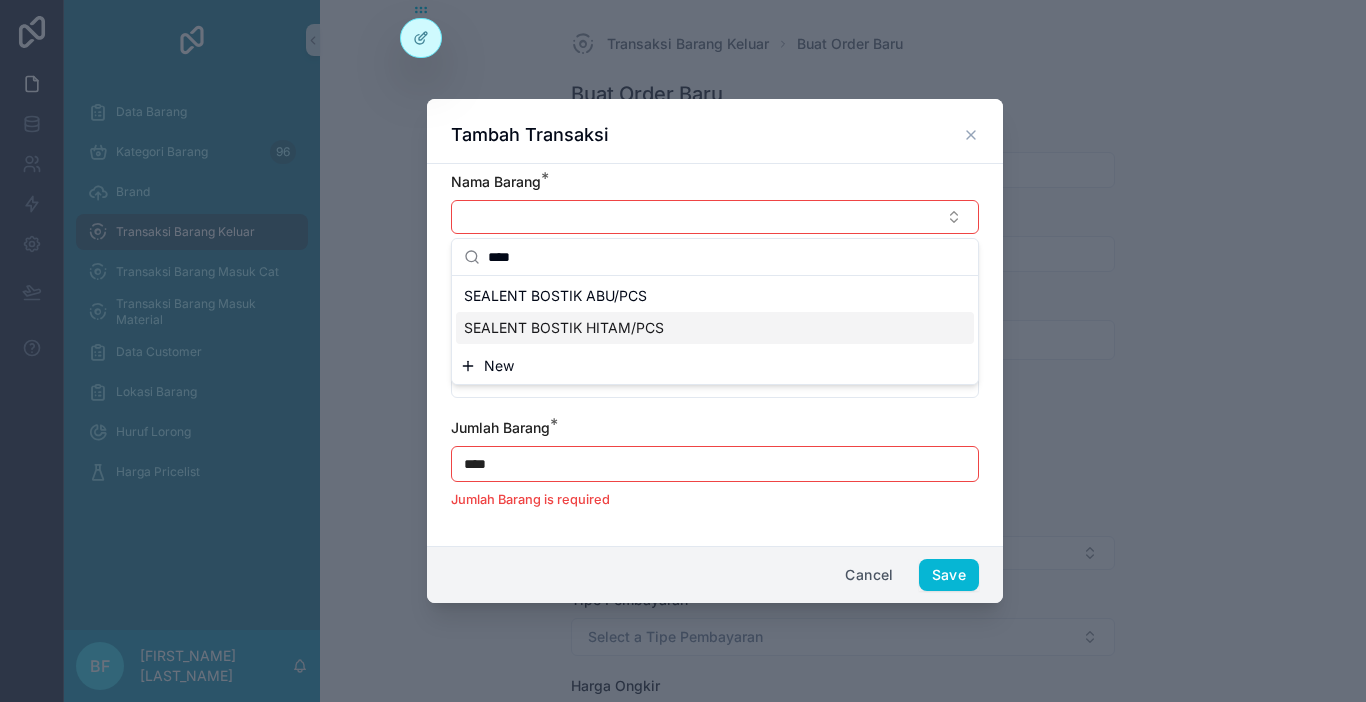 type on "****" 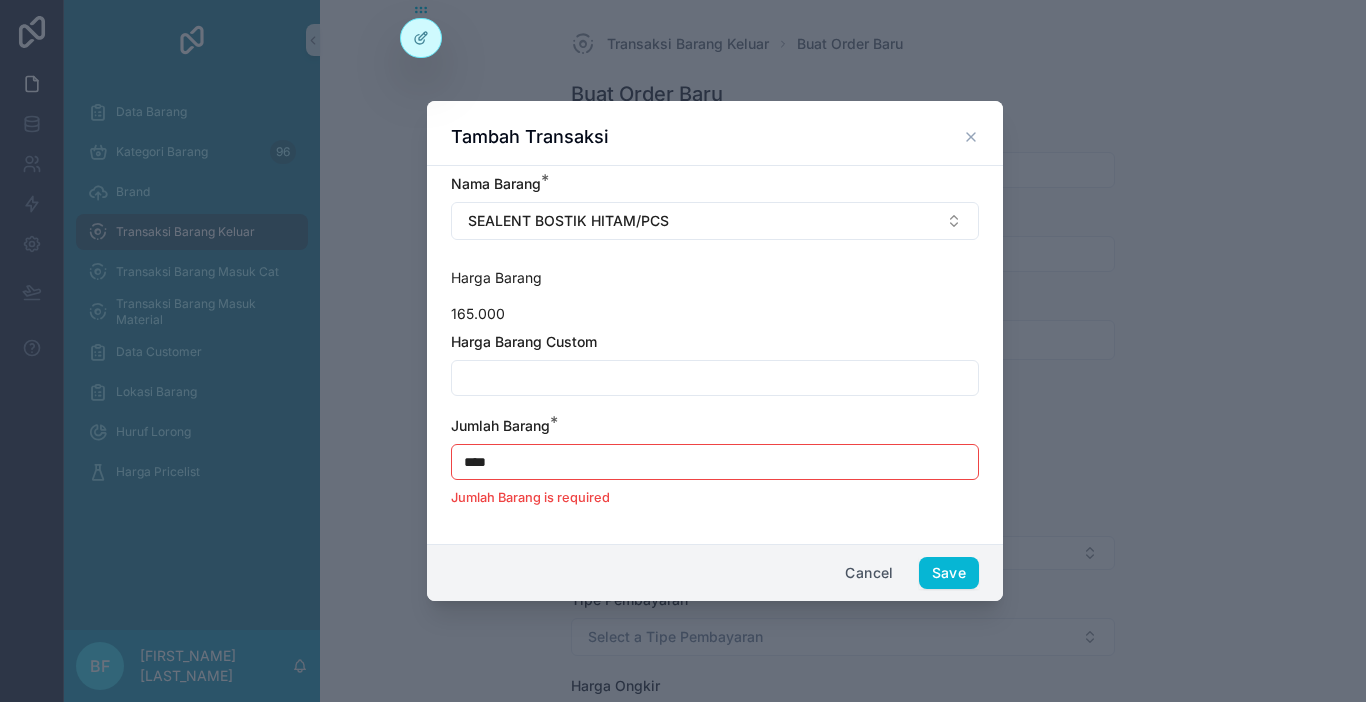 click on "****" at bounding box center [715, 462] 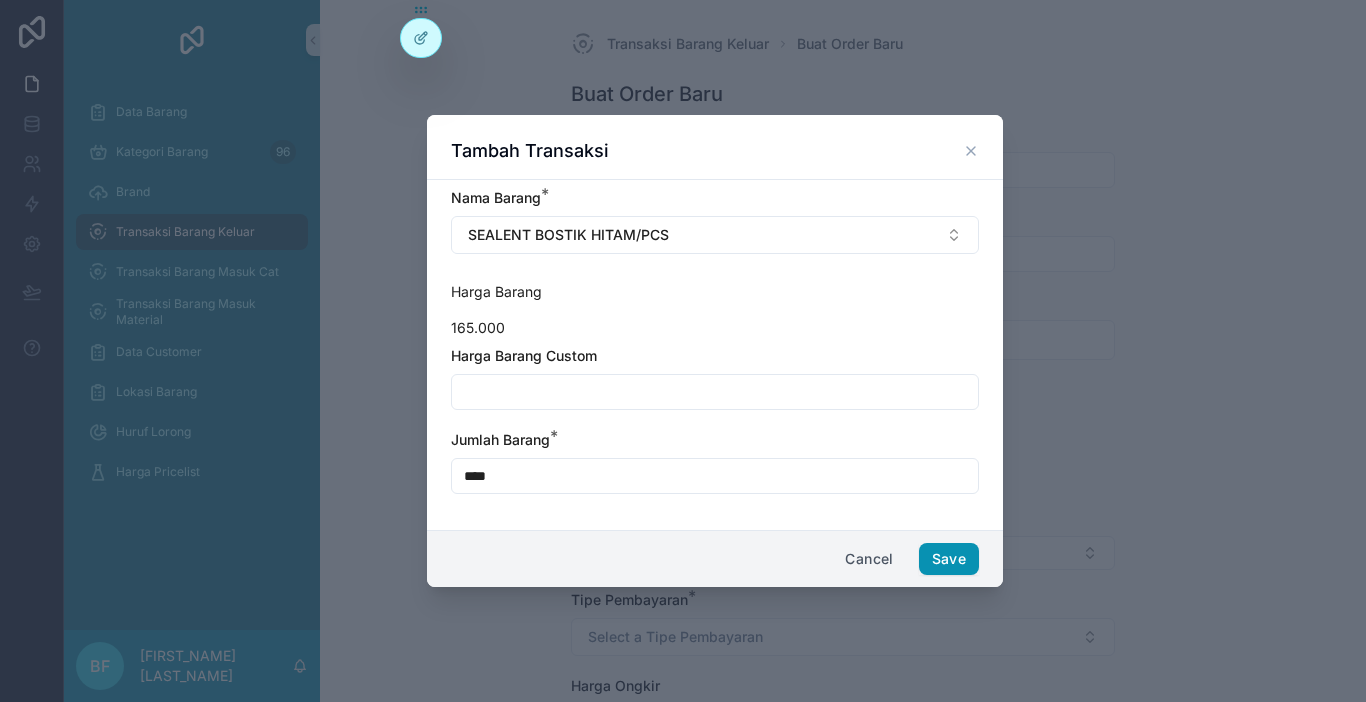 type on "****" 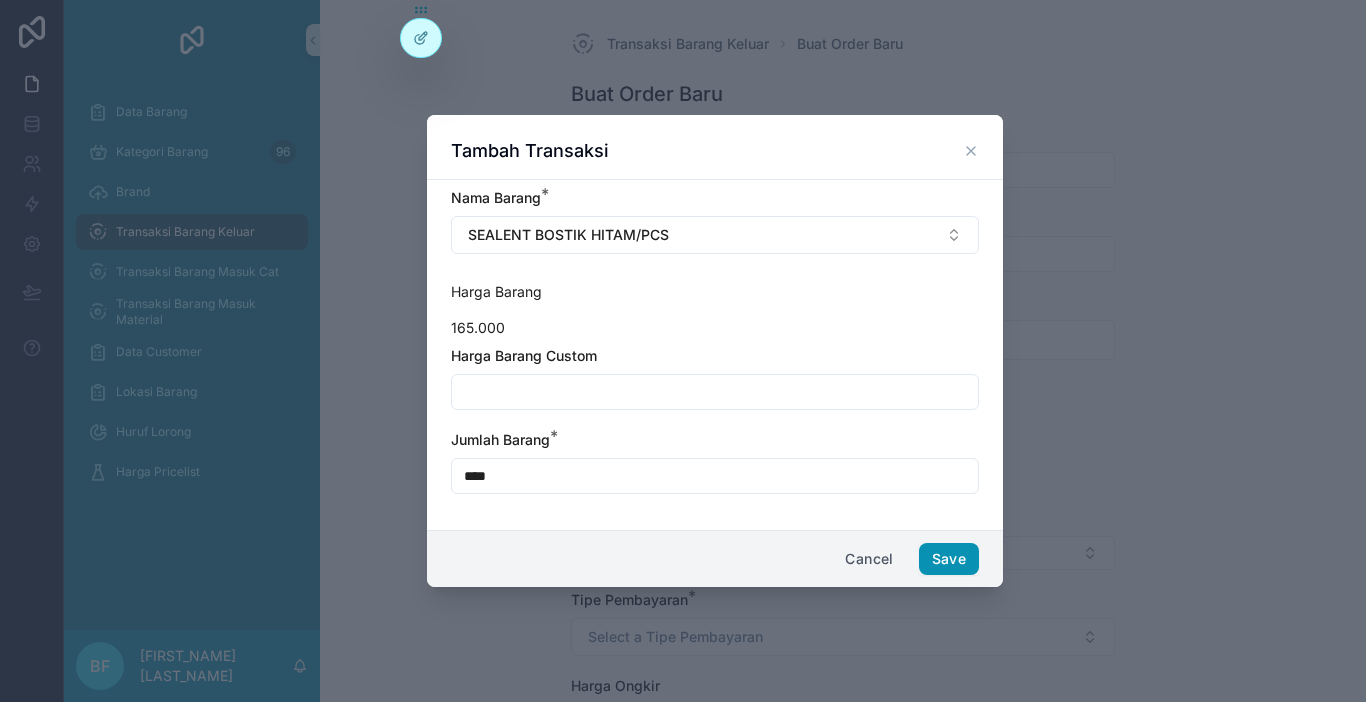 click on "Save" at bounding box center [949, 559] 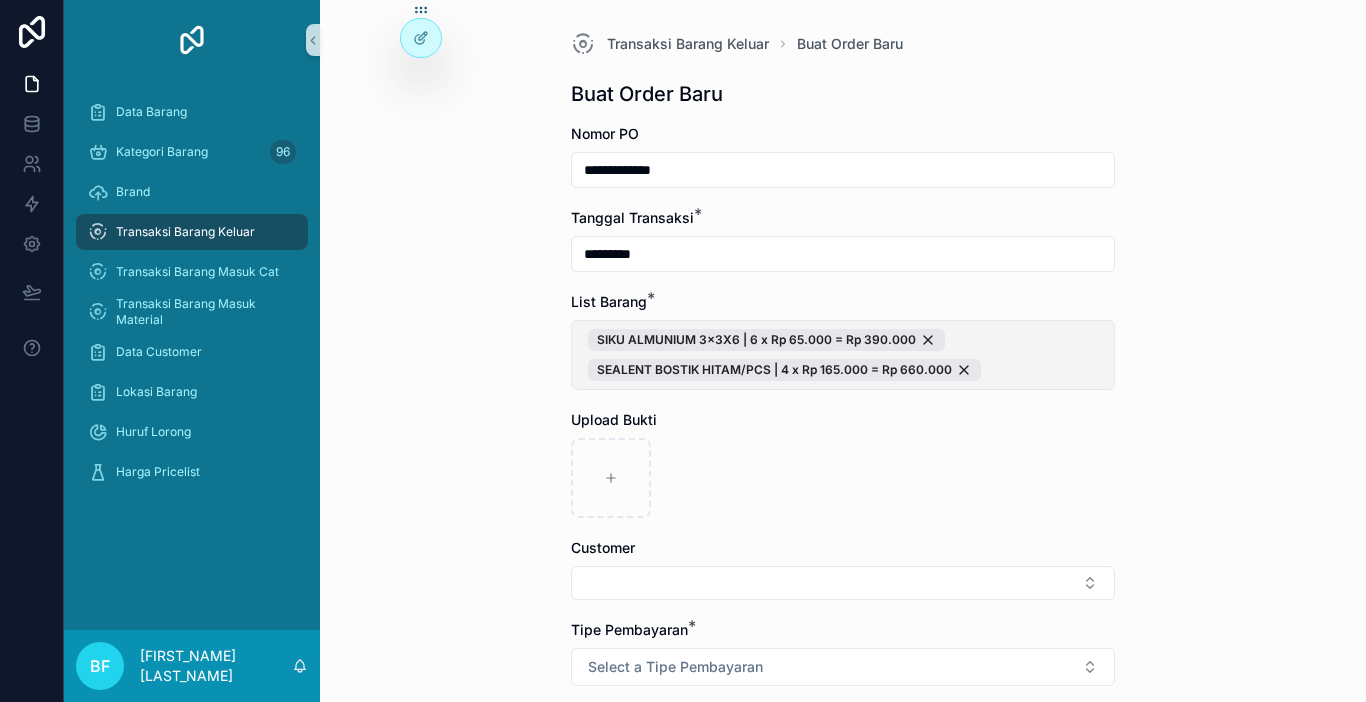 click on "SIKU ALMUNIUM 3x3X6 | 6 x Rp 65.000 = Rp 390.000 SEALENT BOSTIK HITAM/PCS | 4 x Rp 165.000 = Rp 660.000" at bounding box center [843, 355] 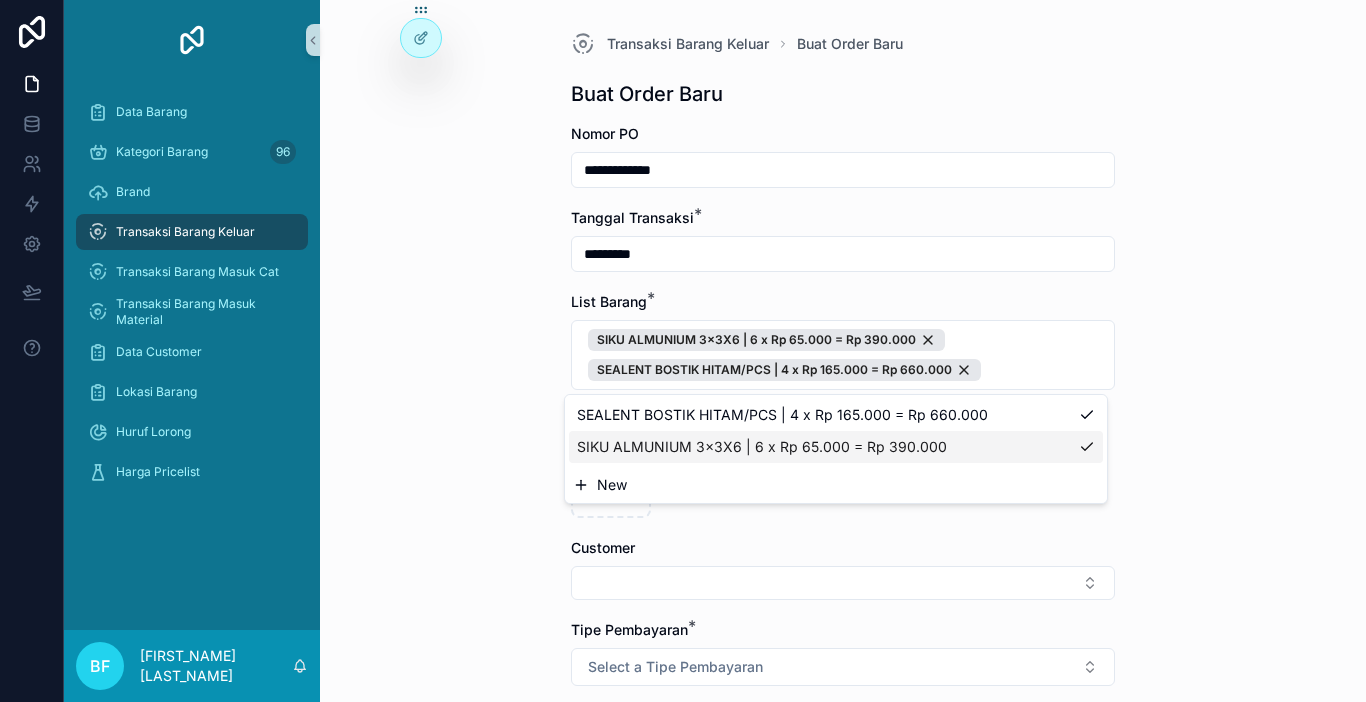 click on "New" at bounding box center (836, 485) 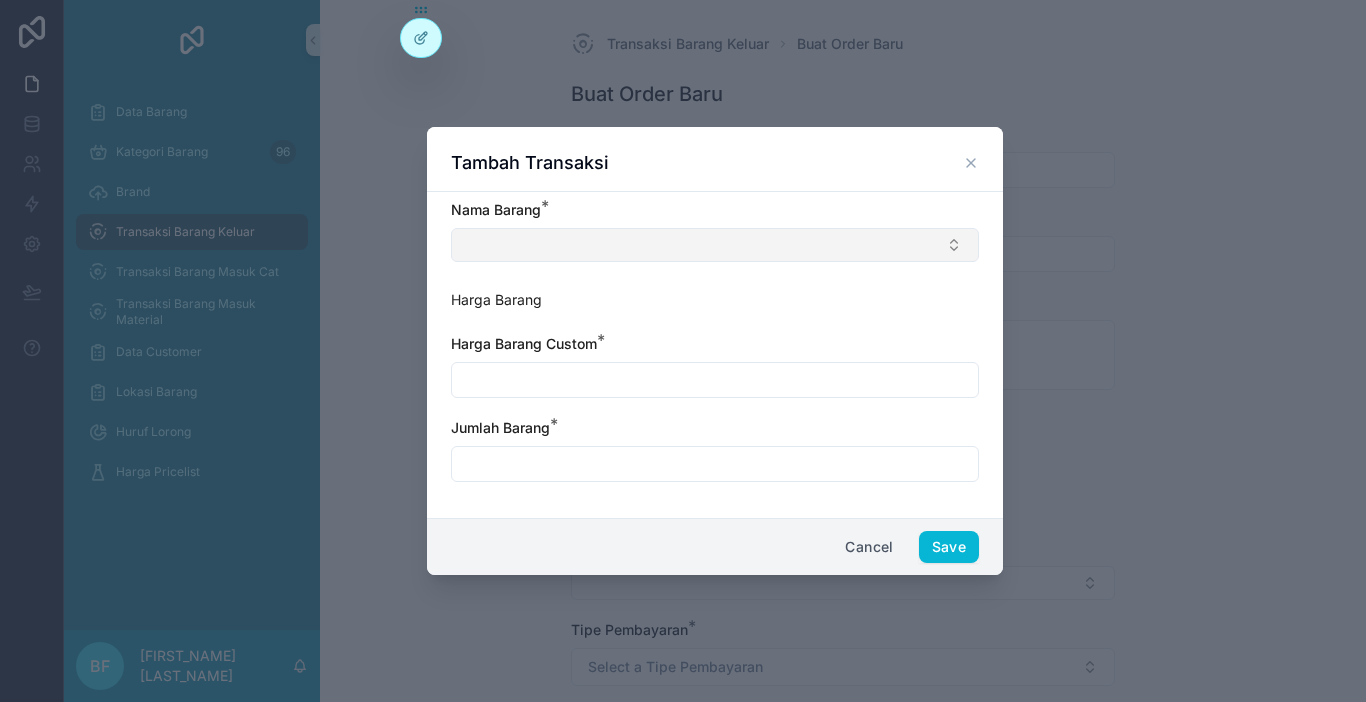 click at bounding box center [715, 245] 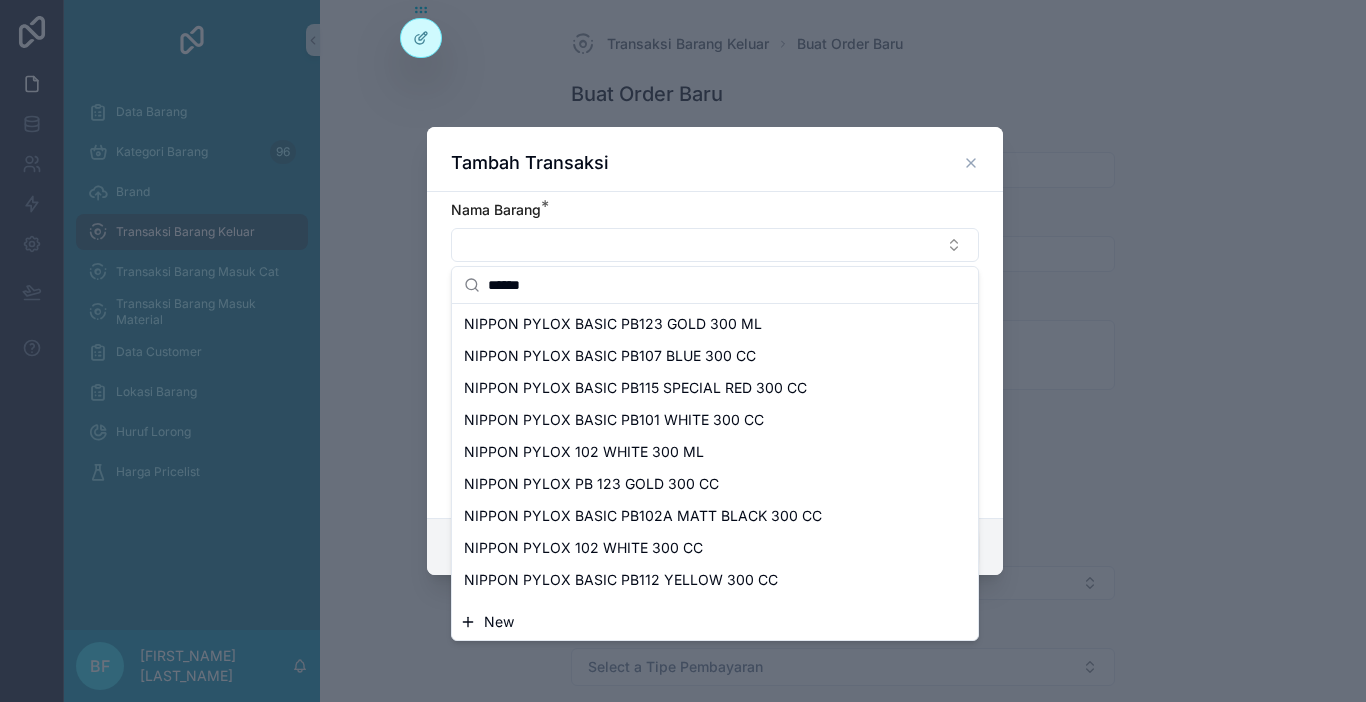 scroll, scrollTop: 2688, scrollLeft: 0, axis: vertical 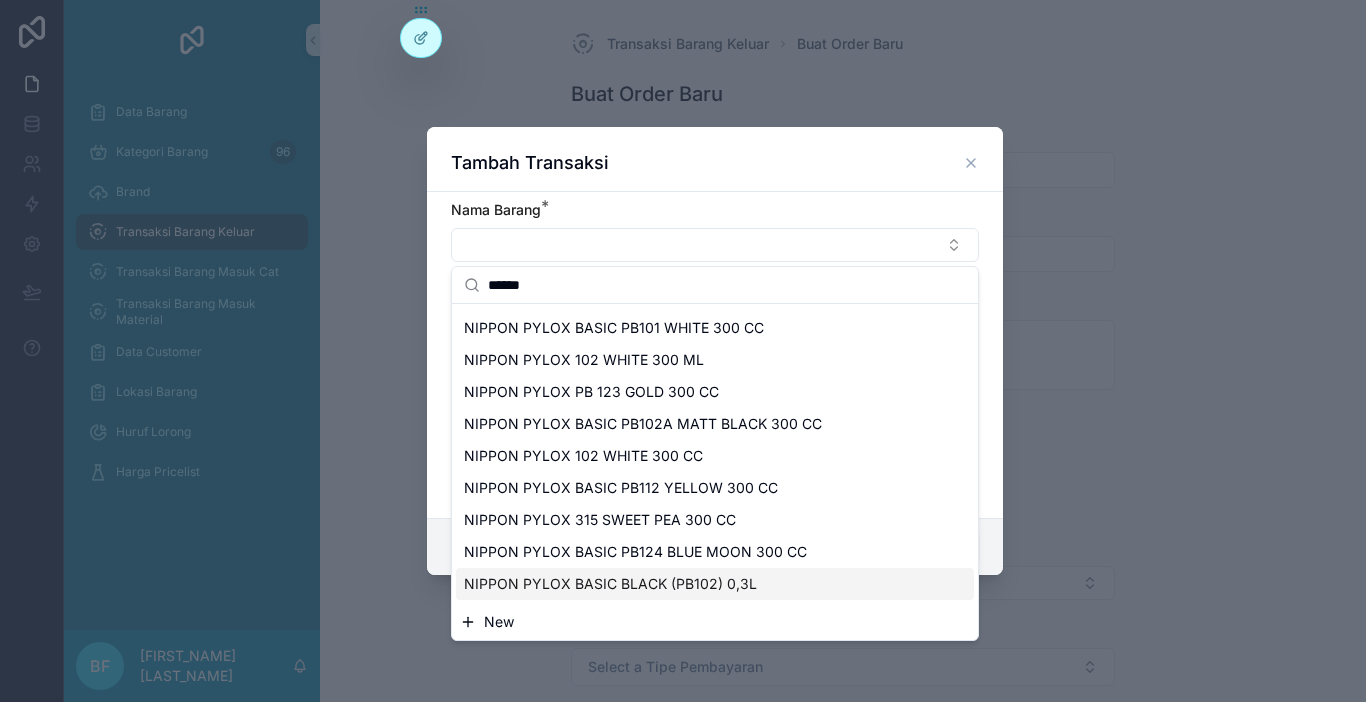 type on "*****" 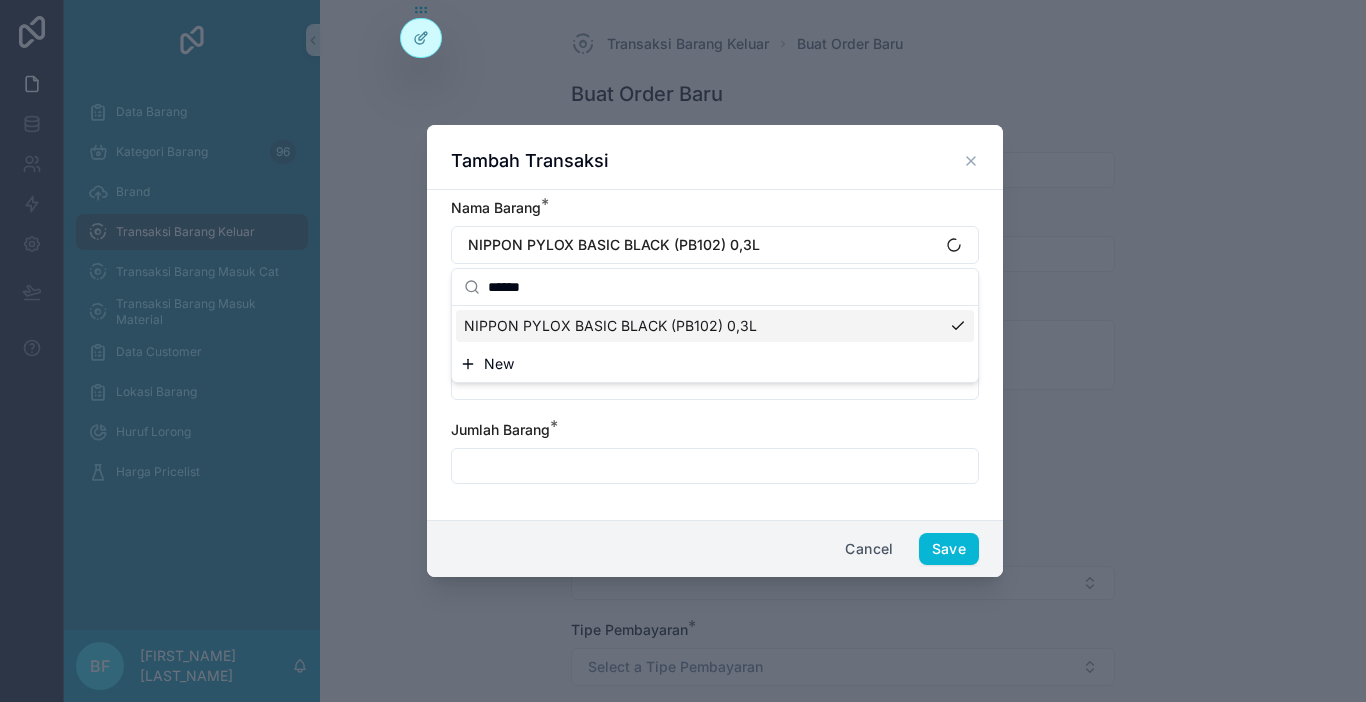 scroll, scrollTop: 0, scrollLeft: 0, axis: both 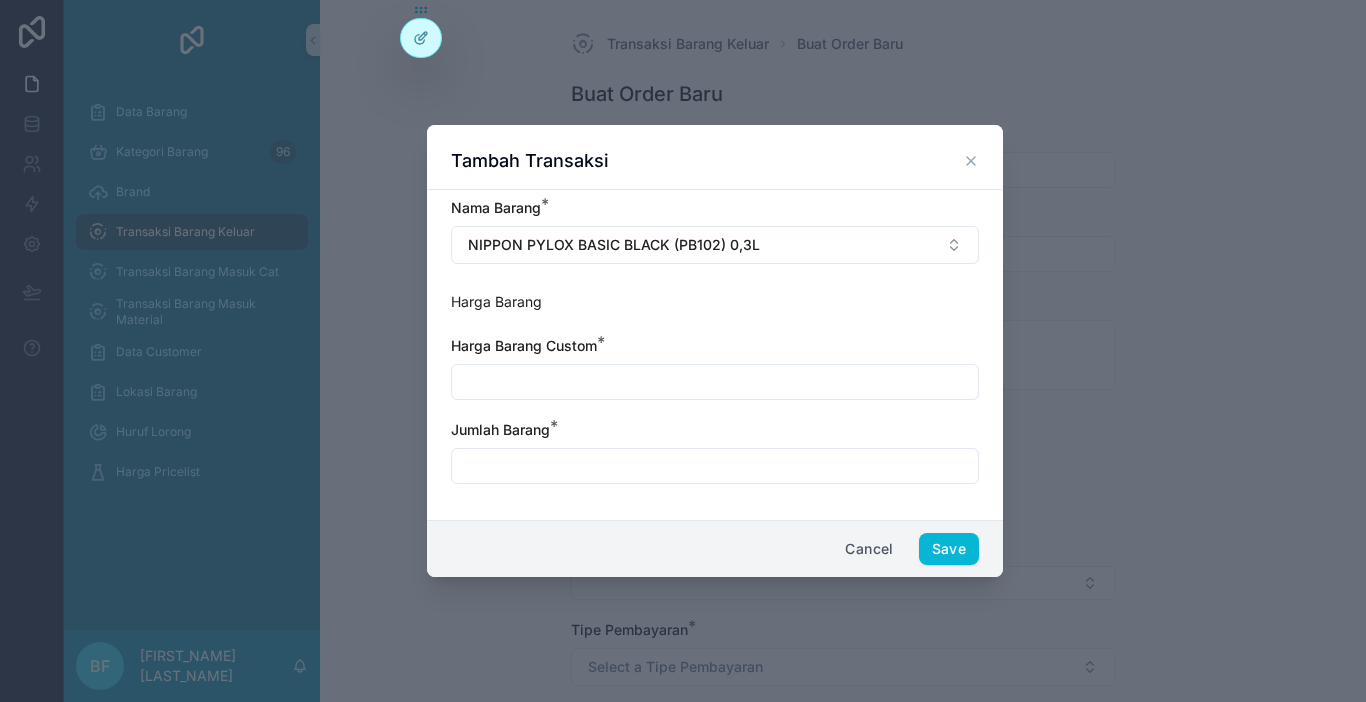click at bounding box center [715, 382] 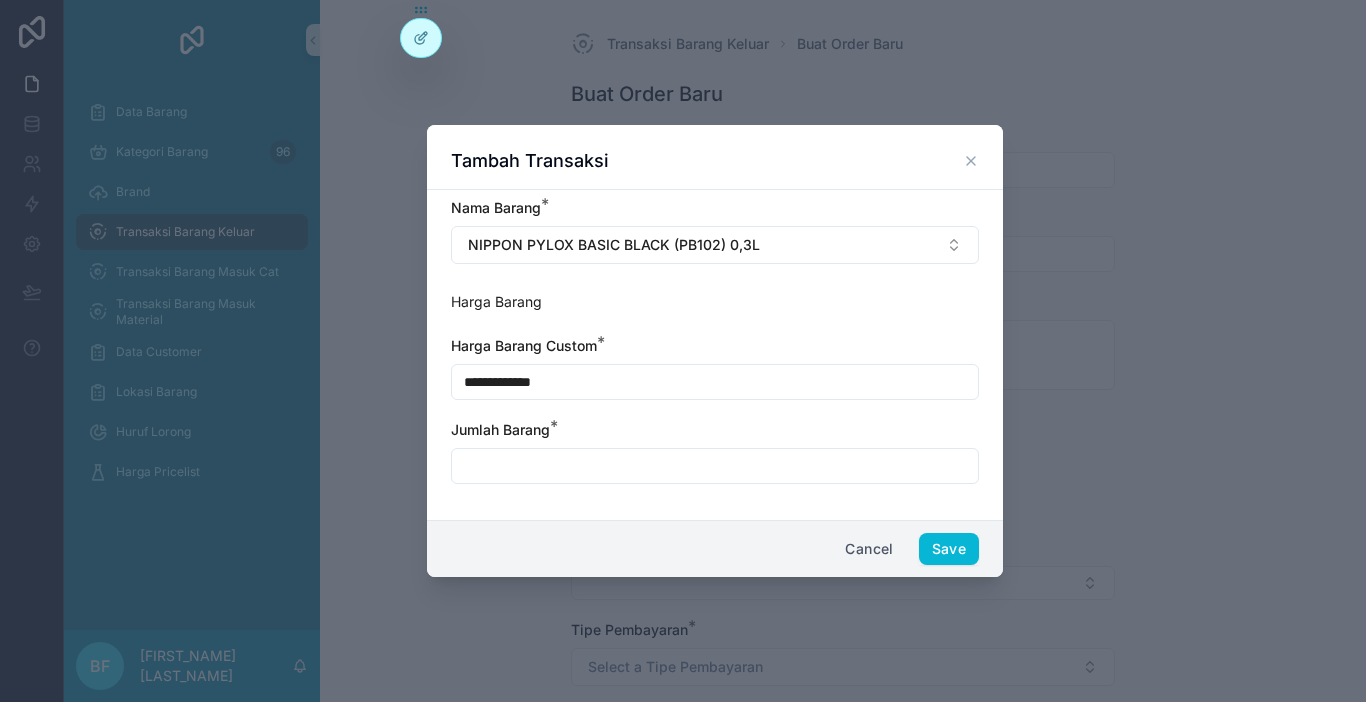 type on "**********" 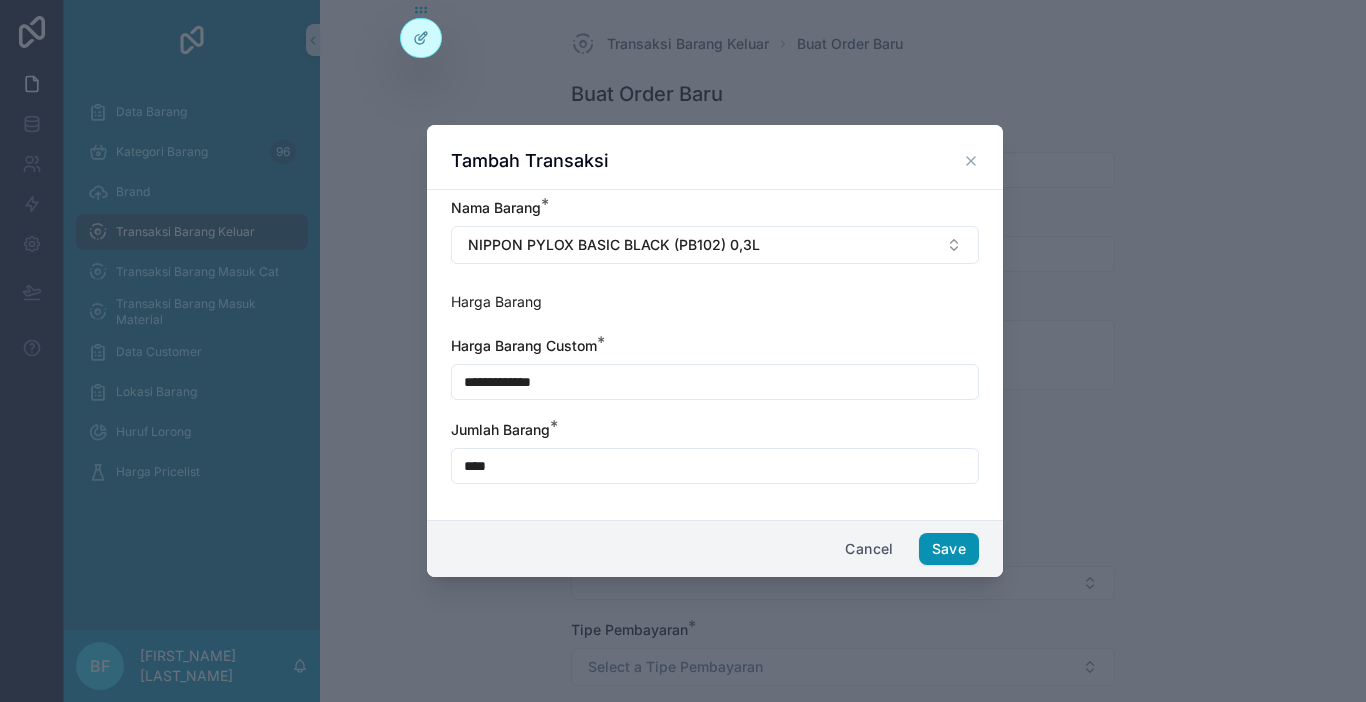 type on "****" 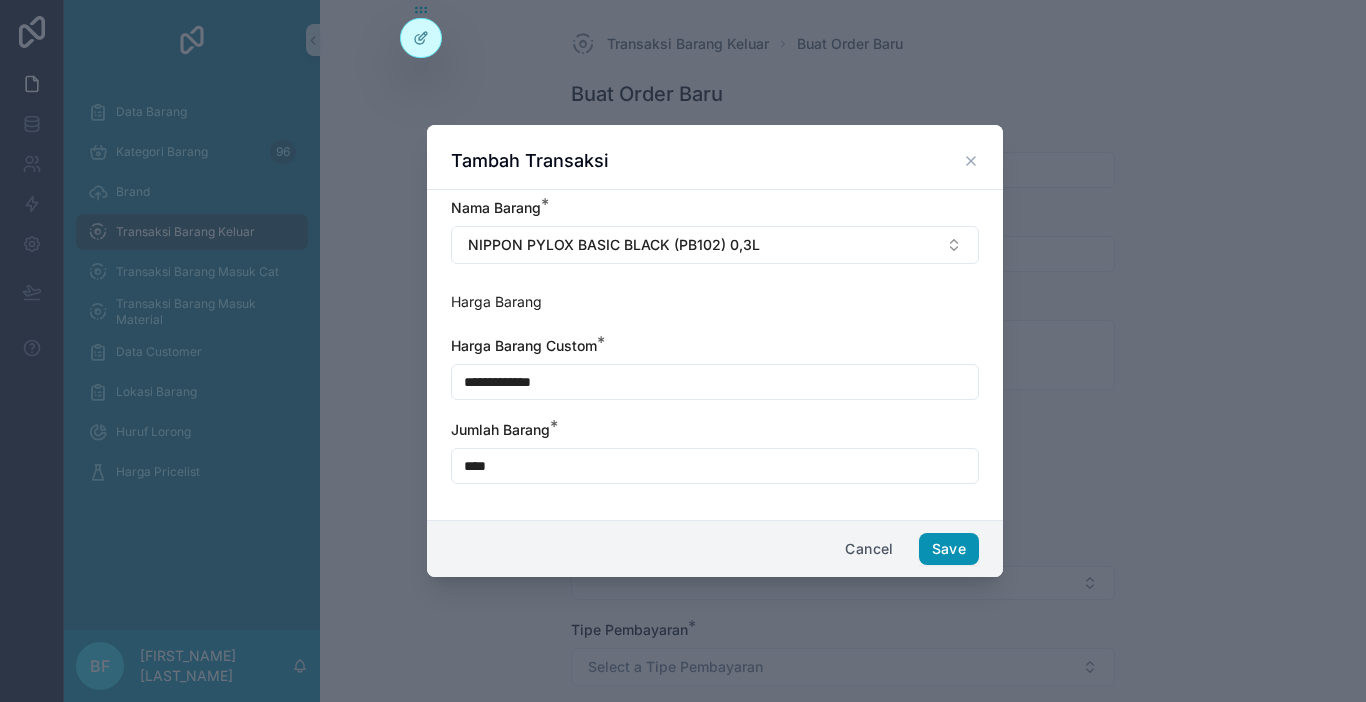click on "Save" at bounding box center [949, 549] 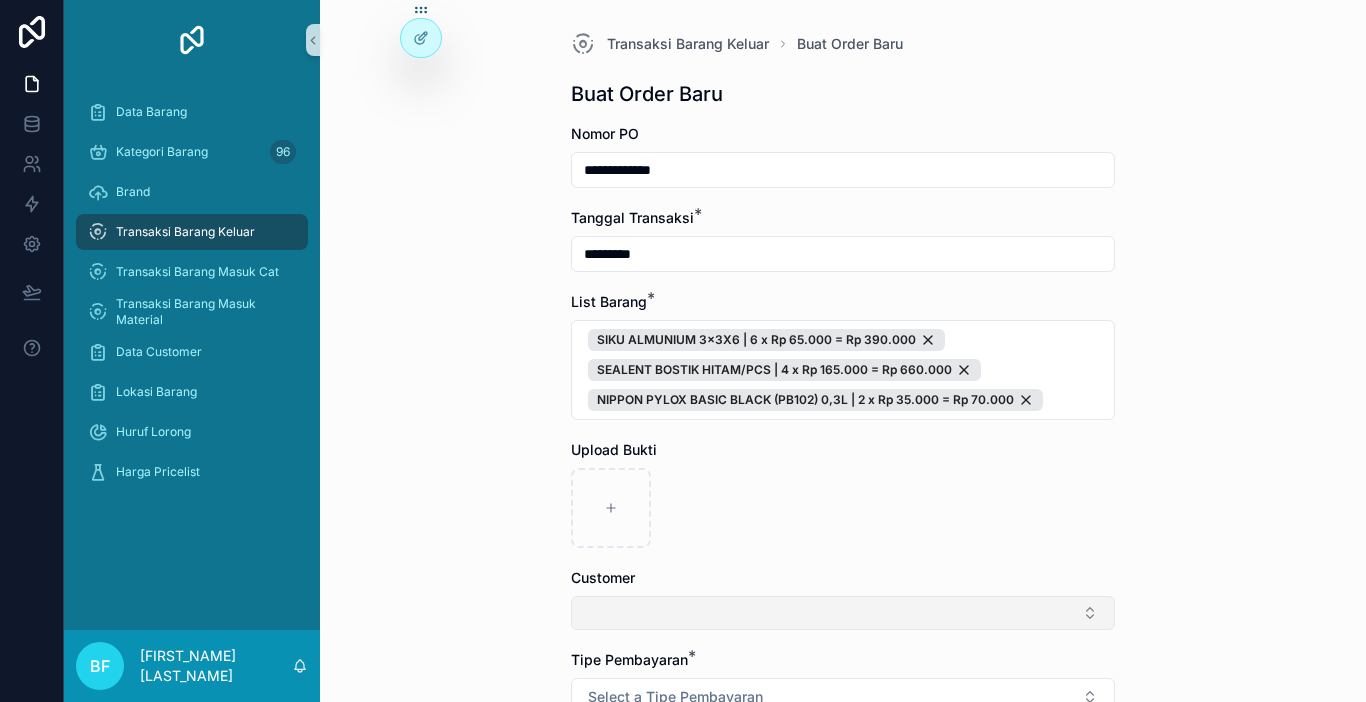 click at bounding box center (843, 613) 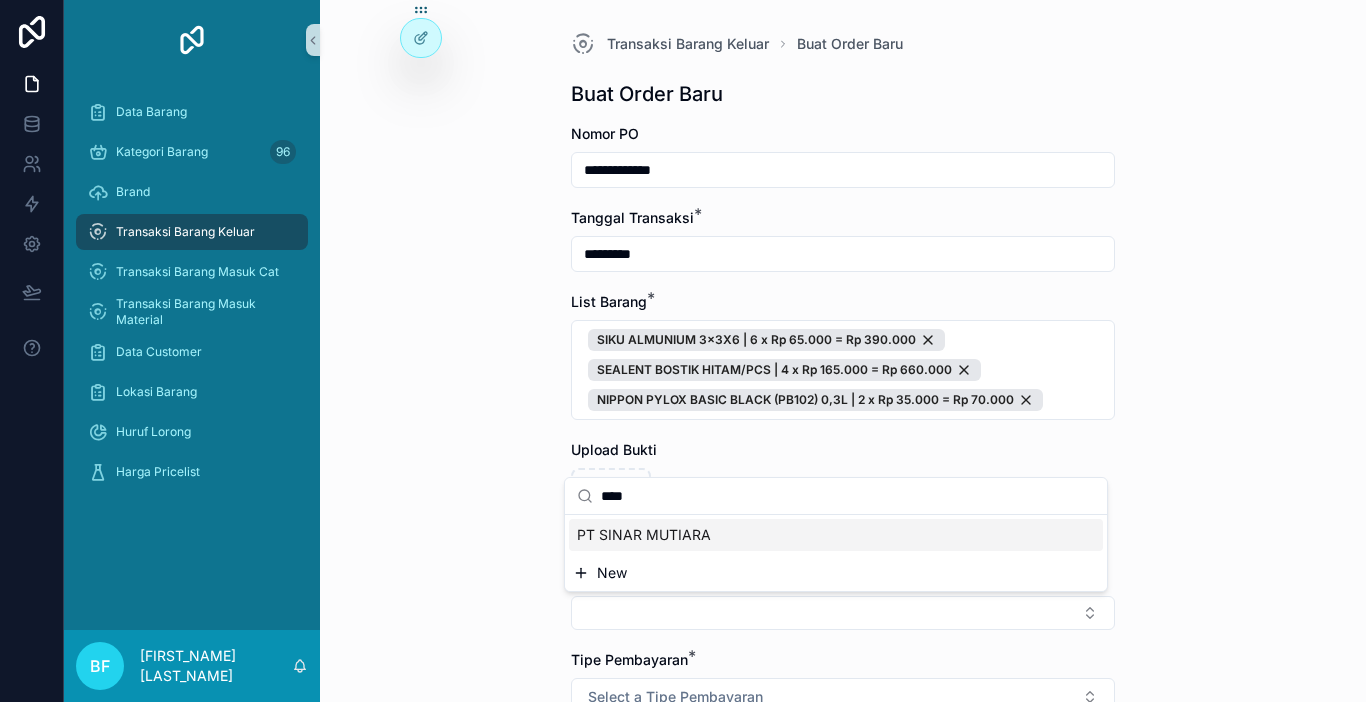 type on "****" 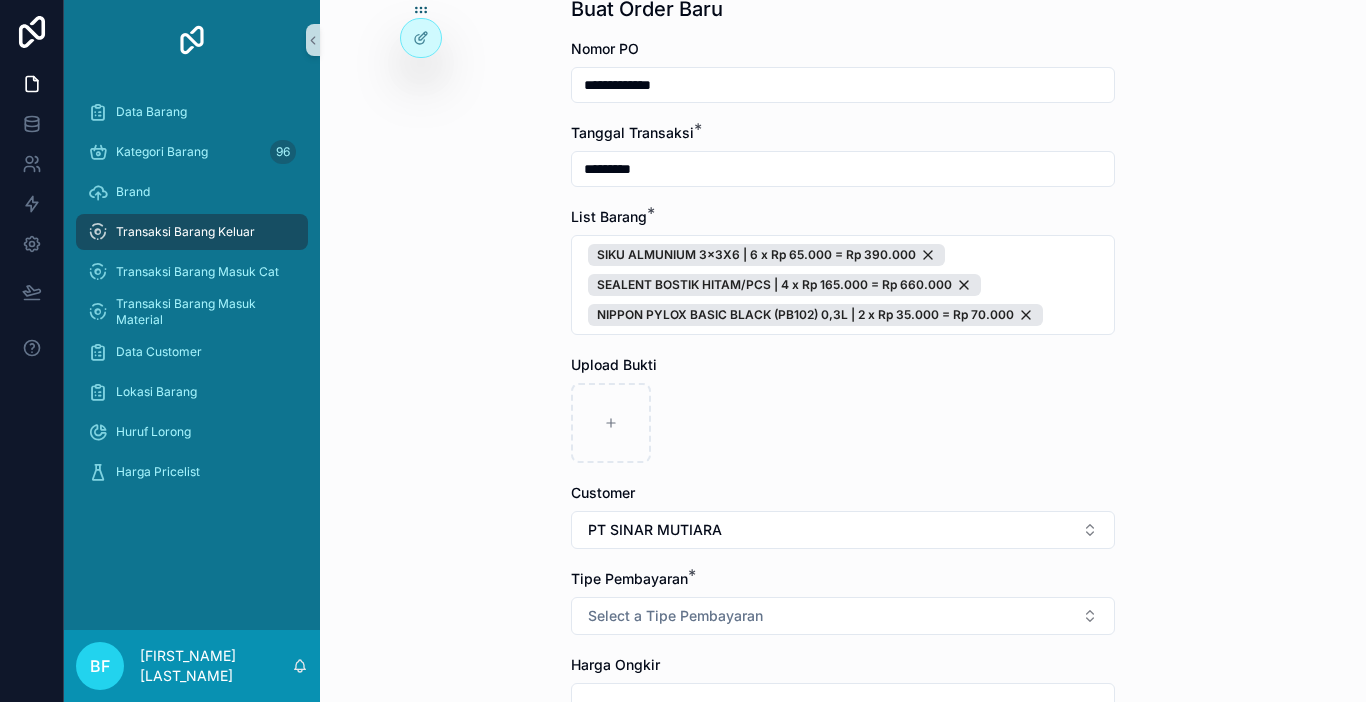 scroll, scrollTop: 200, scrollLeft: 0, axis: vertical 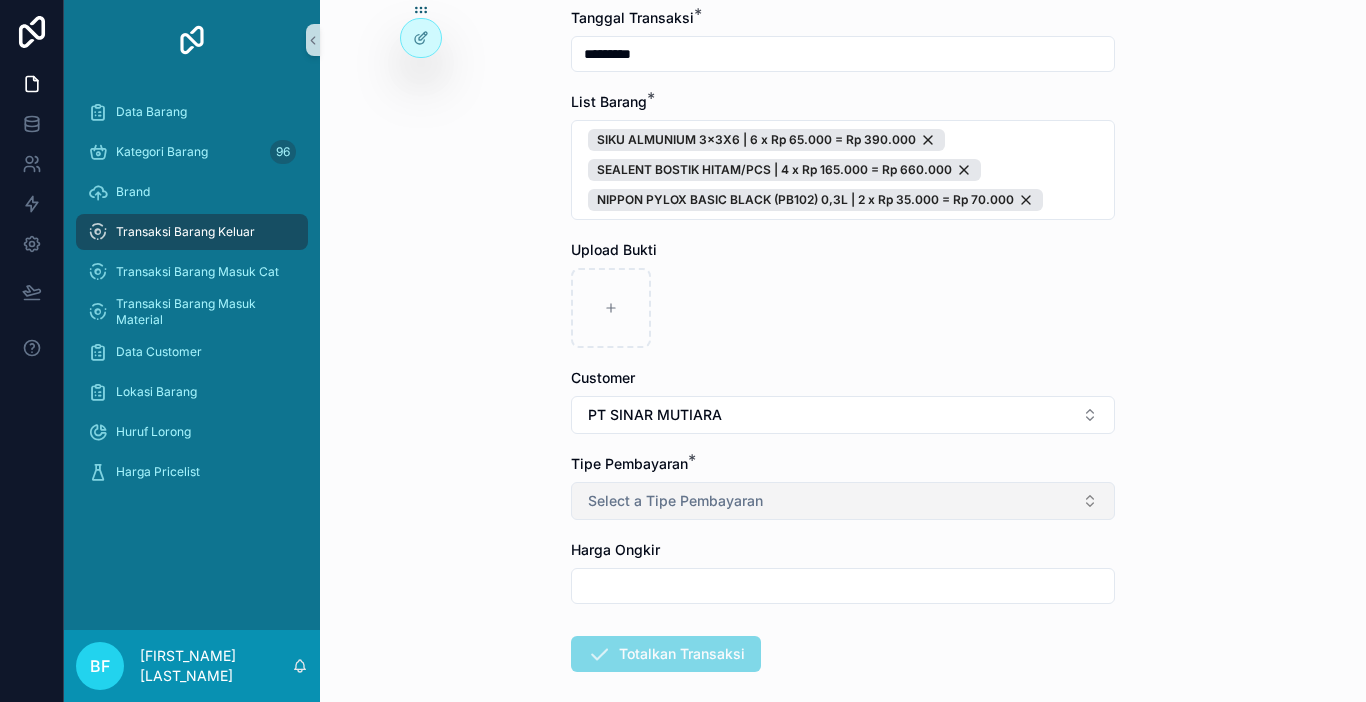 click on "Select a Tipe Pembayaran" at bounding box center (843, 501) 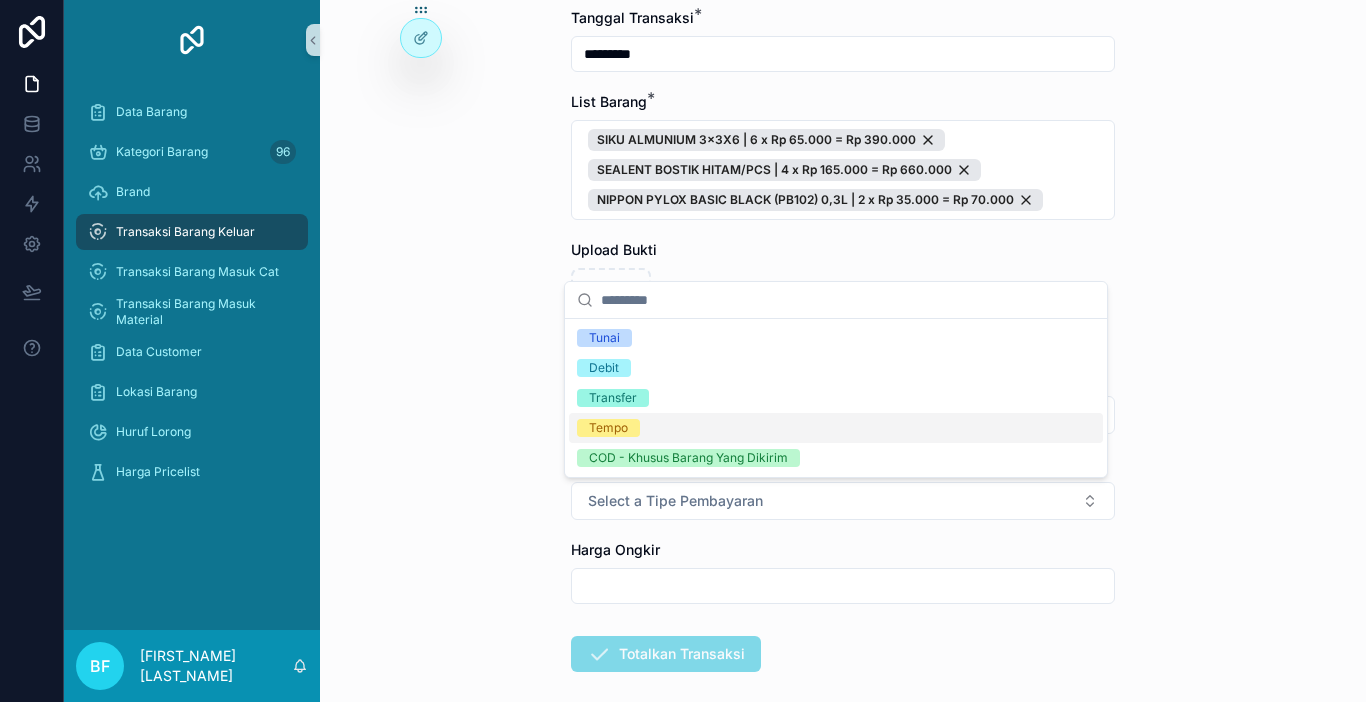click on "Tempo" at bounding box center (608, 428) 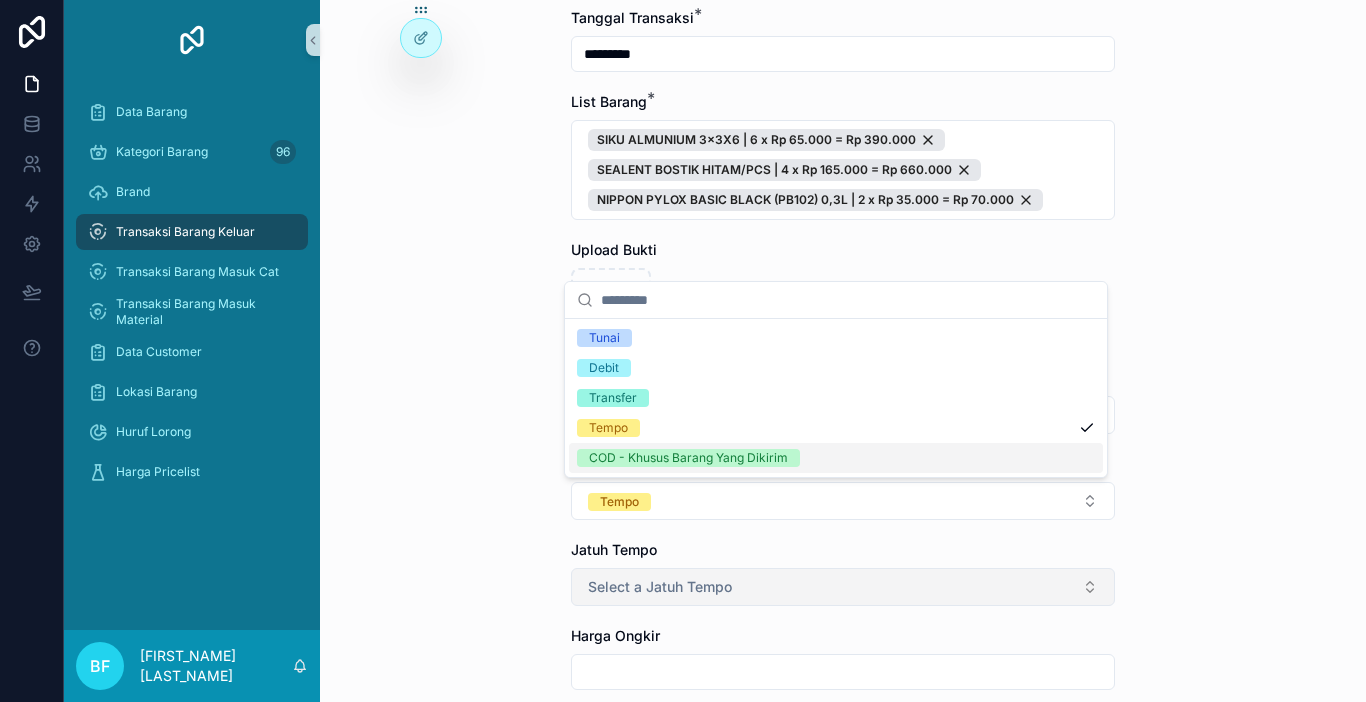 click on "Select a Jatuh Tempo" at bounding box center (660, 587) 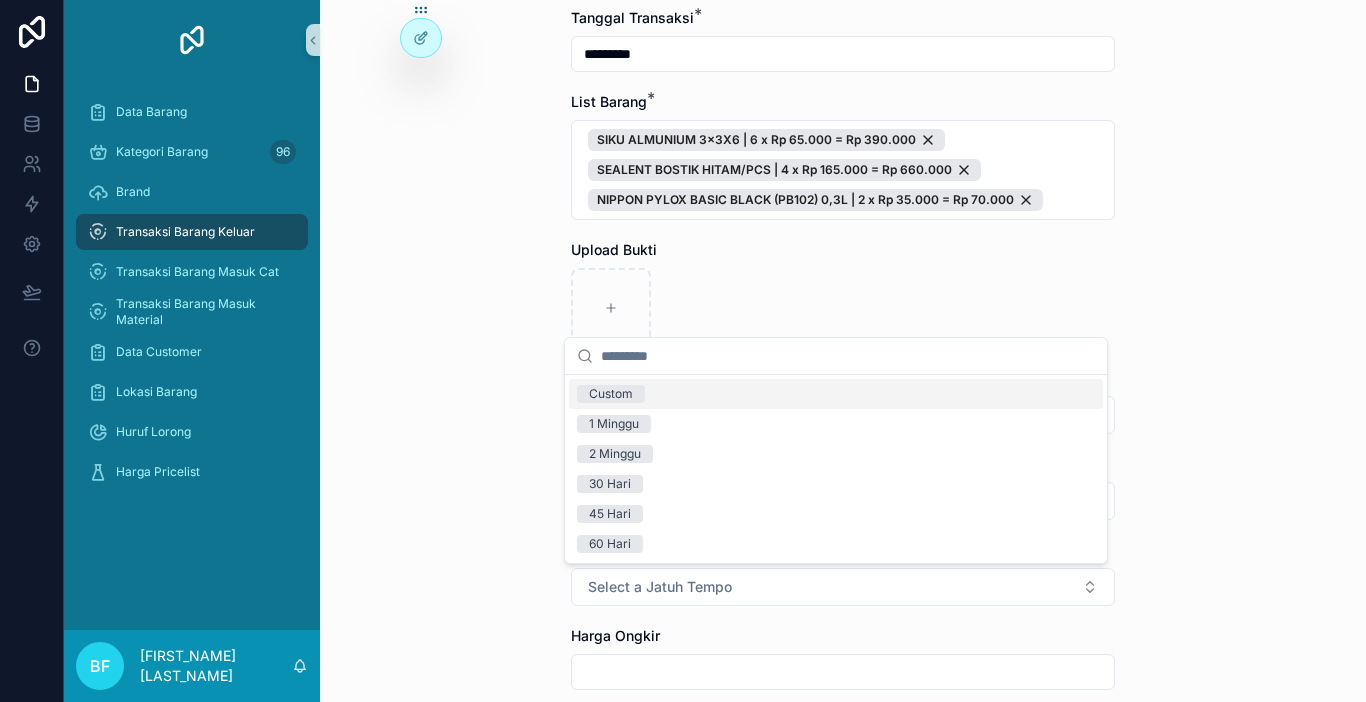 click on "Custom" at bounding box center (611, 394) 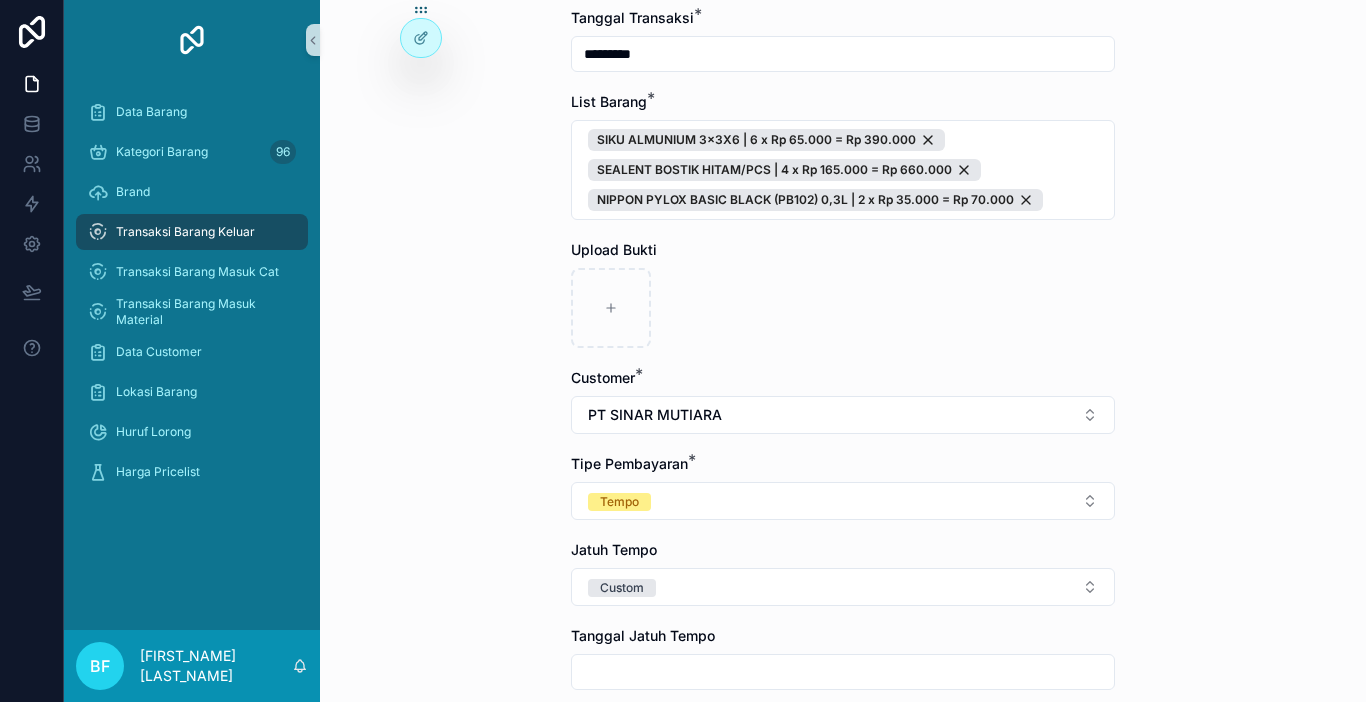click on "**********" at bounding box center (843, 151) 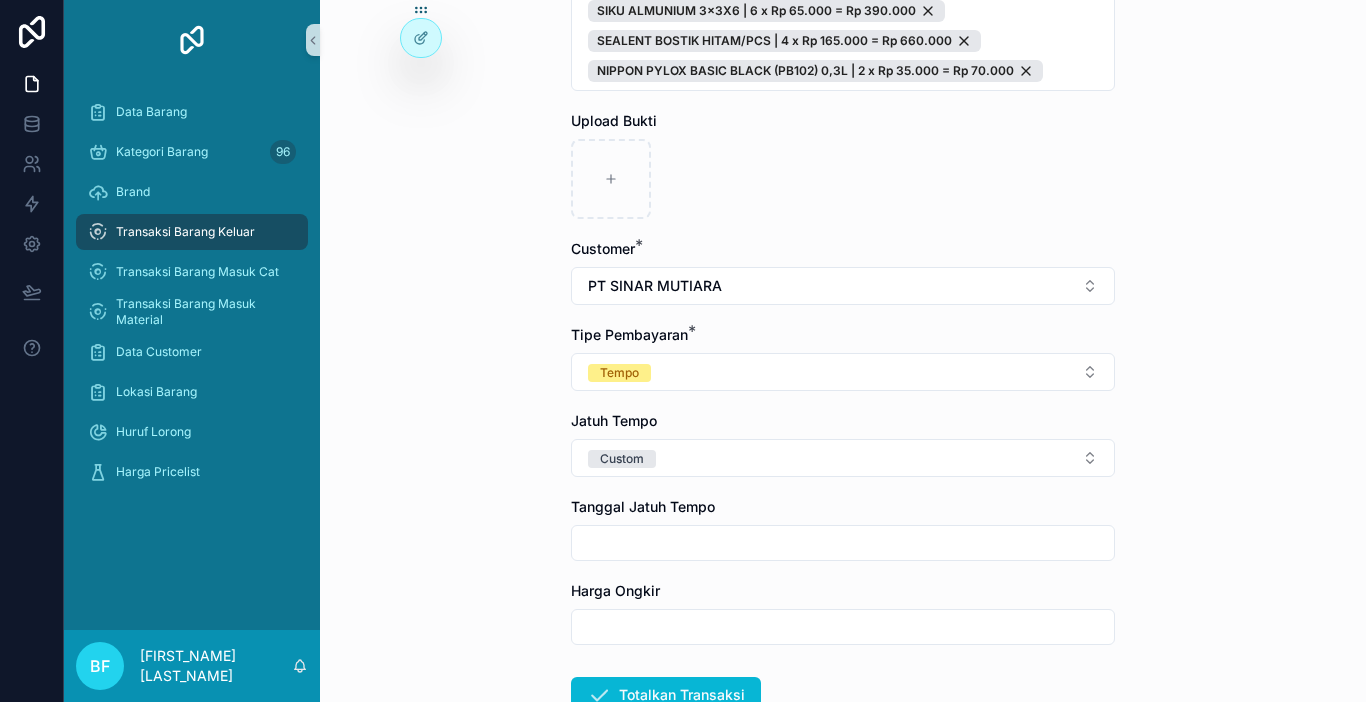 scroll, scrollTop: 400, scrollLeft: 0, axis: vertical 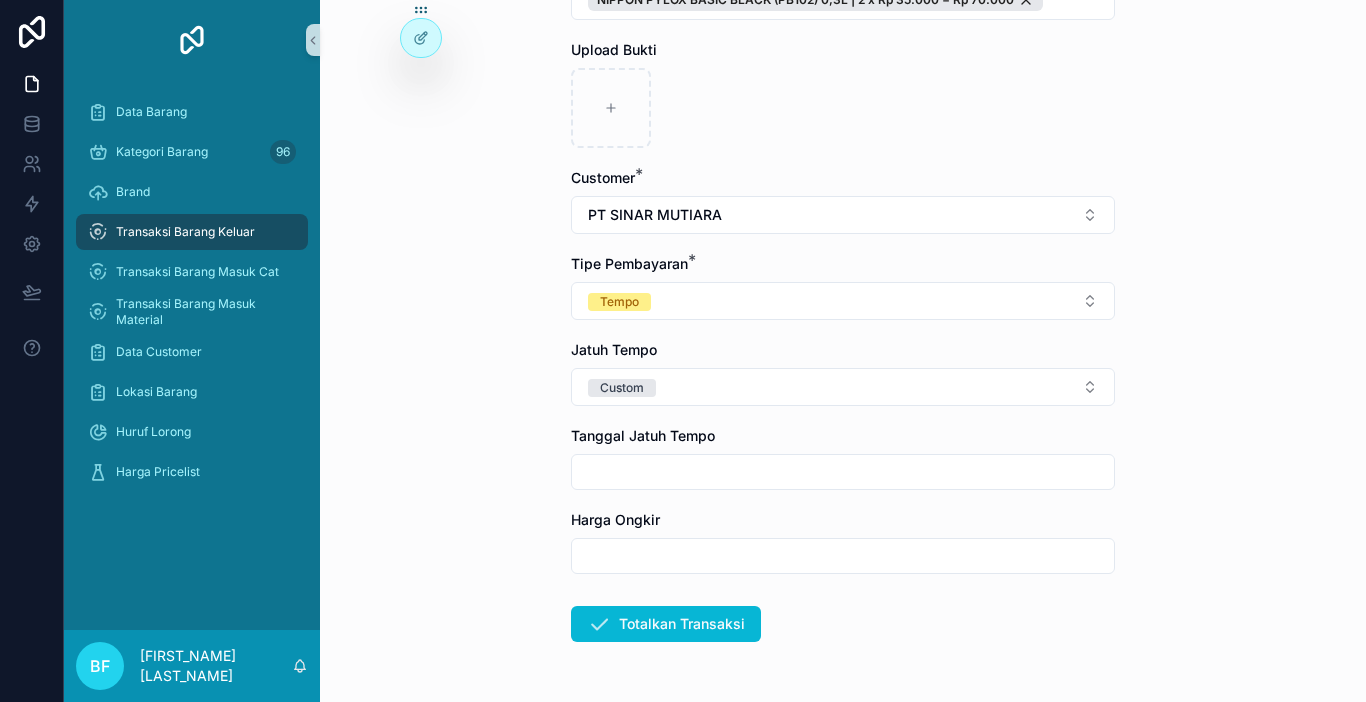 click at bounding box center (843, 472) 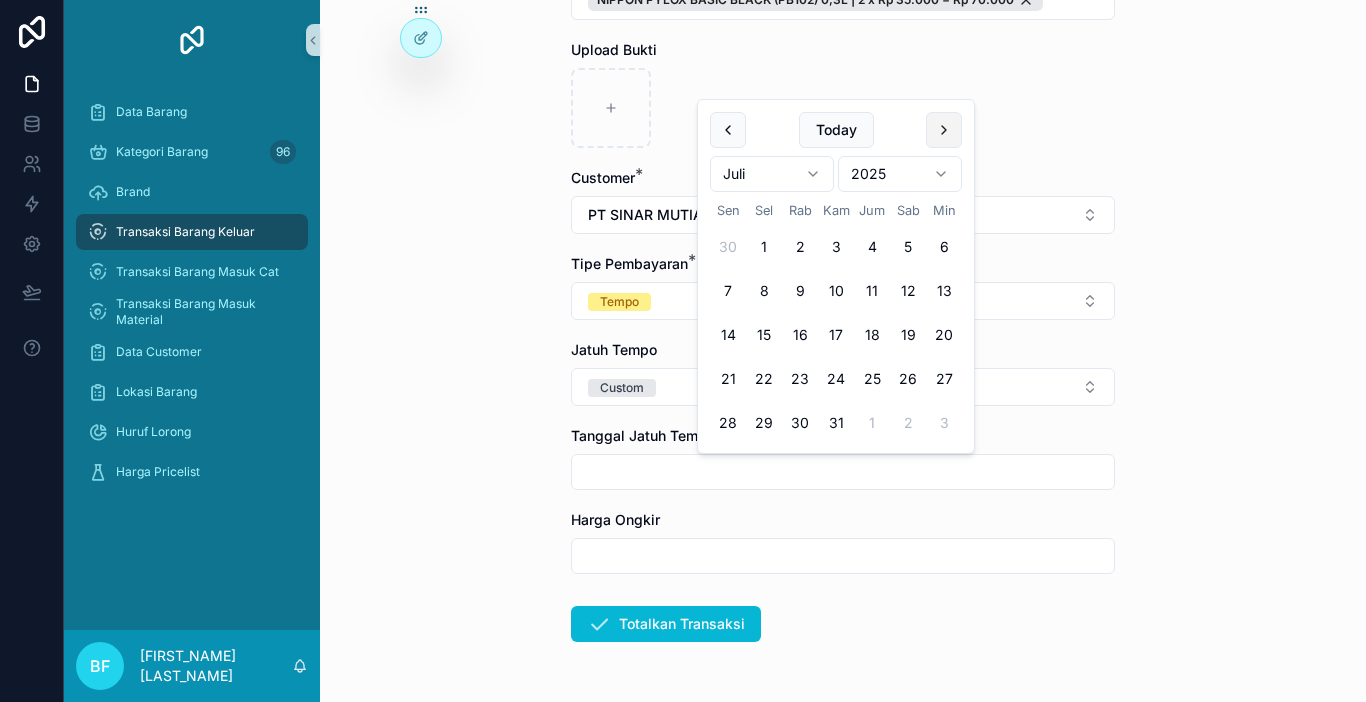 click at bounding box center [944, 130] 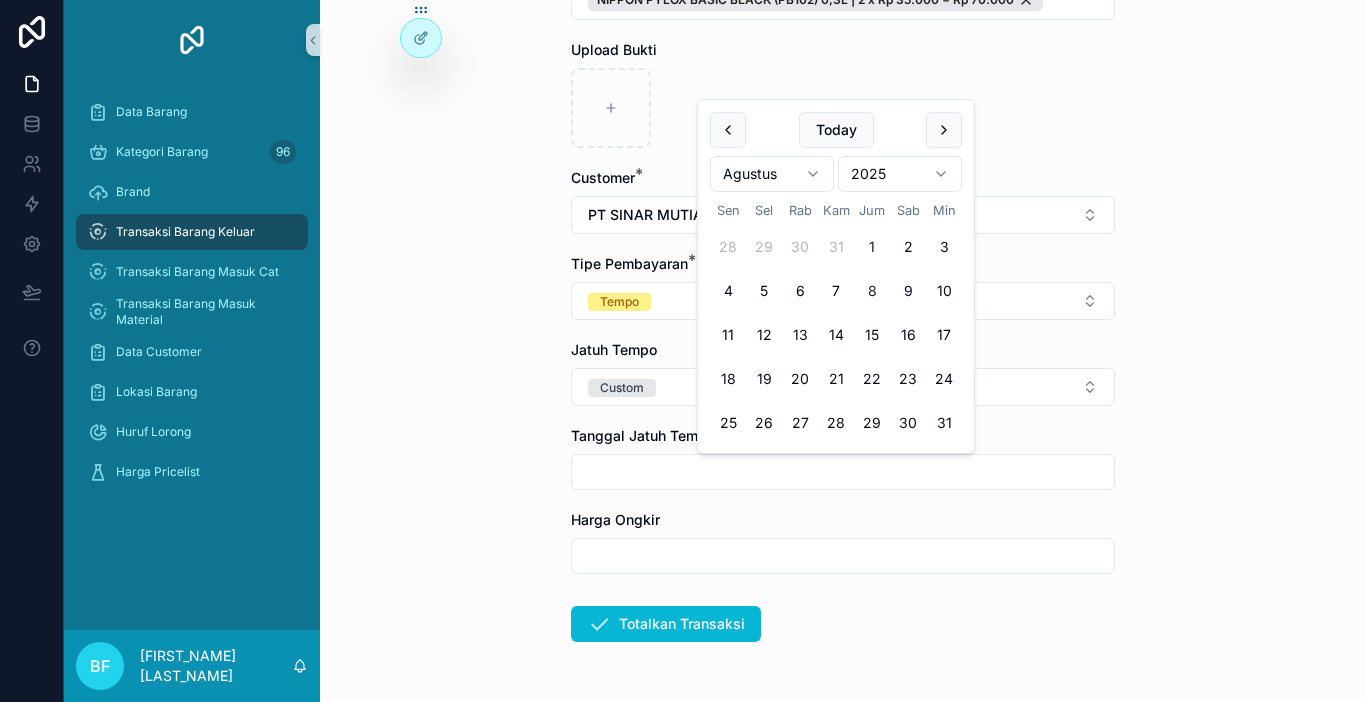 click on "8" at bounding box center (872, 291) 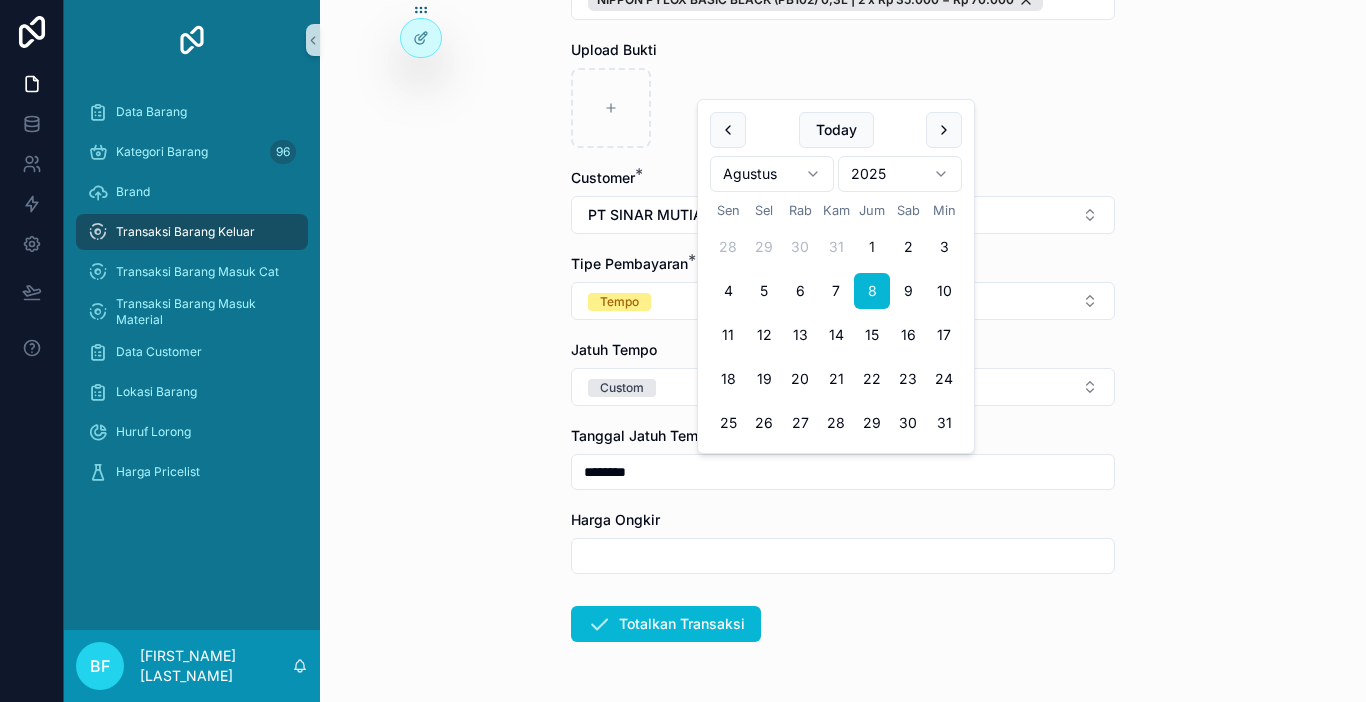type on "********" 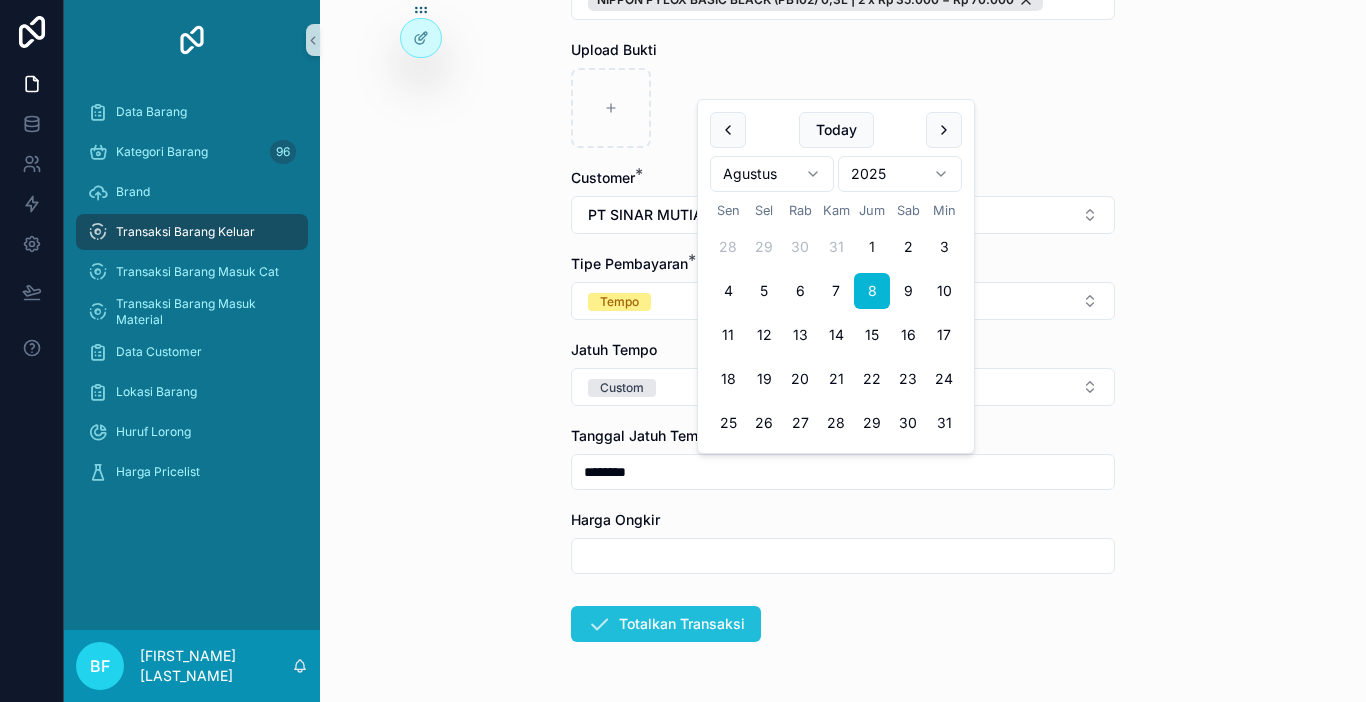 click on "Totalkan Transaksi" at bounding box center [666, 624] 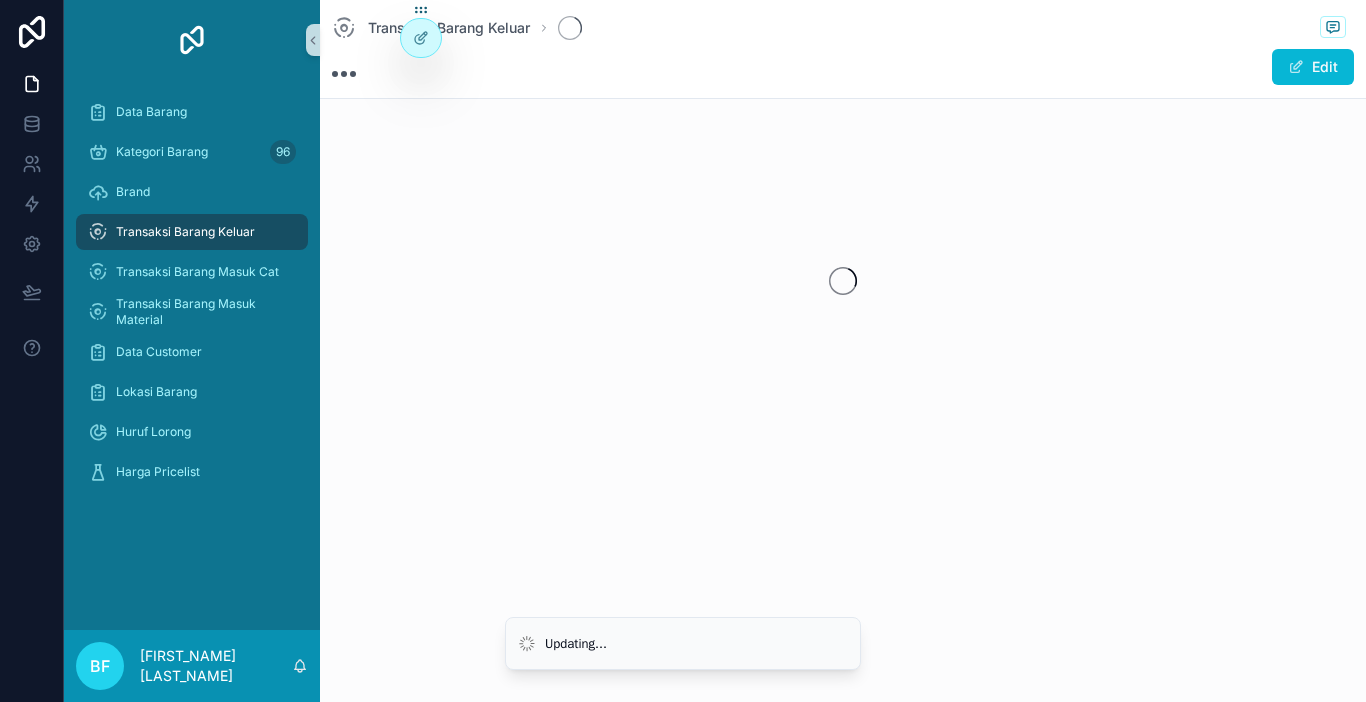 scroll, scrollTop: 0, scrollLeft: 0, axis: both 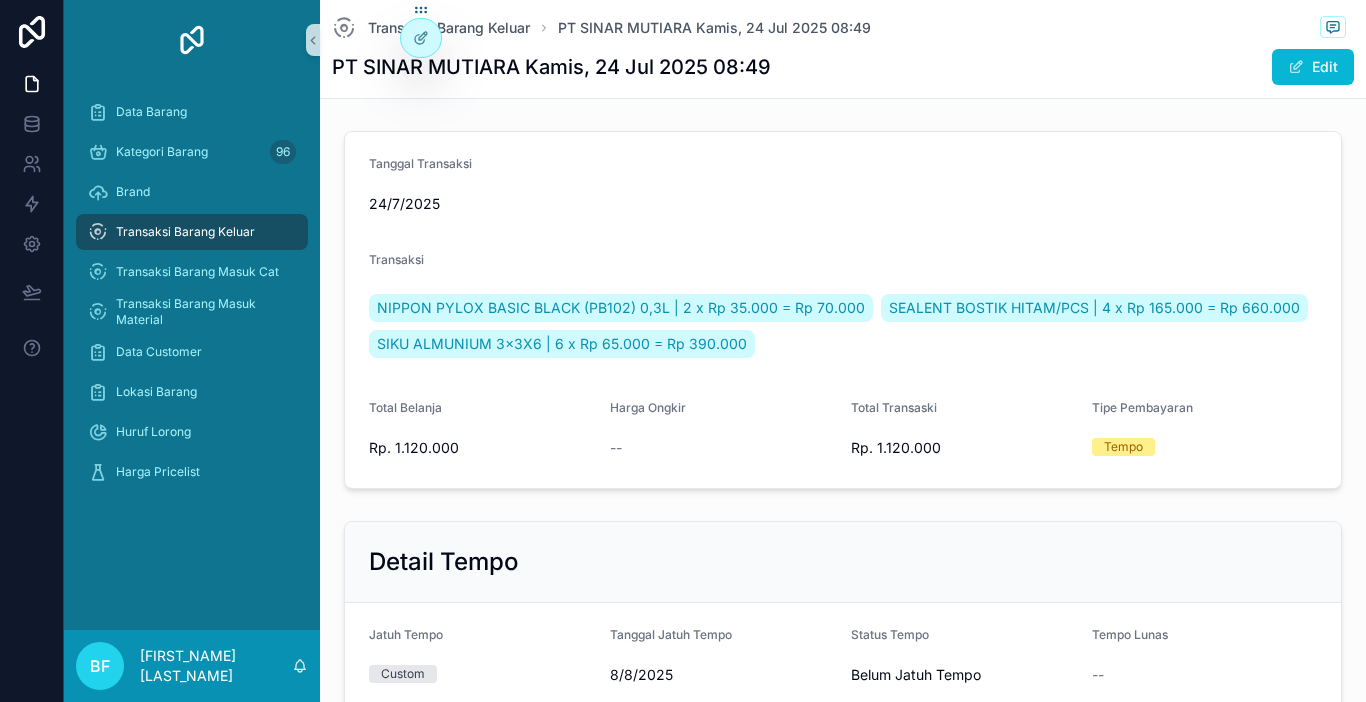 click on "Transaksi Barang Keluar" at bounding box center (185, 232) 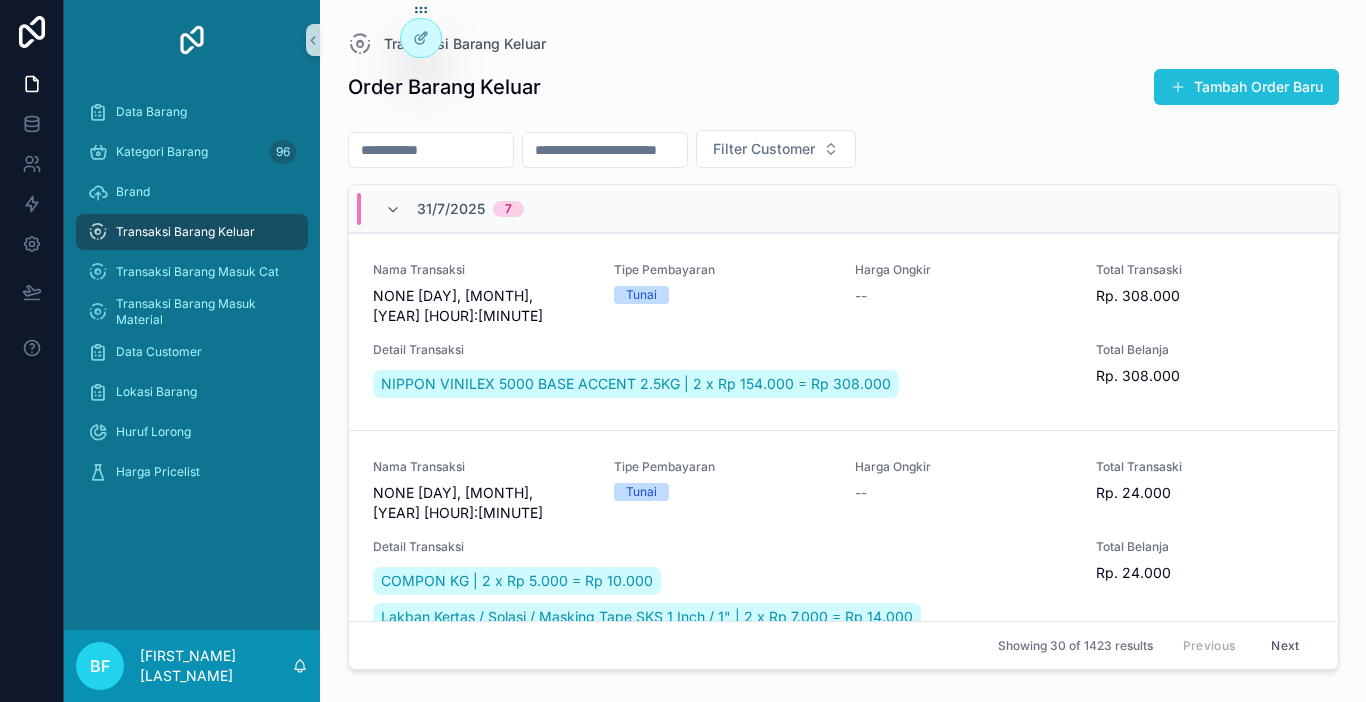 click at bounding box center [1178, 87] 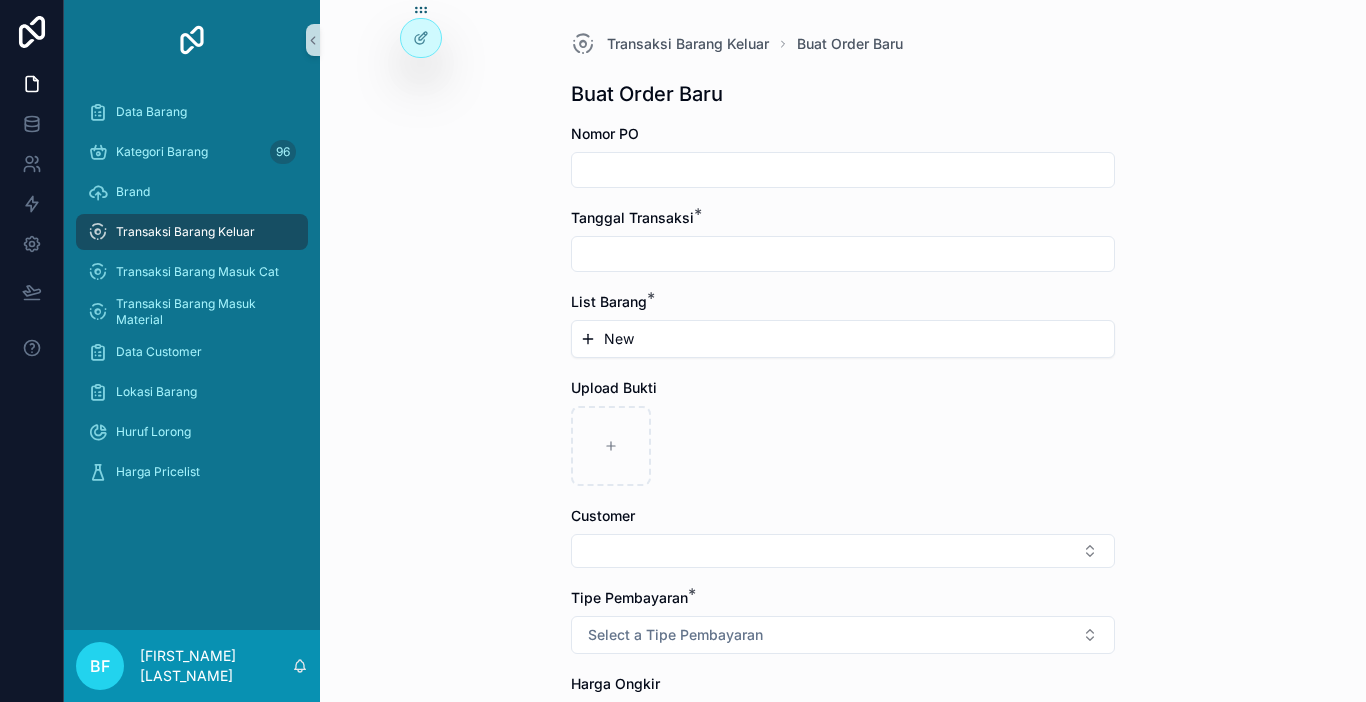 click at bounding box center [843, 170] 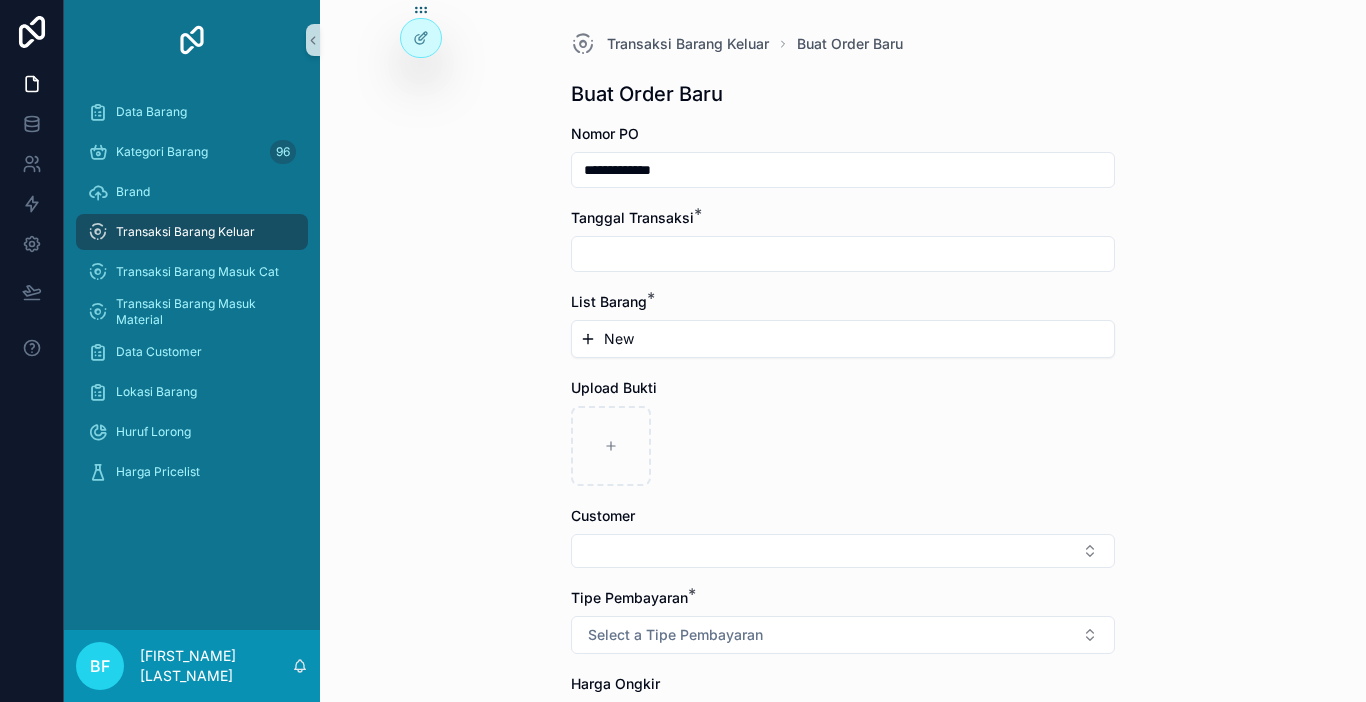 type on "**********" 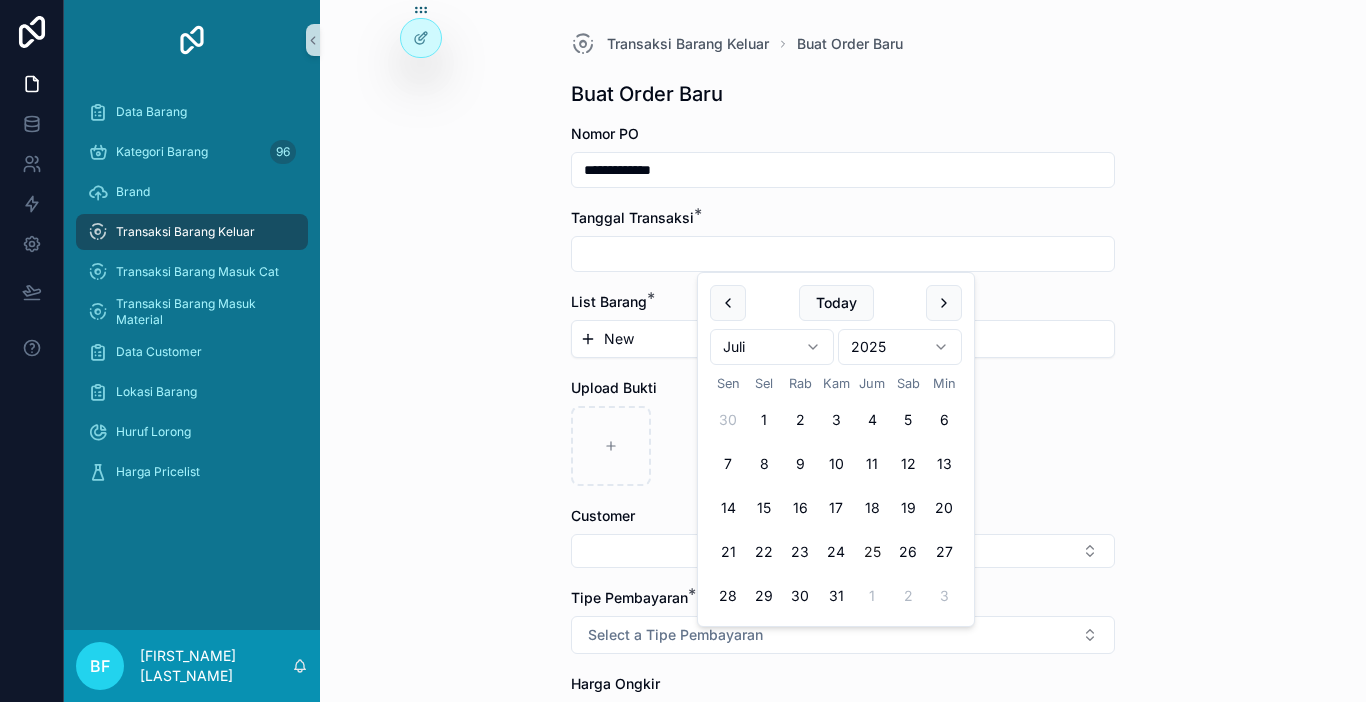 click on "25" at bounding box center [872, 552] 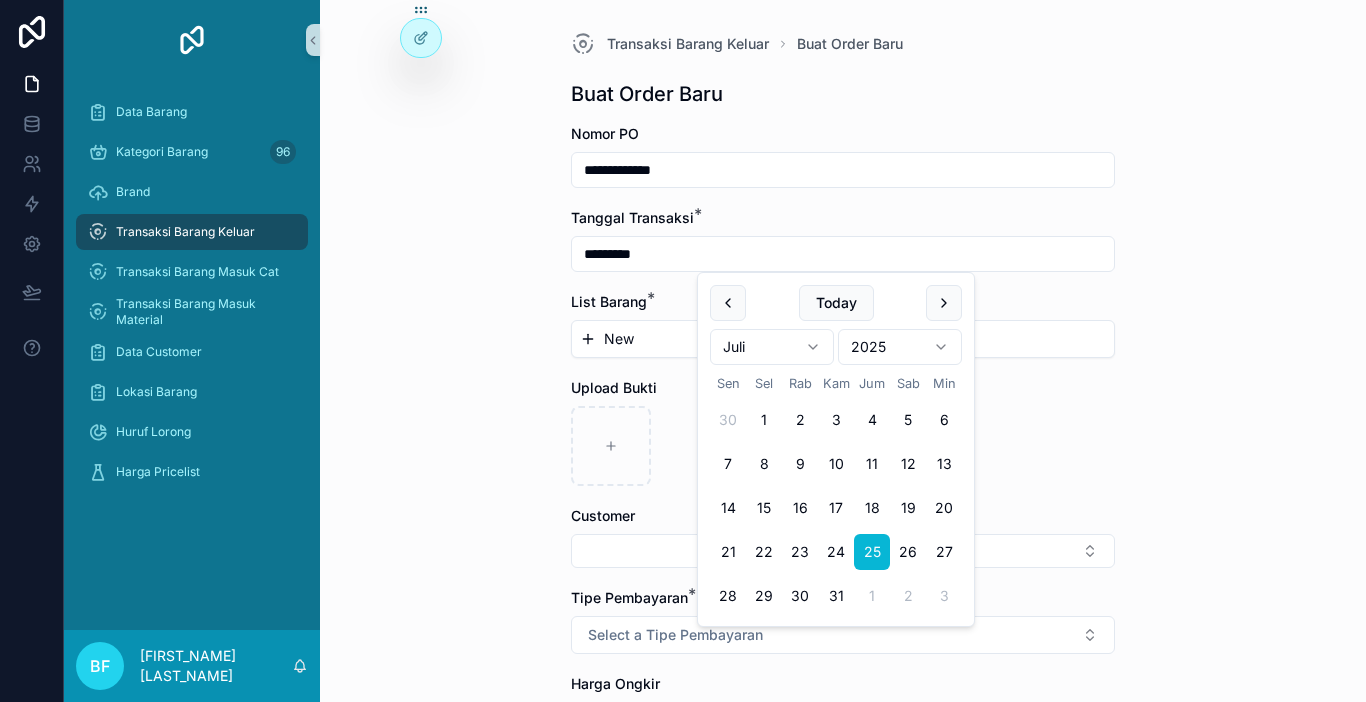 click on "New" at bounding box center (843, 339) 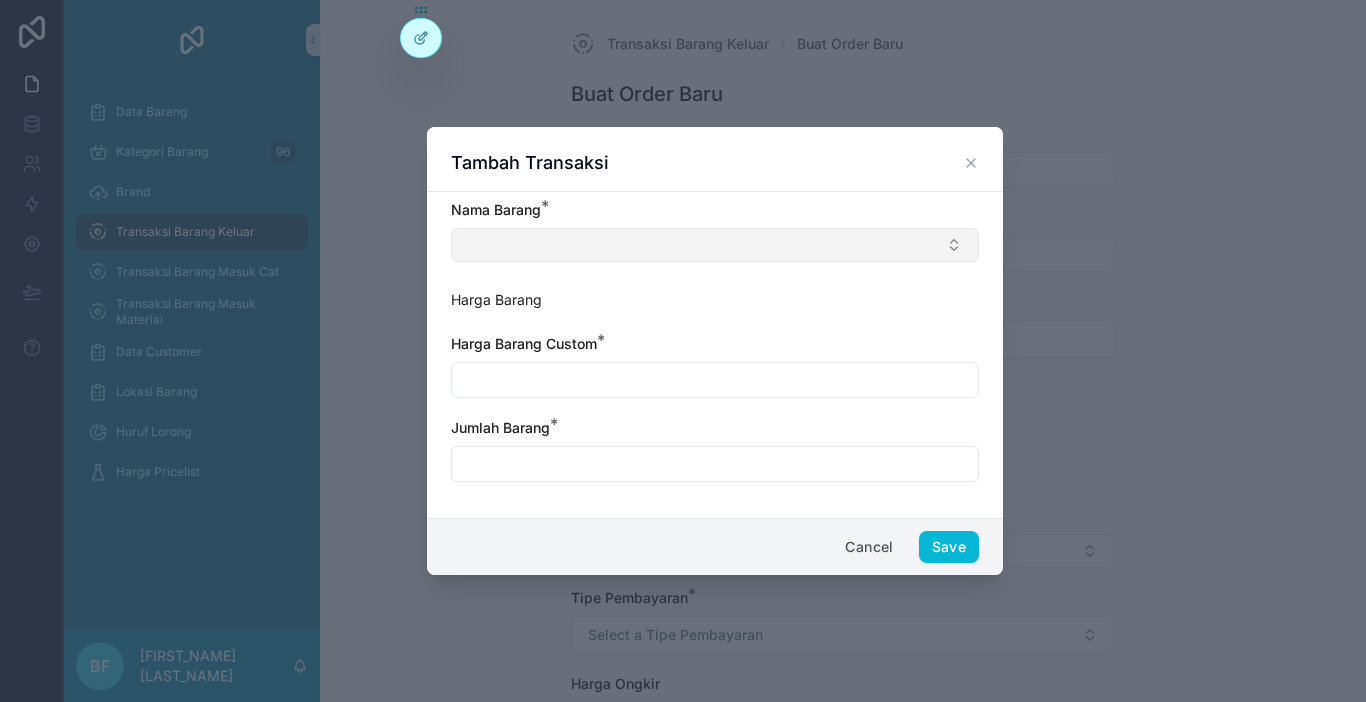 click at bounding box center [715, 245] 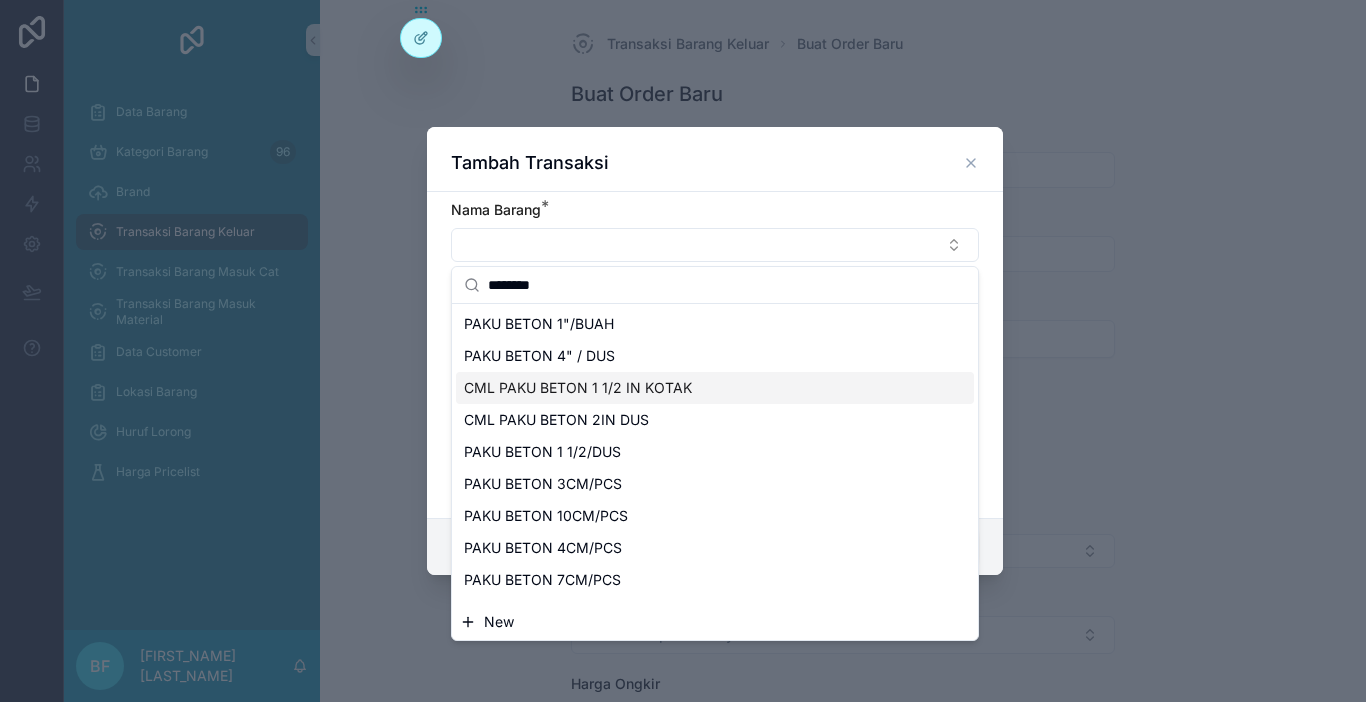 type on "********" 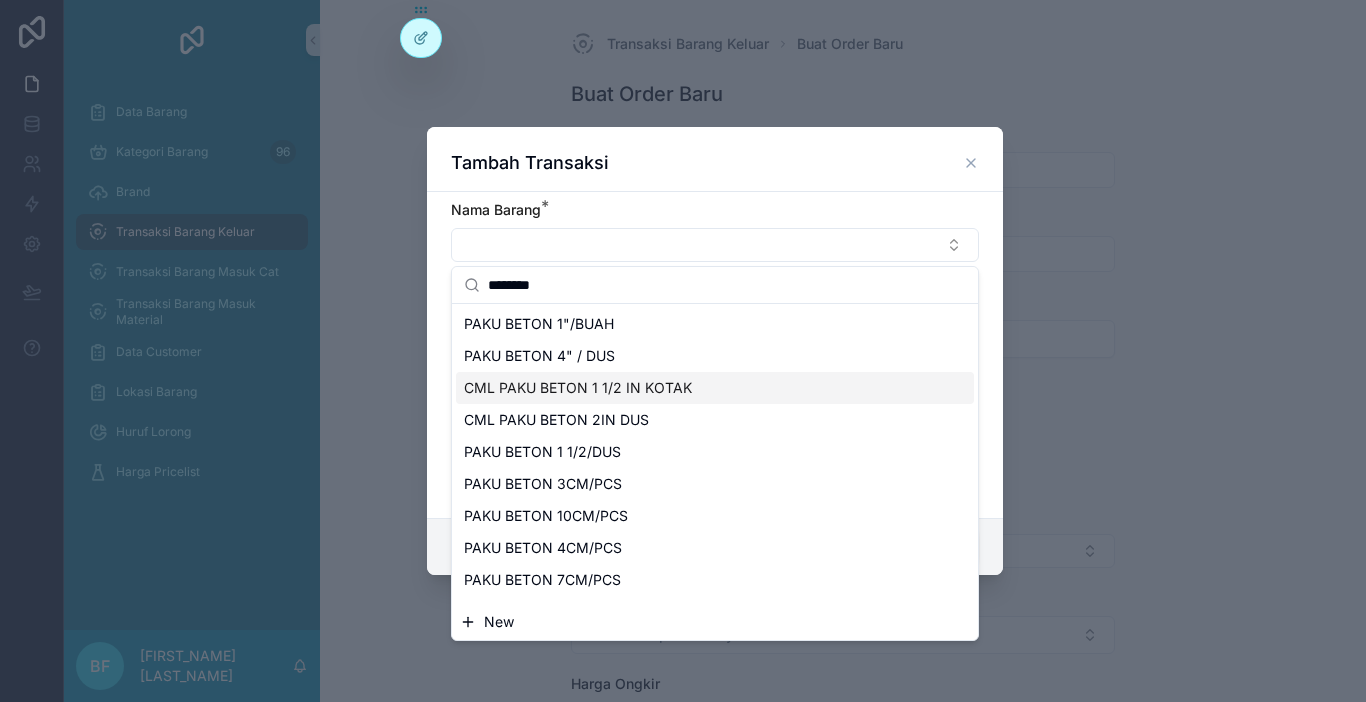 click on "CML PAKU BETON 1 1/2 IN KOTAK" at bounding box center [715, 388] 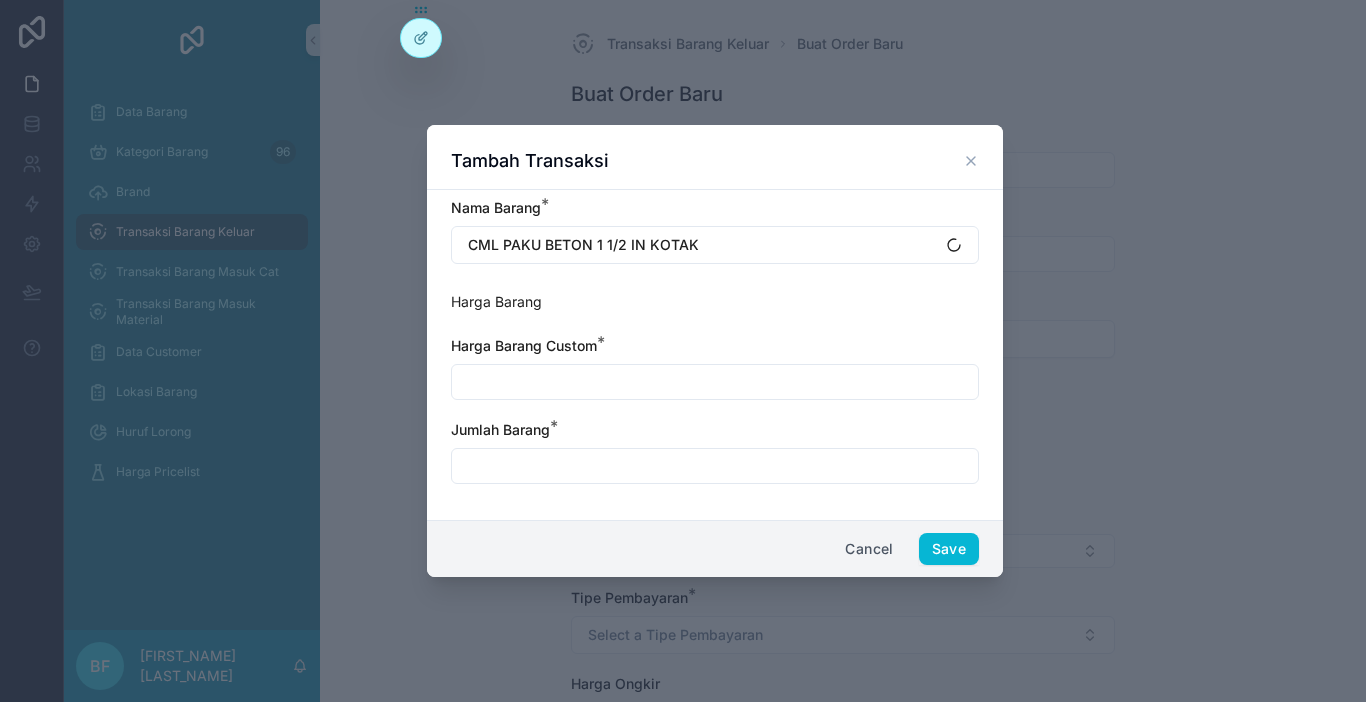 click at bounding box center (715, 382) 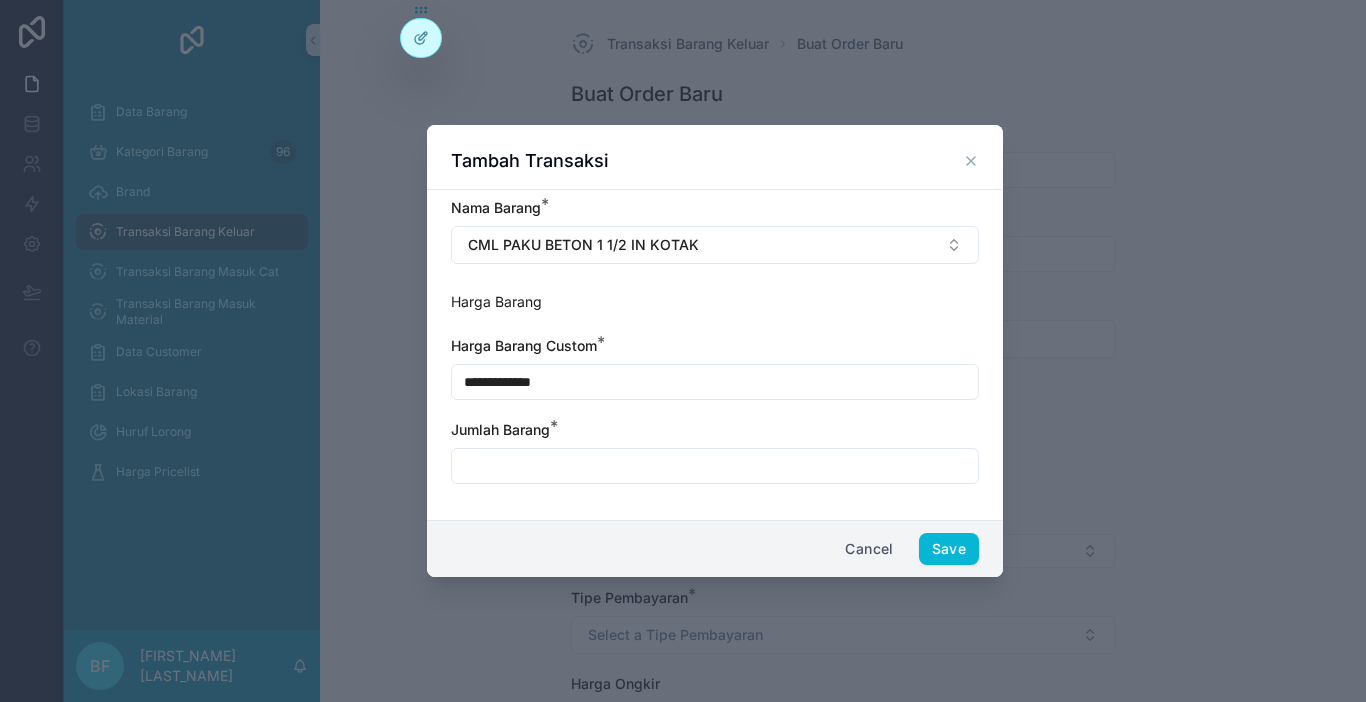 type on "**********" 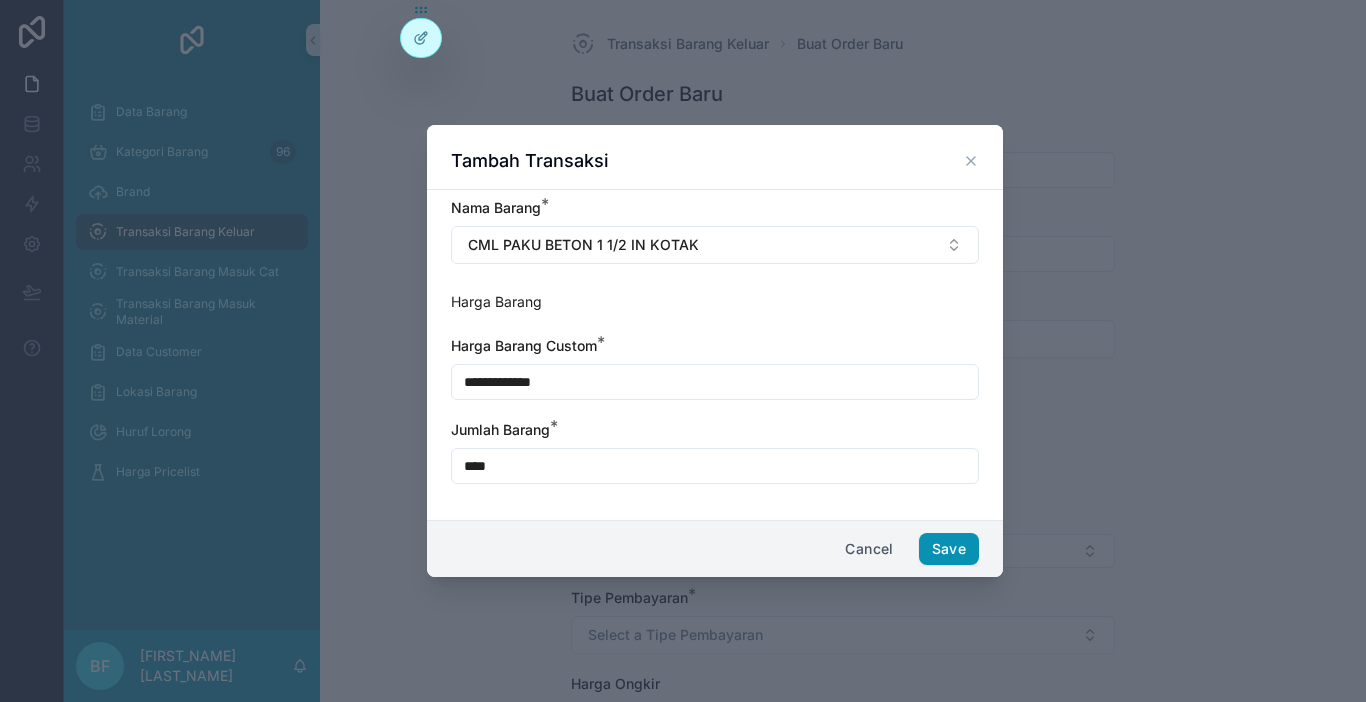 type on "****" 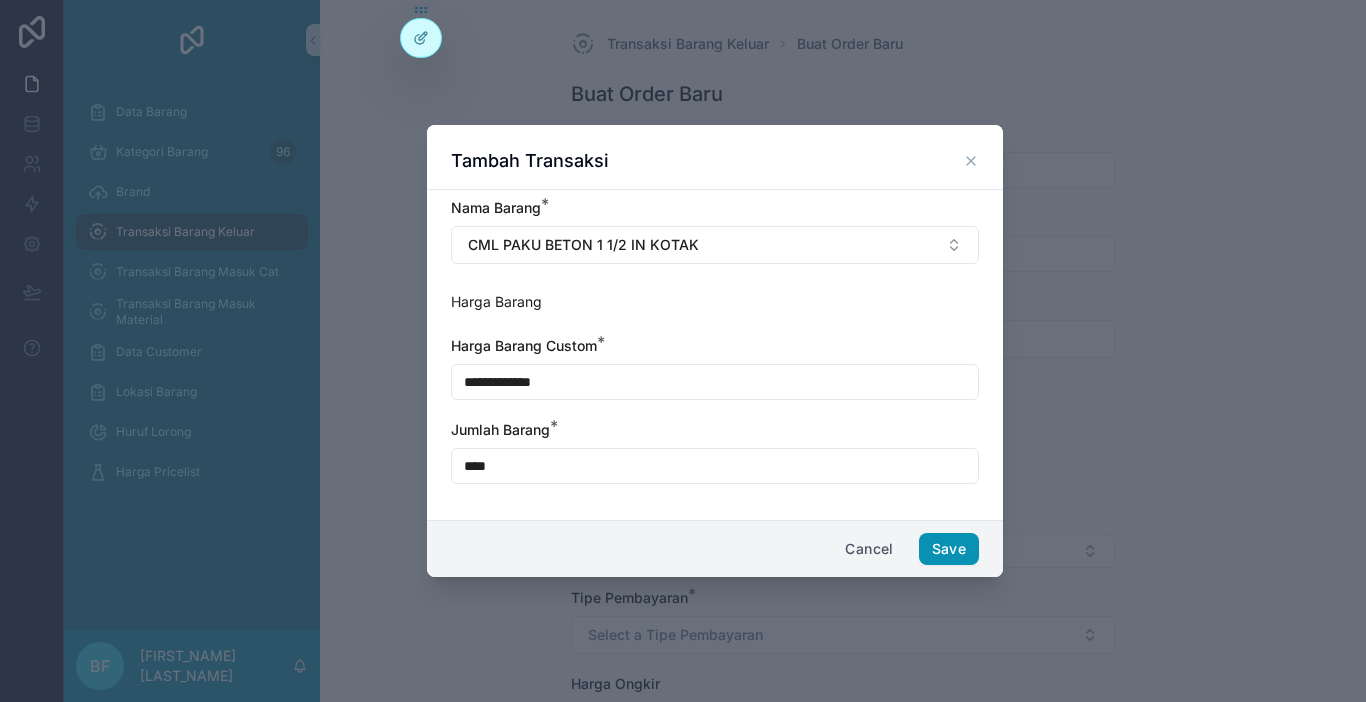 click on "Save" at bounding box center (949, 549) 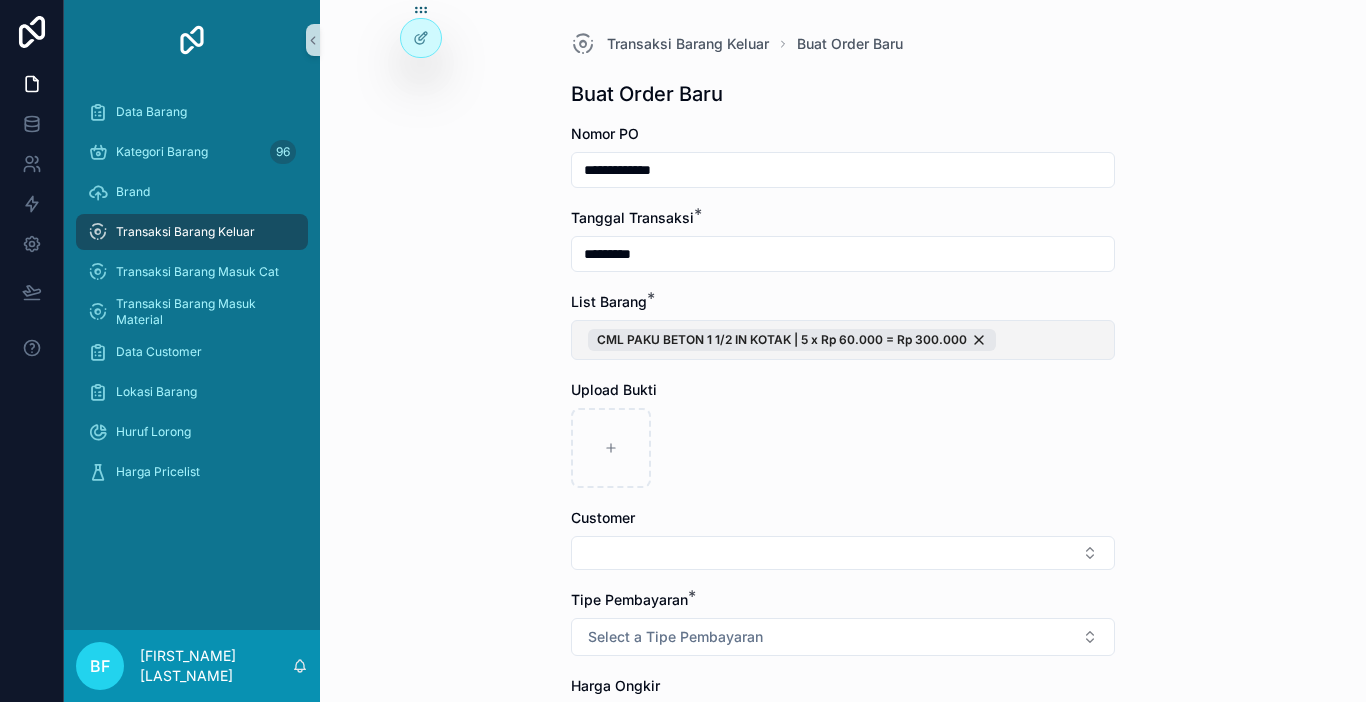 click on "CML PAKU BETON 1 1/2 IN KOTAK | 5 x Rp 60.000 = Rp 300.000" at bounding box center [843, 340] 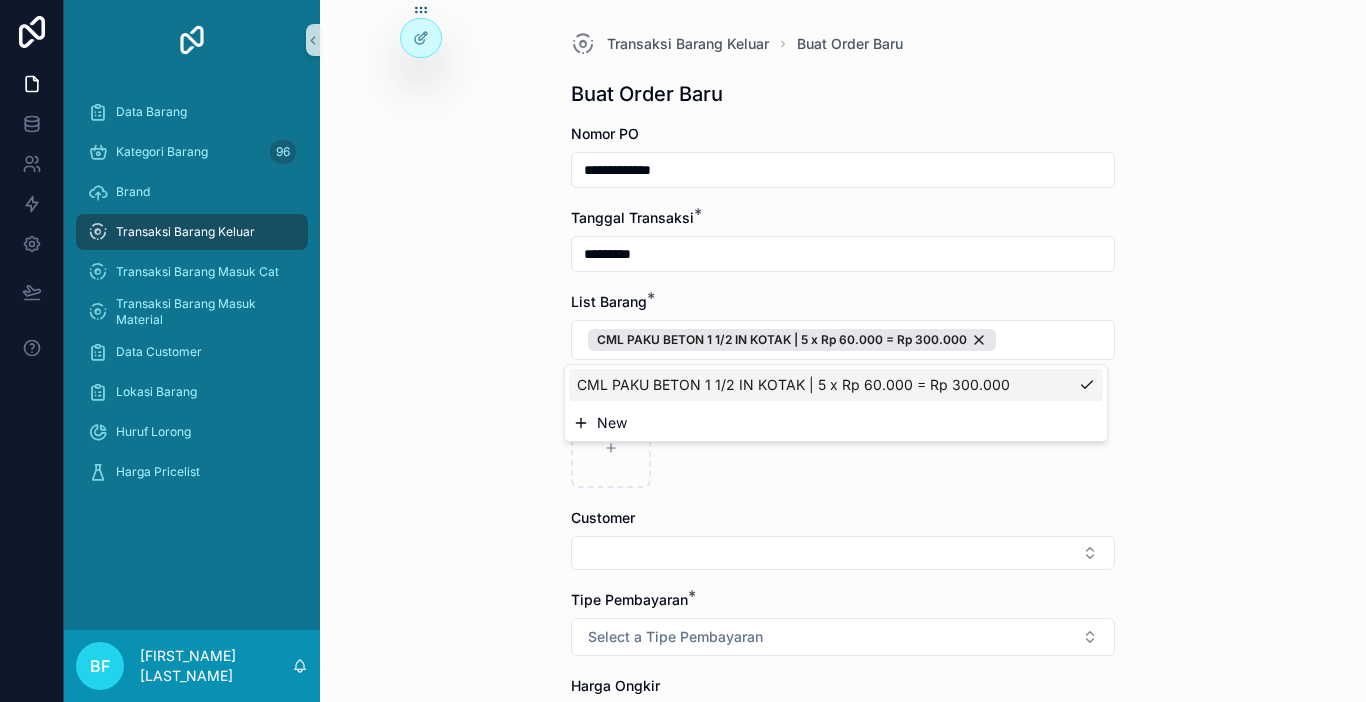 click on "New" at bounding box center [836, 423] 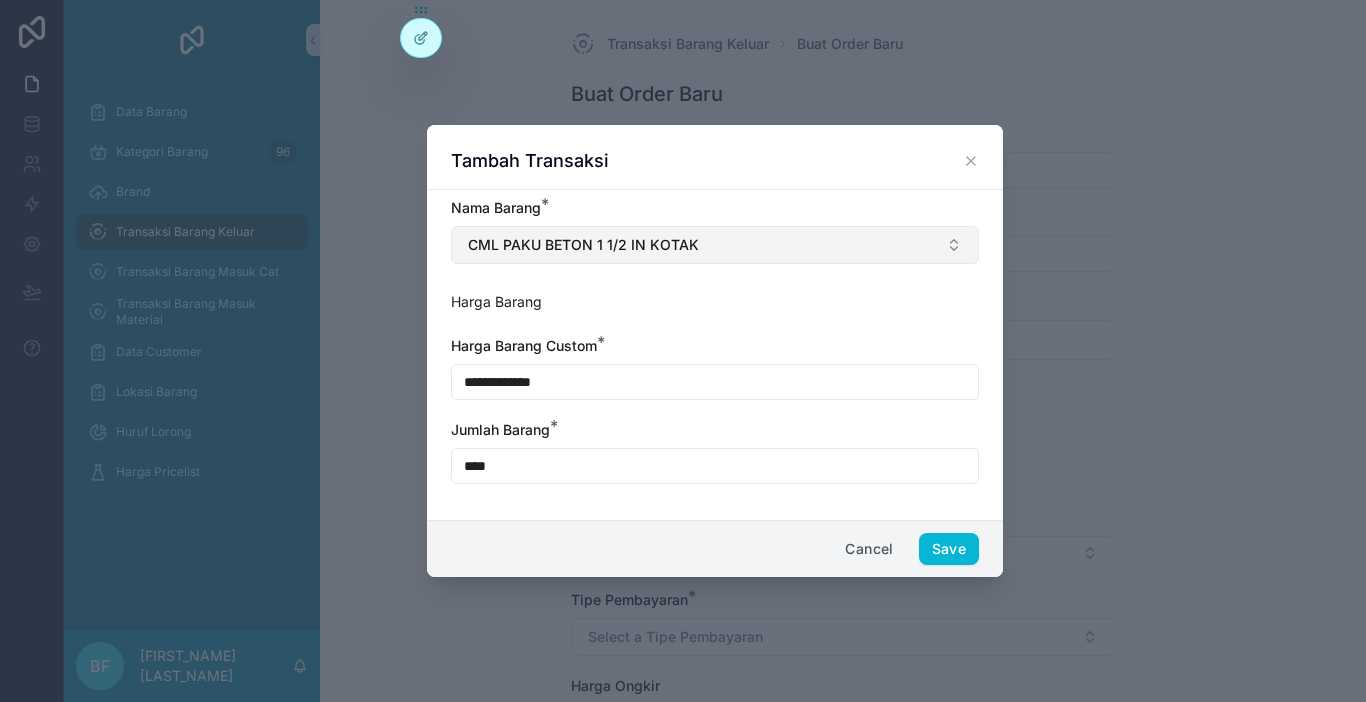 click on "CML PAKU BETON 1 1/2 IN KOTAK" at bounding box center (715, 245) 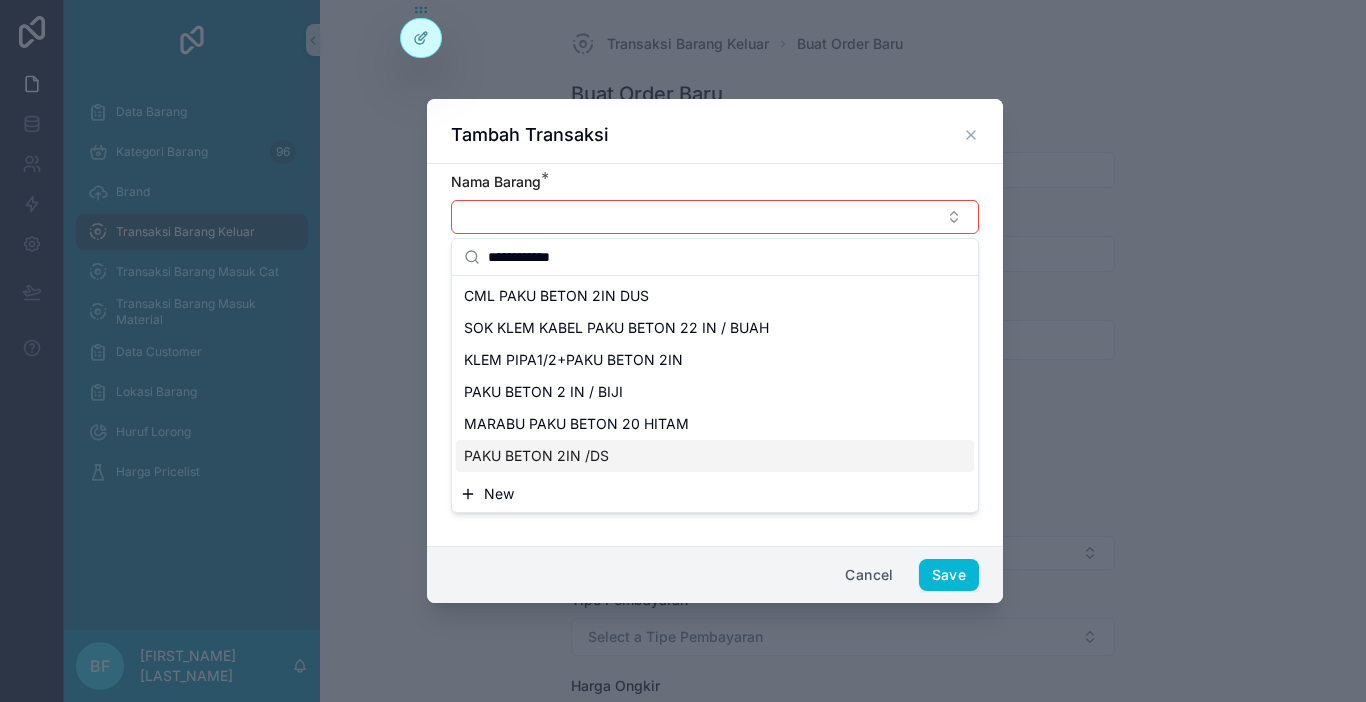 type on "**********" 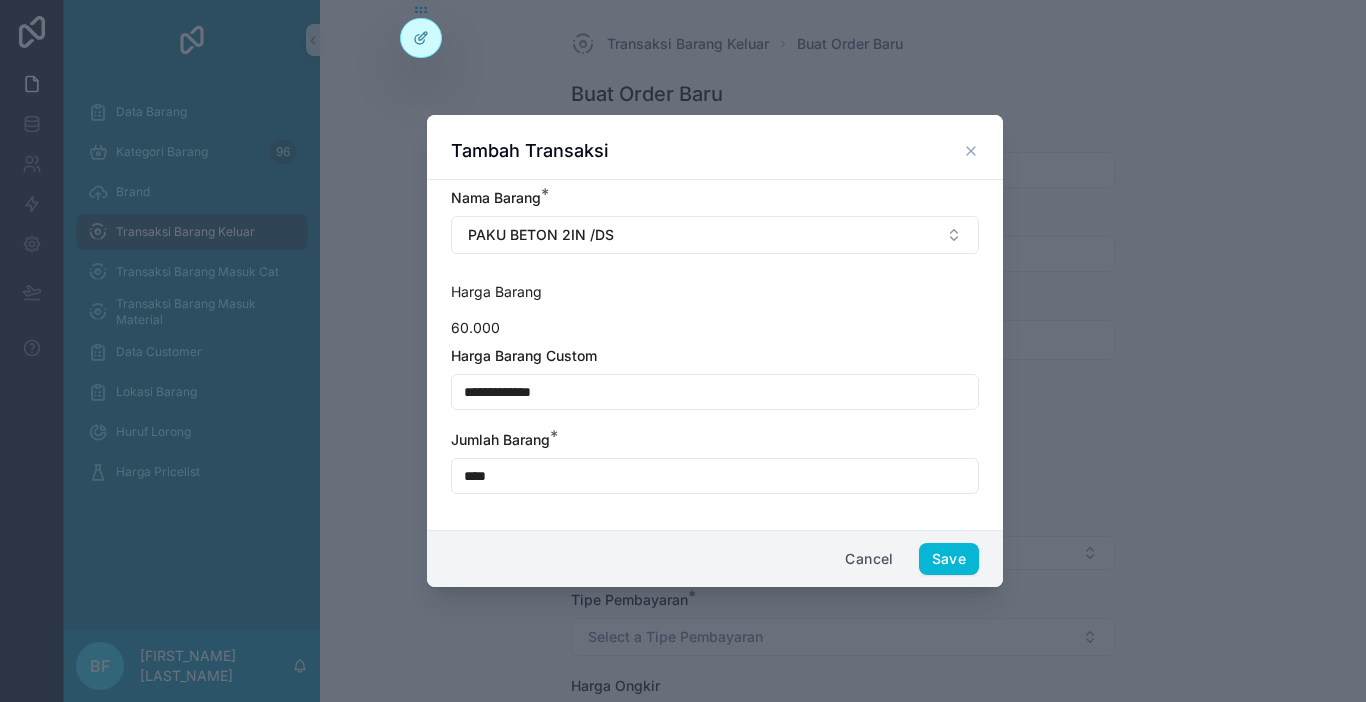 click on "****" at bounding box center [715, 476] 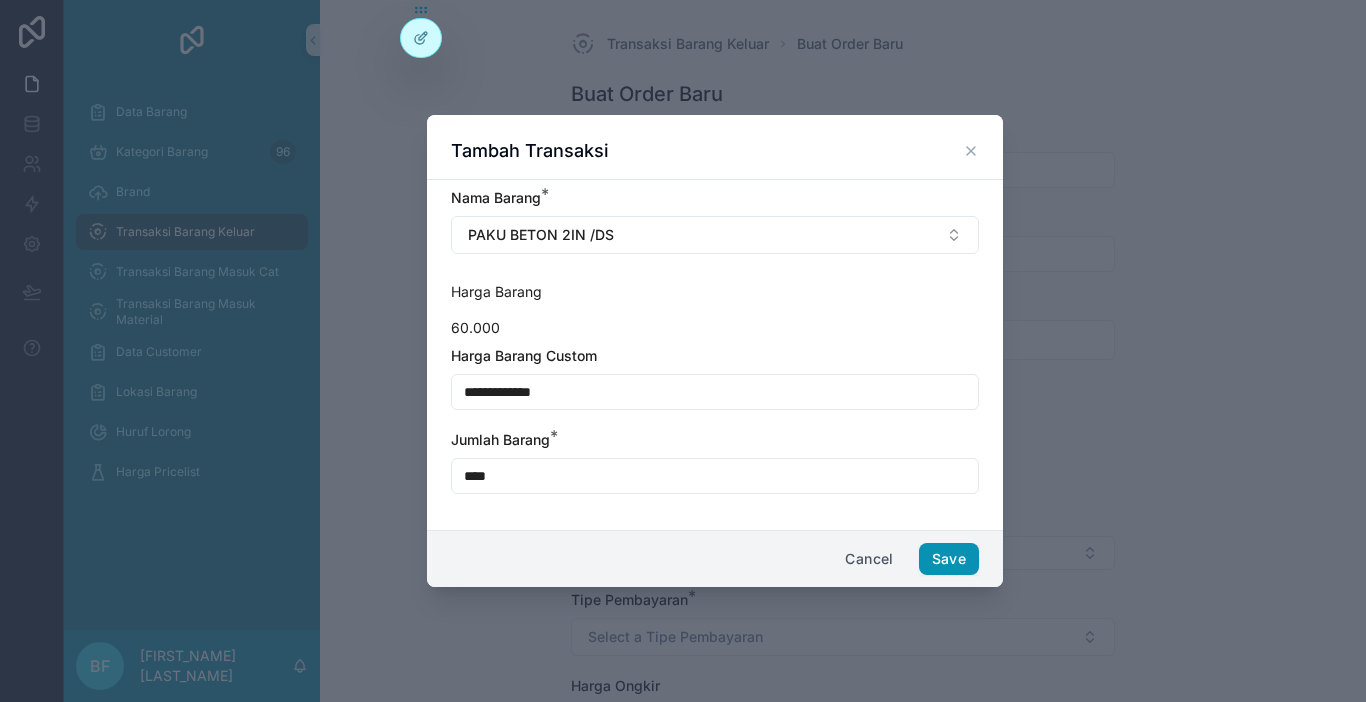 click on "Save" at bounding box center [949, 559] 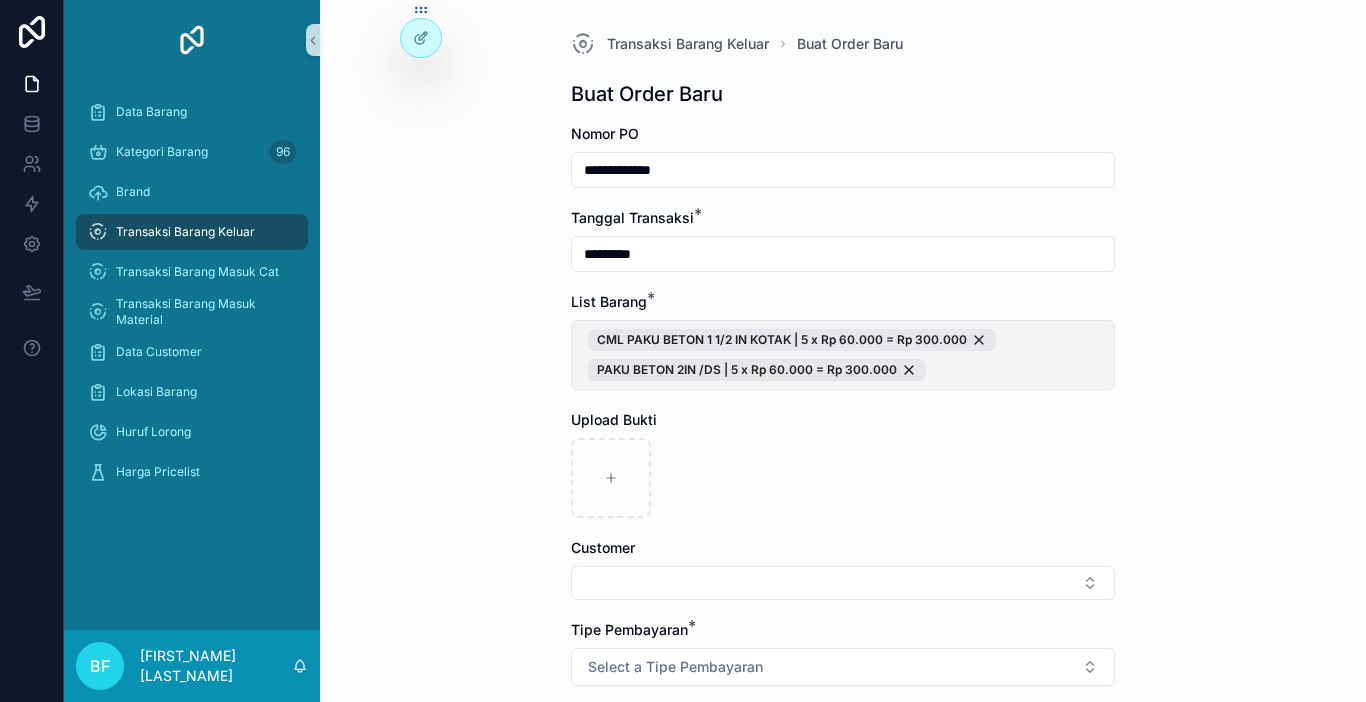 click on "CML PAKU BETON 1 1/2 IN KOTAK | 5 x Rp 60.000 = Rp 300.000 PAKU BETON 2IN /DS | 5 x Rp 60.000 = Rp 300.000" at bounding box center (843, 355) 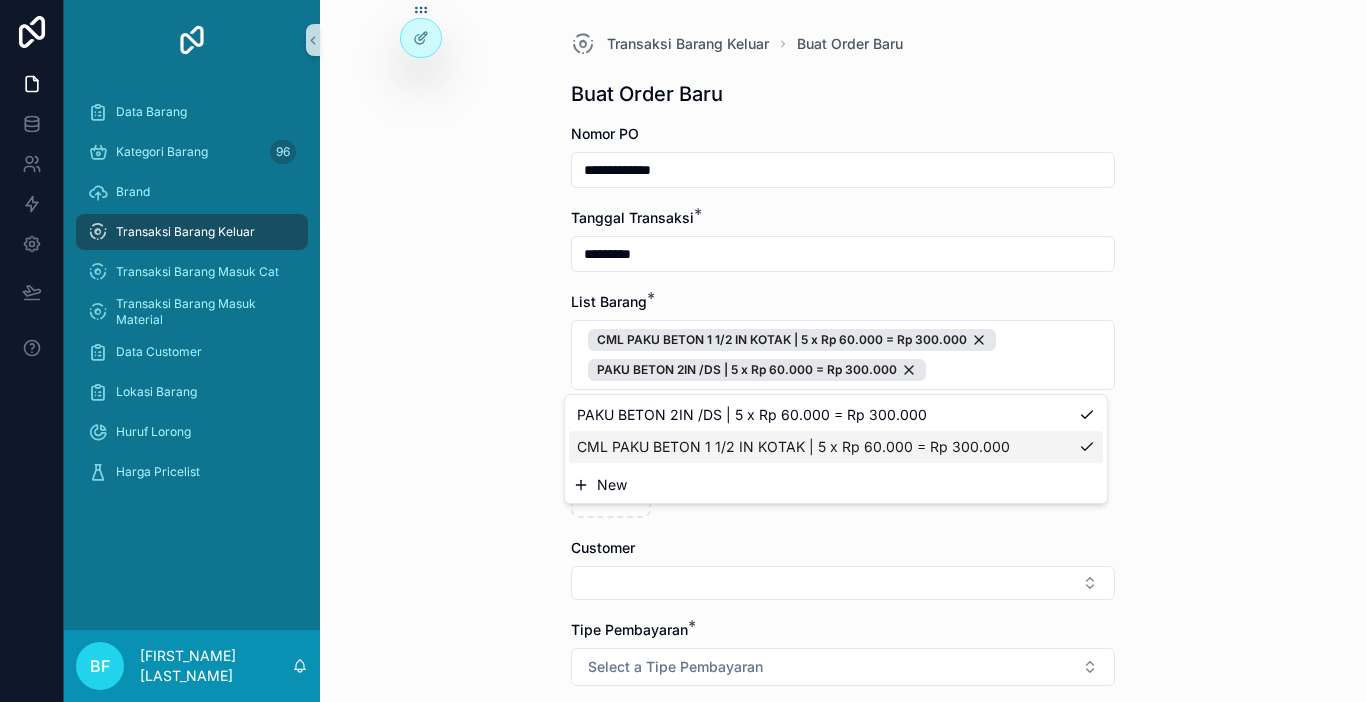 click on "New" at bounding box center (836, 485) 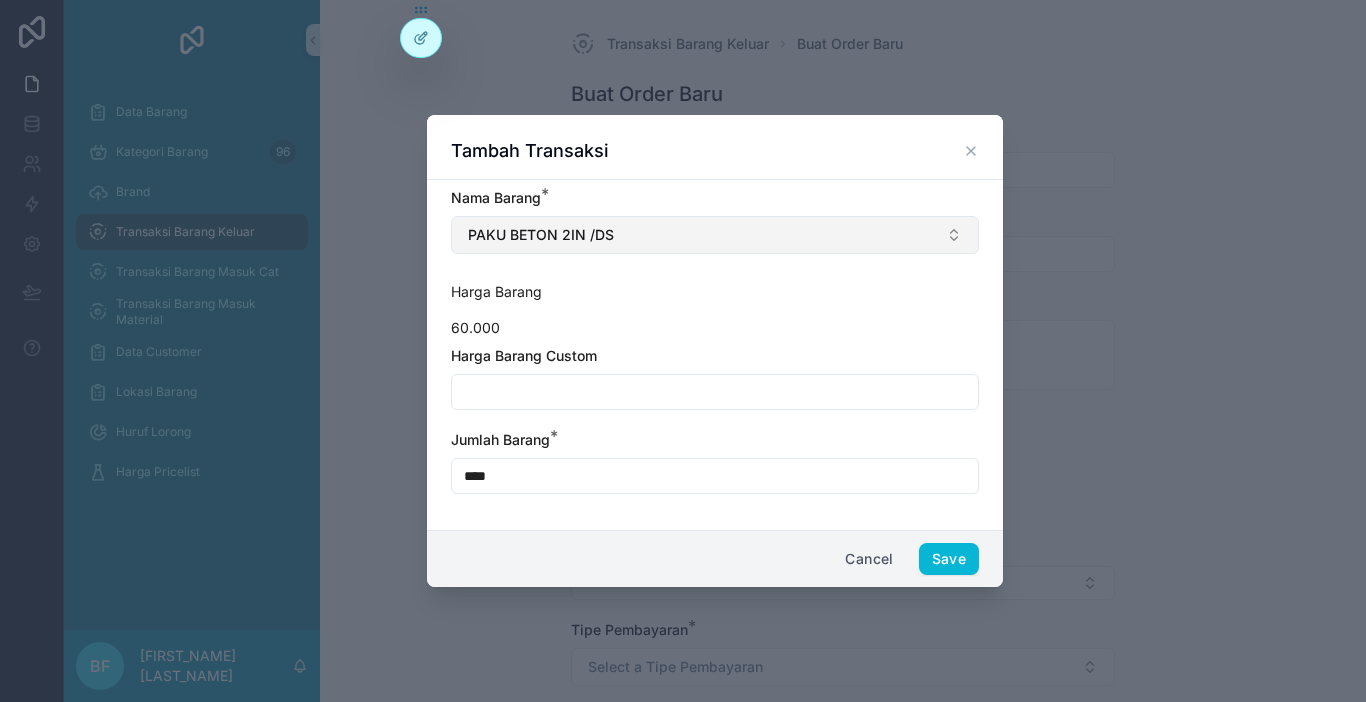 click on "PAKU BETON 2IN /DS" at bounding box center [715, 235] 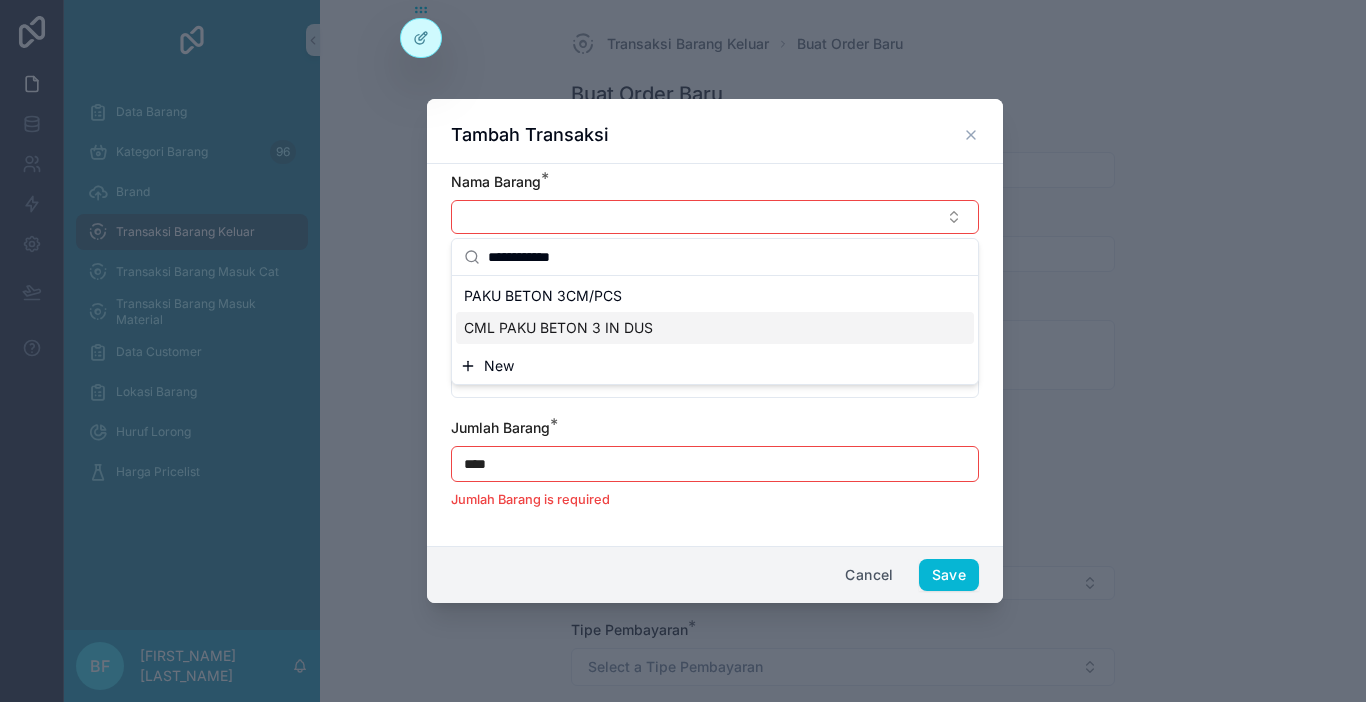 type on "**********" 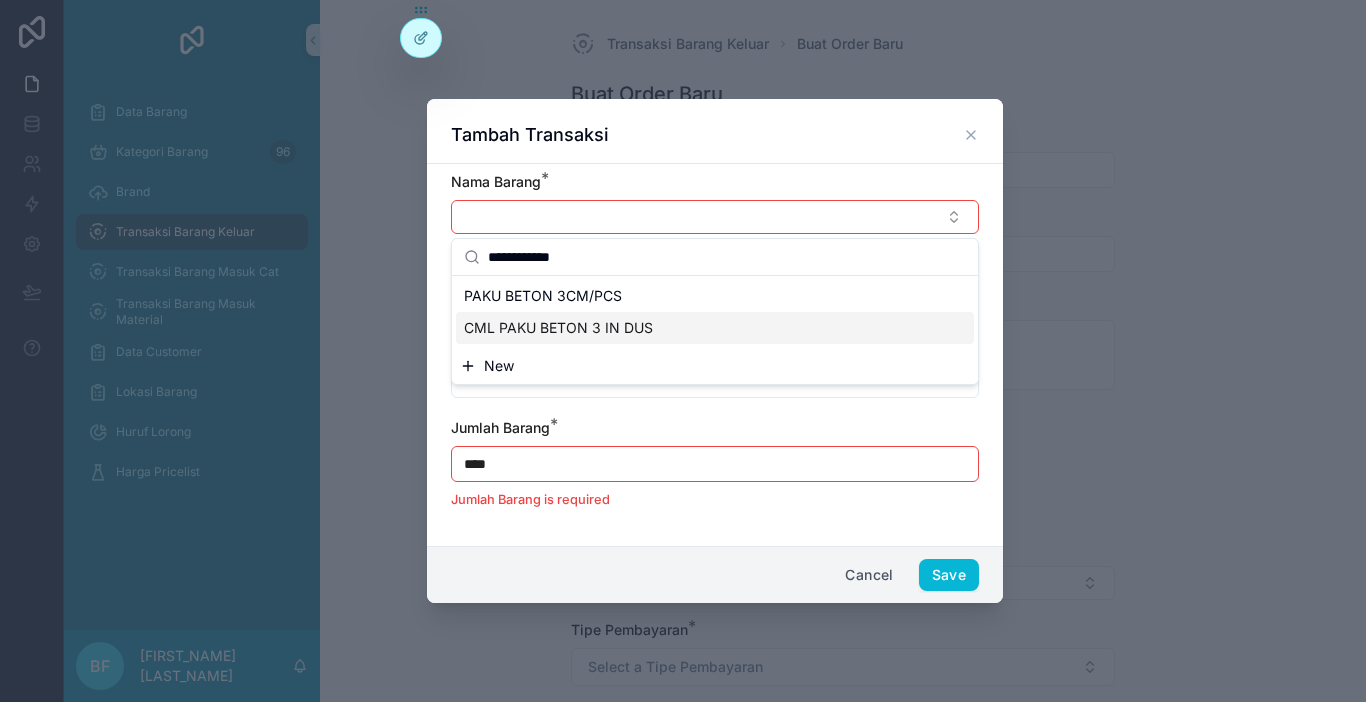 click on "CML PAKU BETON 3 IN DUS" at bounding box center (558, 328) 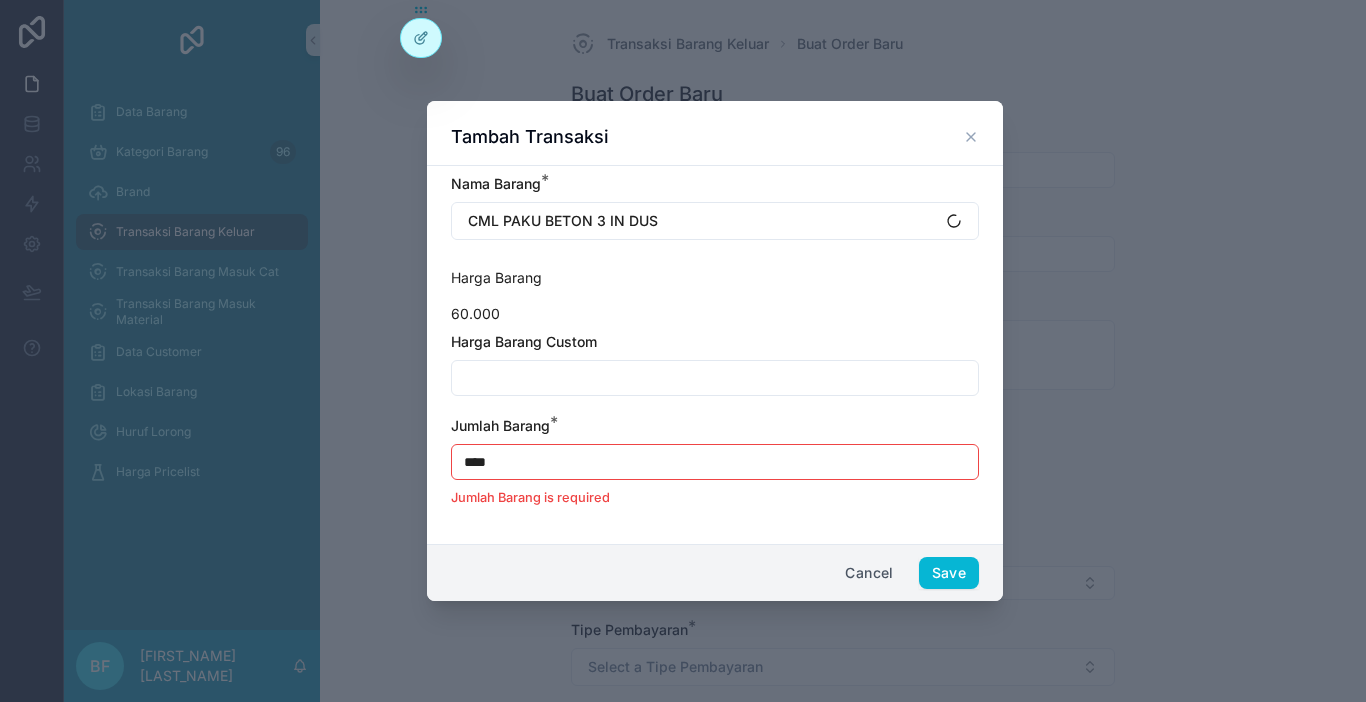 click on "****" at bounding box center (715, 462) 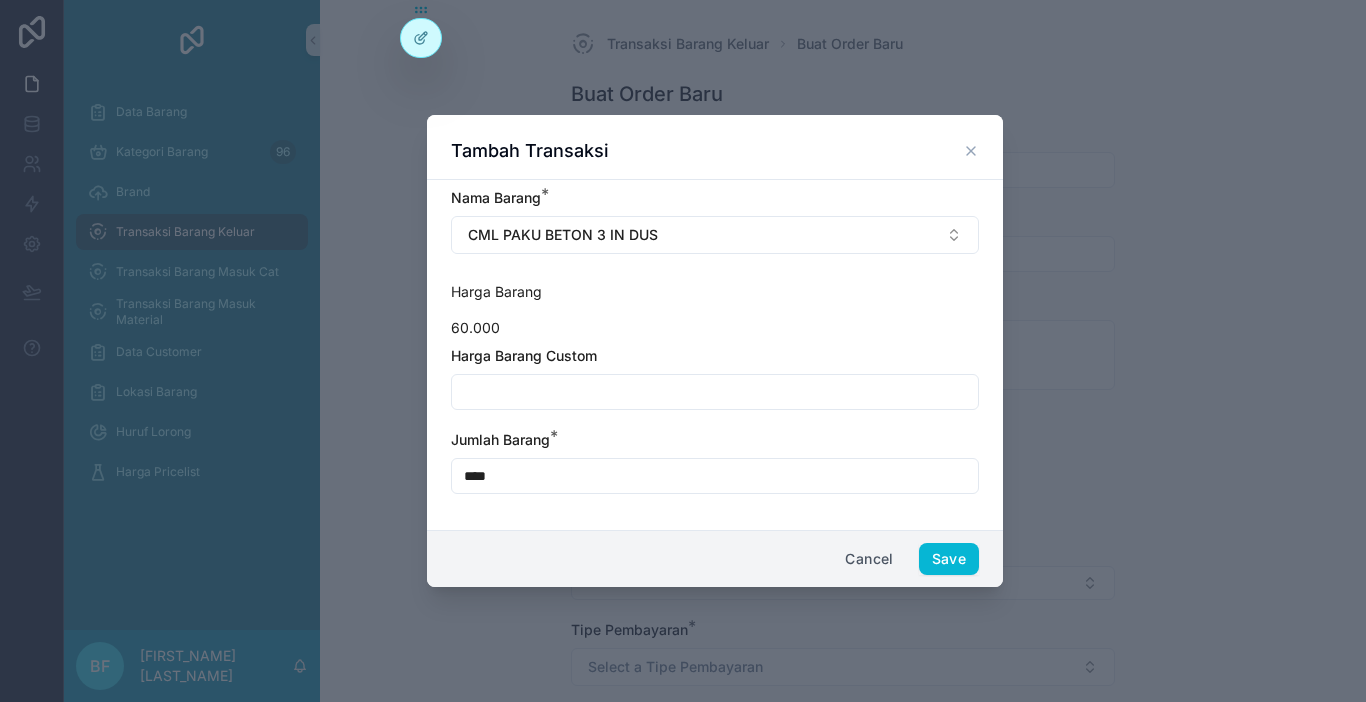 type on "****" 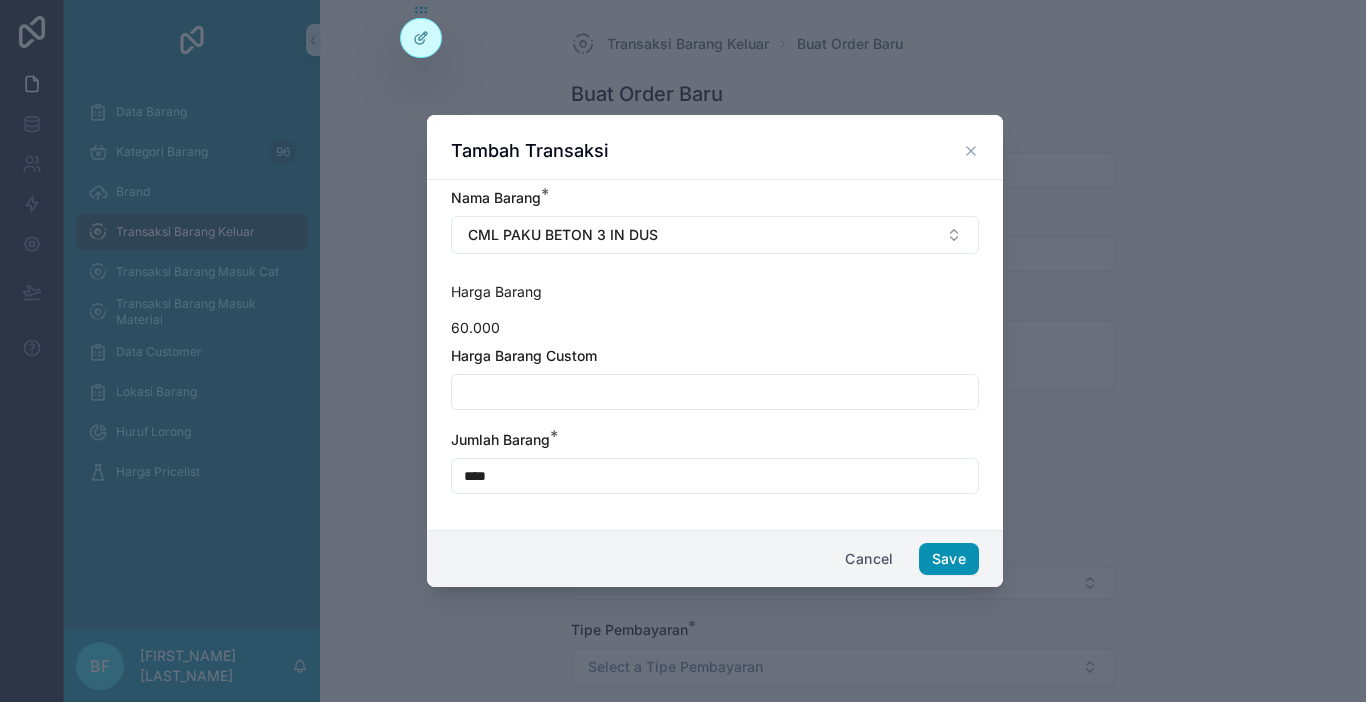 click on "Save" at bounding box center (949, 559) 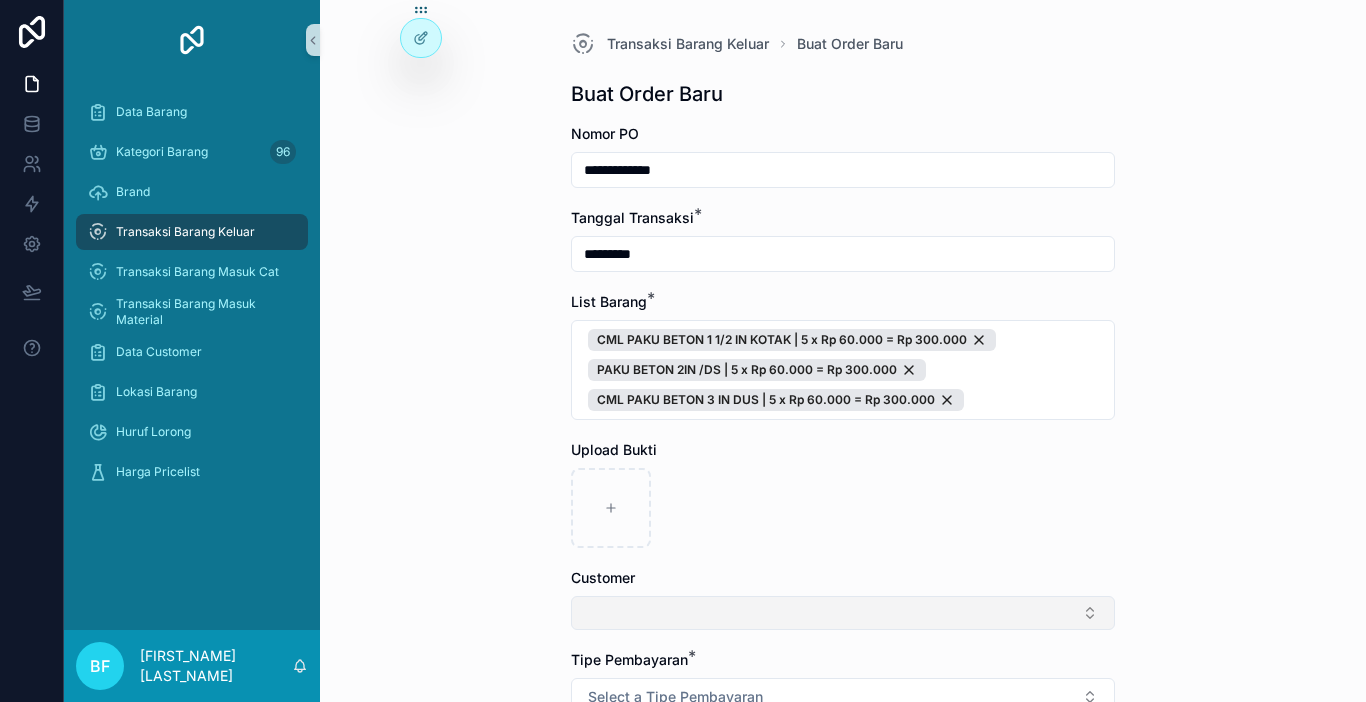 click at bounding box center (843, 613) 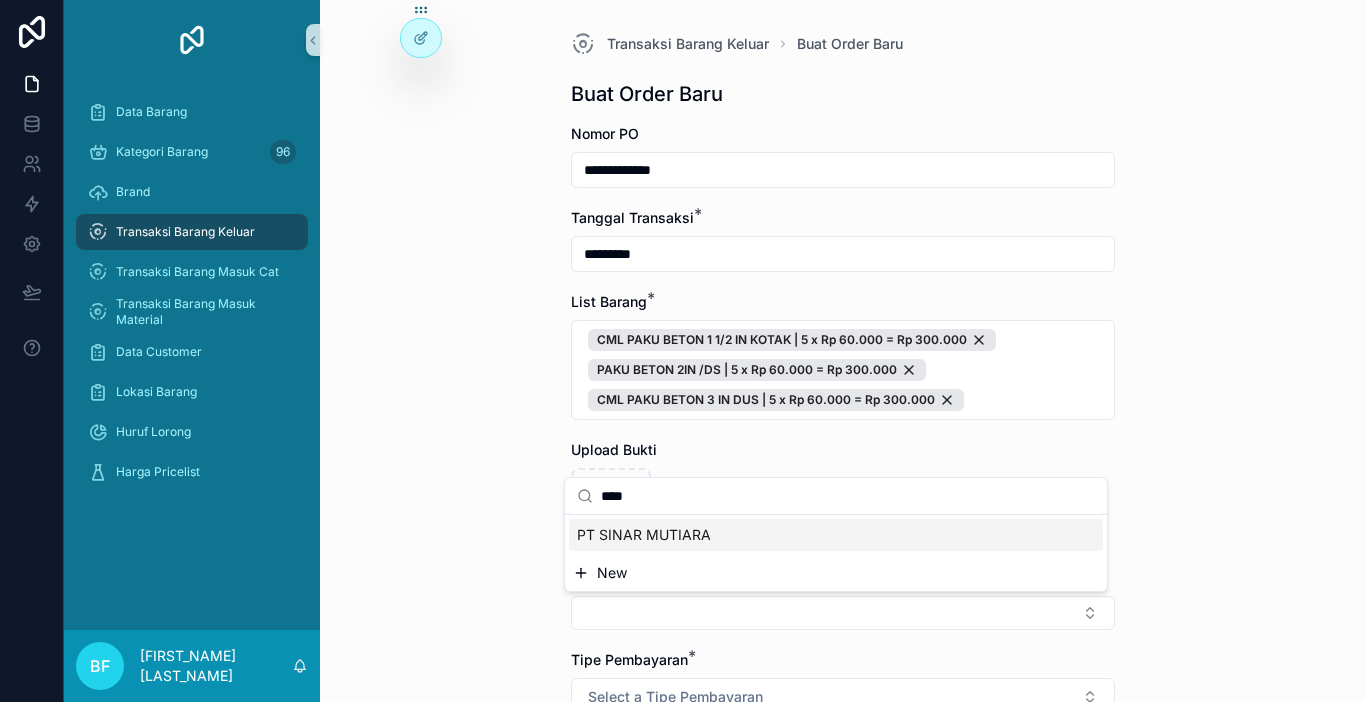 type on "****" 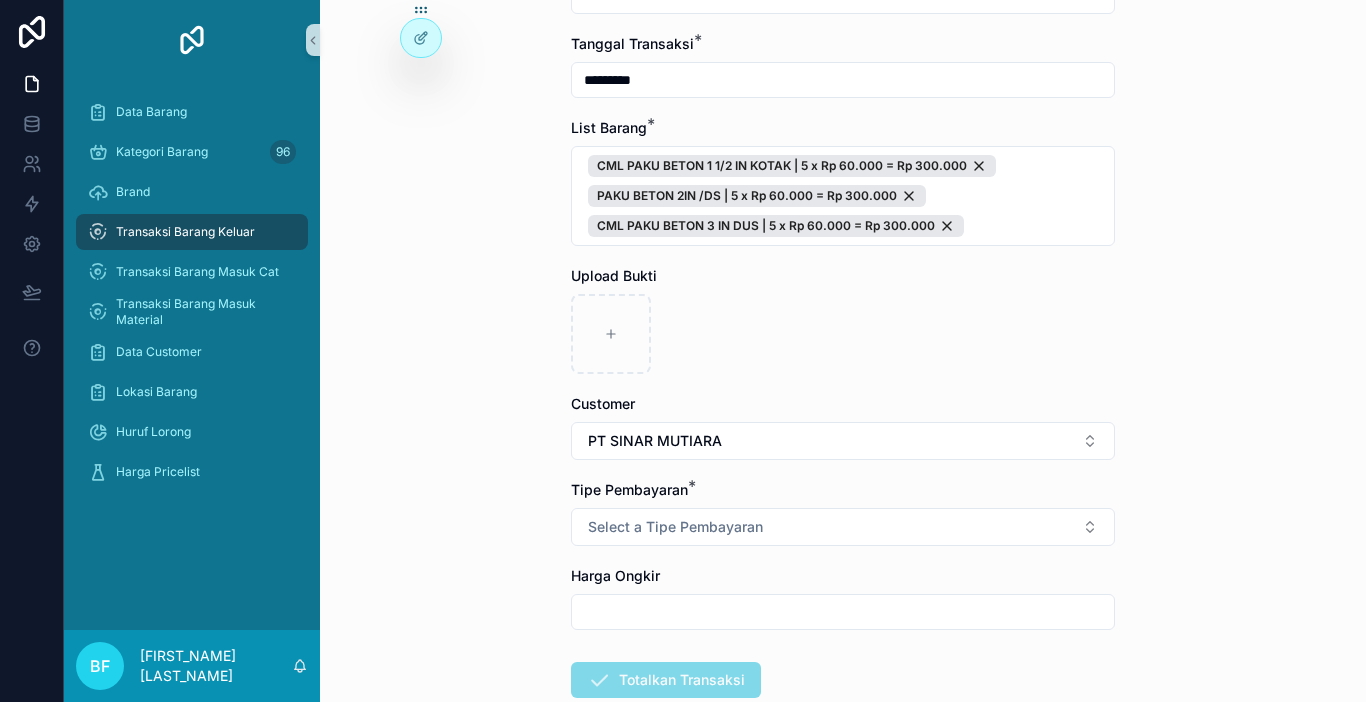 scroll, scrollTop: 298, scrollLeft: 0, axis: vertical 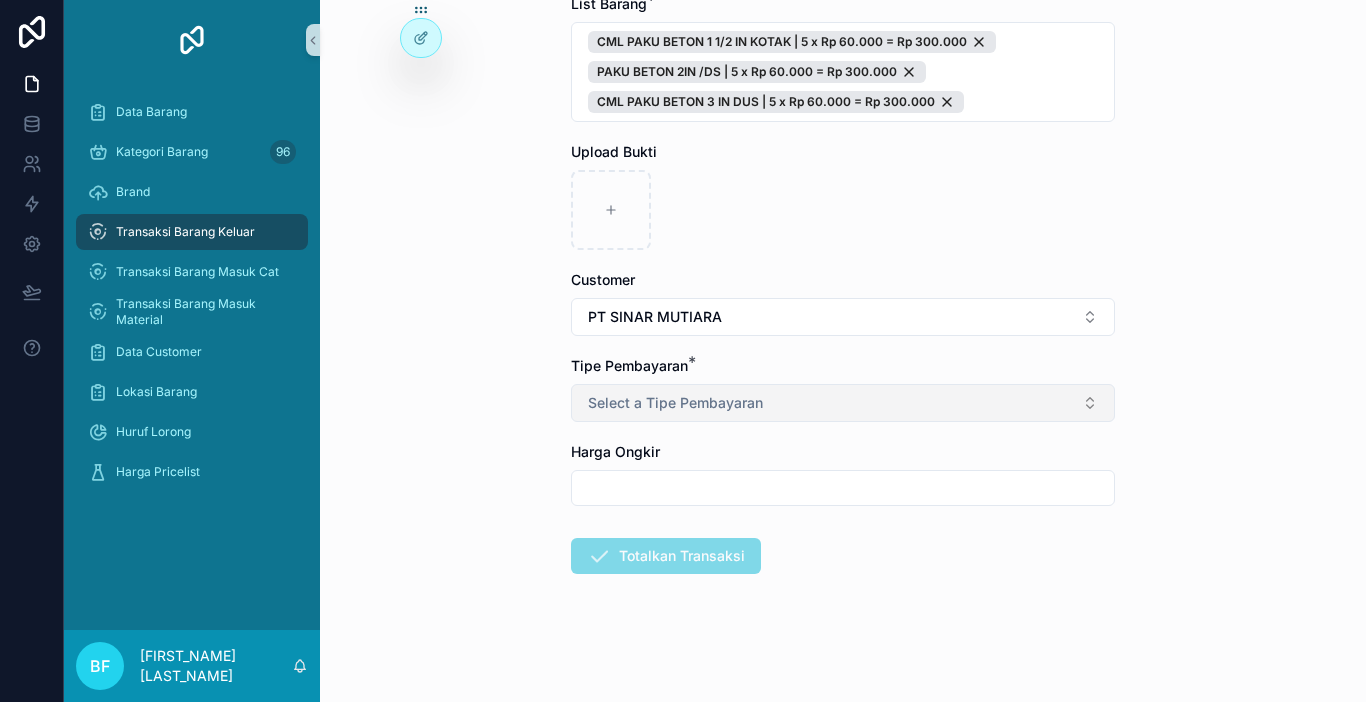 click on "Select a Tipe Pembayaran" at bounding box center [675, 403] 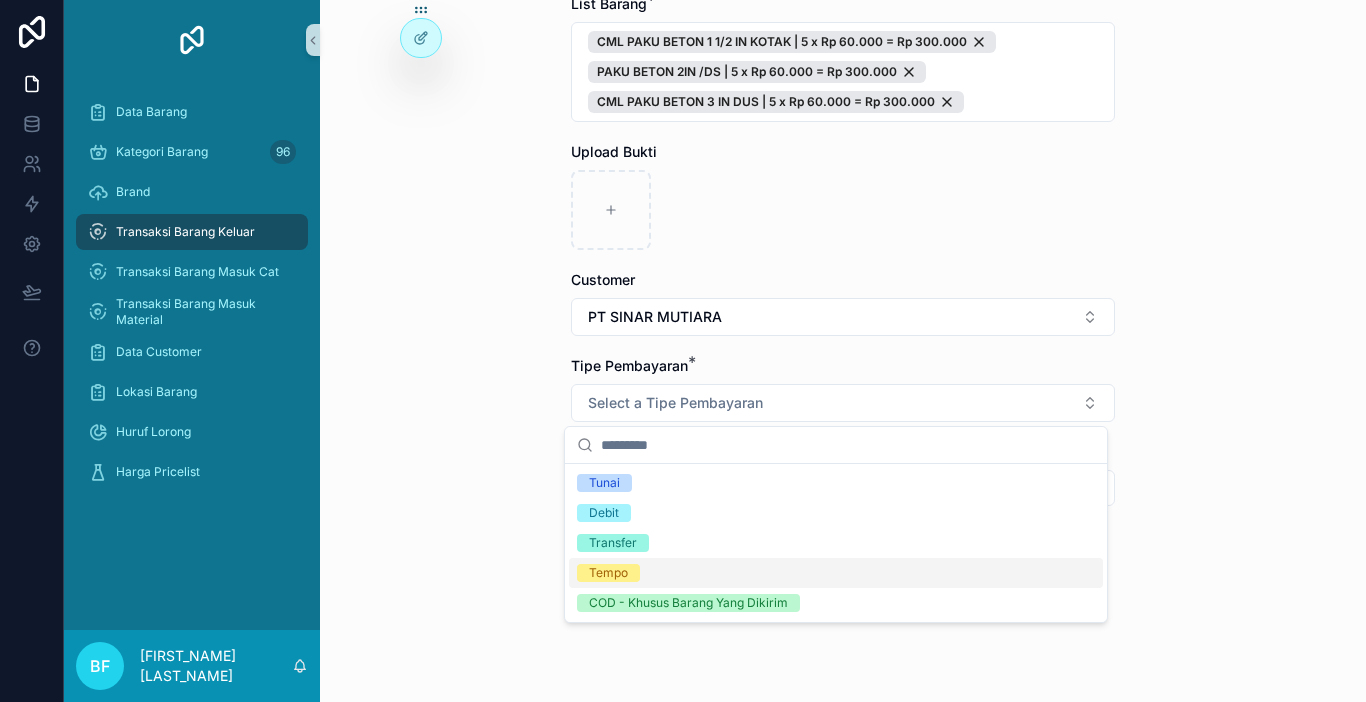 click on "Tempo" at bounding box center [608, 573] 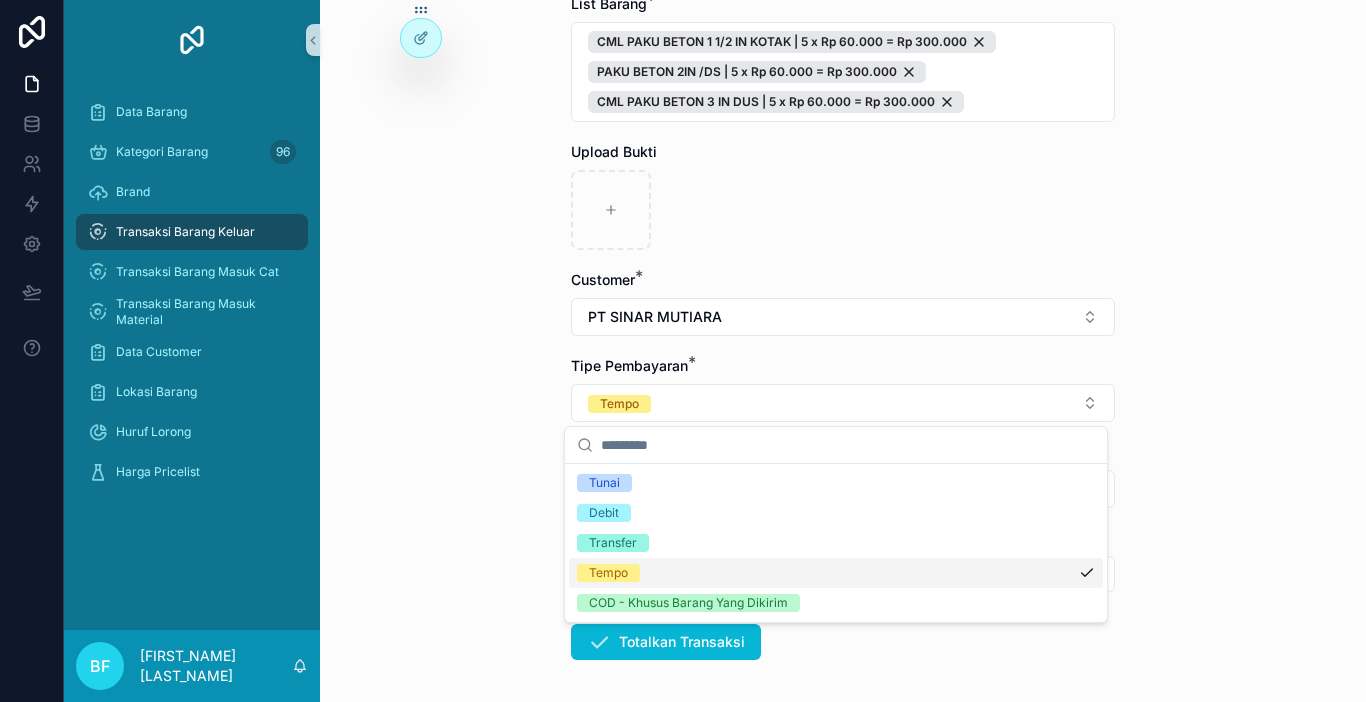 click on "**********" at bounding box center (843, 245) 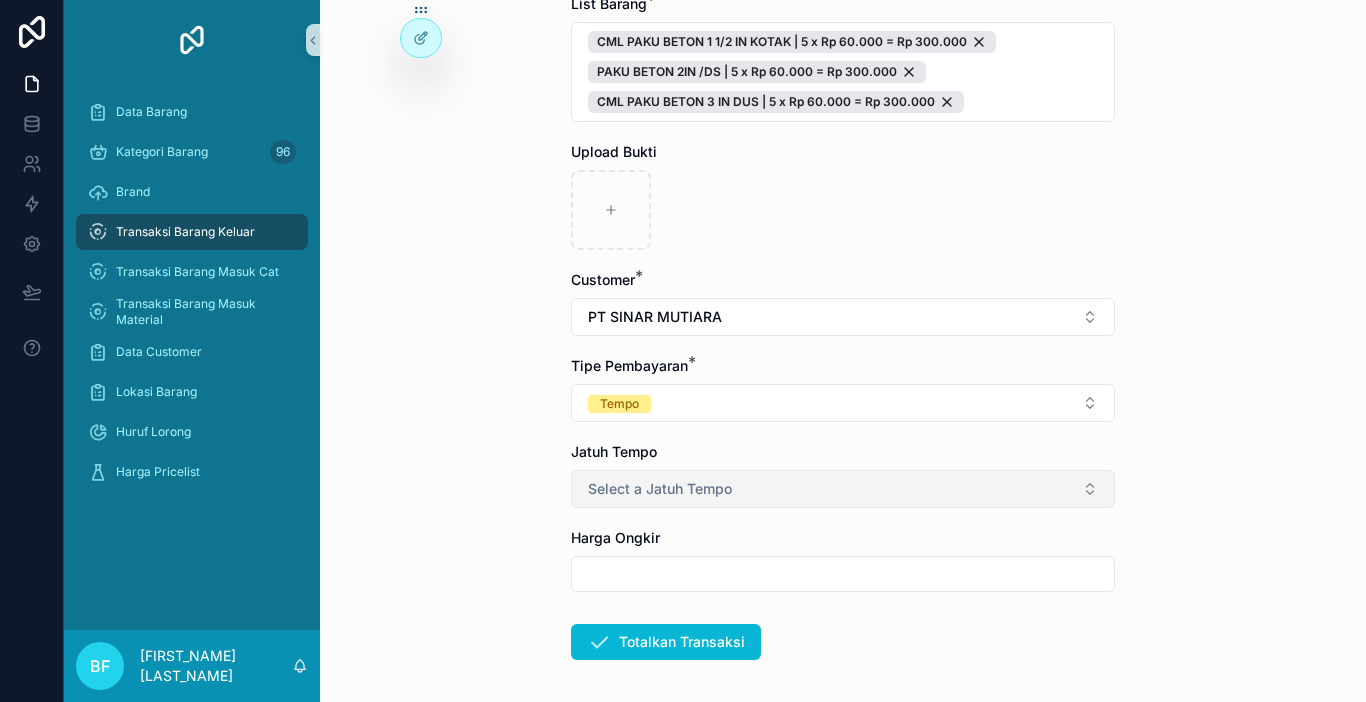 click on "Select a Jatuh Tempo" at bounding box center (660, 489) 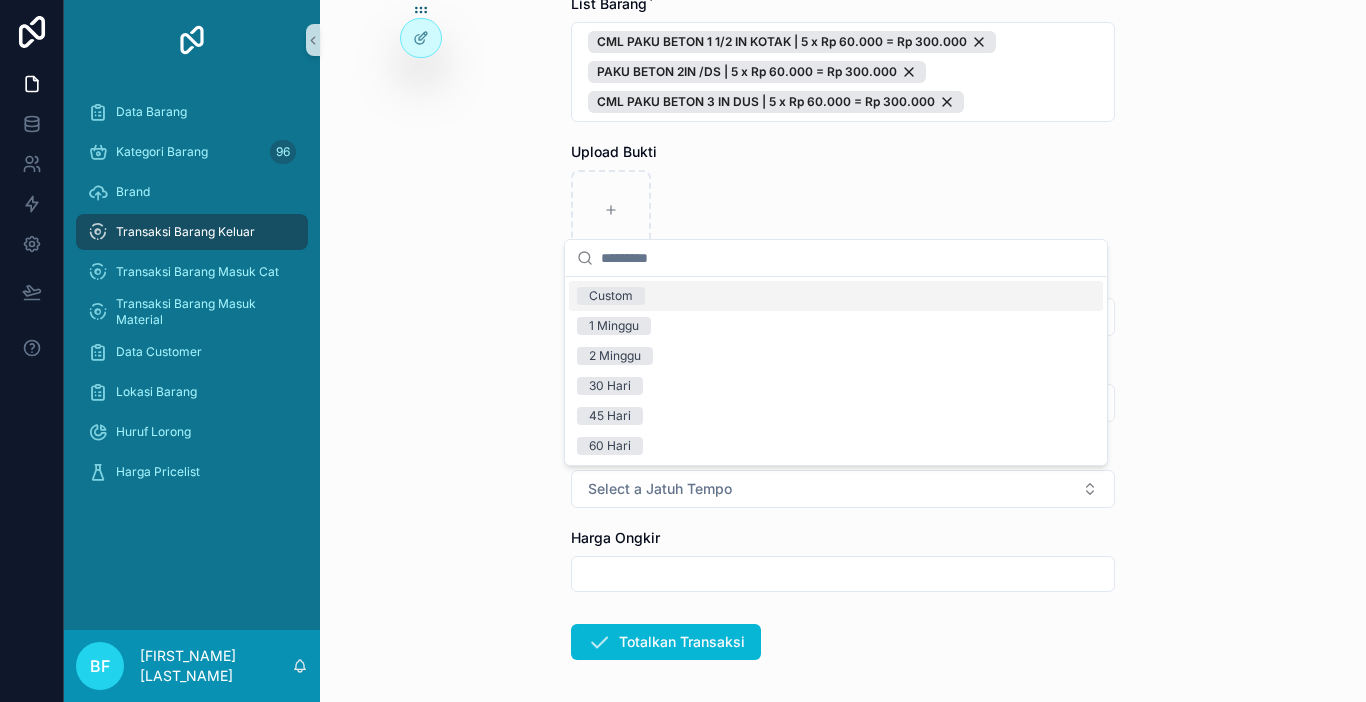 click on "Custom" at bounding box center [611, 296] 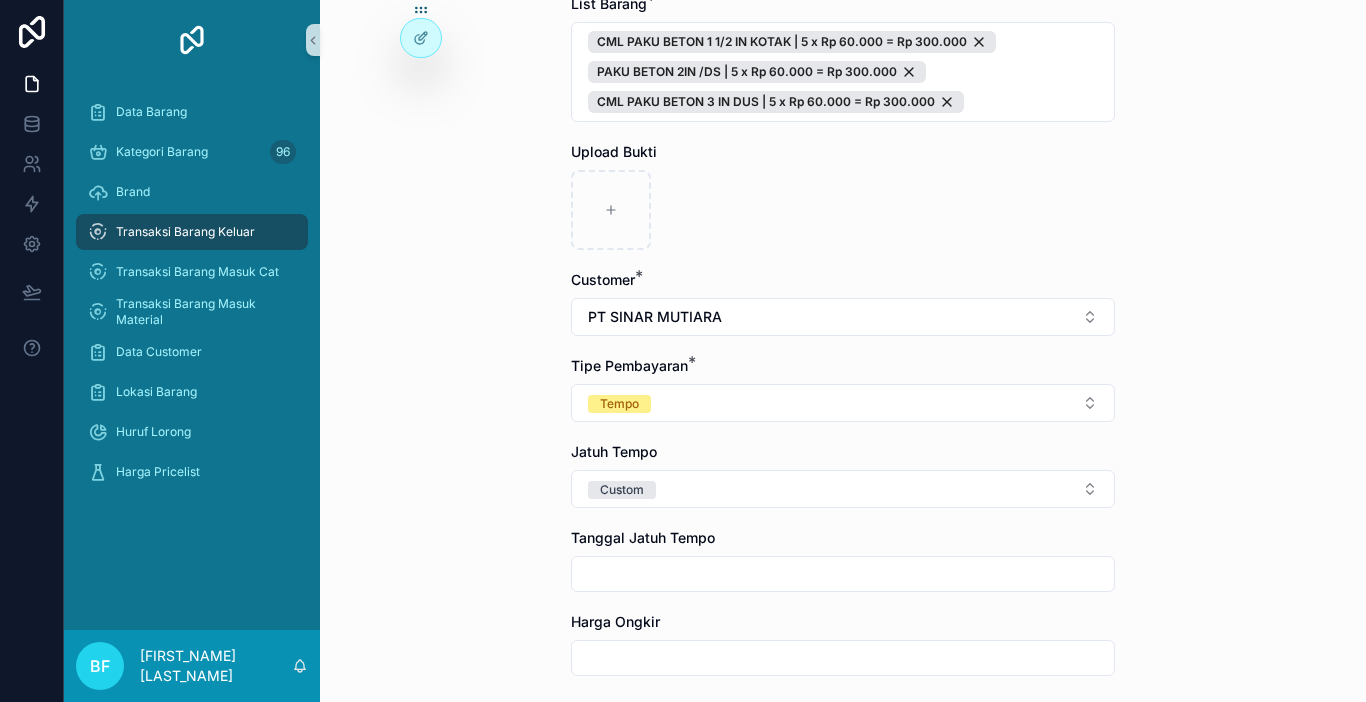 click at bounding box center [843, 574] 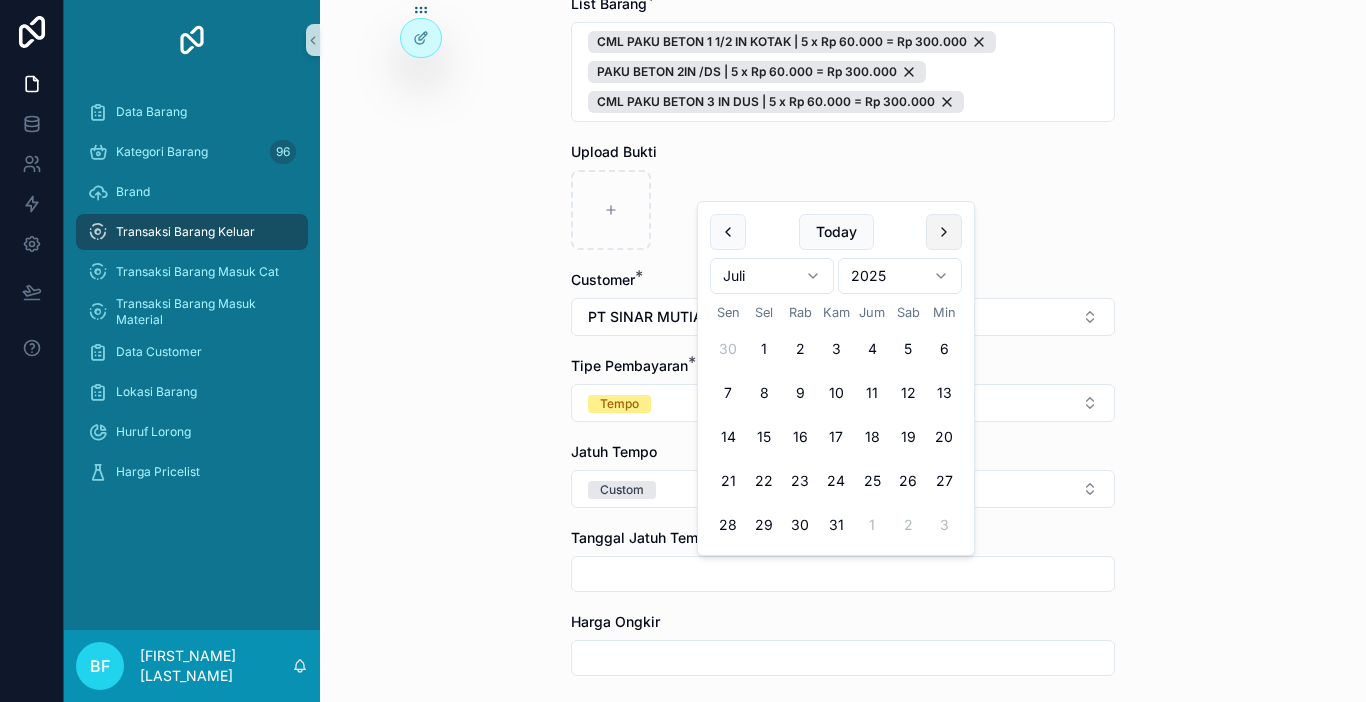 click at bounding box center [944, 232] 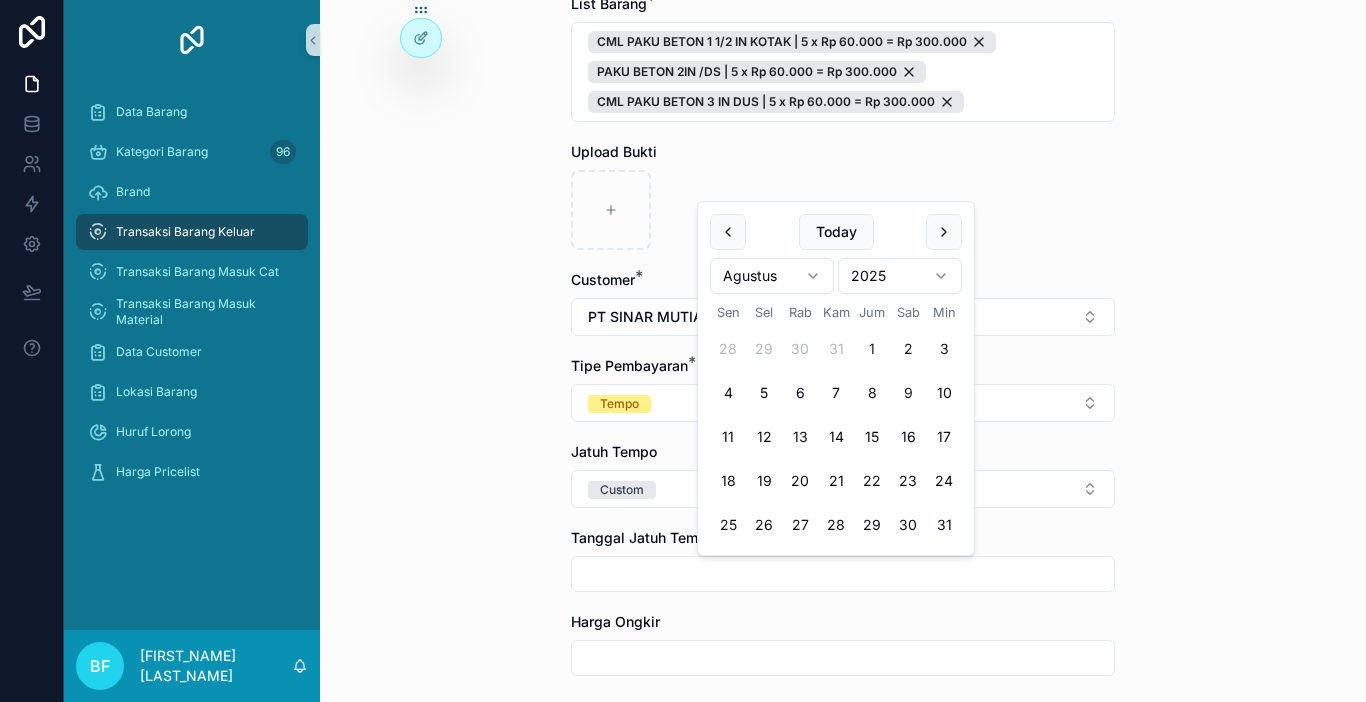 click on "9" at bounding box center [908, 393] 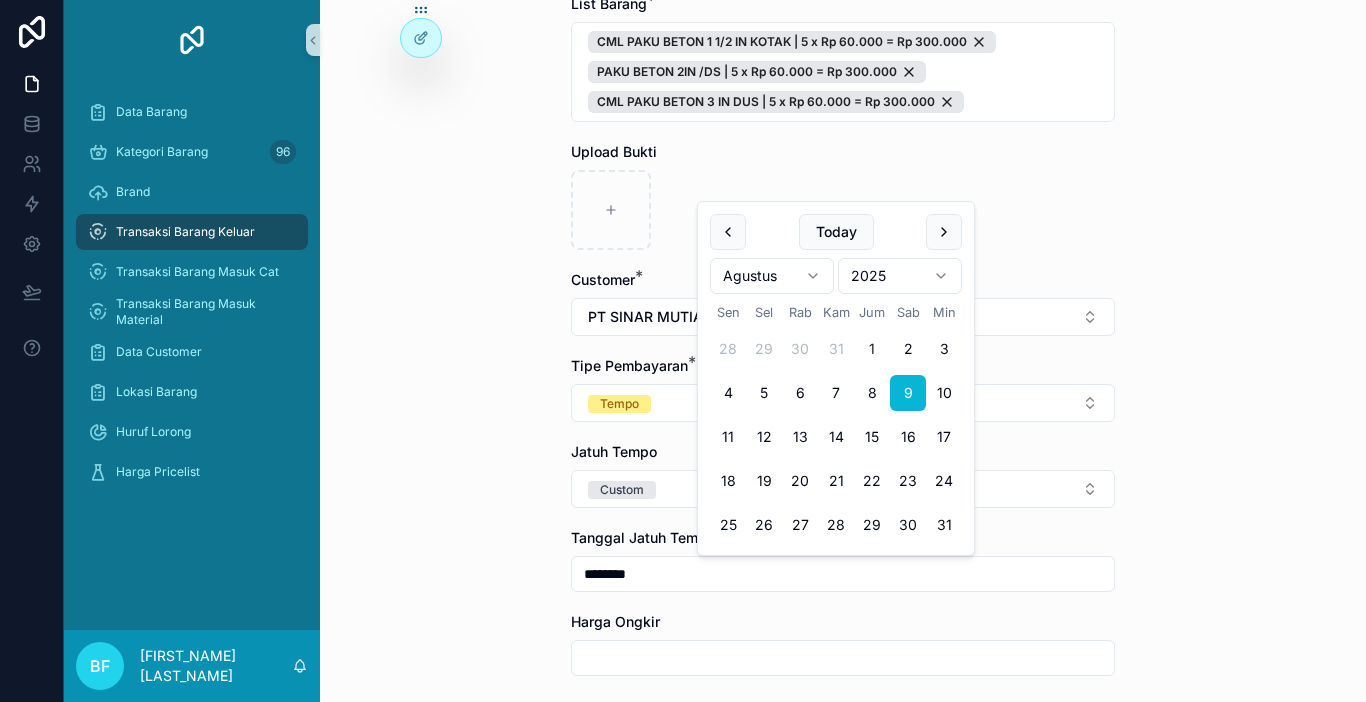 type on "********" 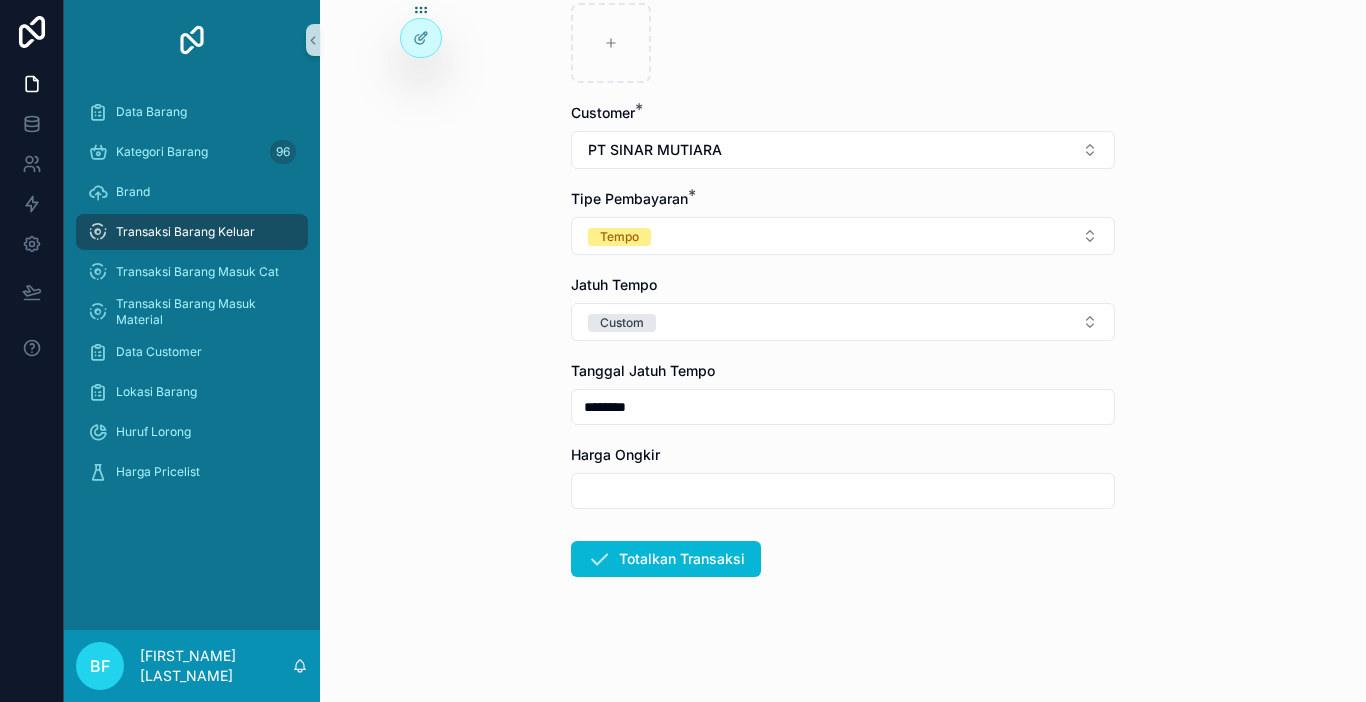 scroll, scrollTop: 468, scrollLeft: 0, axis: vertical 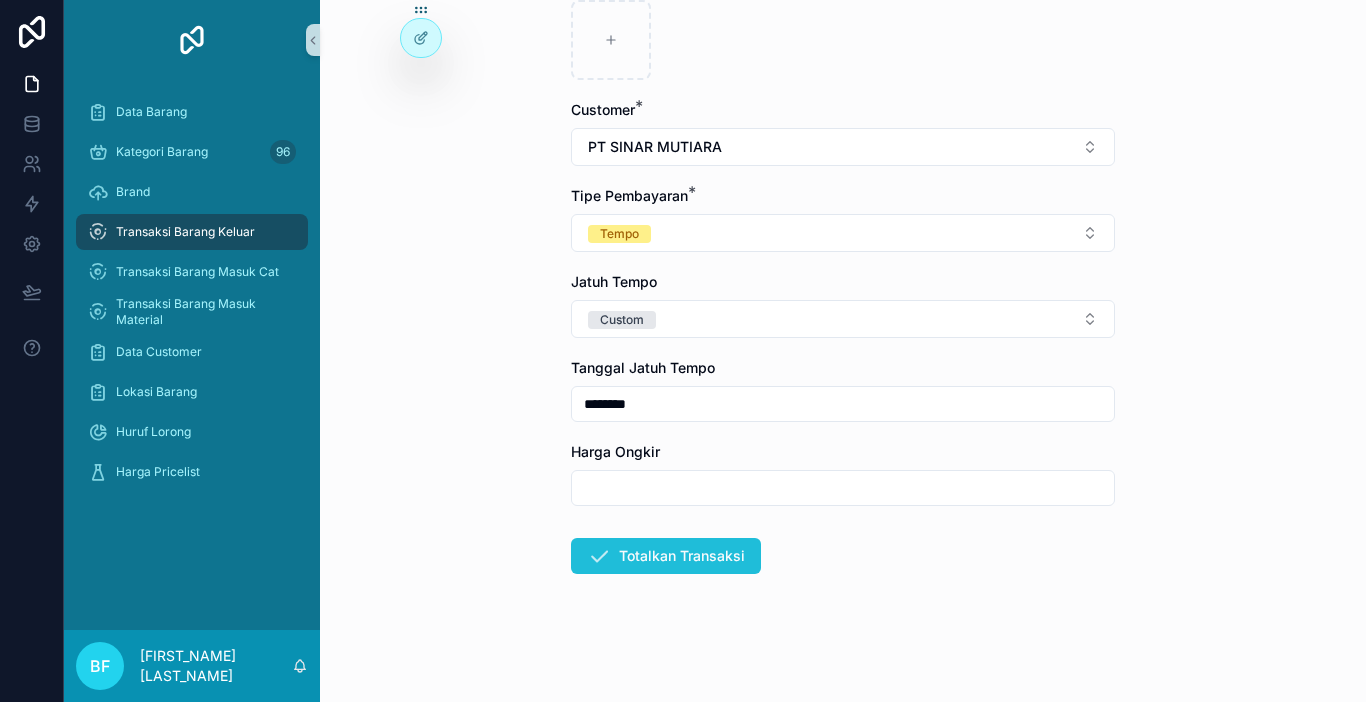 click on "Totalkan Transaksi" at bounding box center (666, 556) 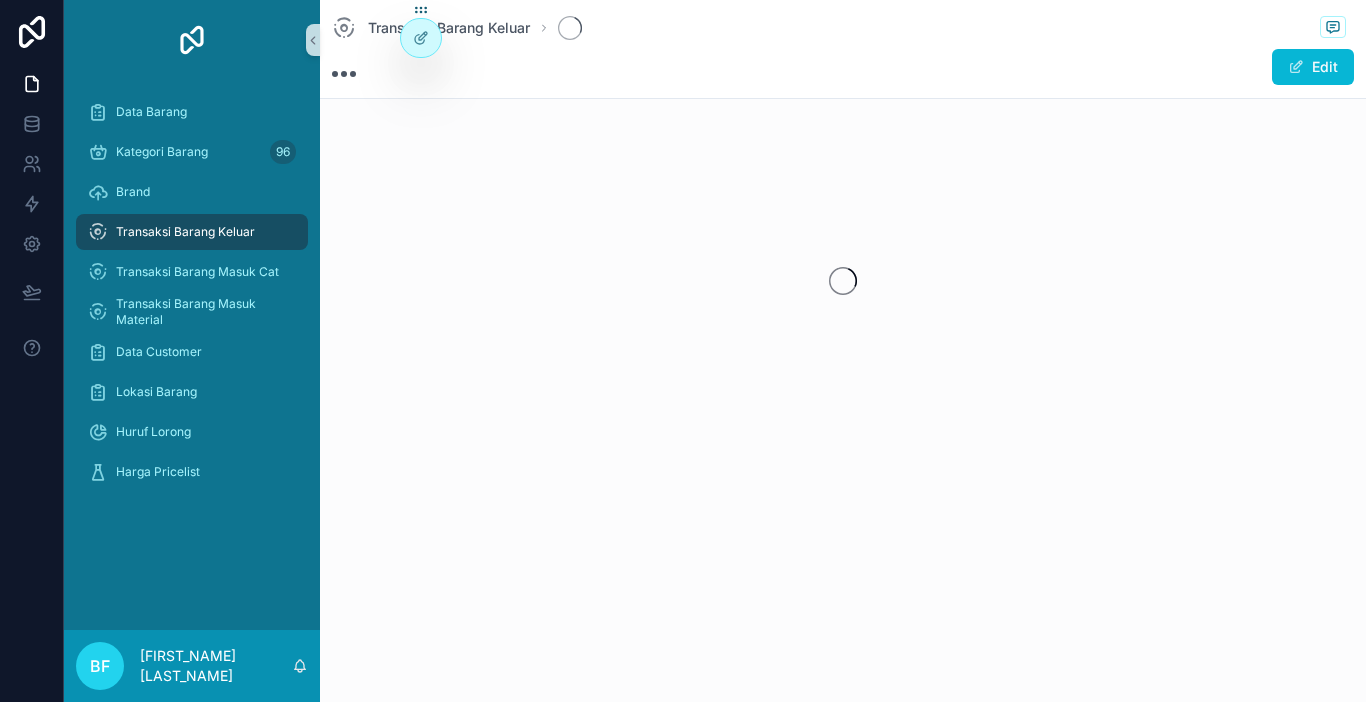 scroll, scrollTop: 0, scrollLeft: 0, axis: both 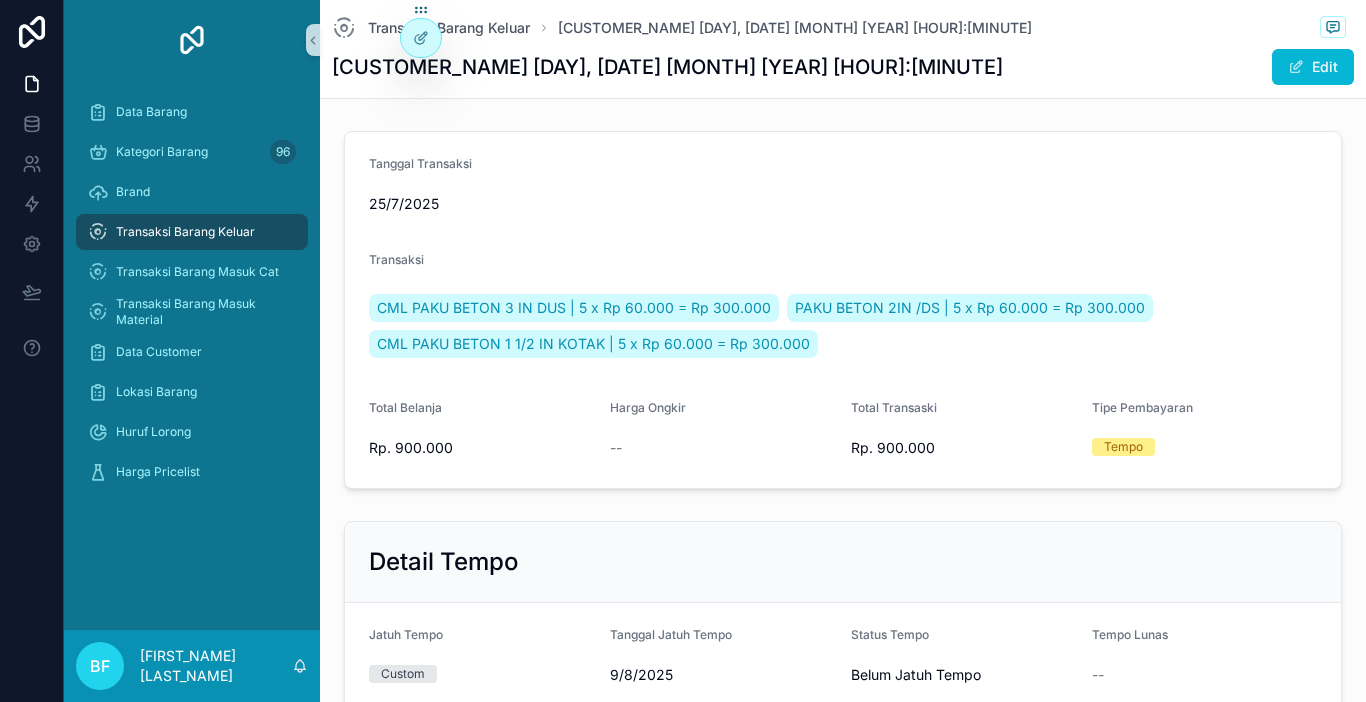 click on "Transaksi Barang Keluar" at bounding box center (185, 232) 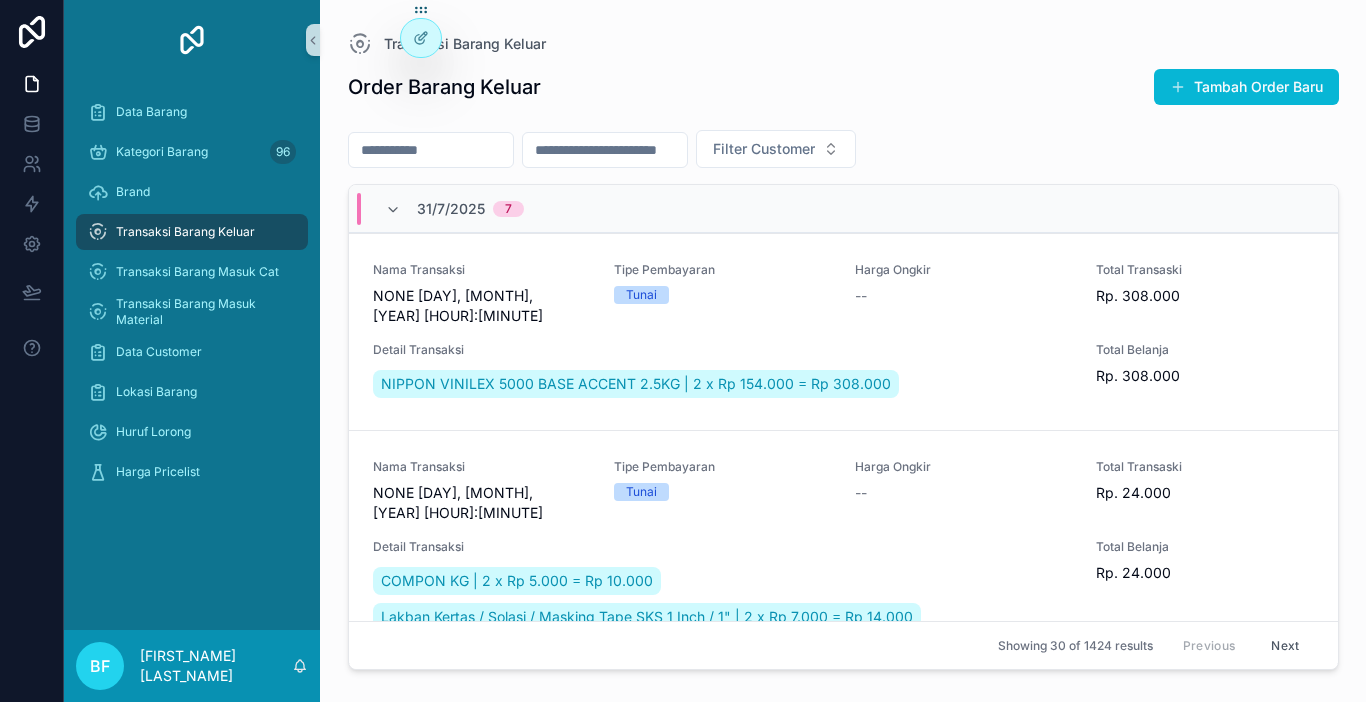 click at bounding box center [431, 150] 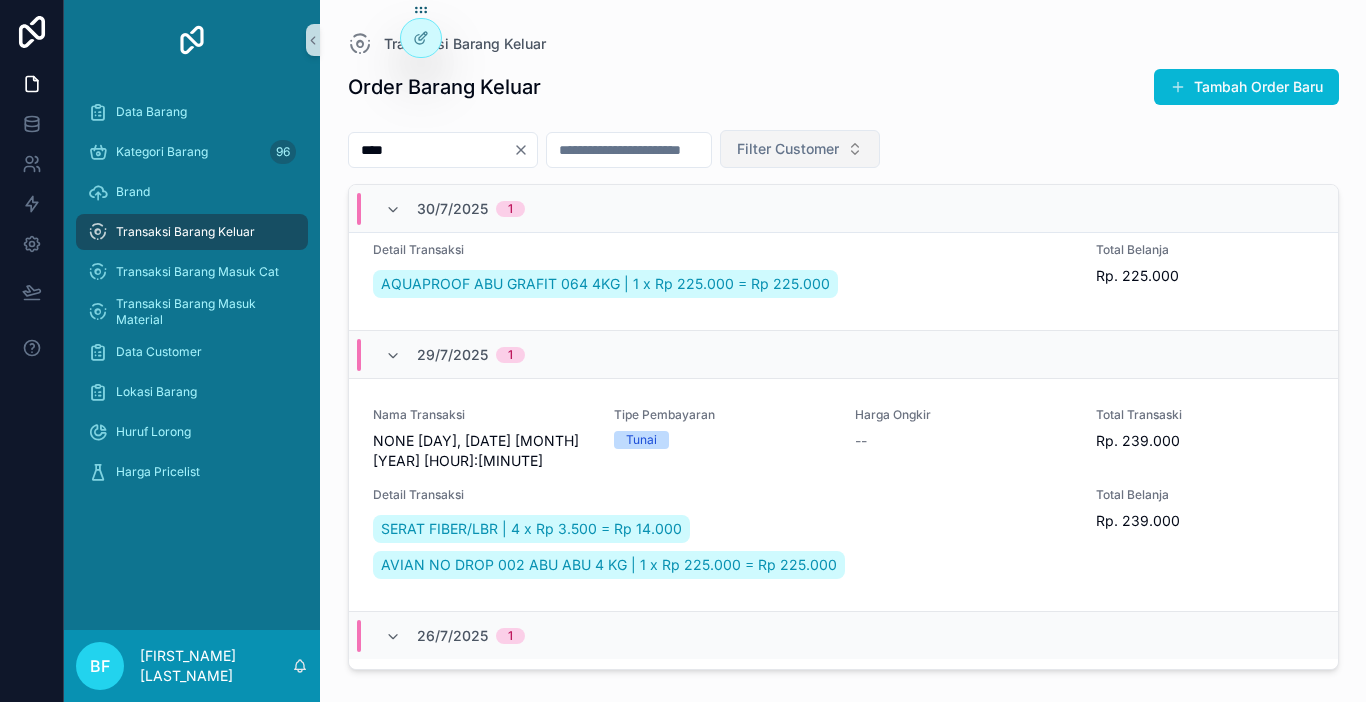 scroll, scrollTop: 0, scrollLeft: 0, axis: both 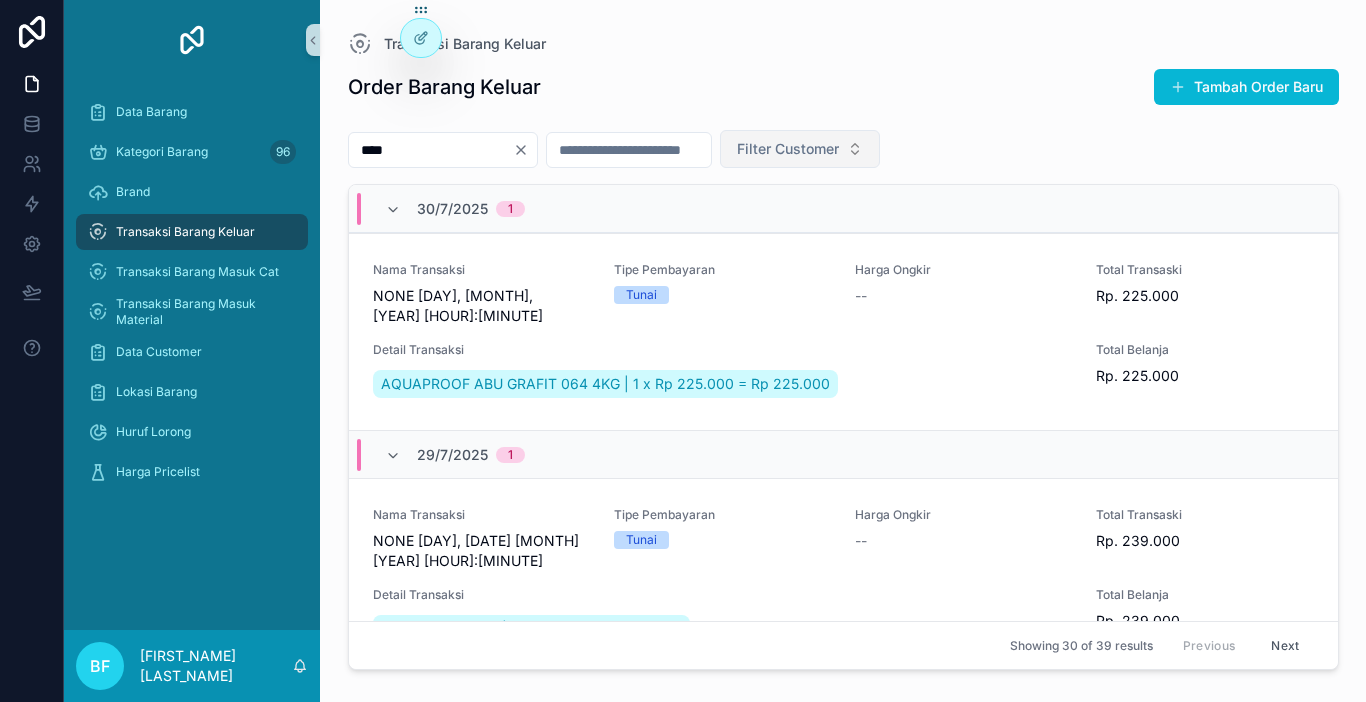 type on "***" 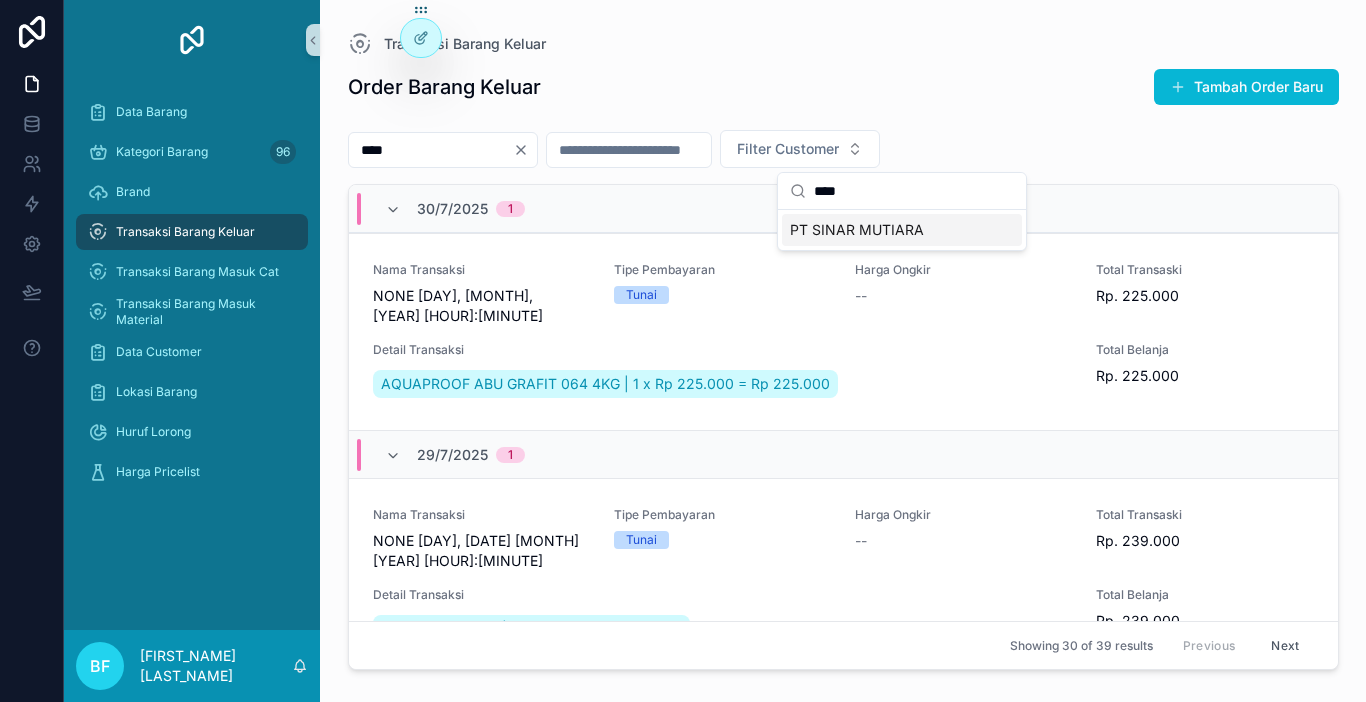 type on "****" 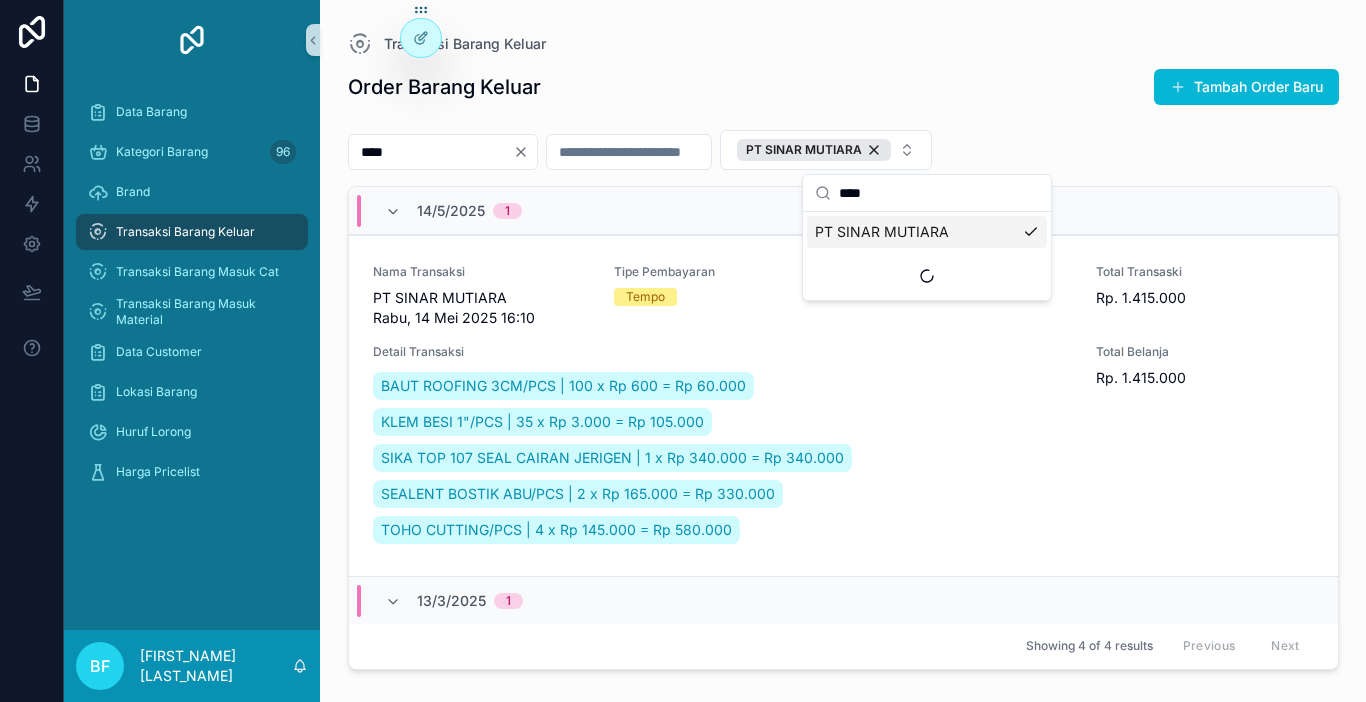 click at bounding box center [629, 152] 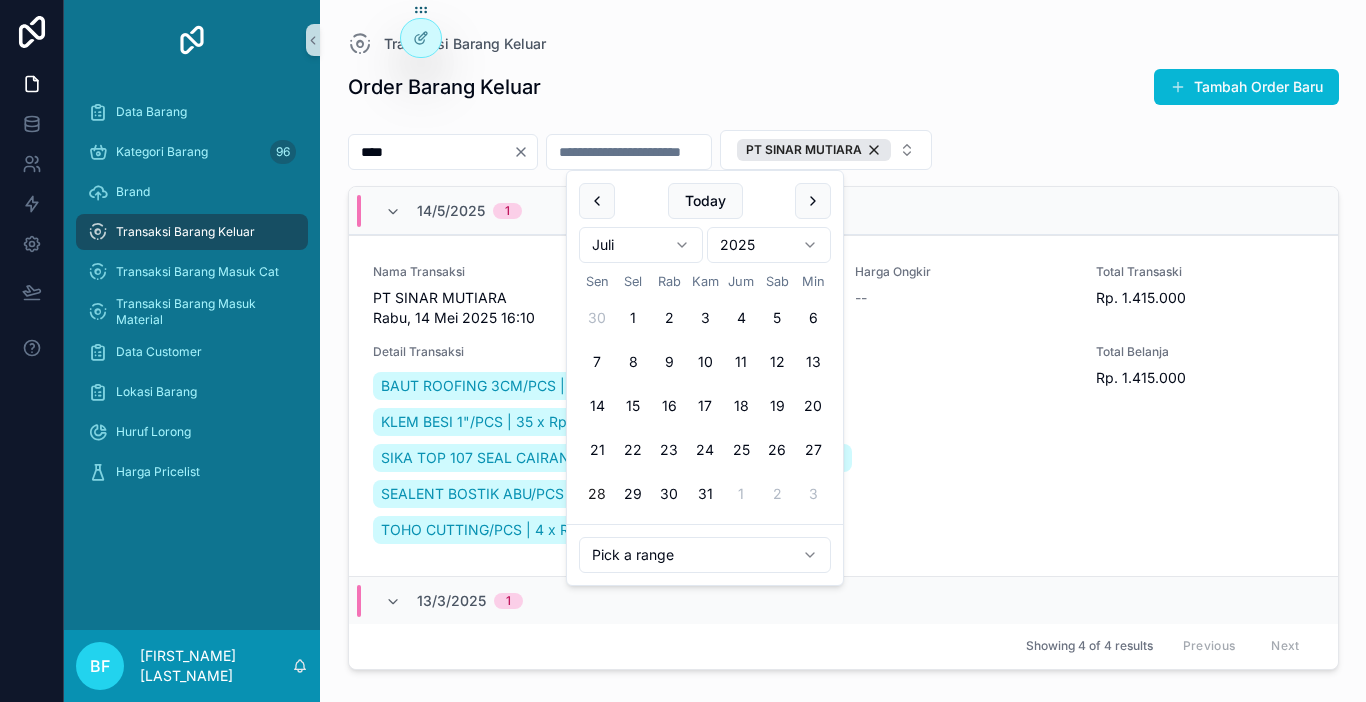 click on "28" at bounding box center (597, 494) 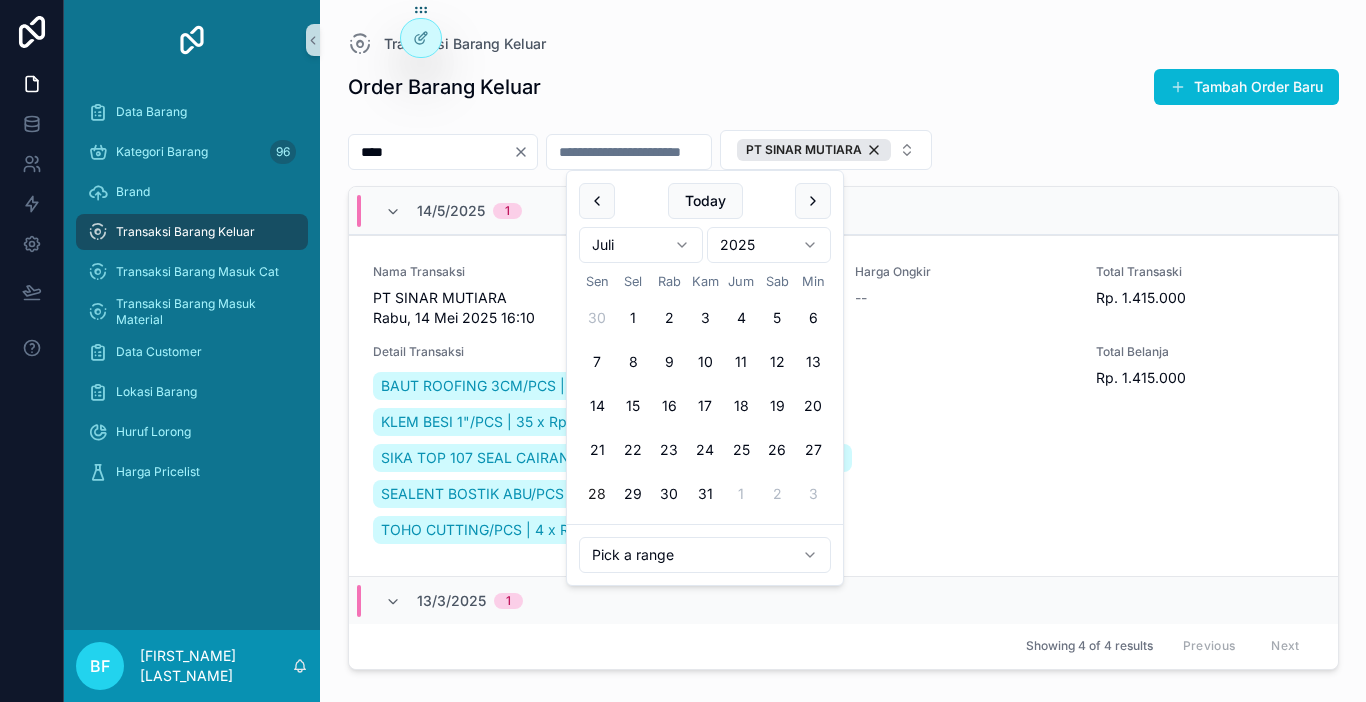 type on "**********" 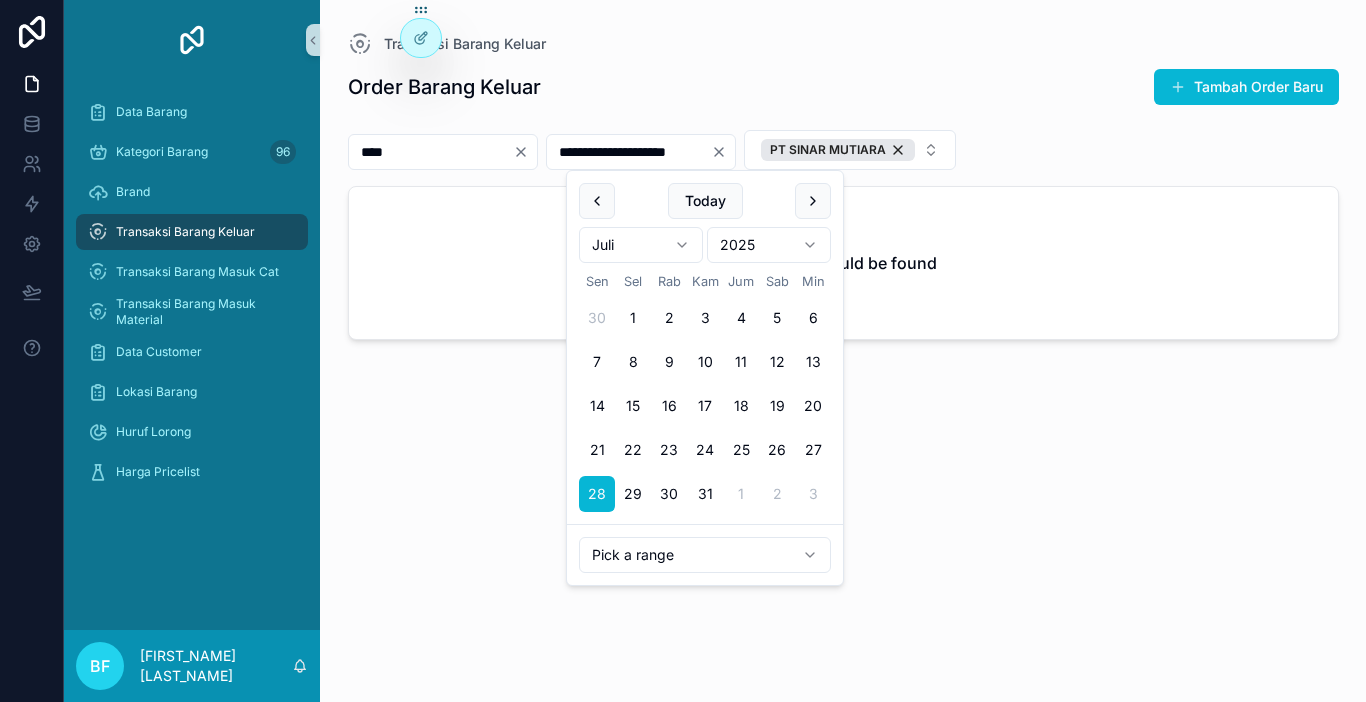 click on "**********" at bounding box center [843, 367] 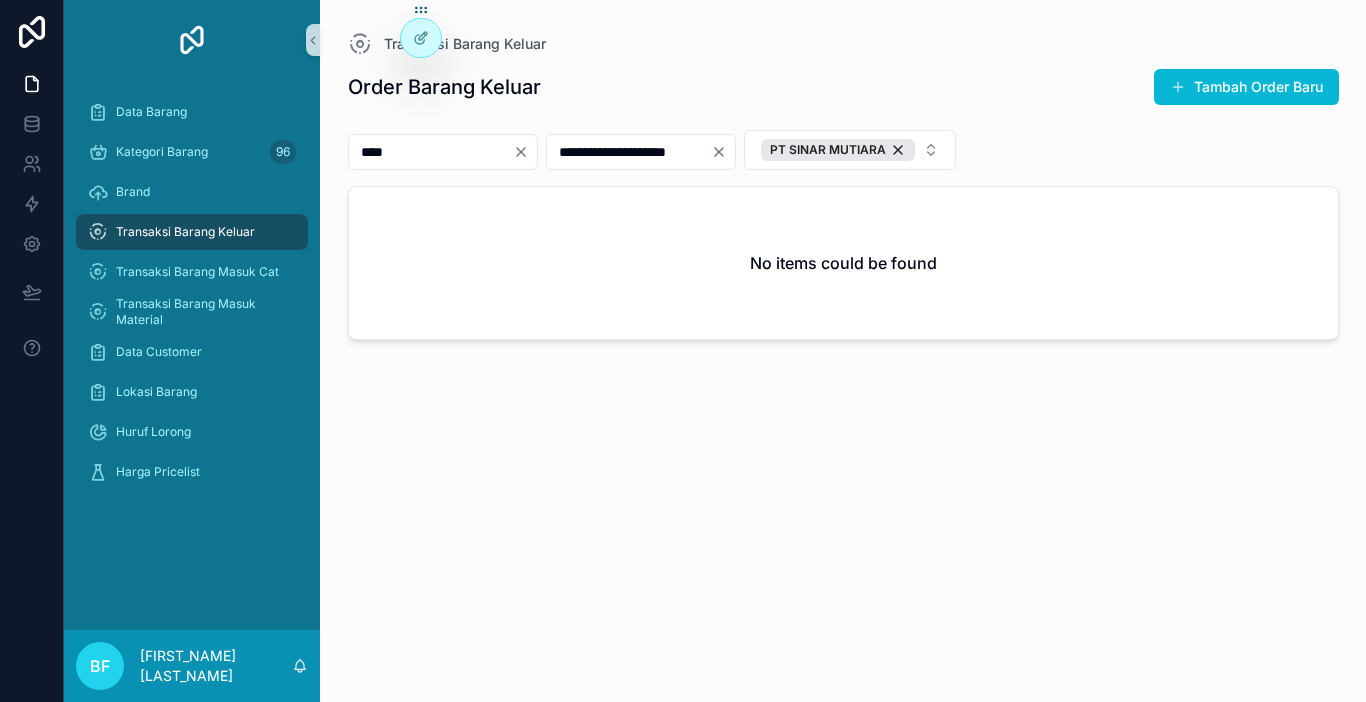 click 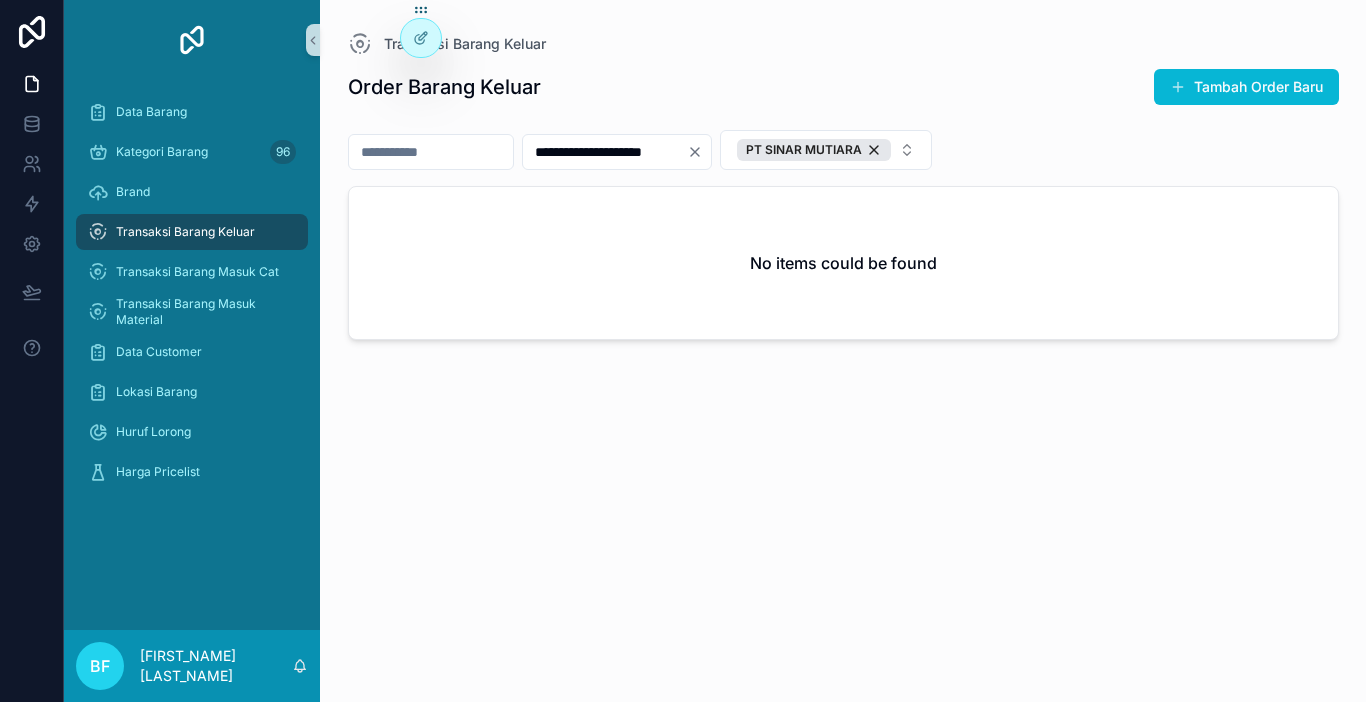 click on "Transaksi Barang Keluar" at bounding box center [185, 232] 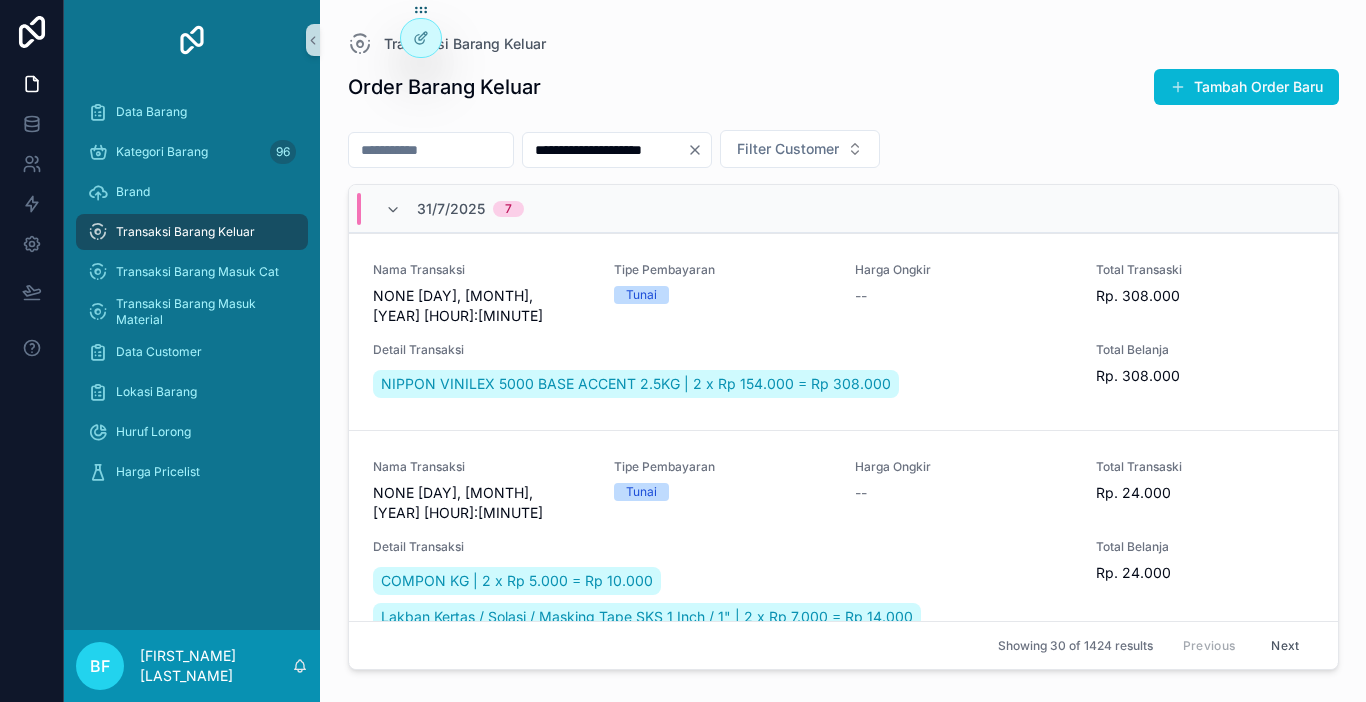 click at bounding box center [431, 150] 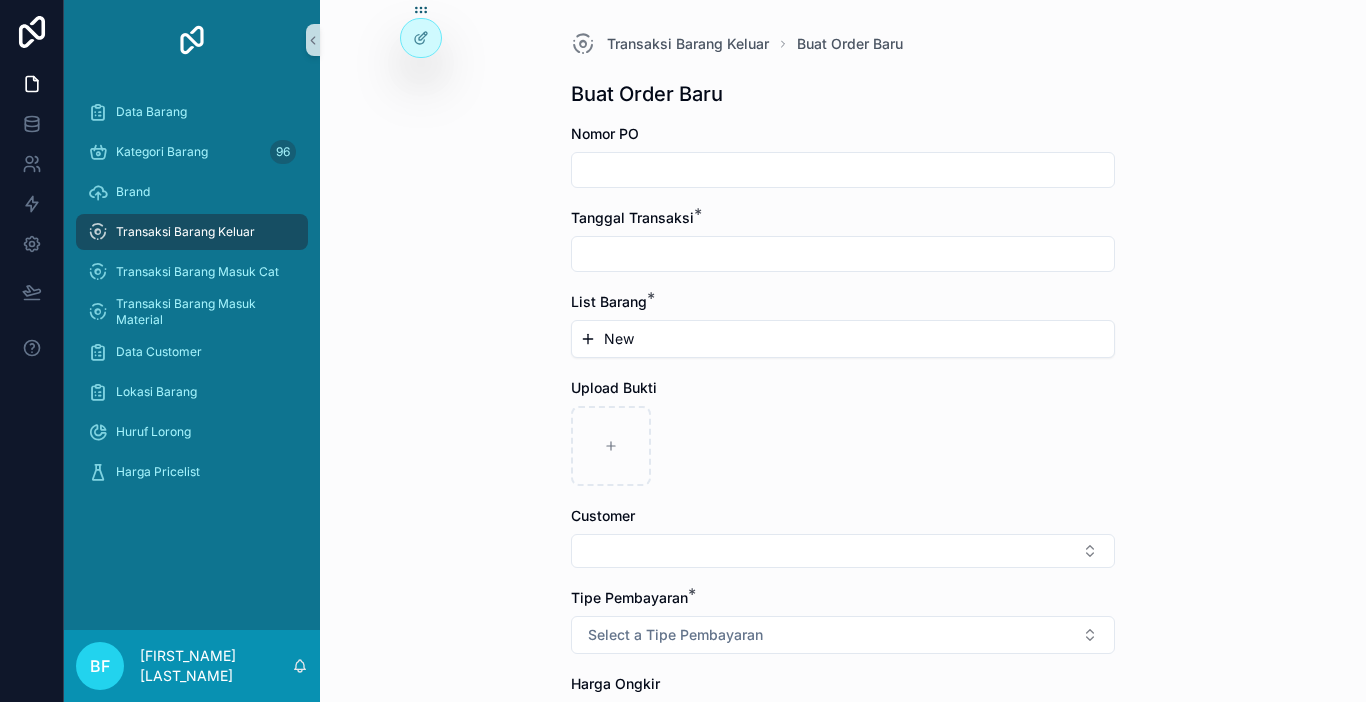 click at bounding box center (843, 170) 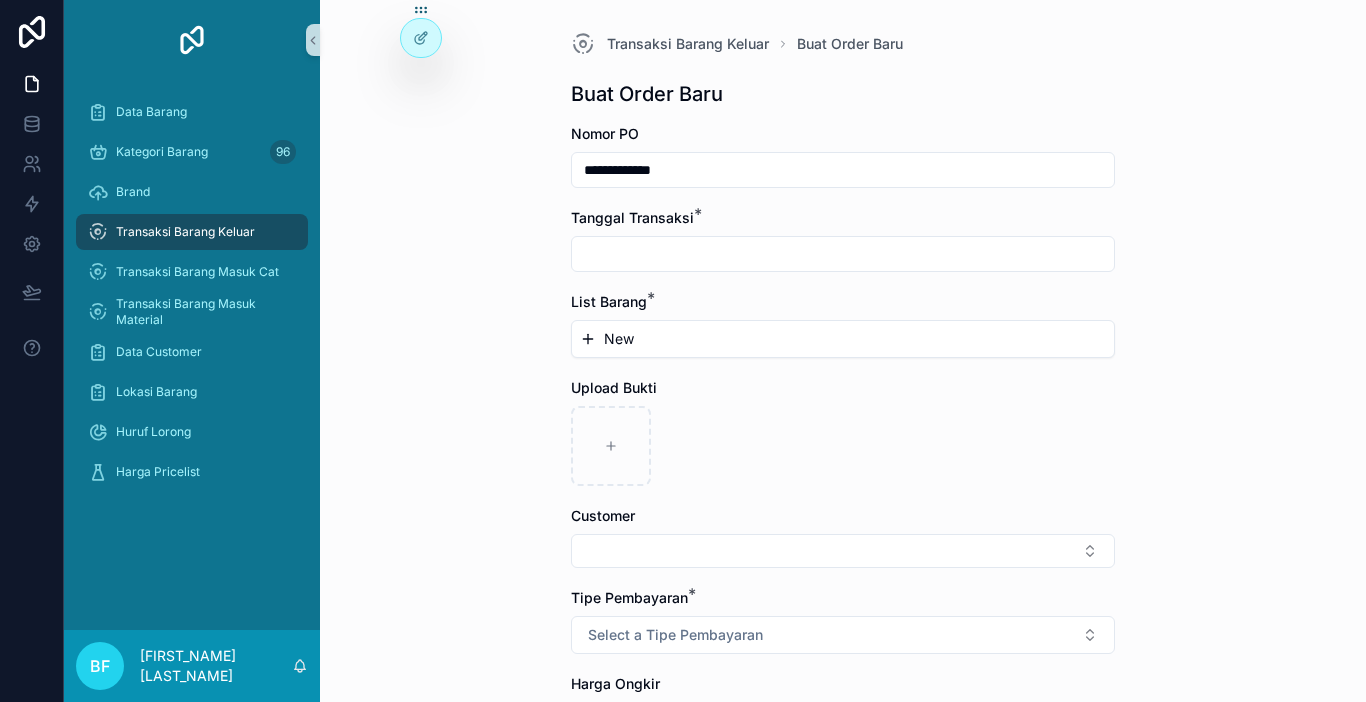 type on "**********" 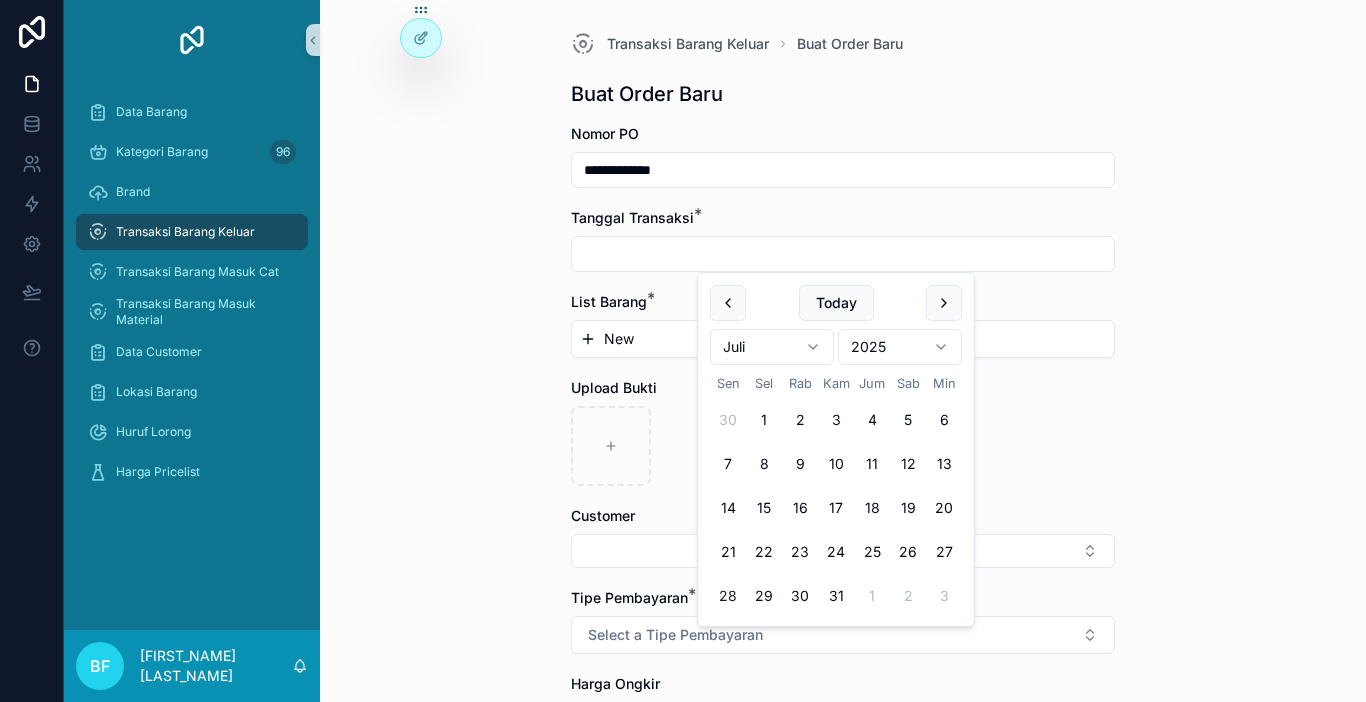 click on "28" at bounding box center [728, 596] 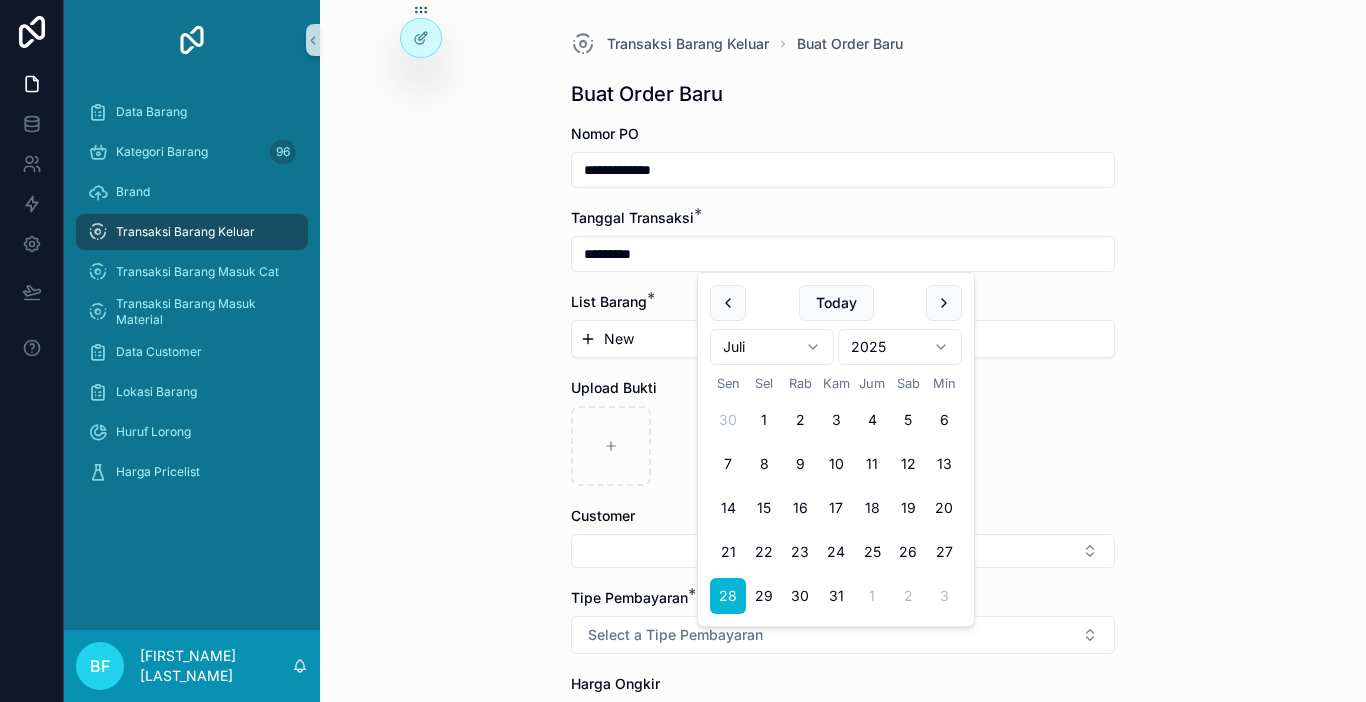 type on "*********" 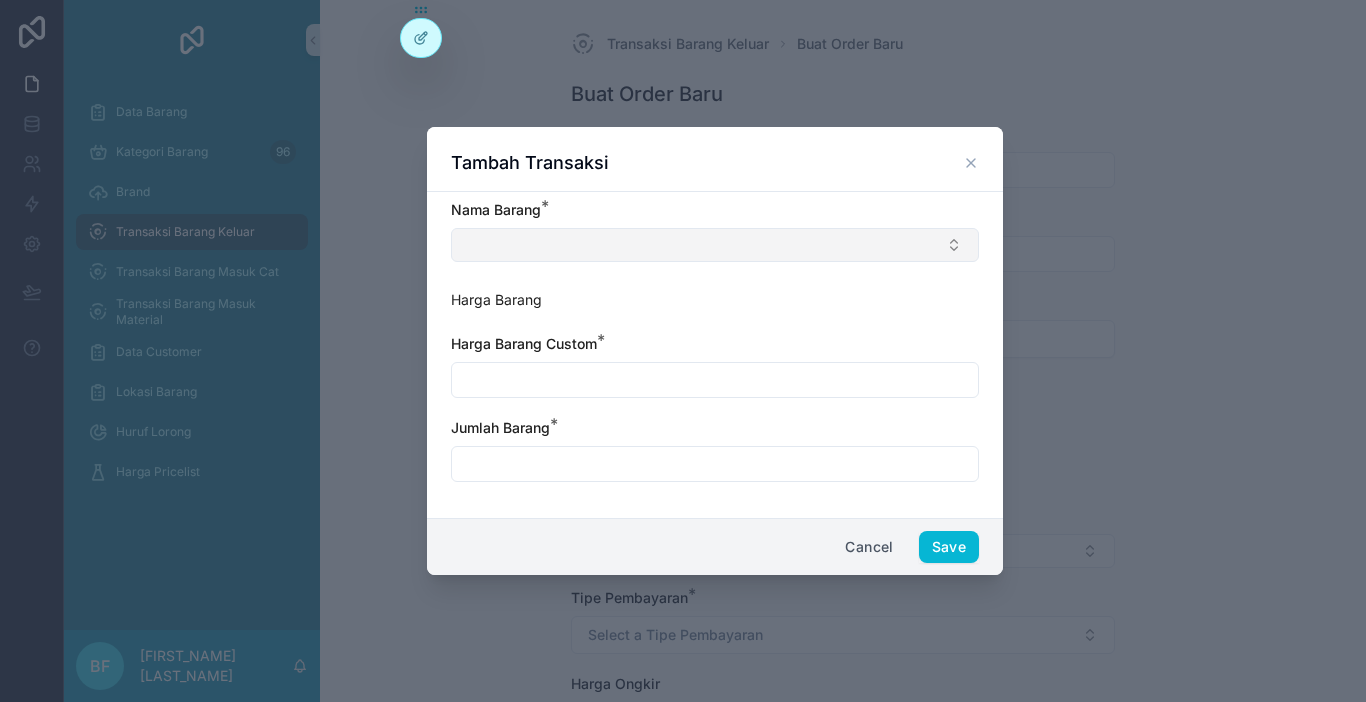 click at bounding box center (715, 245) 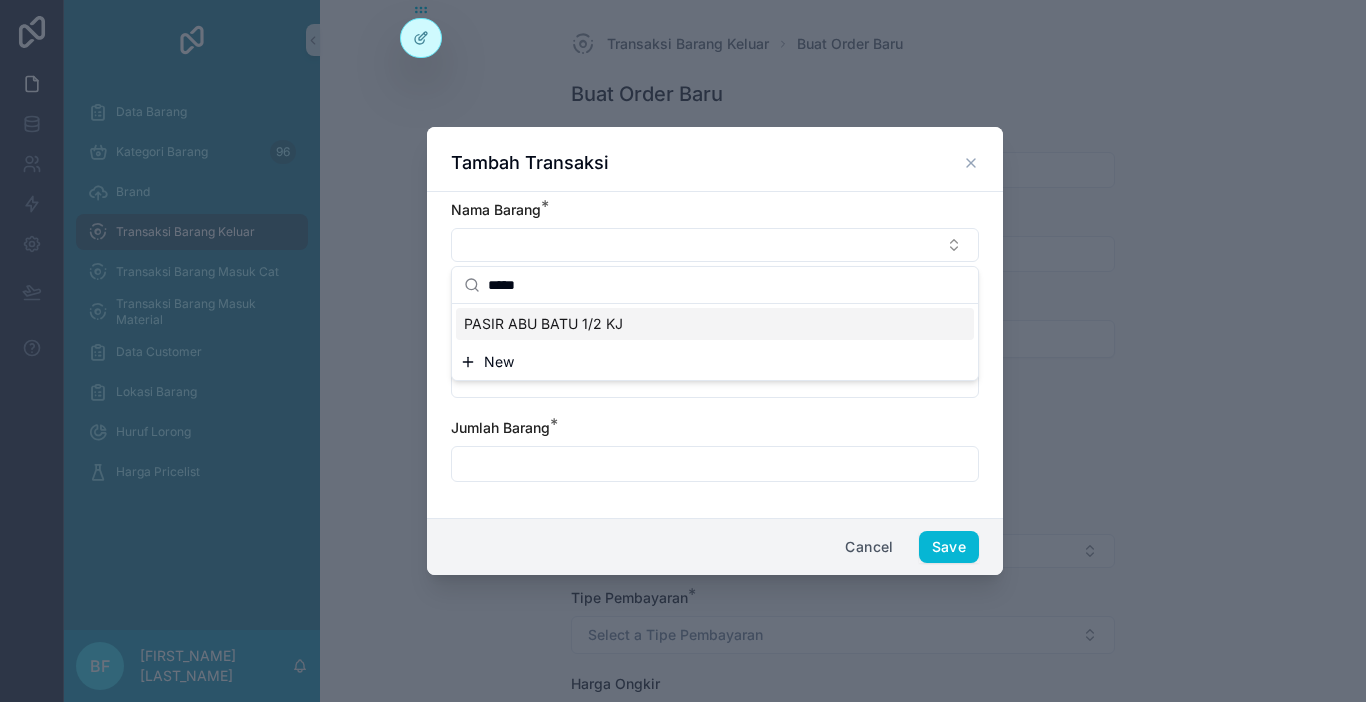type on "*****" 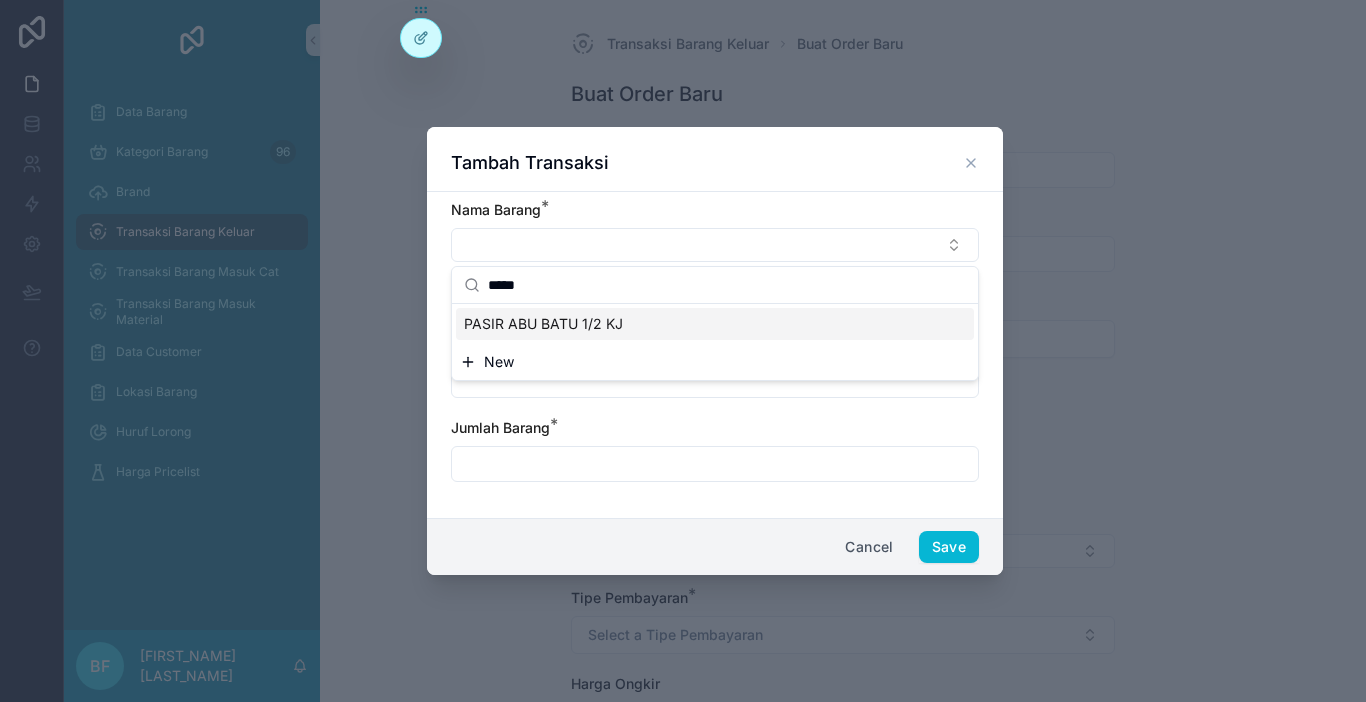 click on "New" at bounding box center (715, 362) 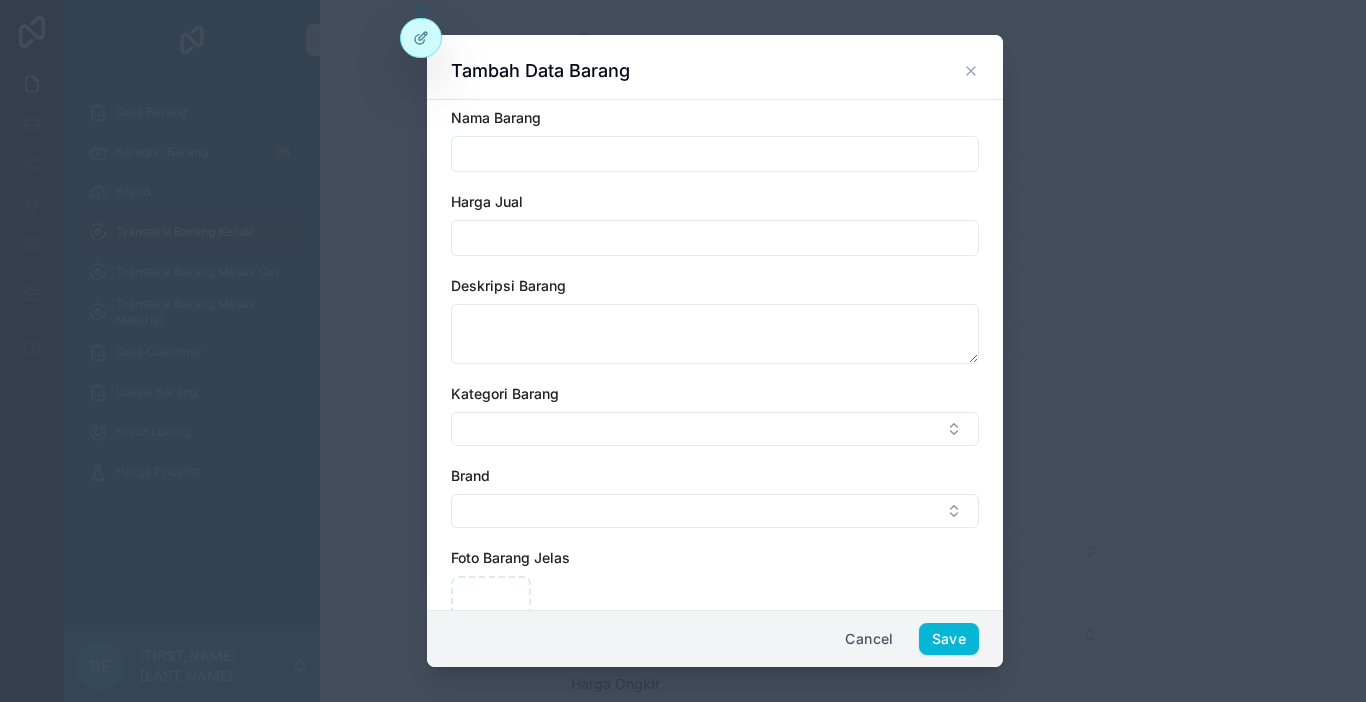 click at bounding box center (715, 154) 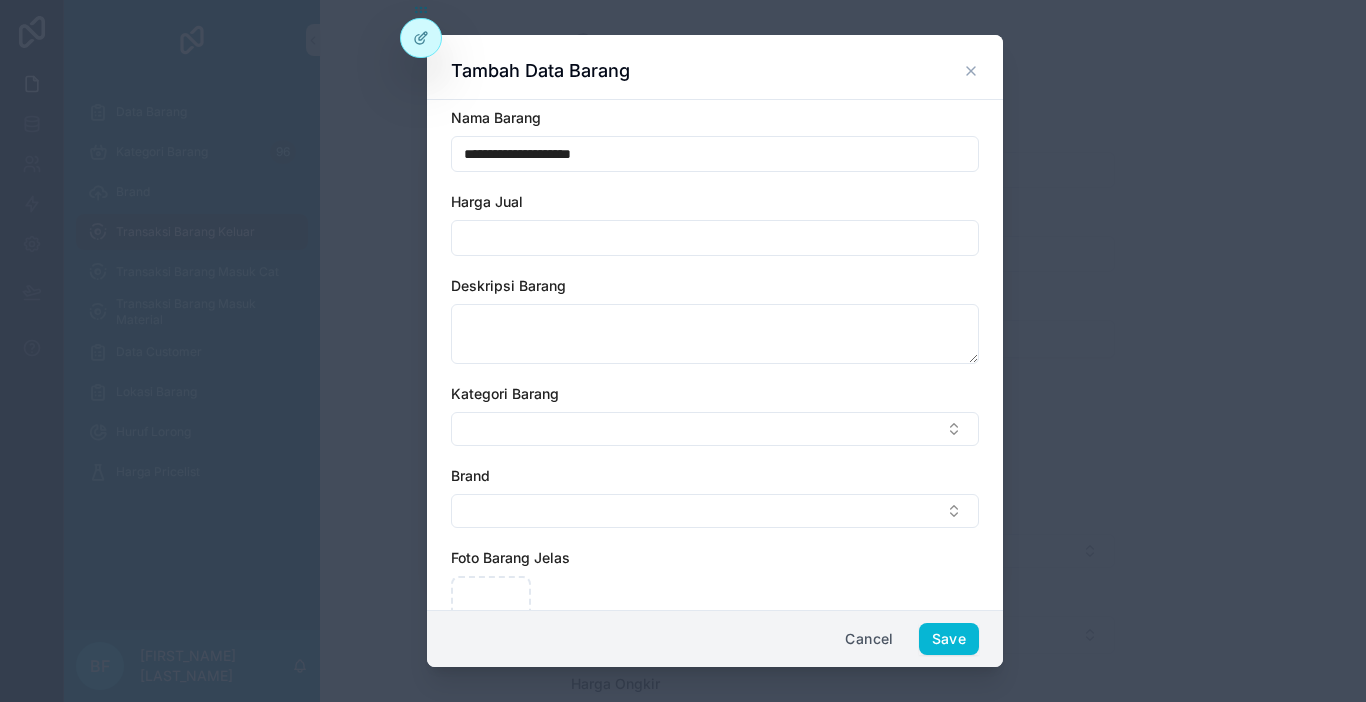 type on "**********" 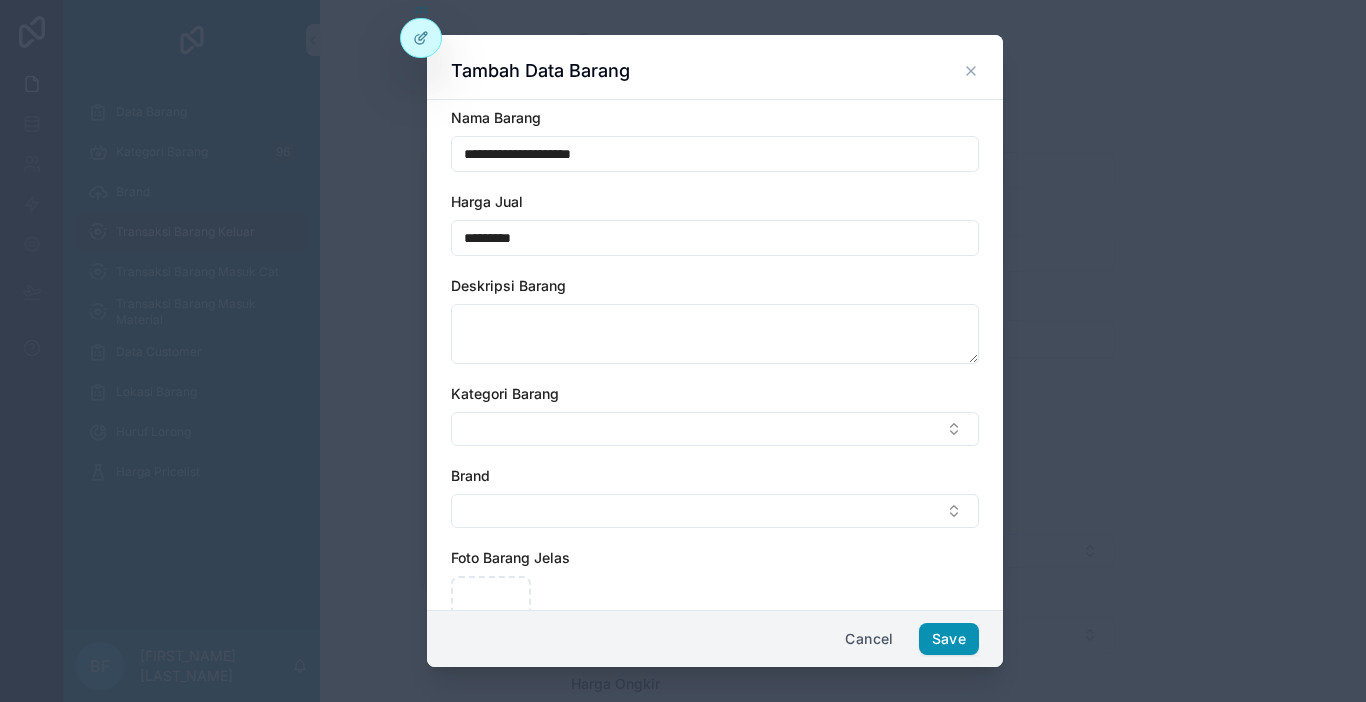 type on "*********" 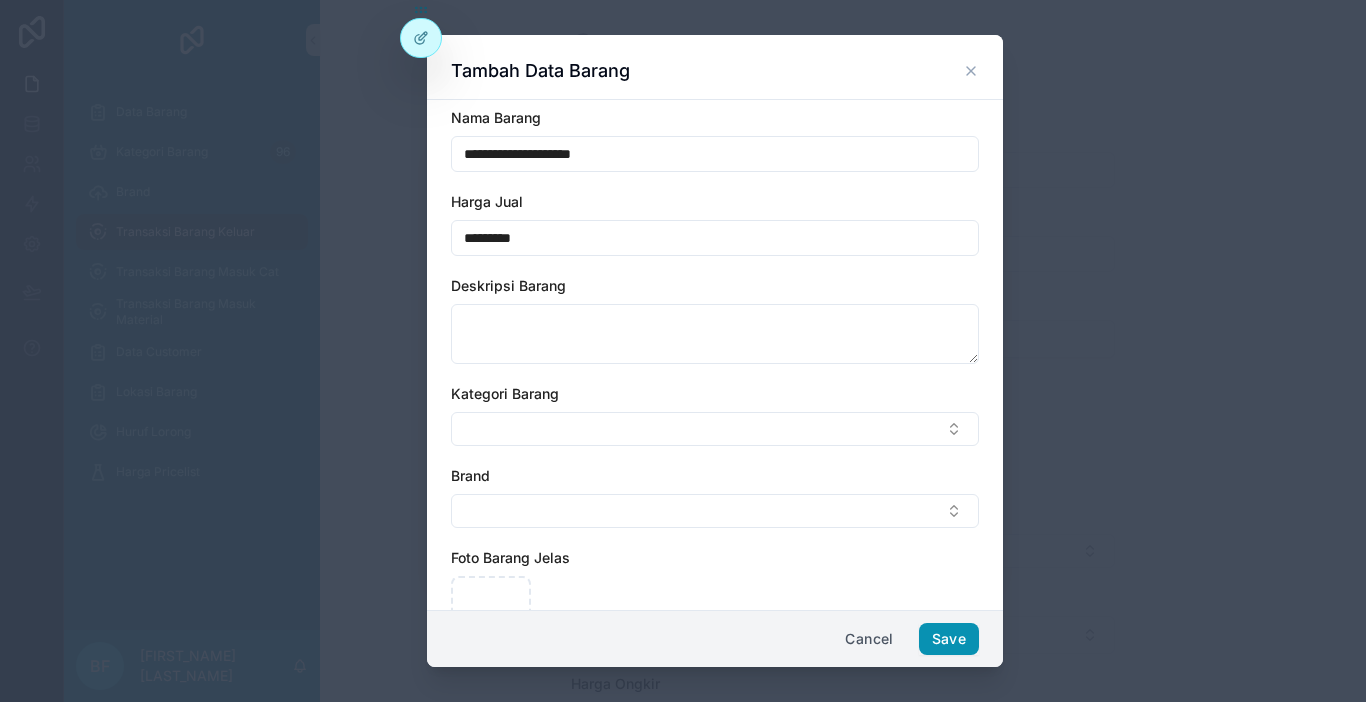click on "Save" at bounding box center [949, 639] 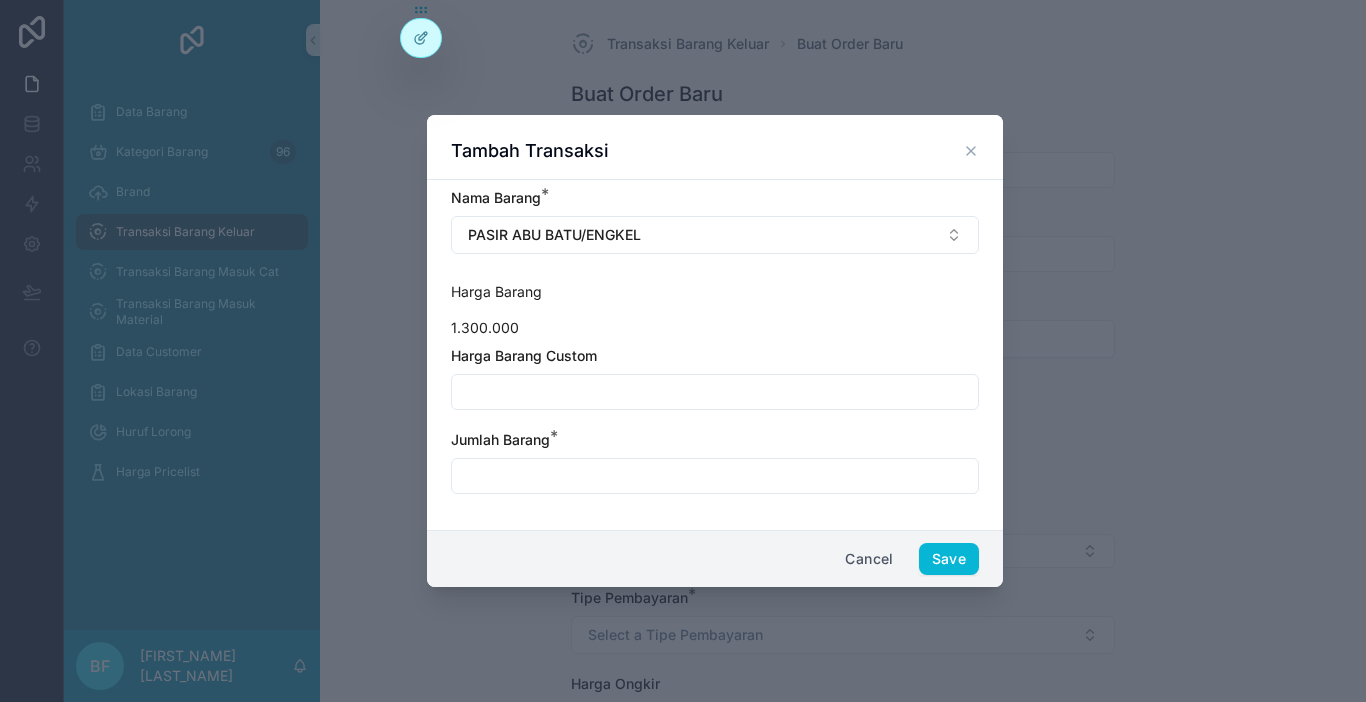 click at bounding box center [715, 476] 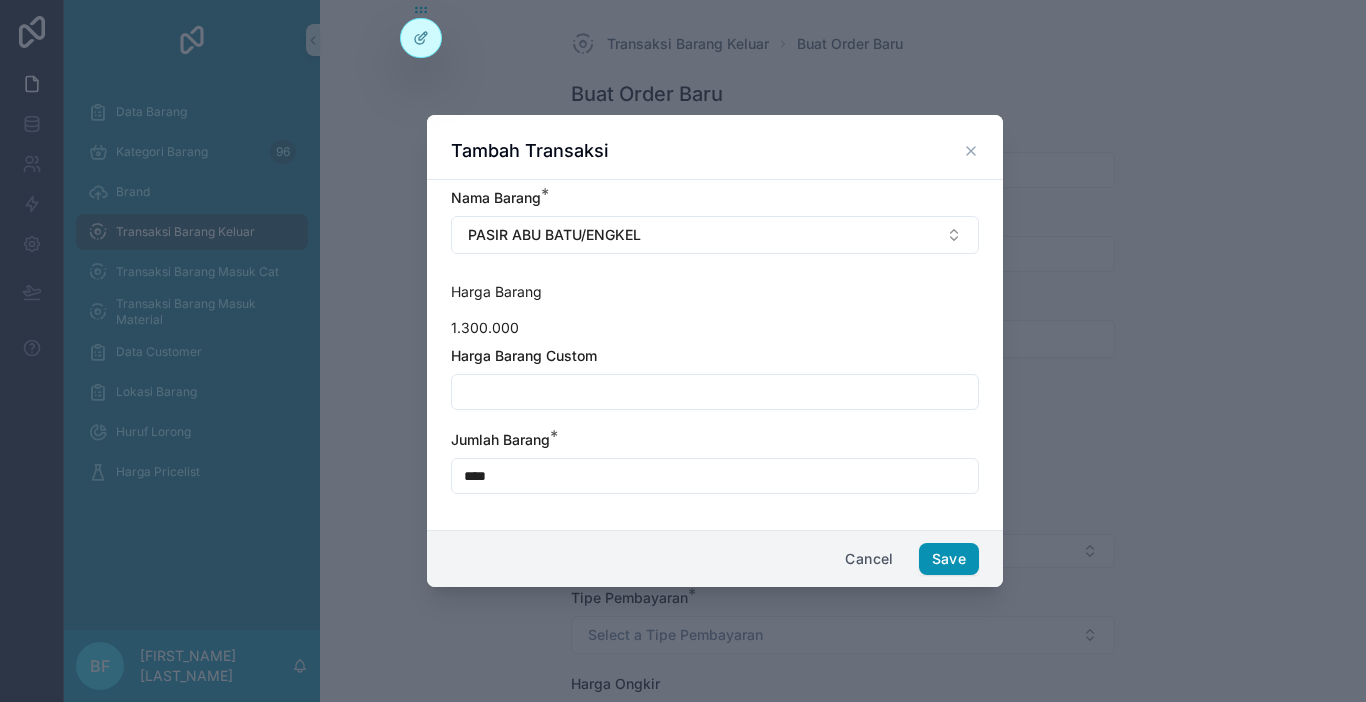 type on "****" 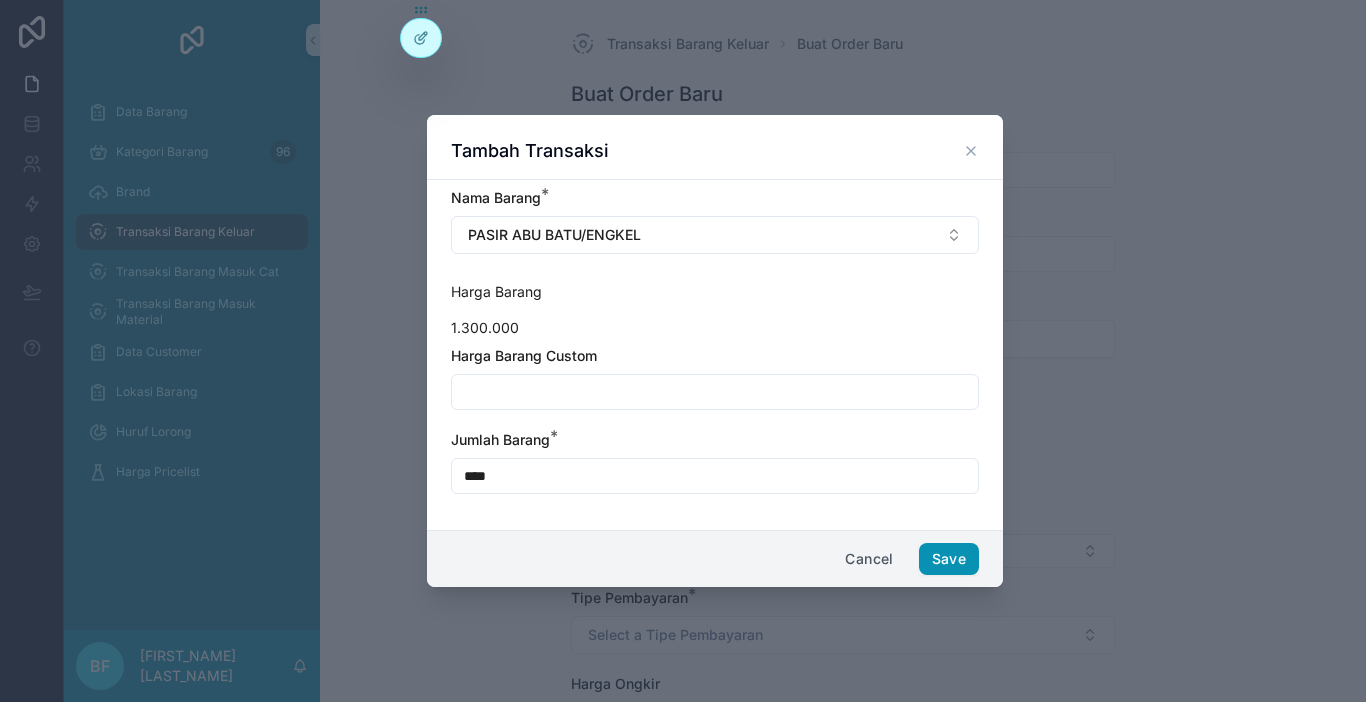 click on "Save" at bounding box center [949, 559] 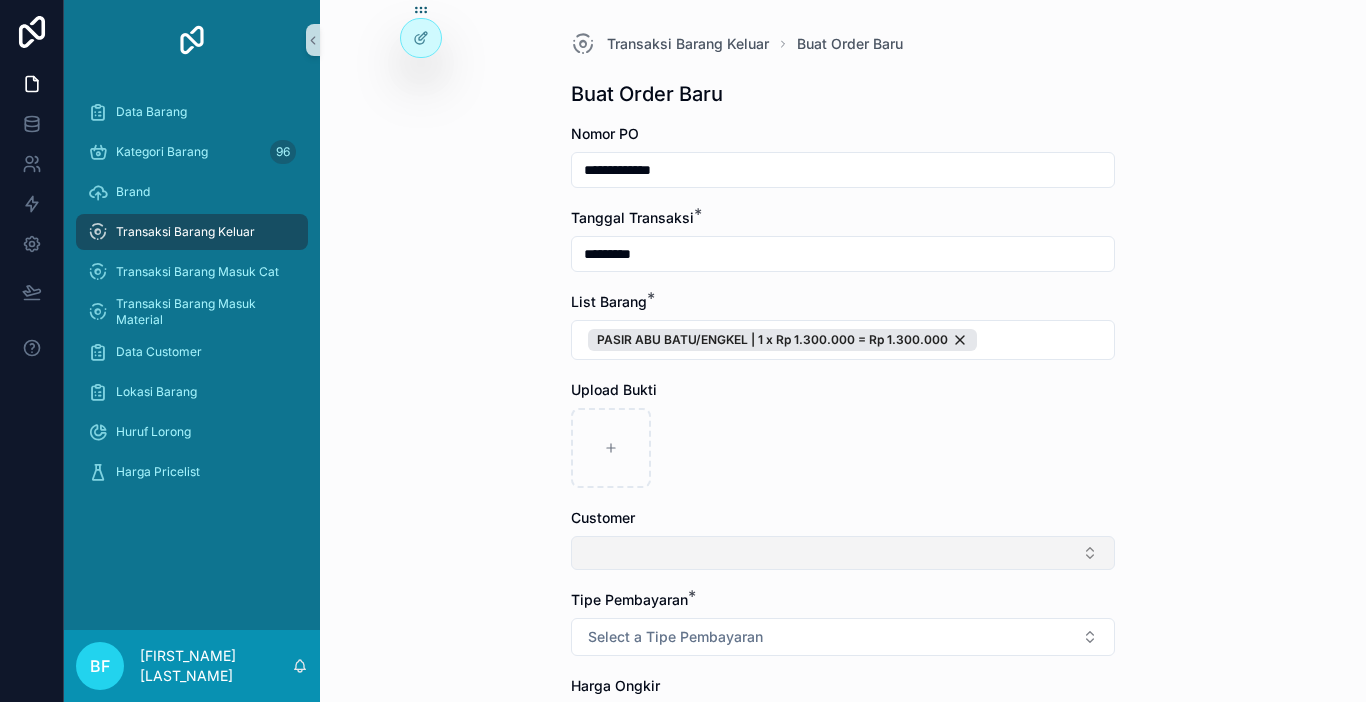 click at bounding box center [843, 553] 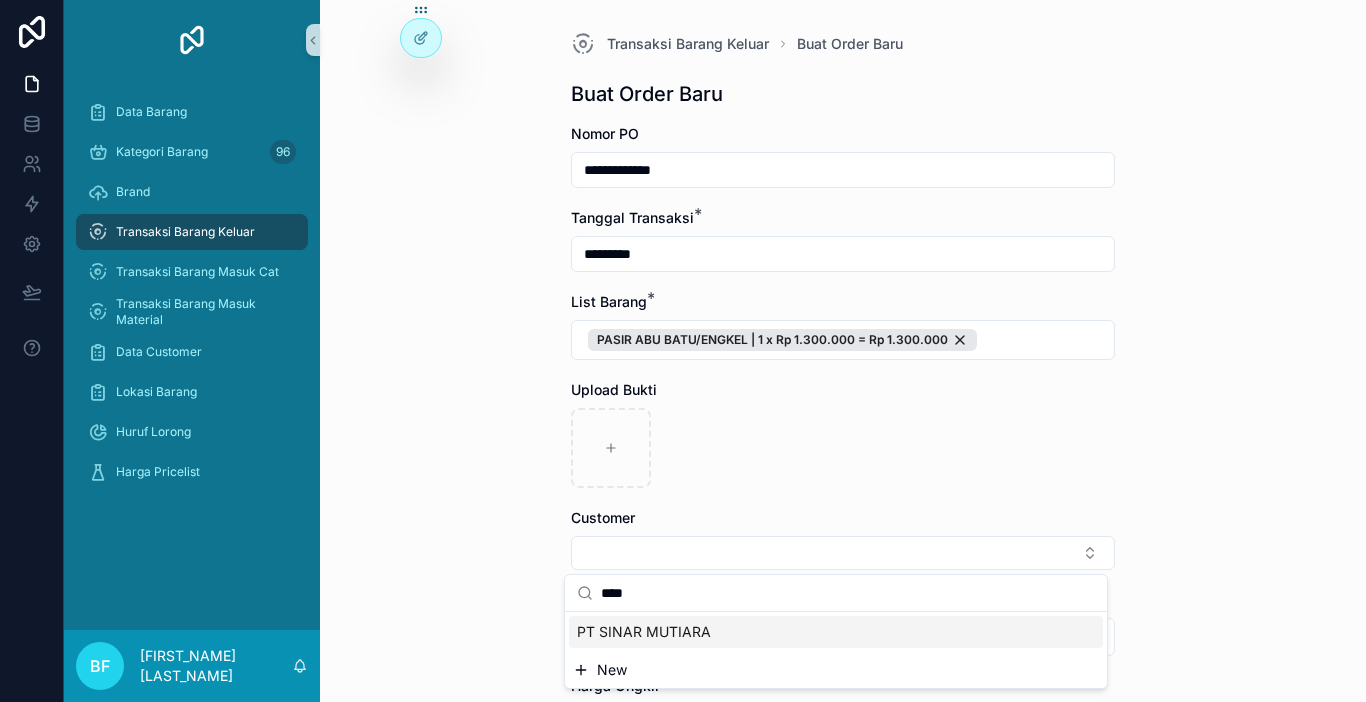 type on "****" 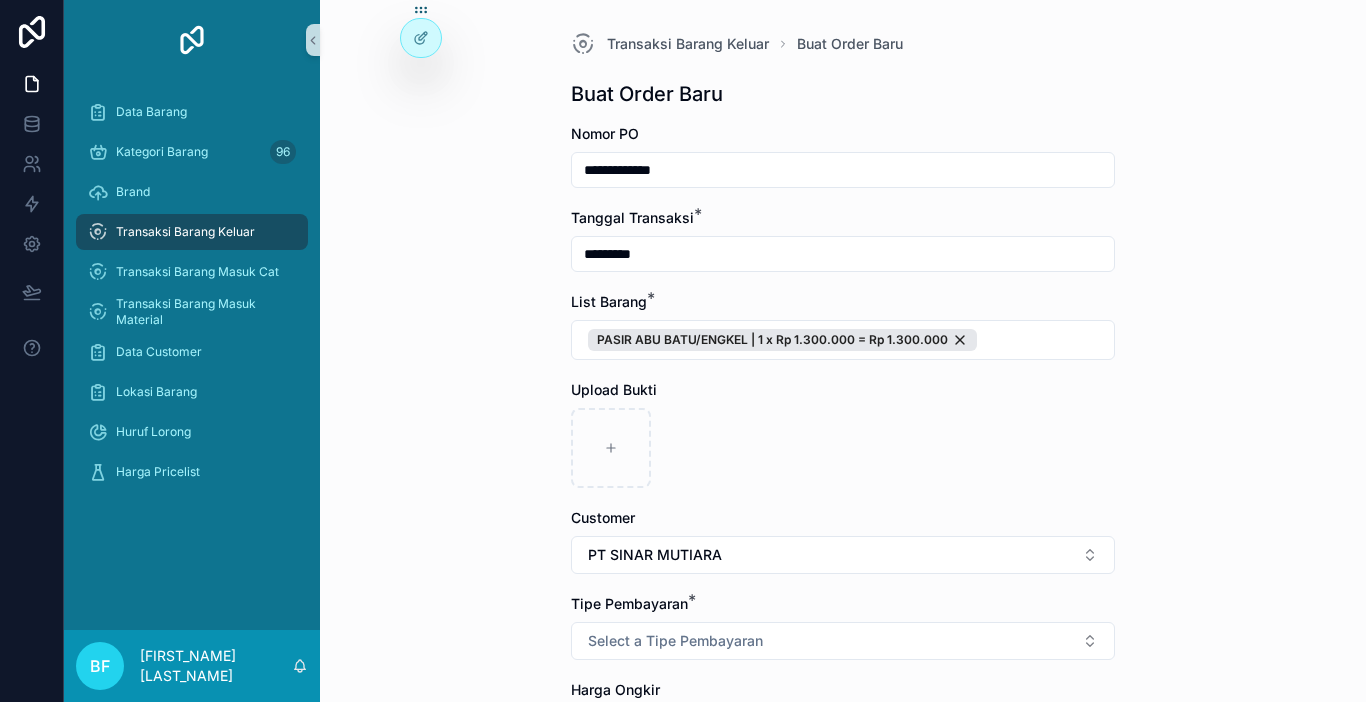 click on "Select a Tipe Pembayaran" at bounding box center (675, 641) 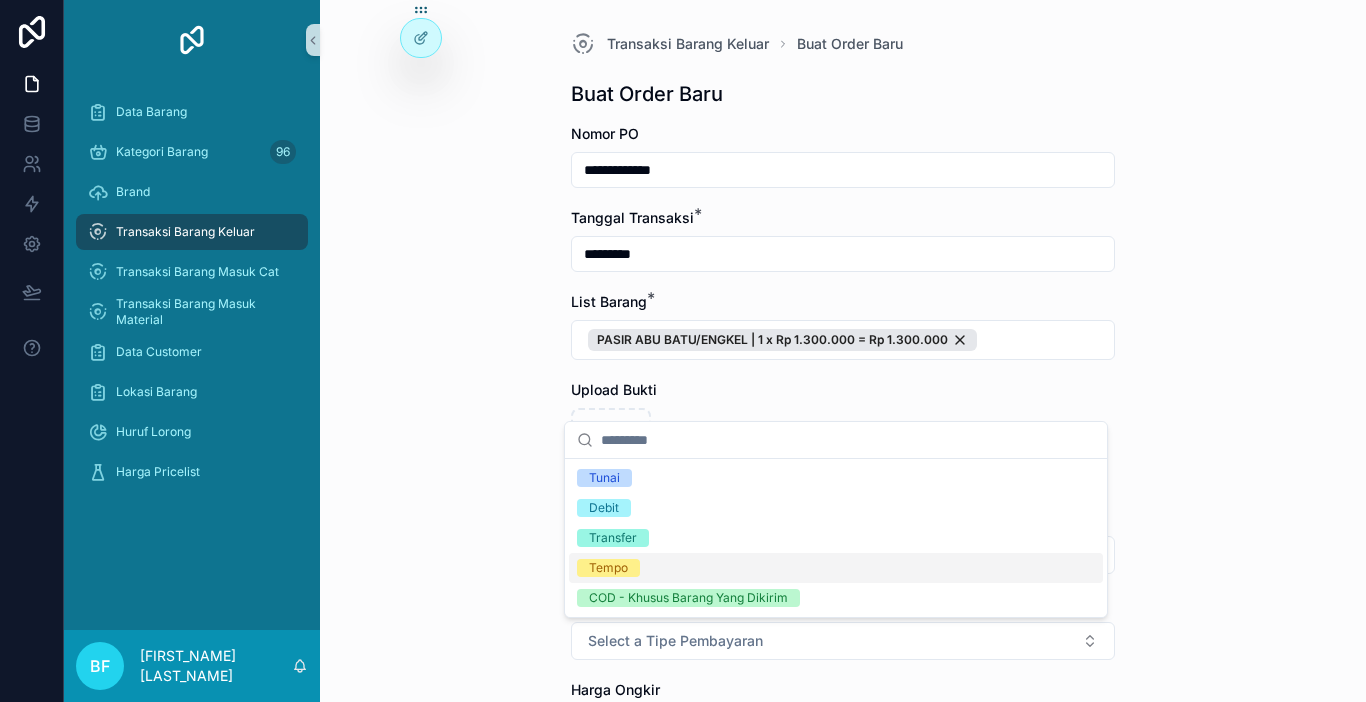 click on "Tempo" at bounding box center (836, 568) 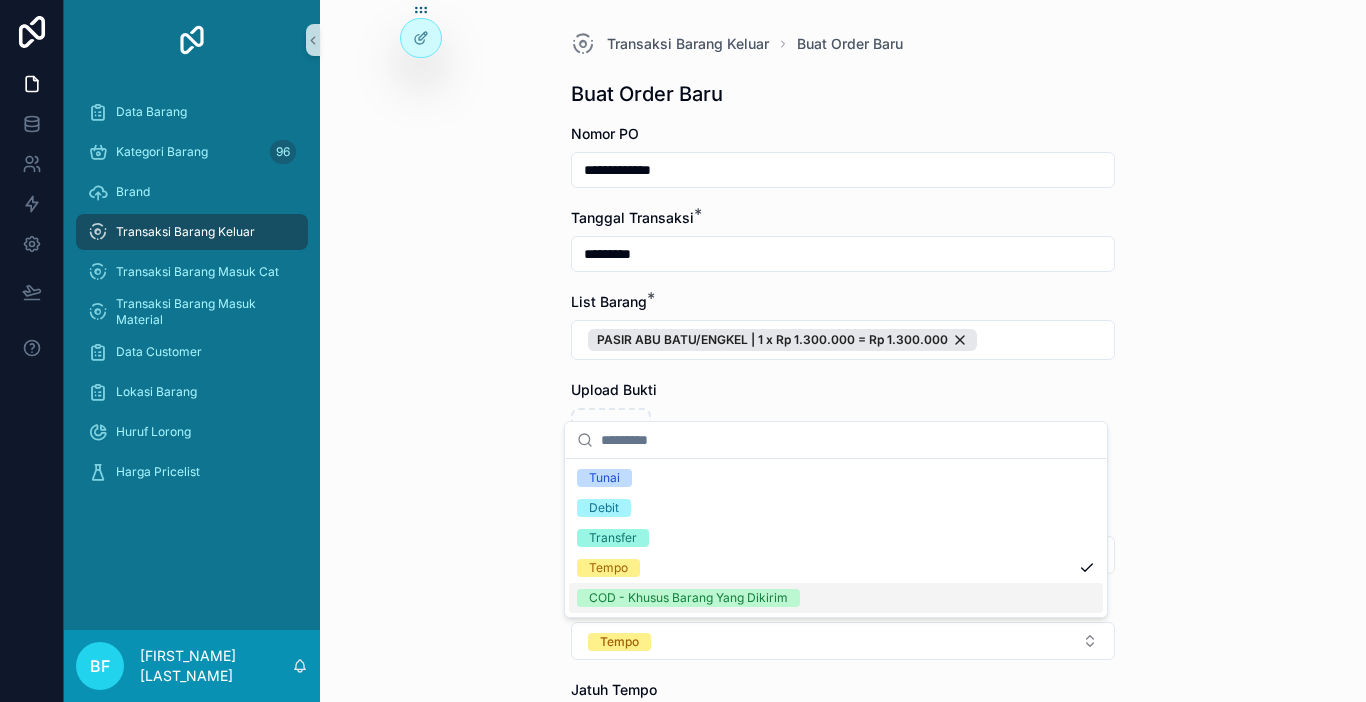 click on "**********" at bounding box center (843, 513) 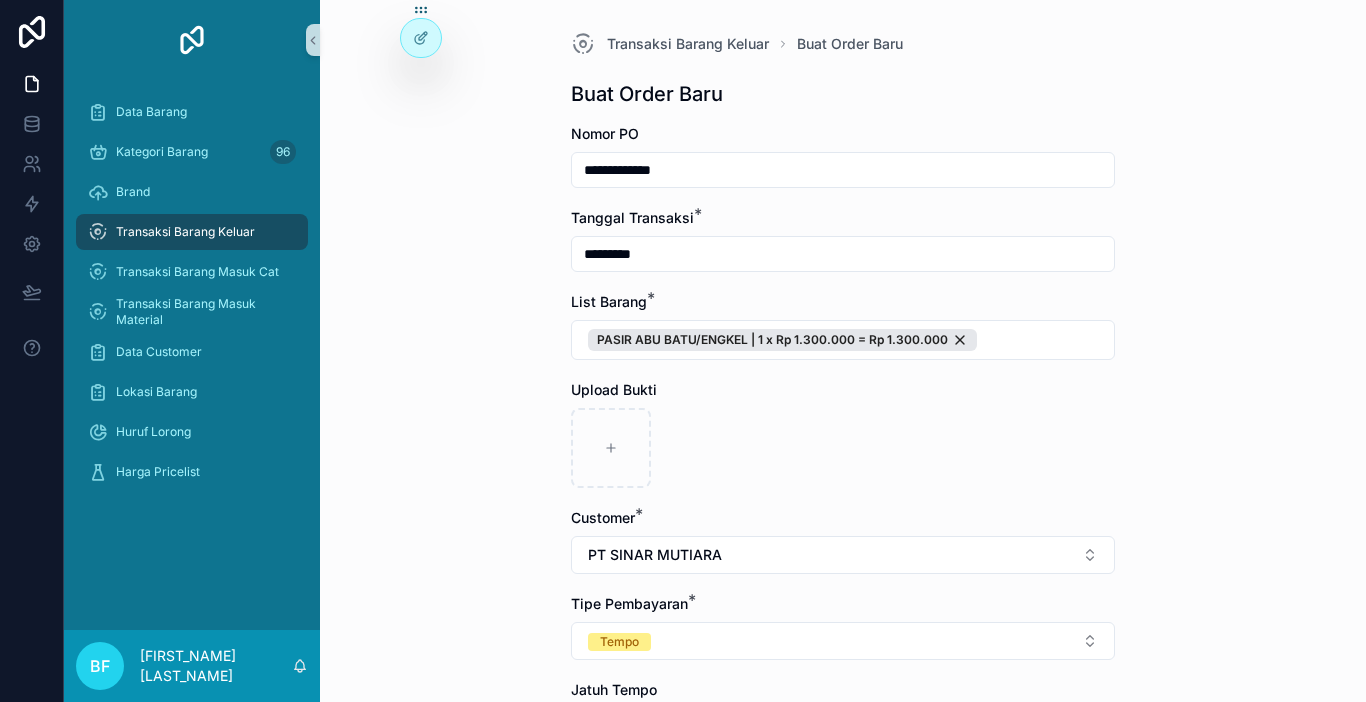 scroll, scrollTop: 200, scrollLeft: 0, axis: vertical 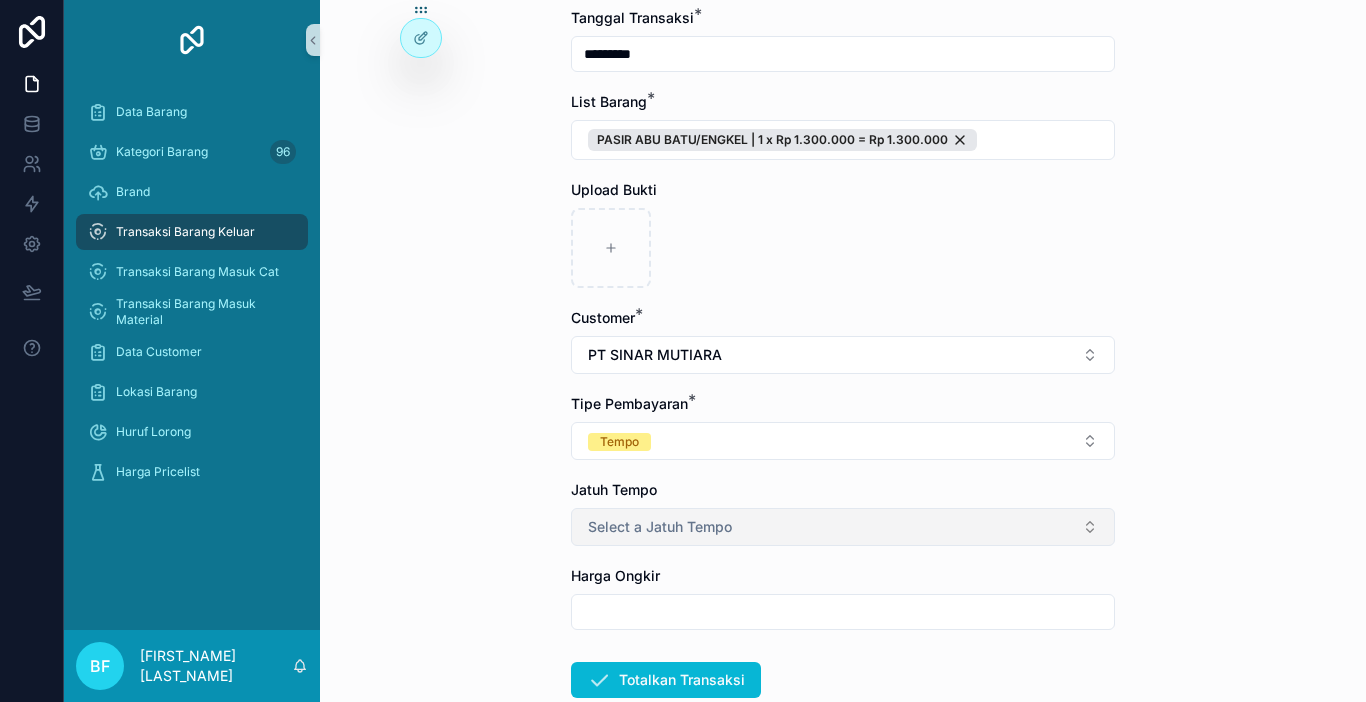click on "Select a Jatuh Tempo" at bounding box center (660, 527) 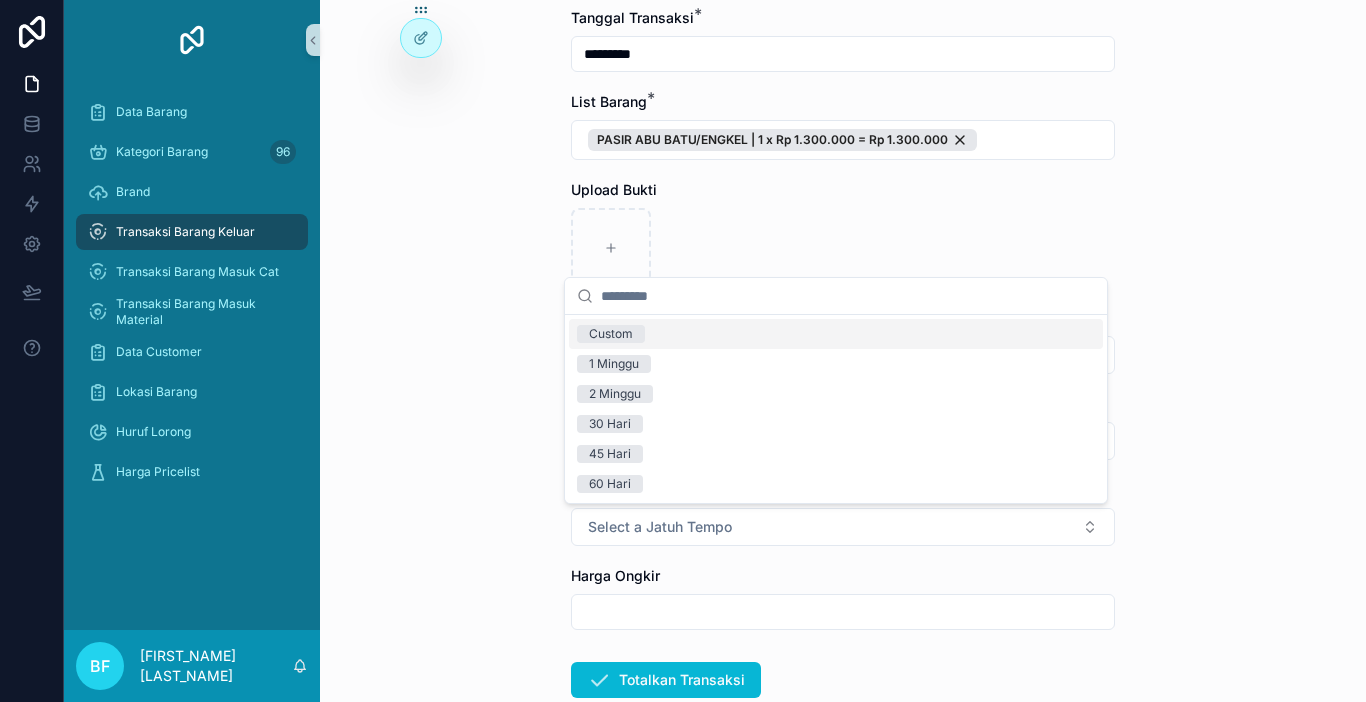 click on "Custom" at bounding box center (611, 334) 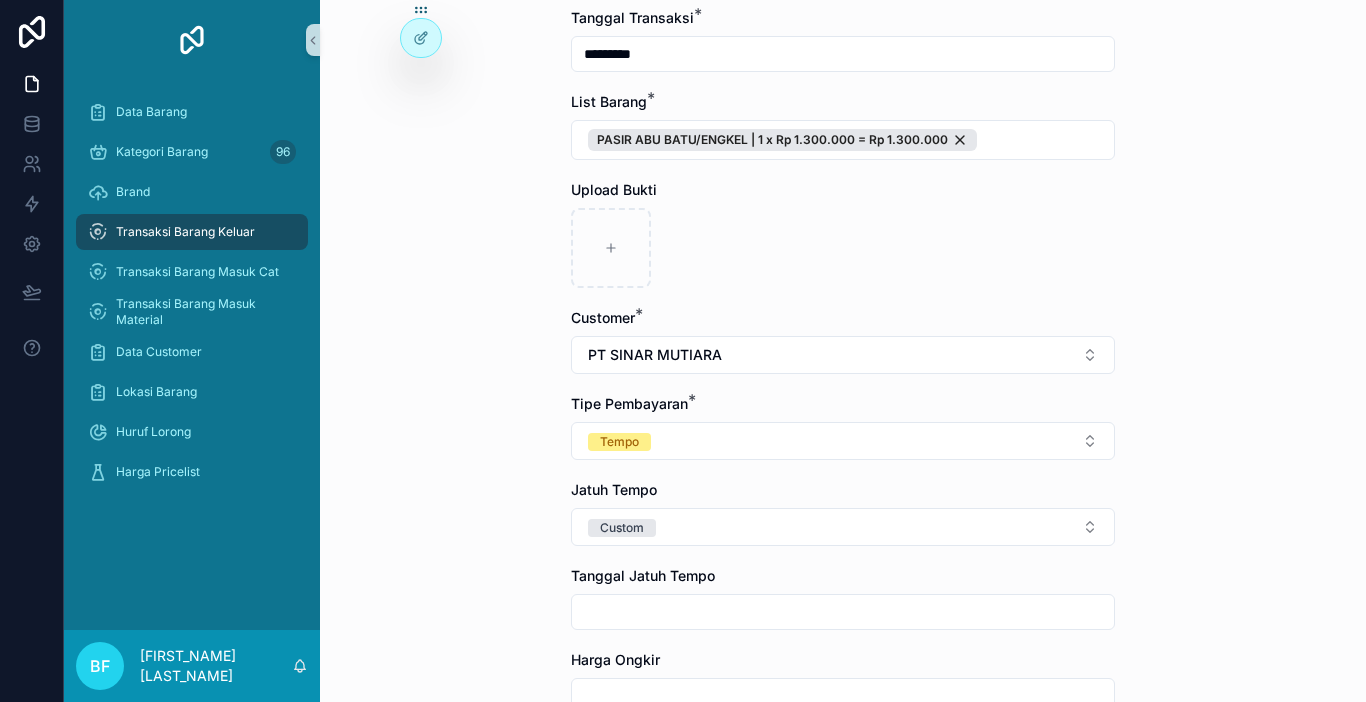 click on "**********" at bounding box center (843, 151) 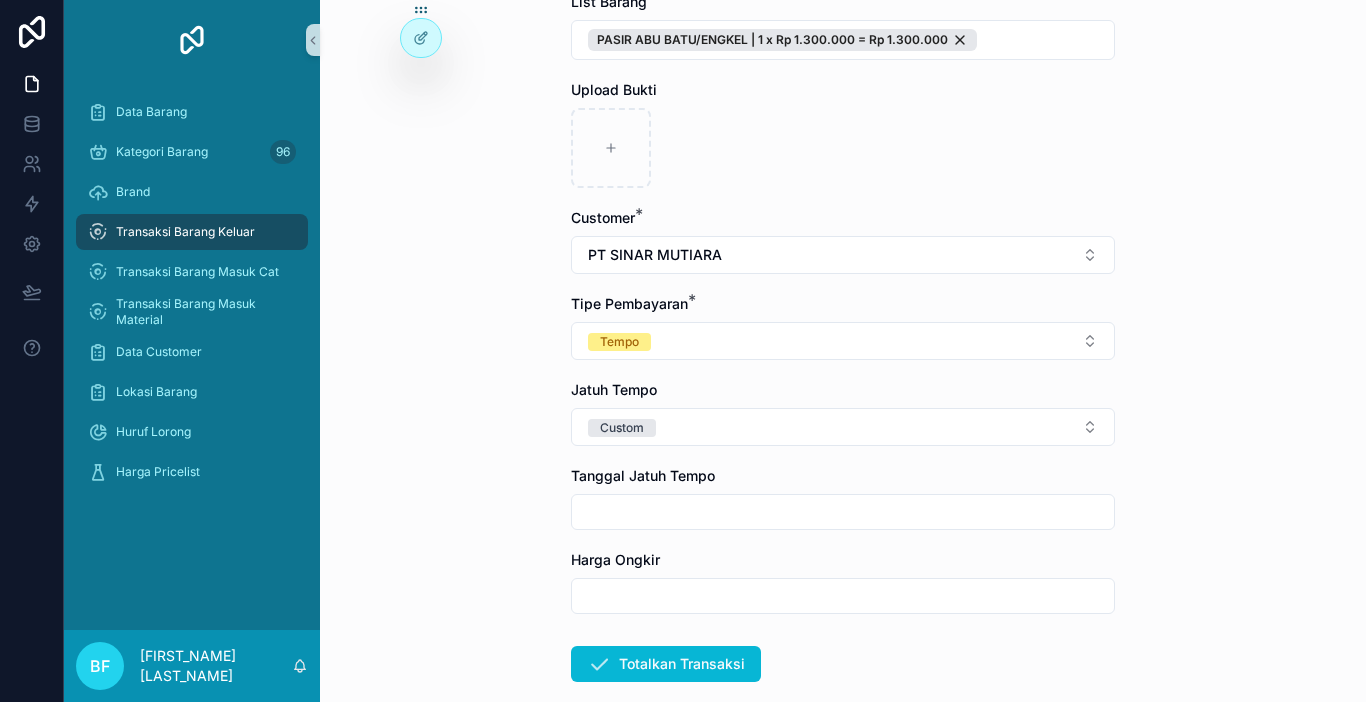 click at bounding box center [843, 512] 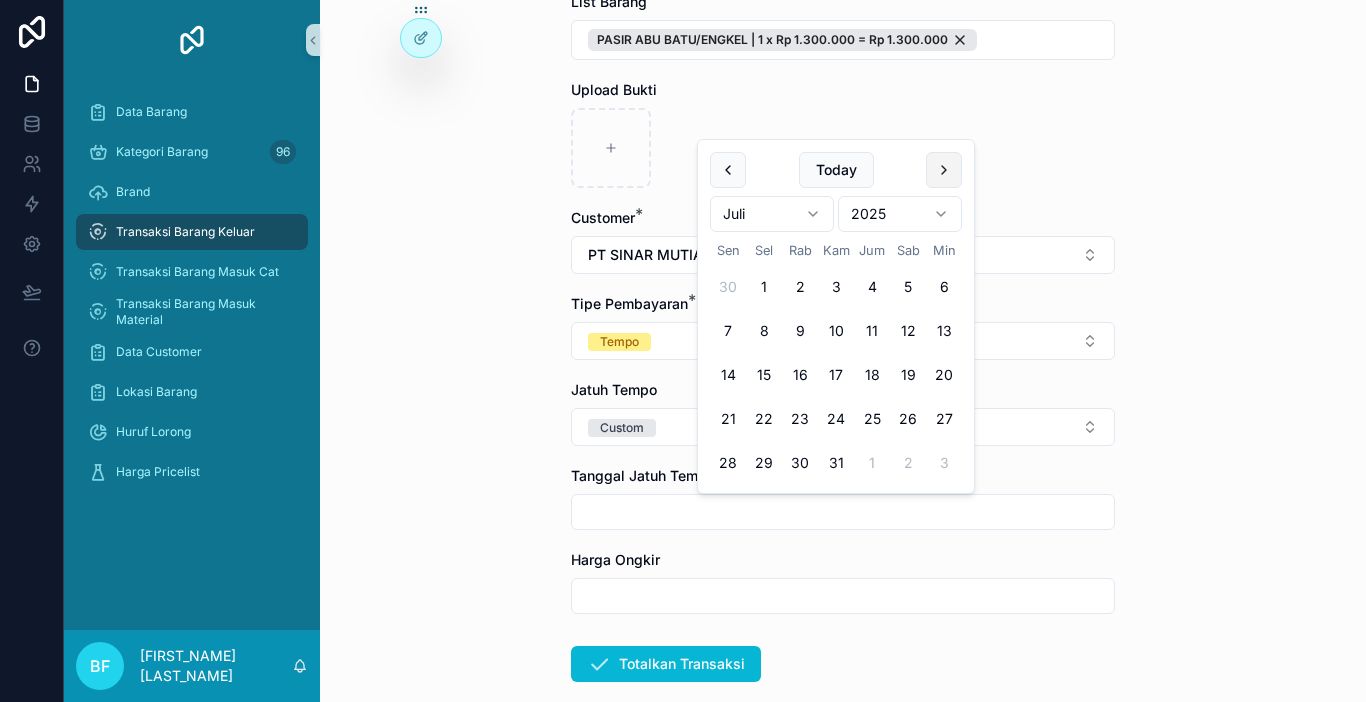 click at bounding box center [944, 170] 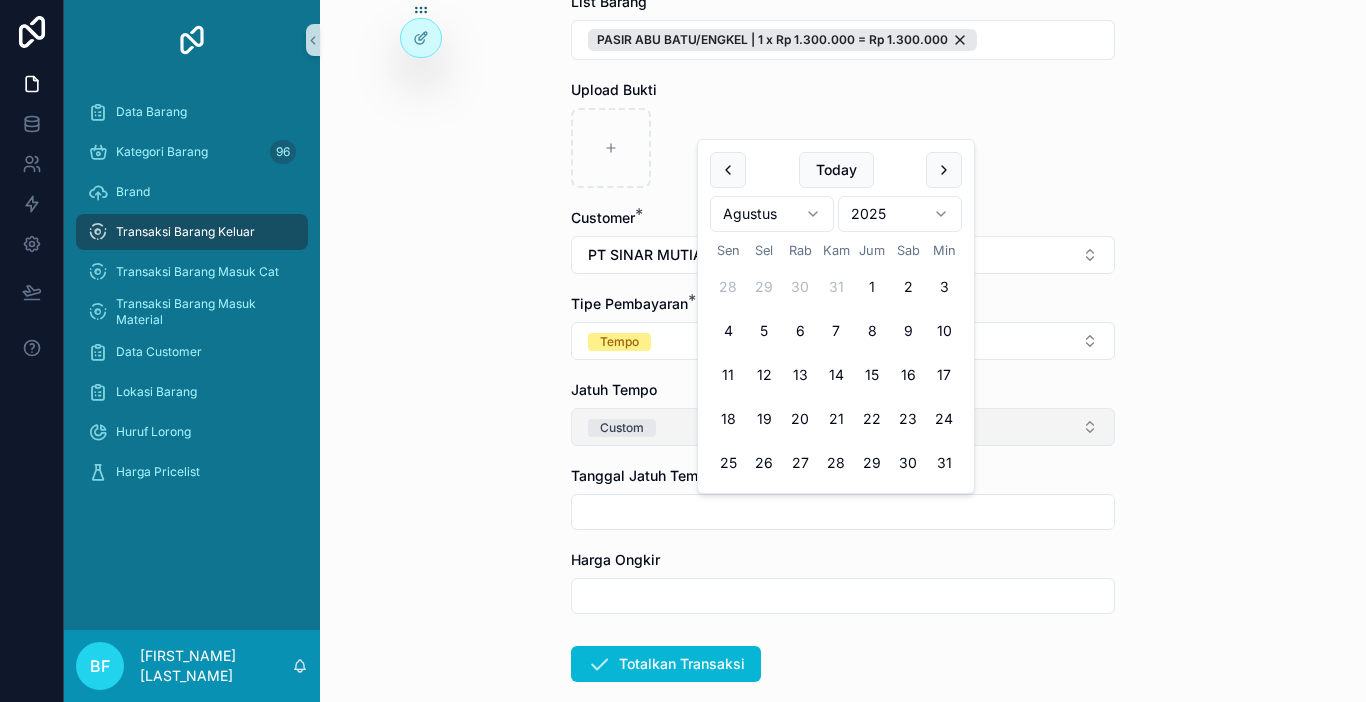 click on "12" at bounding box center (764, 375) 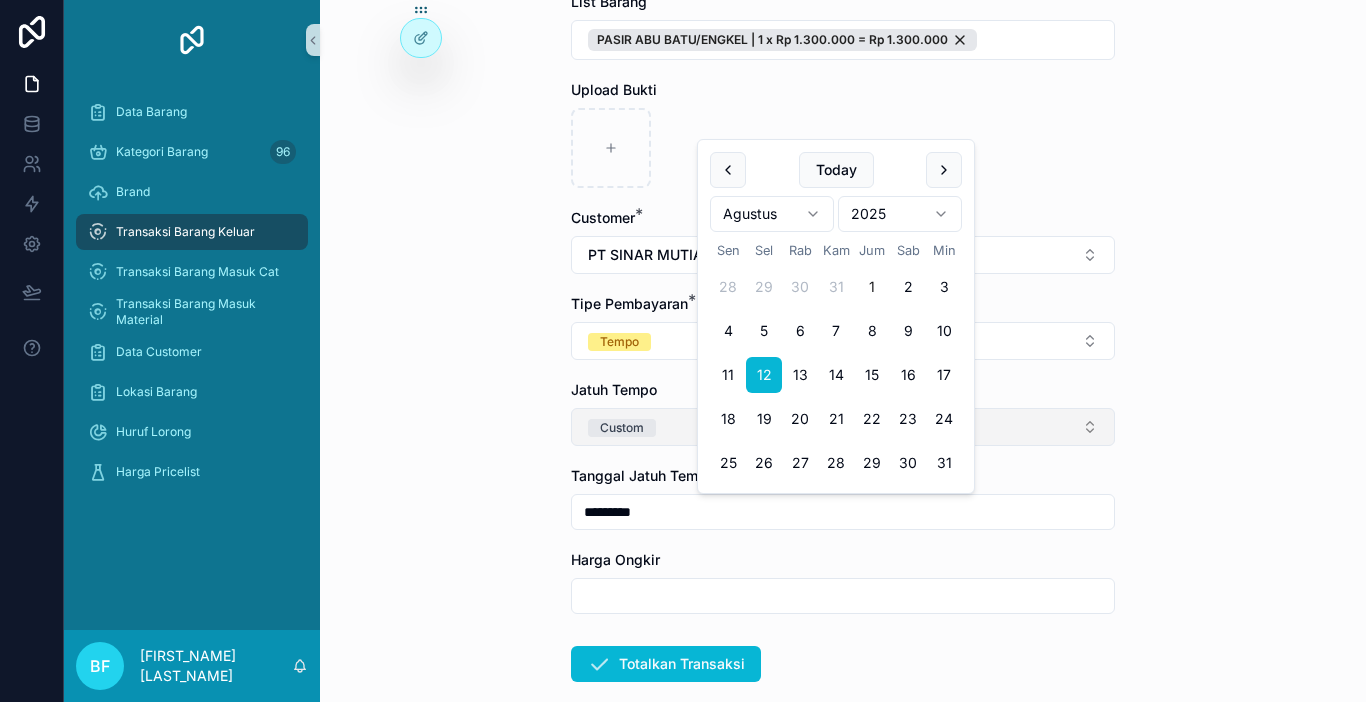 type on "*********" 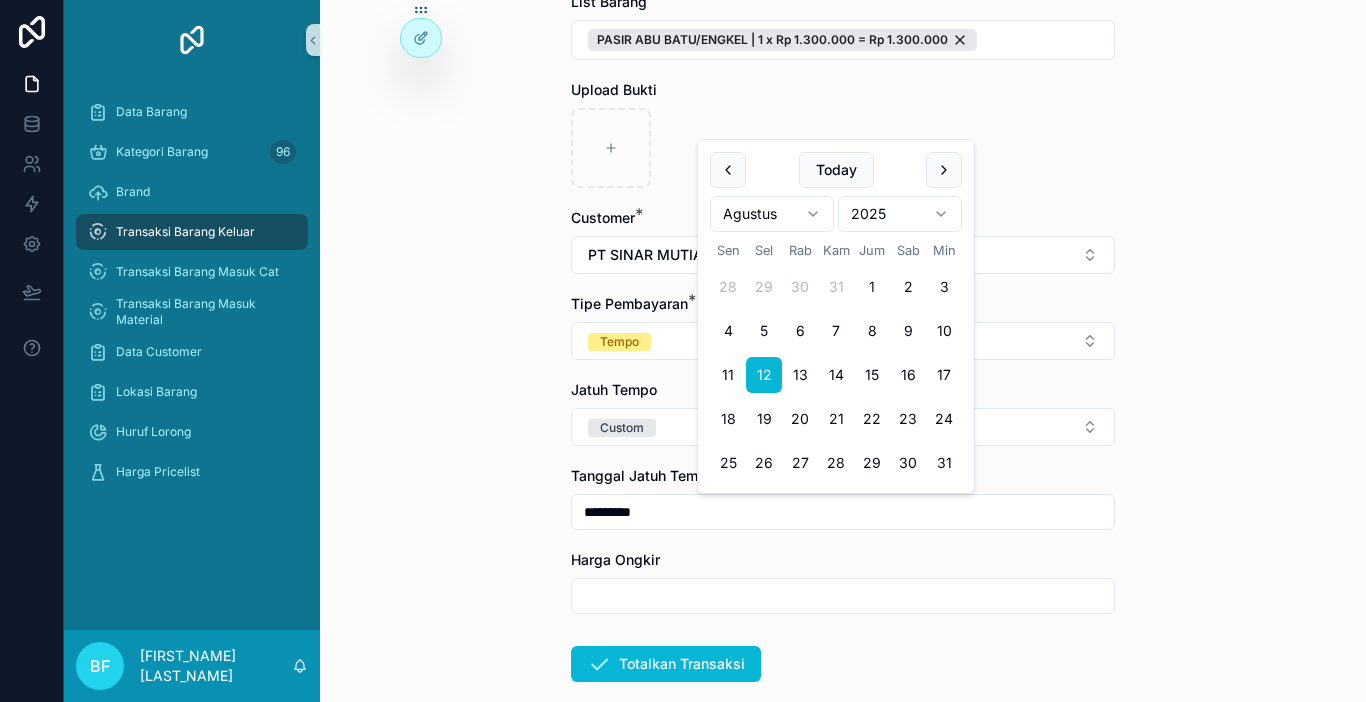 click on "**********" at bounding box center (843, 351) 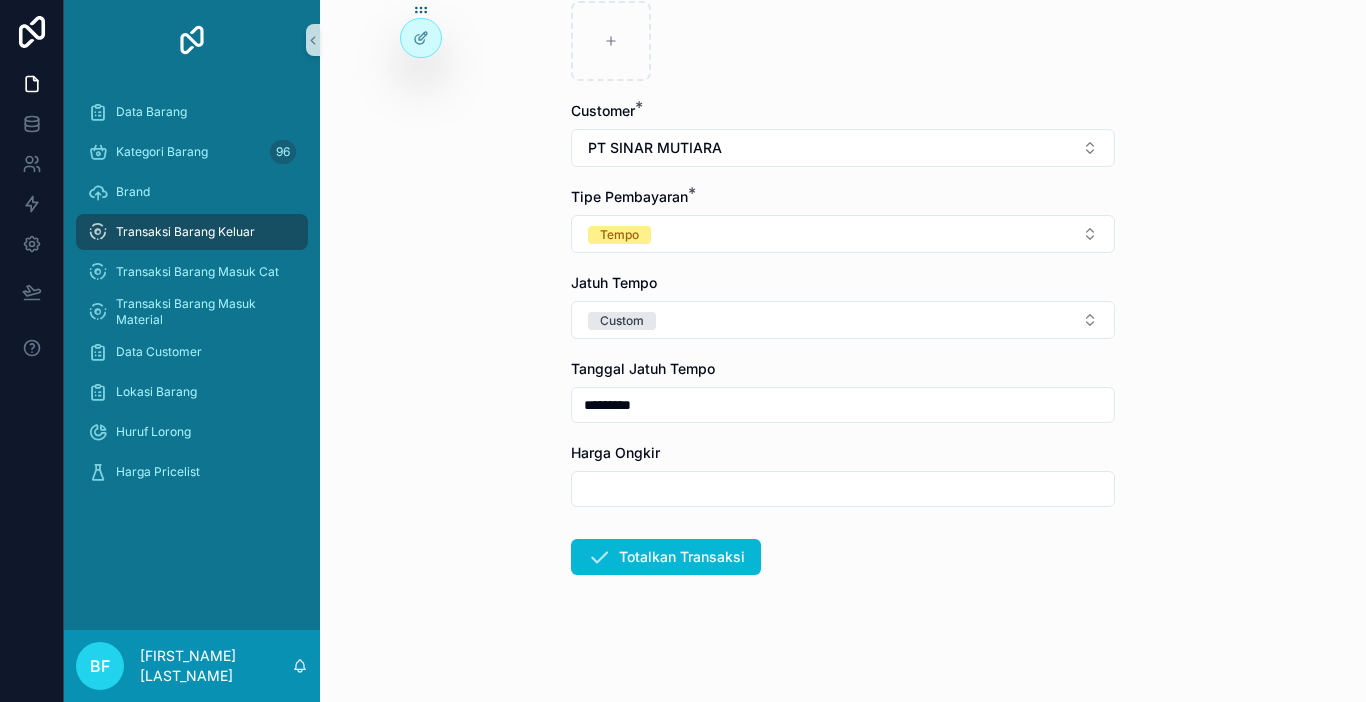 scroll, scrollTop: 408, scrollLeft: 0, axis: vertical 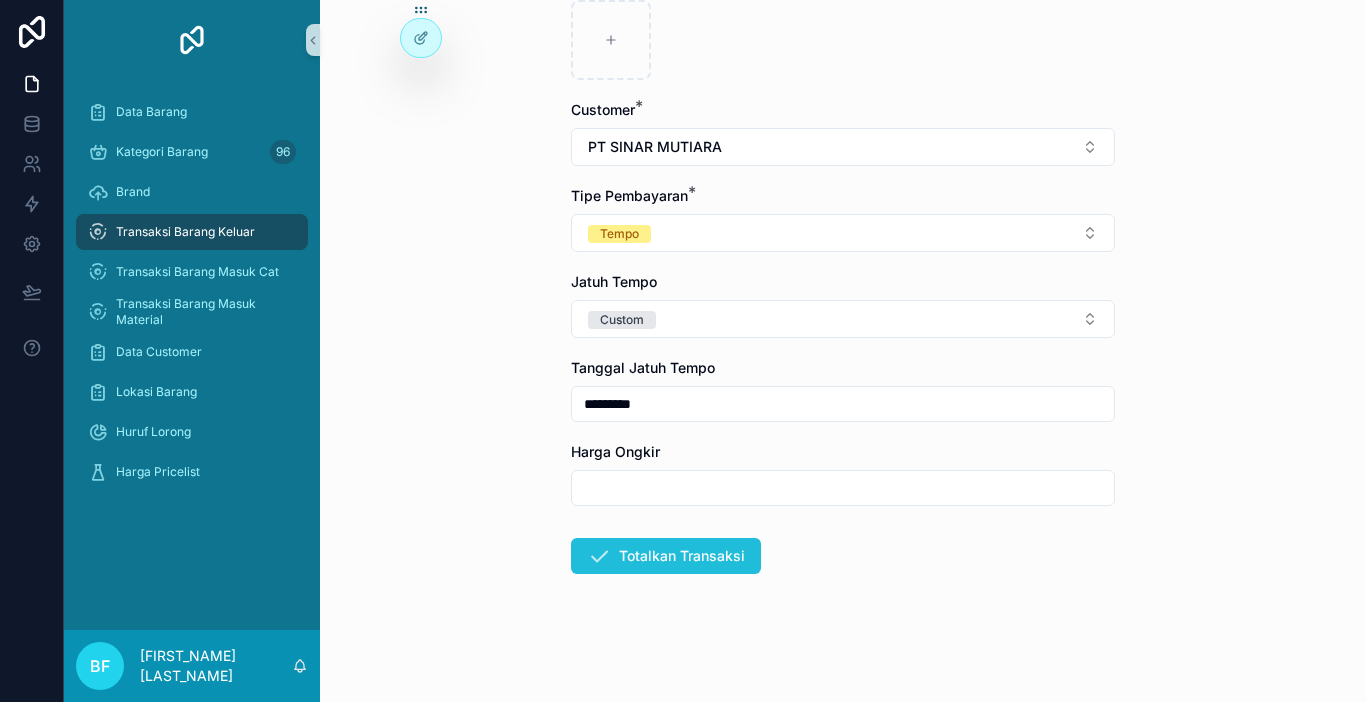 click on "Totalkan Transaksi" at bounding box center (666, 556) 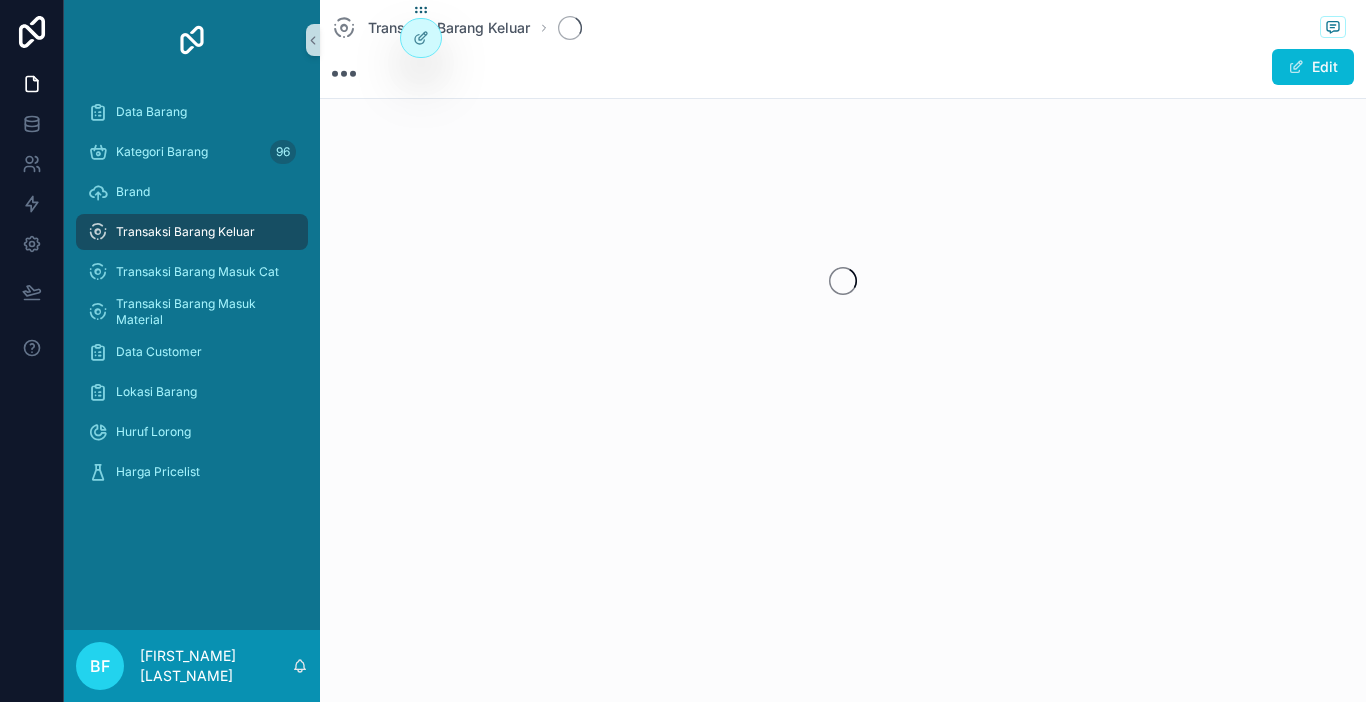 scroll, scrollTop: 0, scrollLeft: 0, axis: both 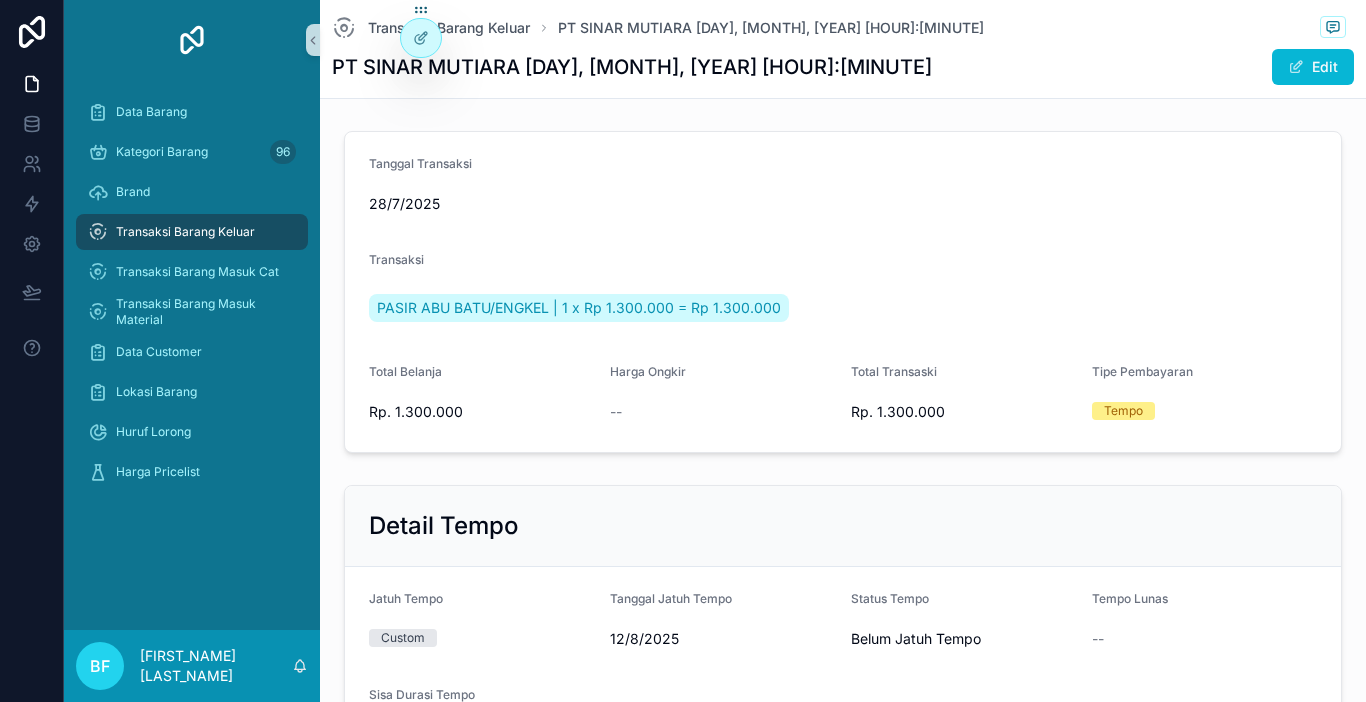 click on "Transaksi Barang Keluar" at bounding box center (185, 232) 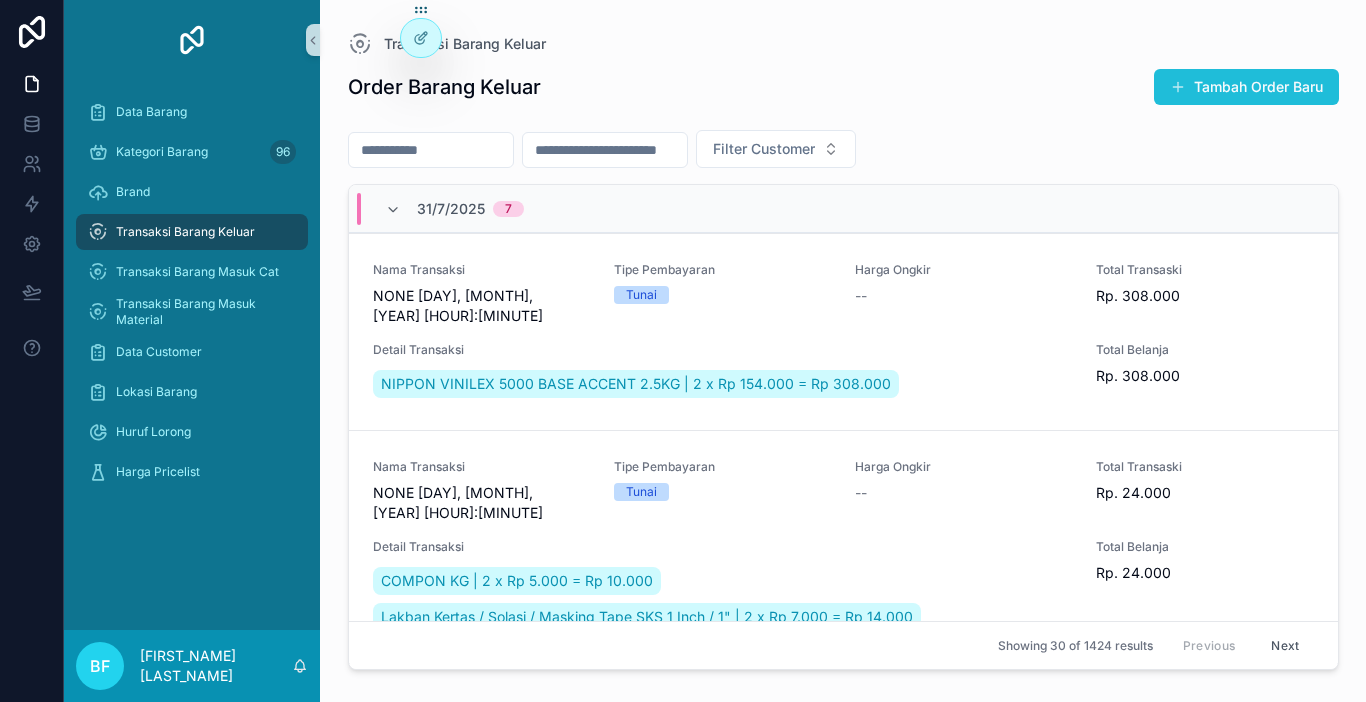 click on "Tambah Order Baru" at bounding box center [1246, 87] 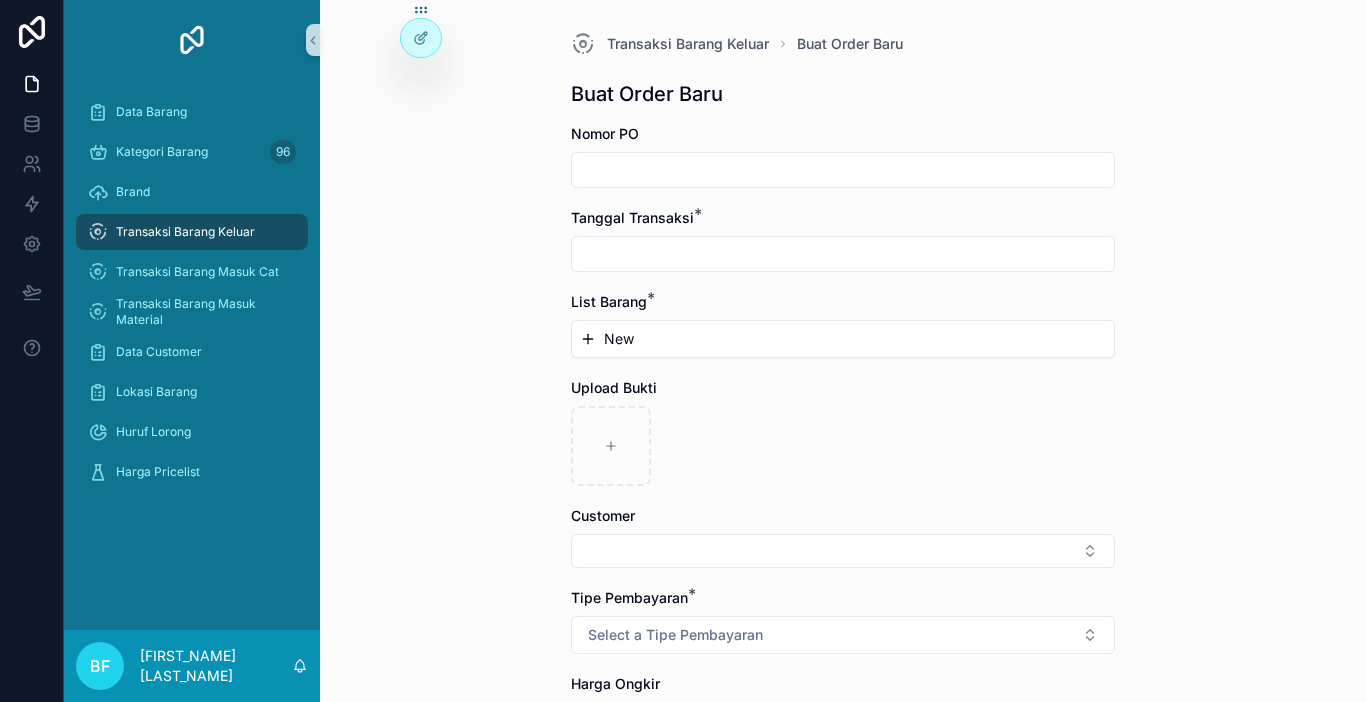 click at bounding box center [843, 170] 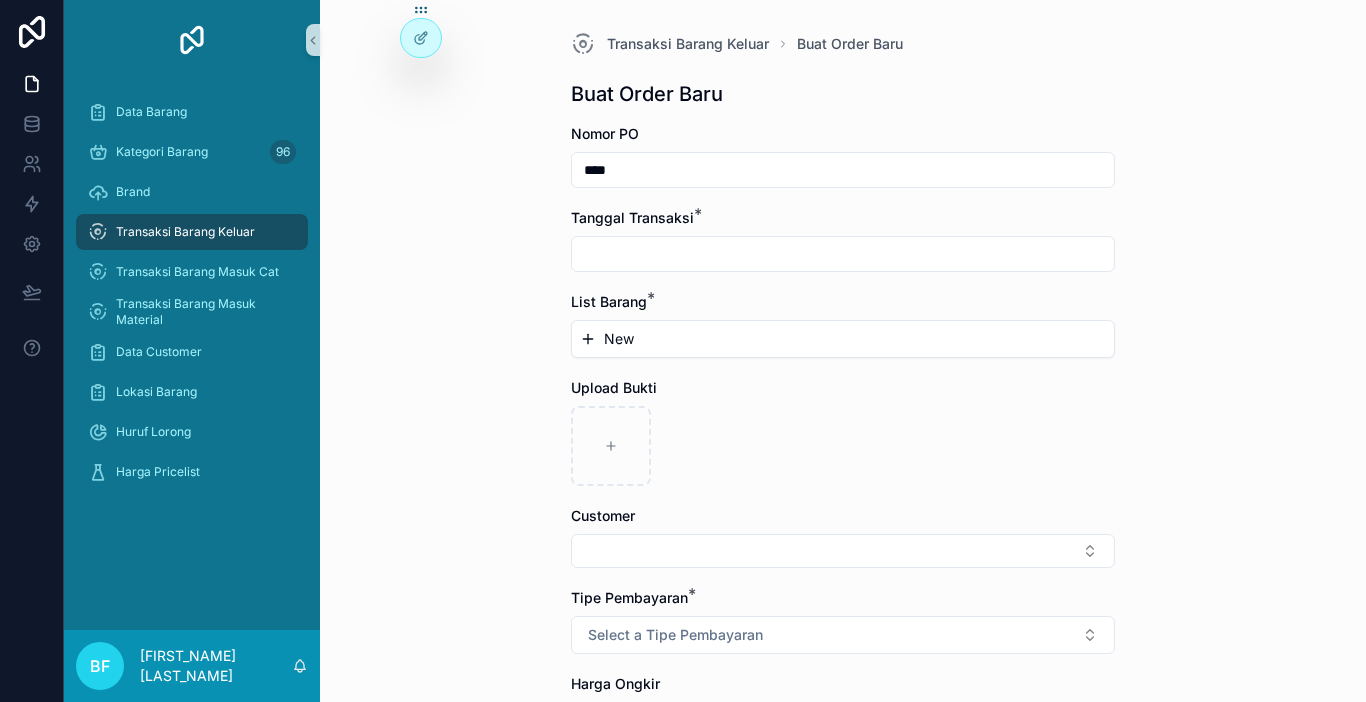 type on "****" 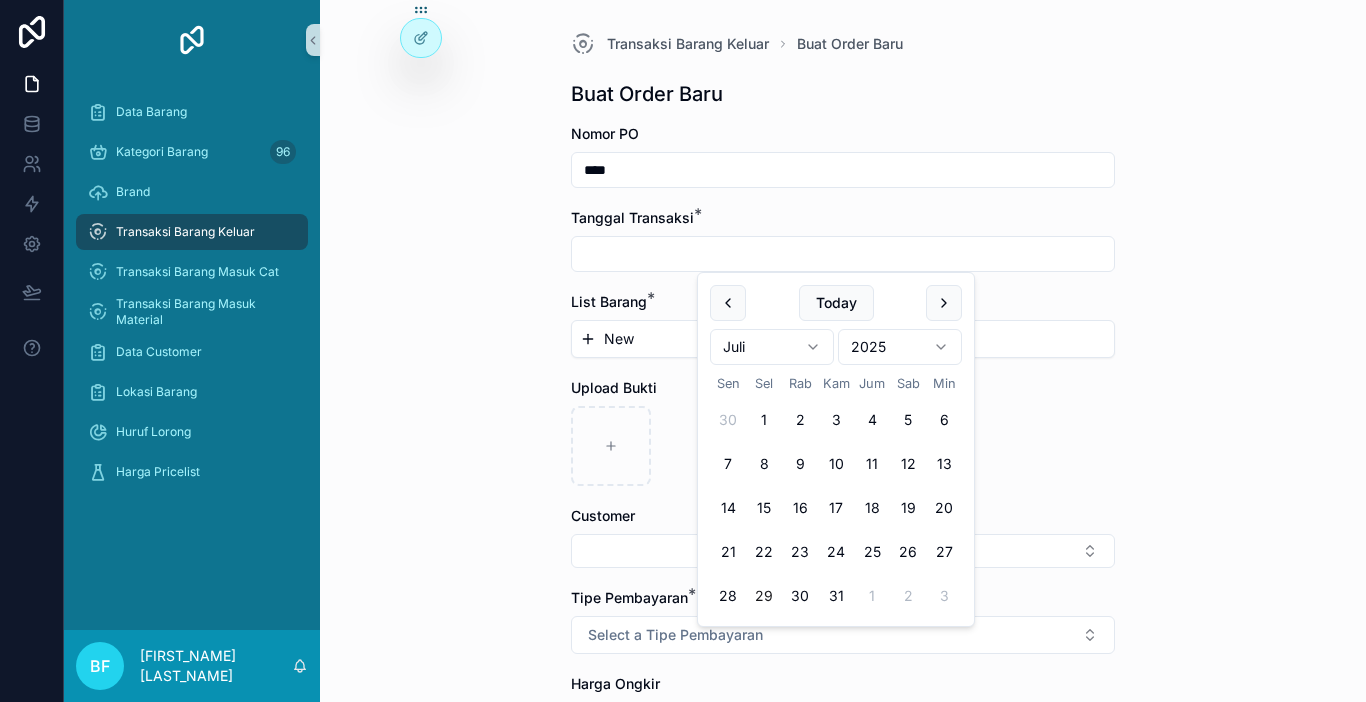 click on "29" at bounding box center [764, 596] 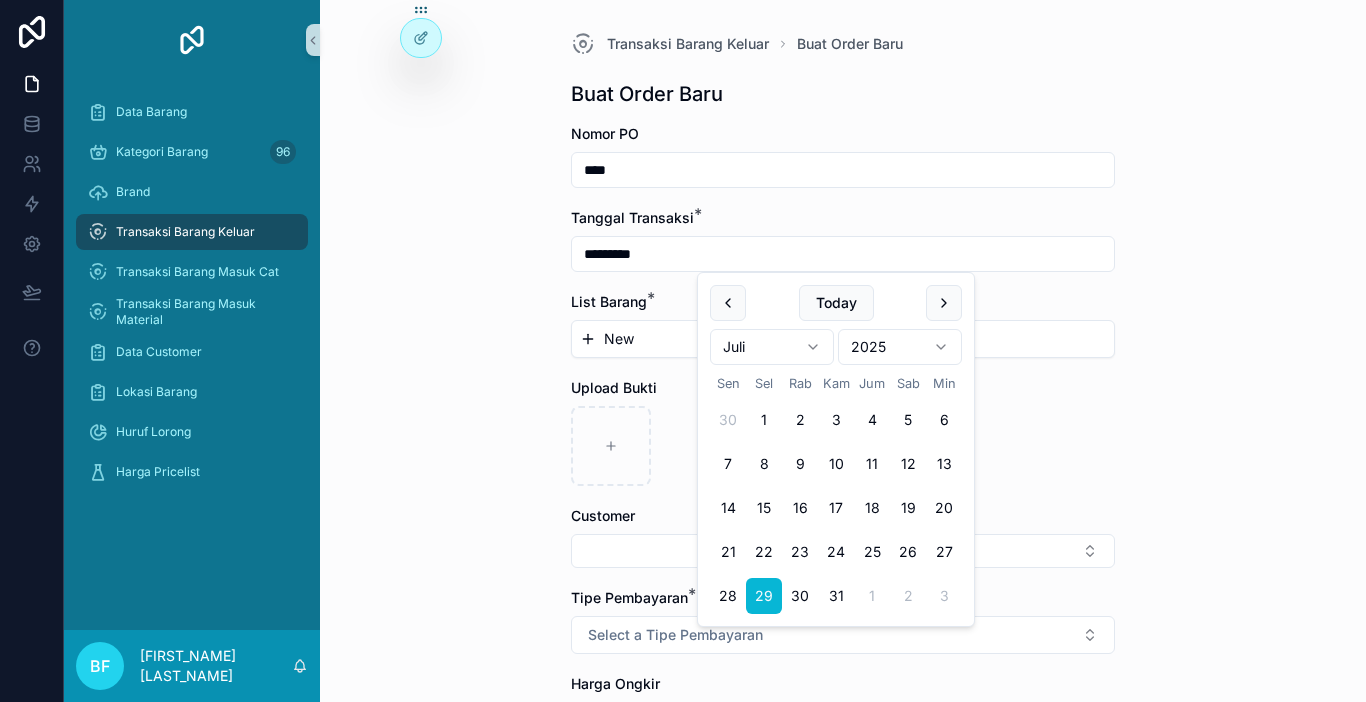 type on "*********" 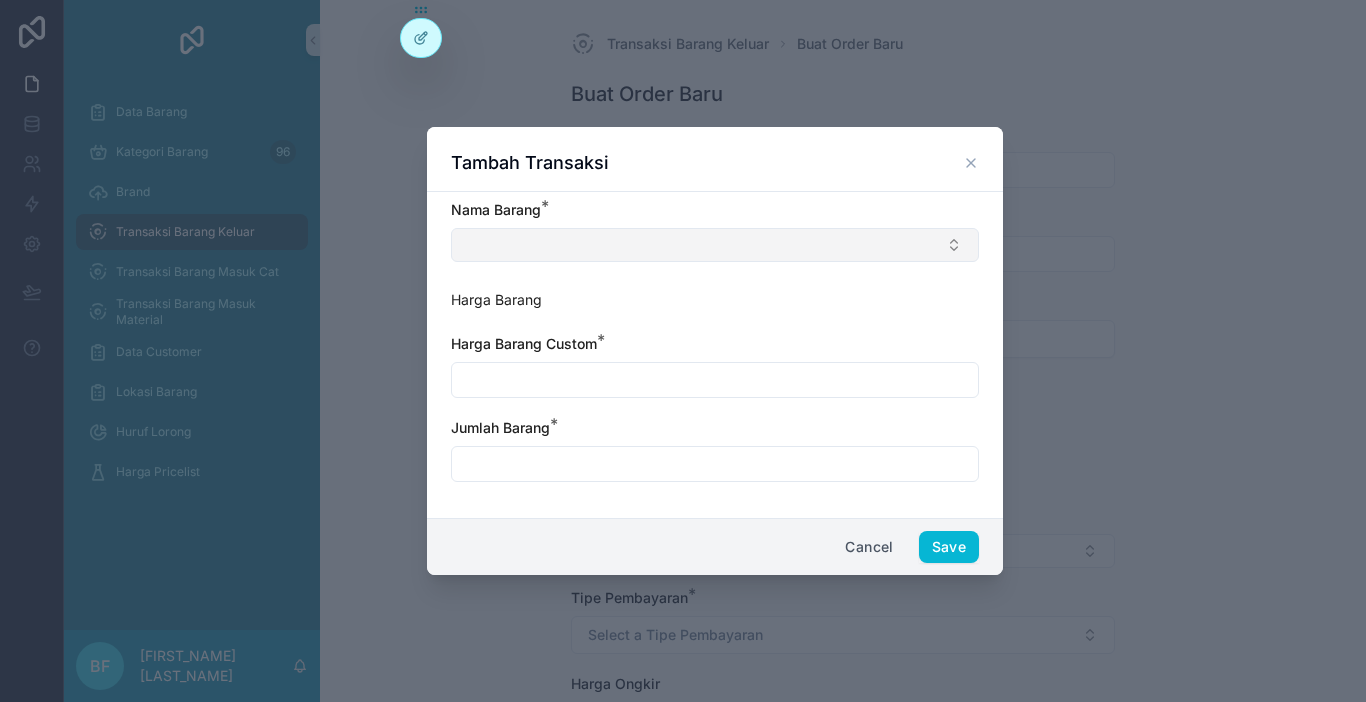 click at bounding box center [715, 245] 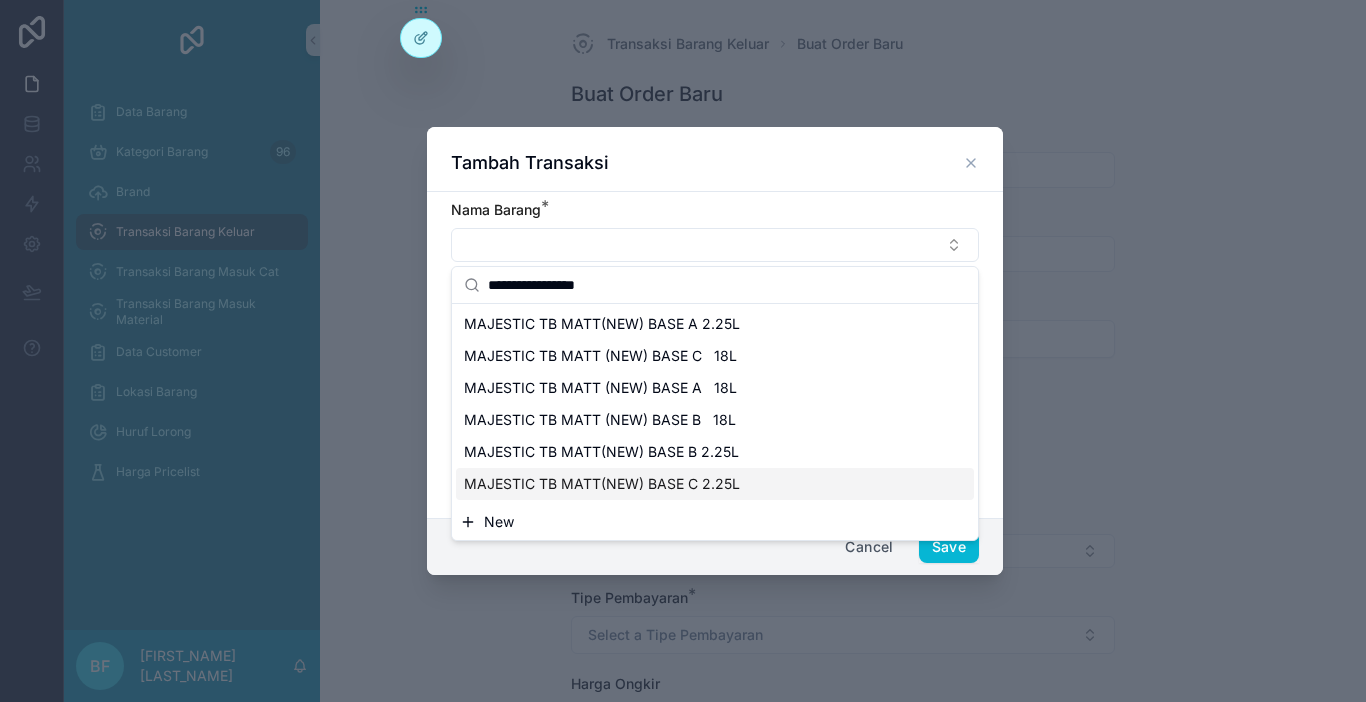 type on "**********" 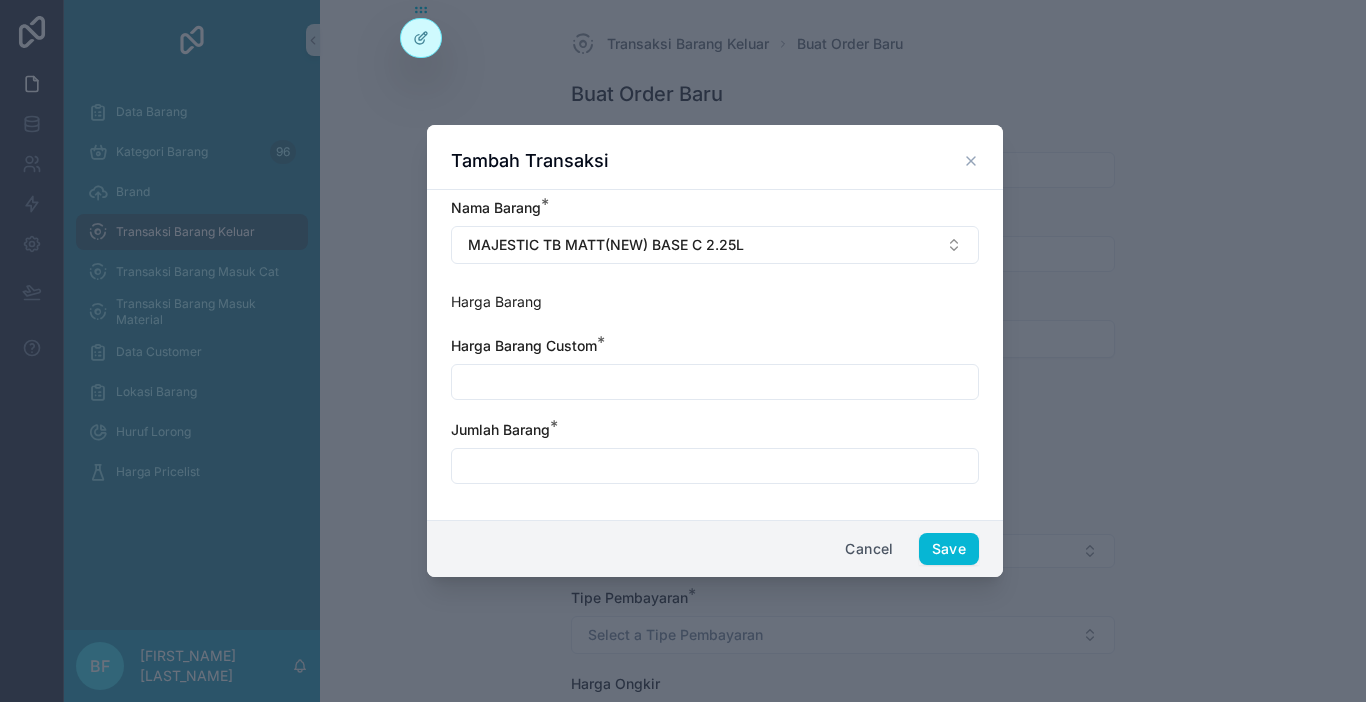 click at bounding box center [715, 382] 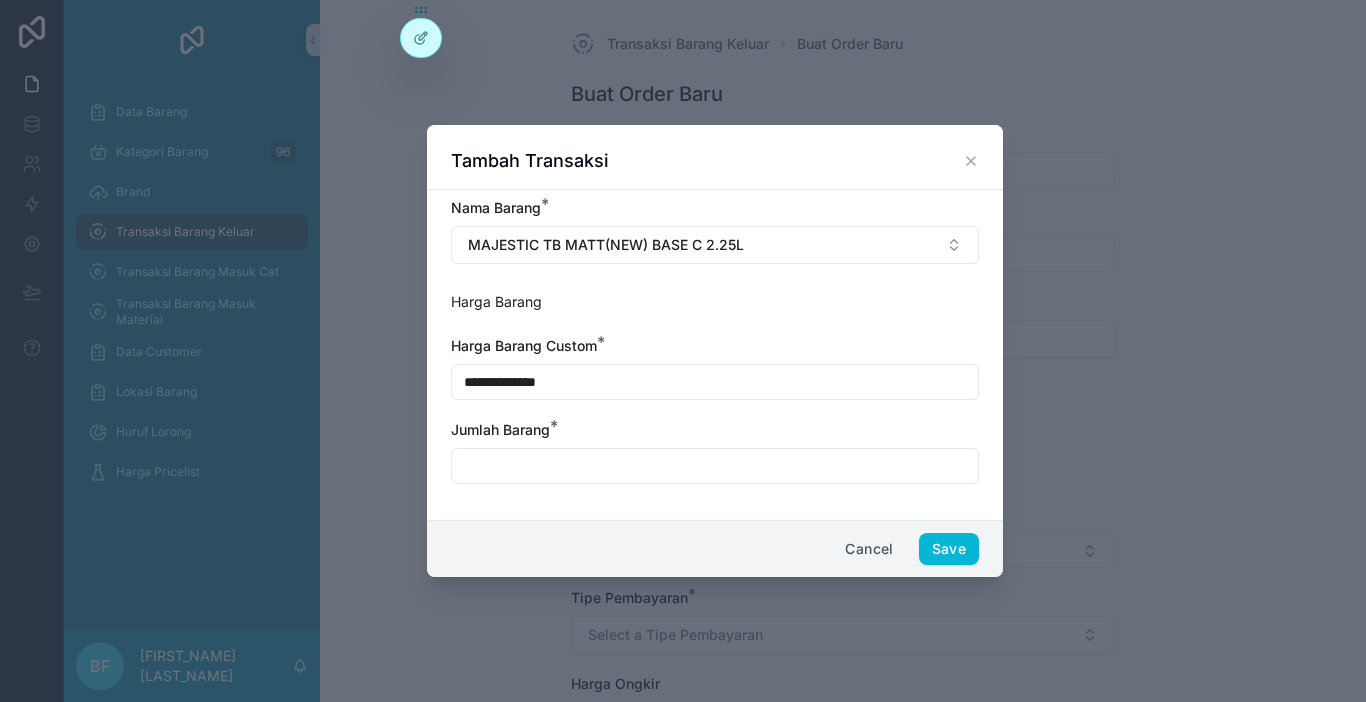 type on "**********" 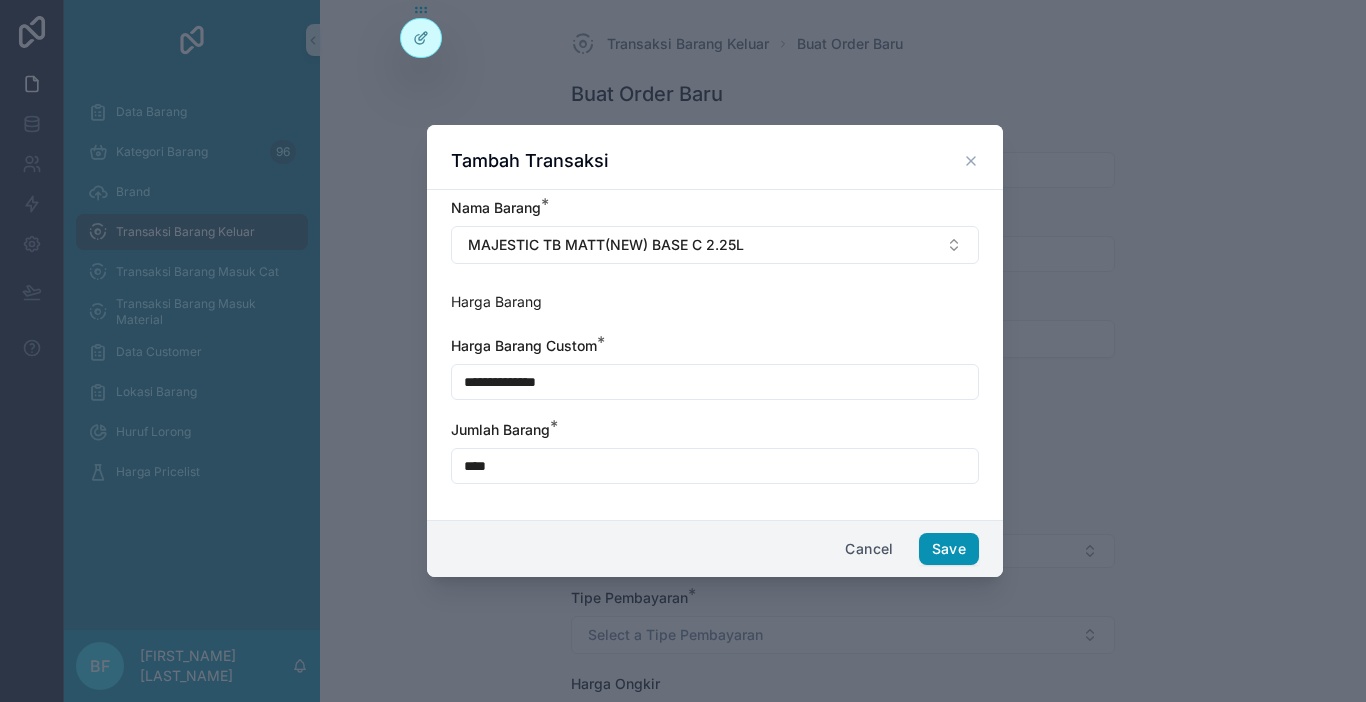 type on "****" 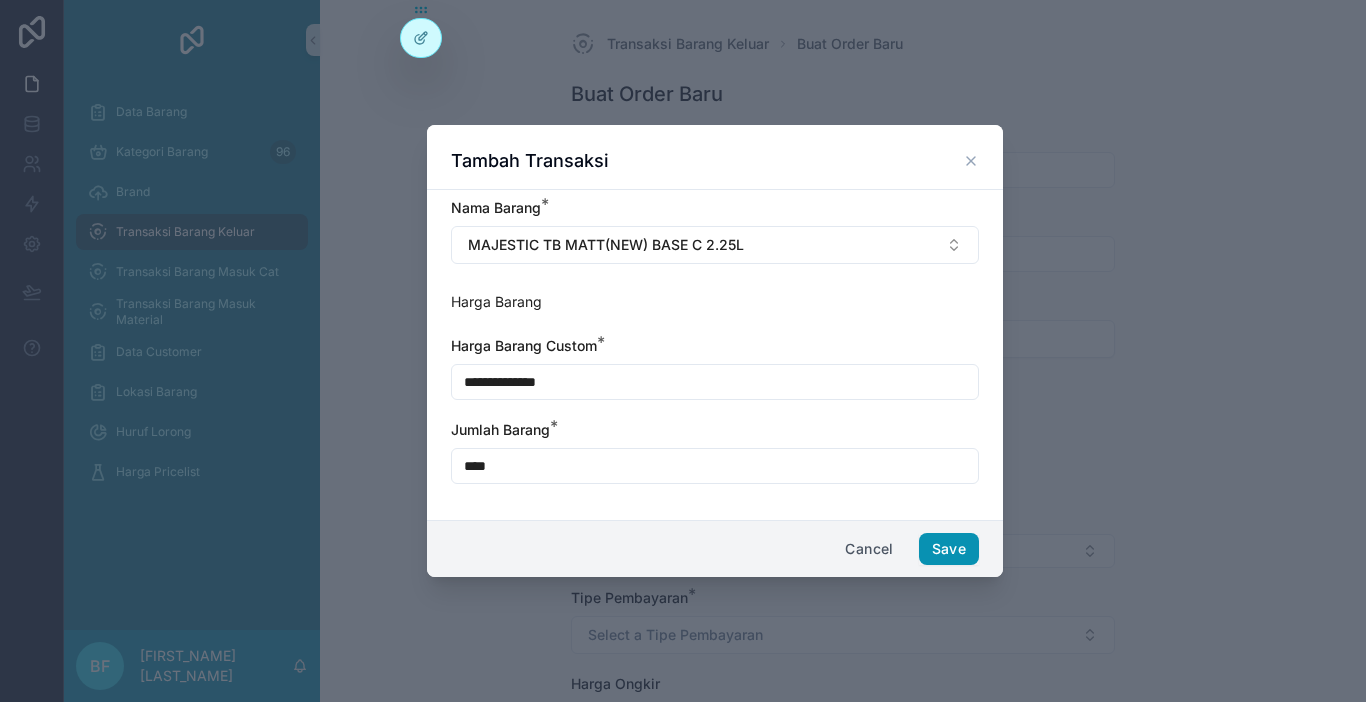 click on "Save" at bounding box center [949, 549] 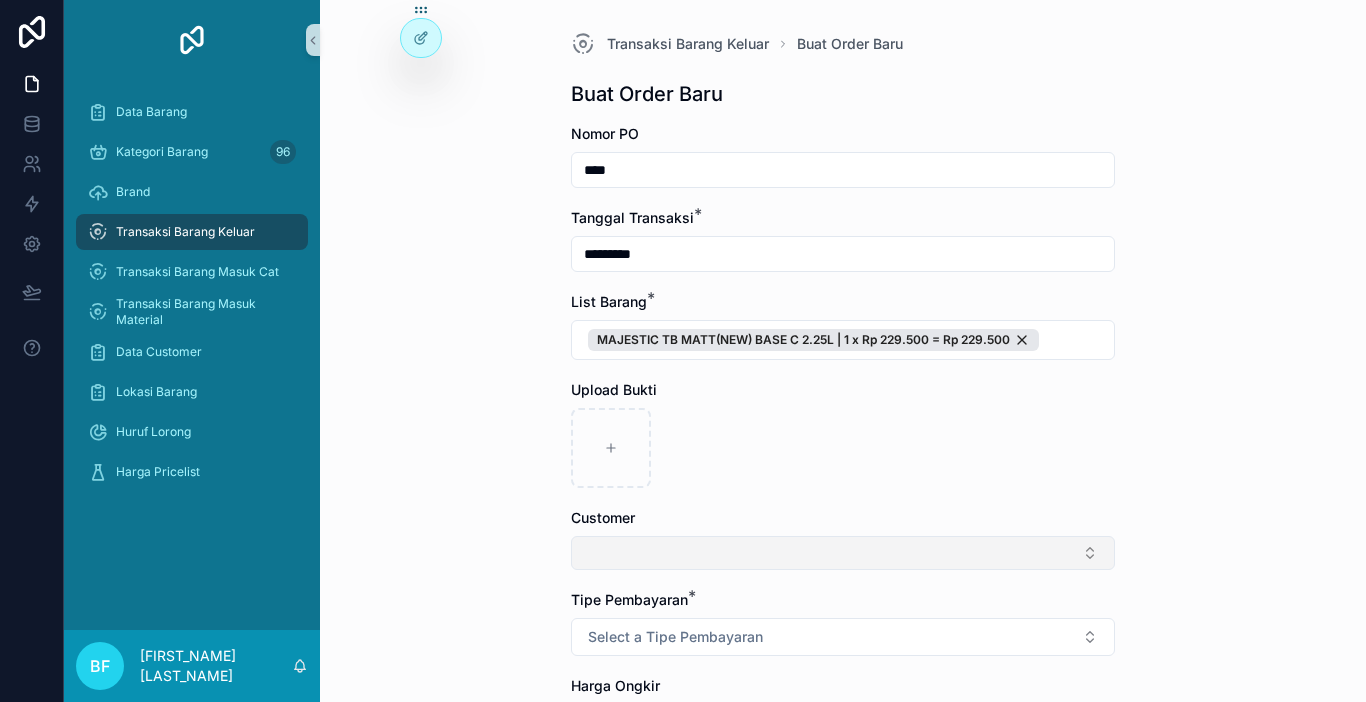 click at bounding box center [843, 553] 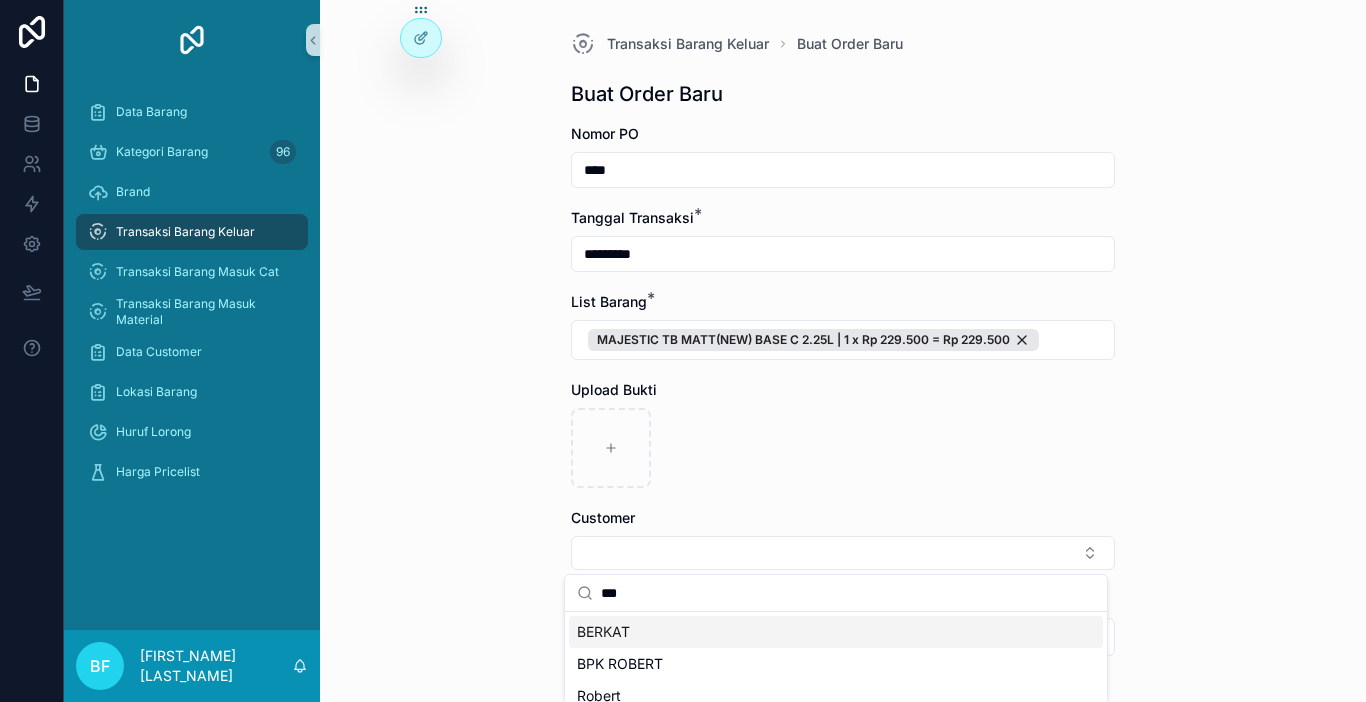 type on "***" 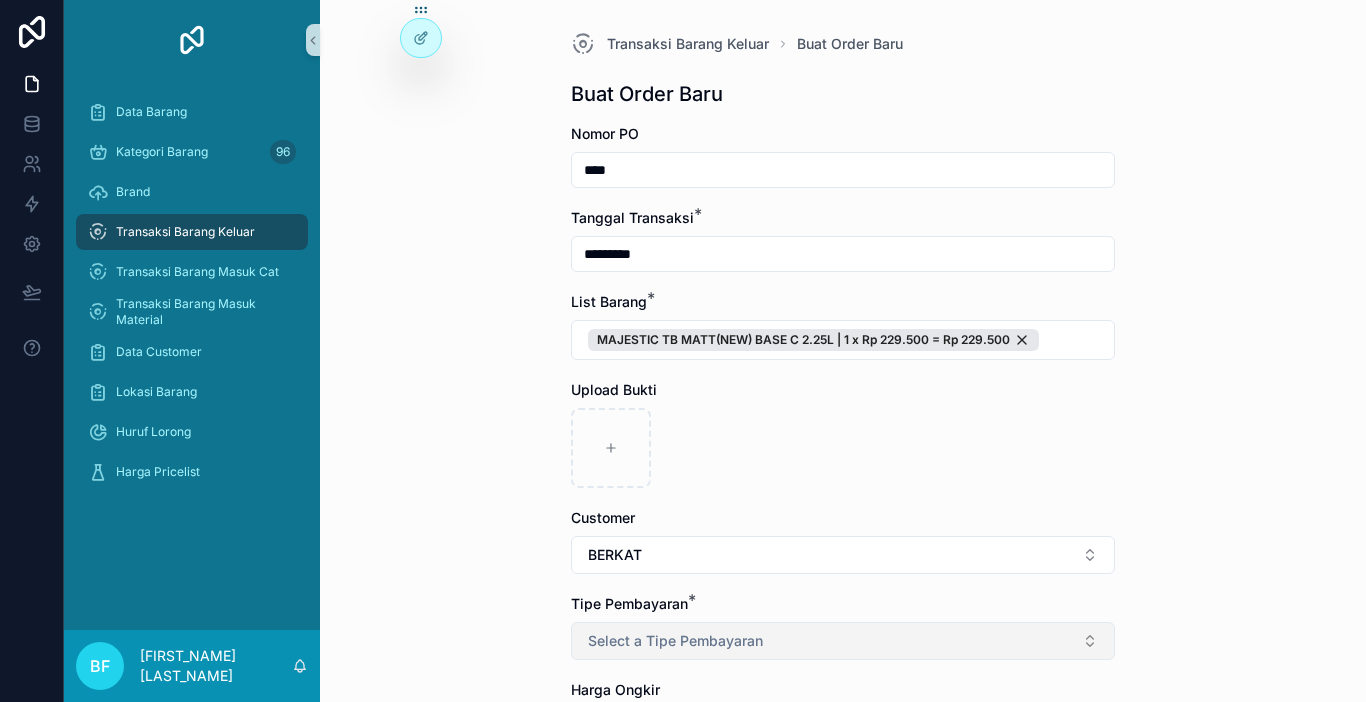 click on "Select a Tipe Pembayaran" at bounding box center (843, 641) 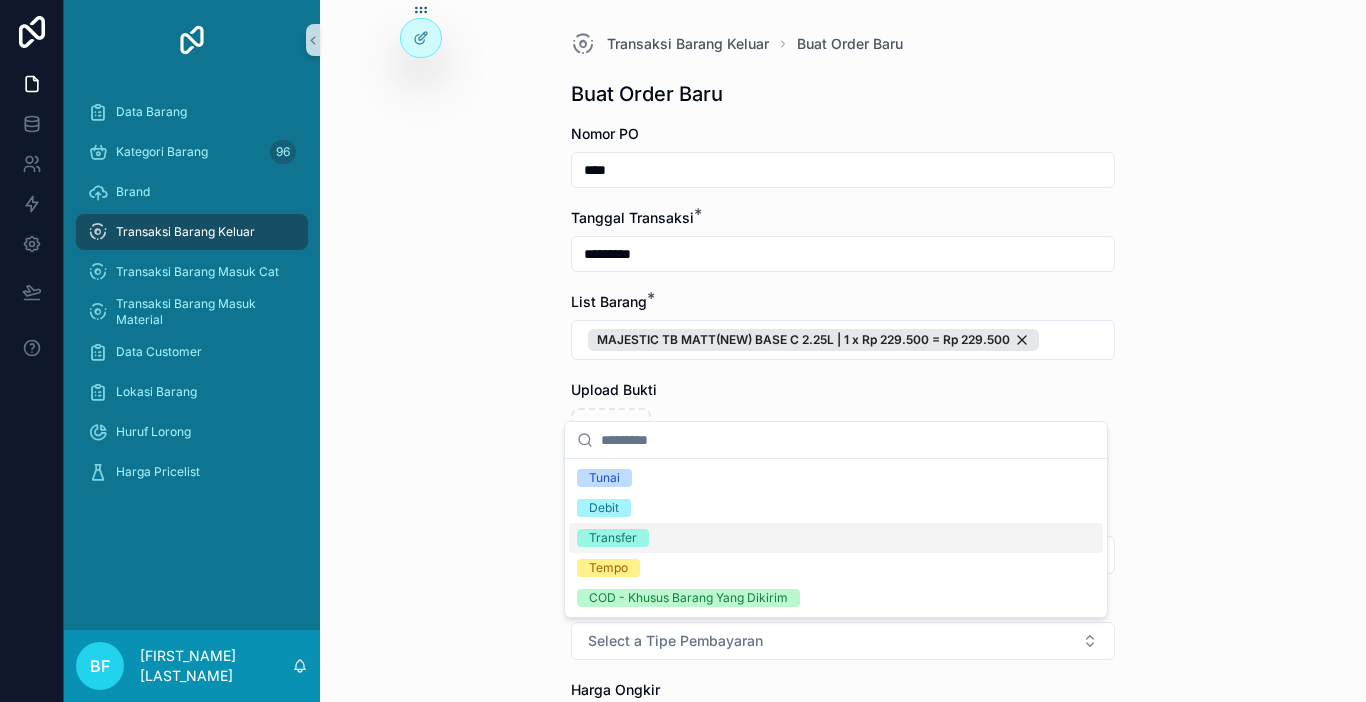 click on "Transfer" at bounding box center (613, 538) 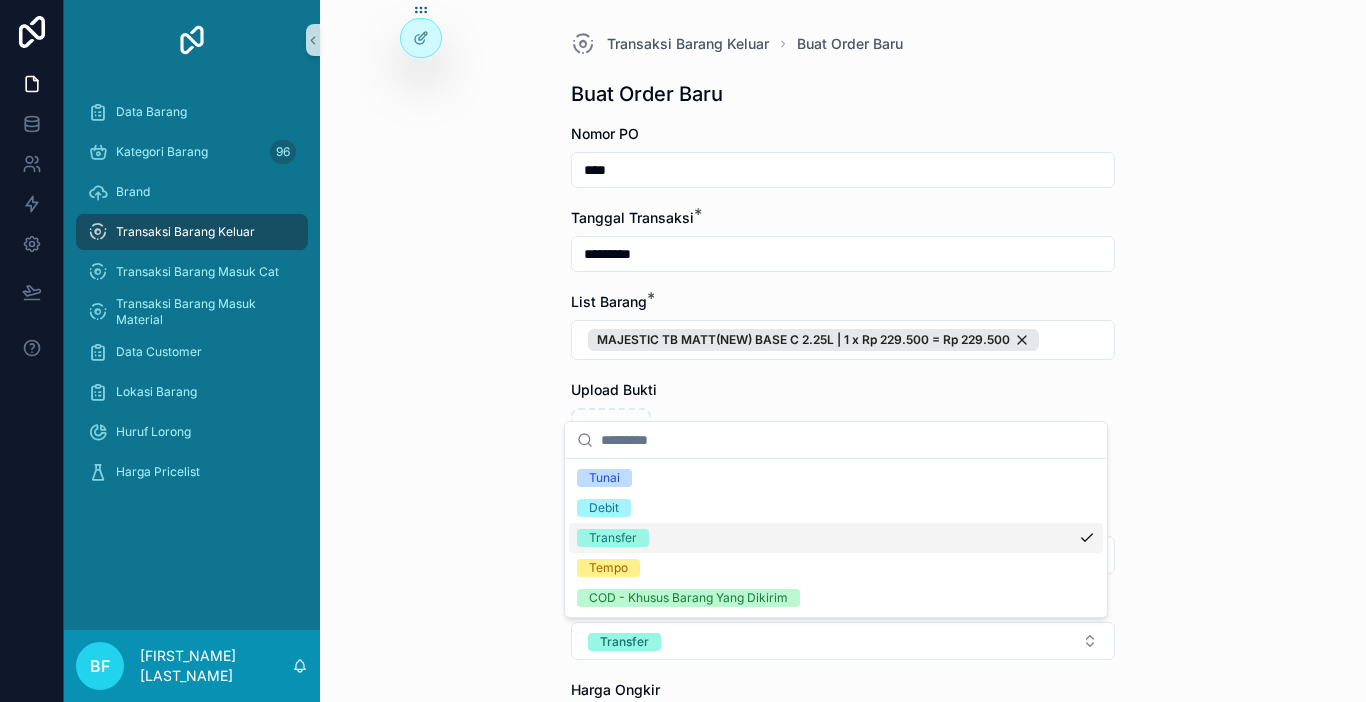 drag, startPoint x: 382, startPoint y: 531, endPoint x: 484, endPoint y: 532, distance: 102.0049 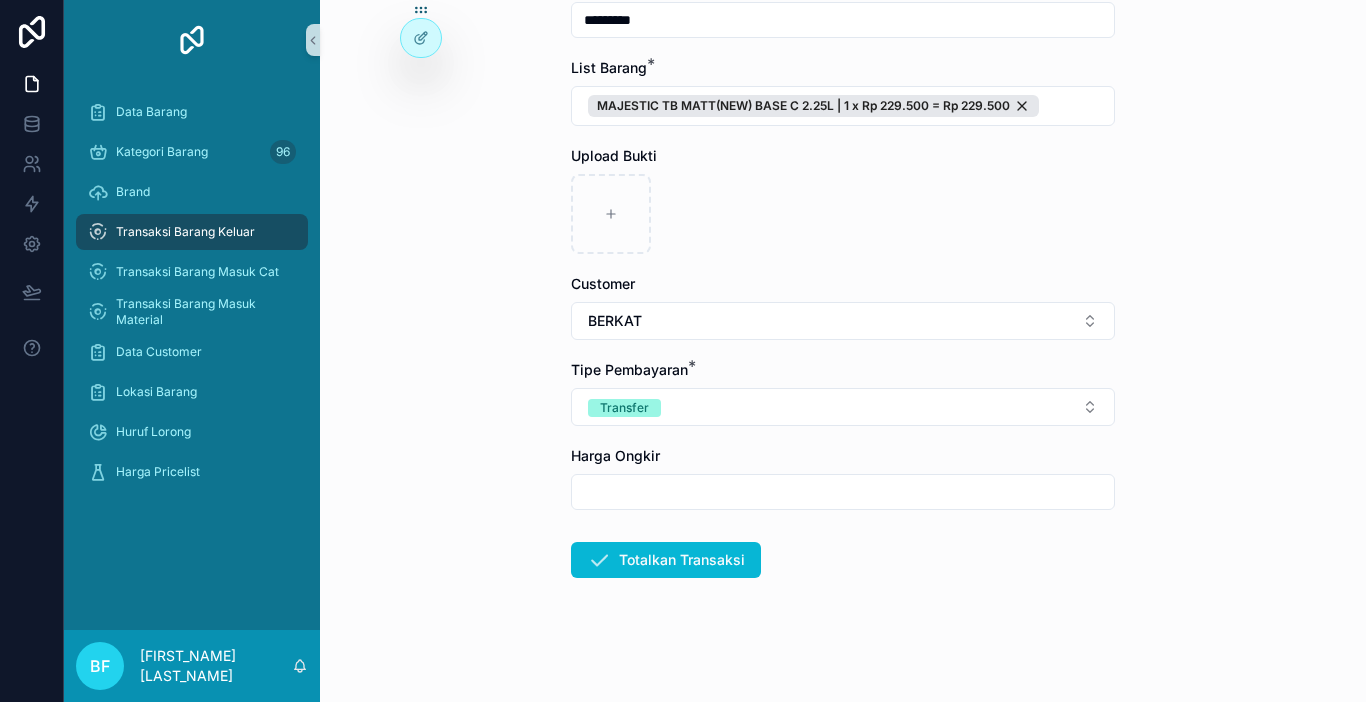 scroll, scrollTop: 238, scrollLeft: 0, axis: vertical 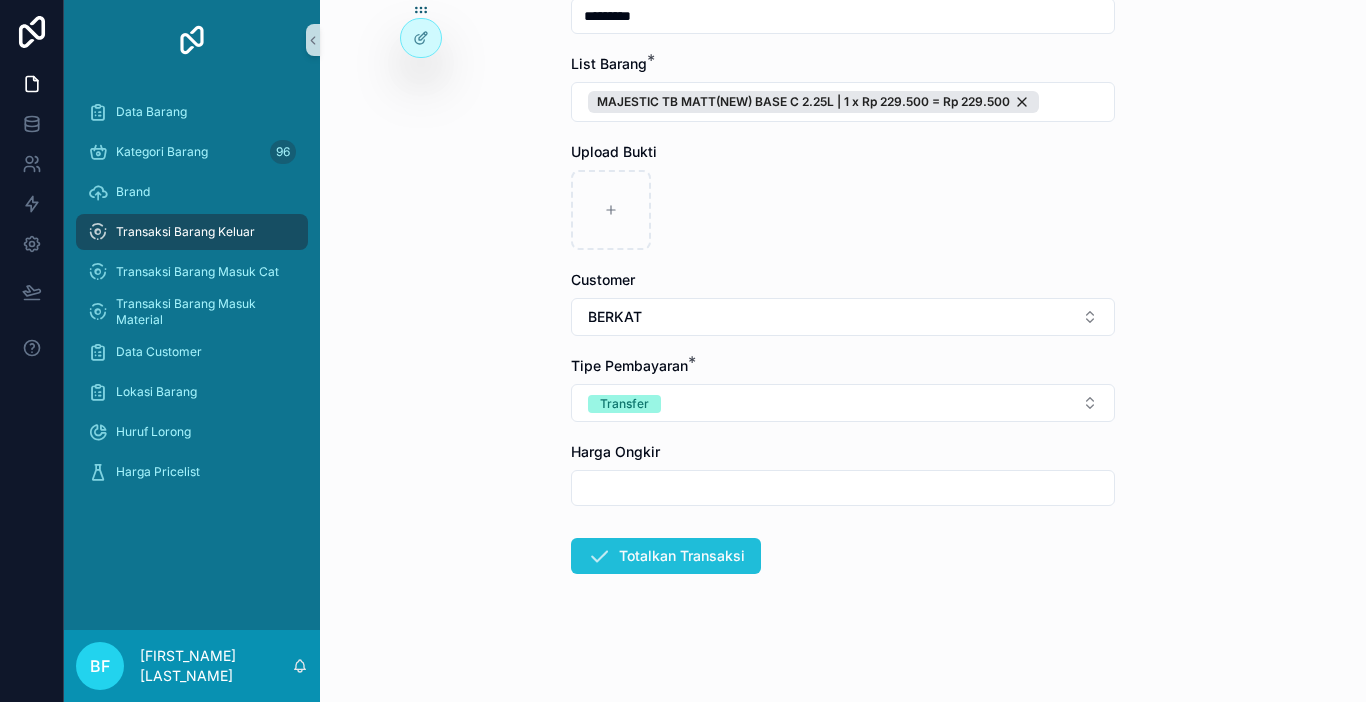 click at bounding box center [599, 556] 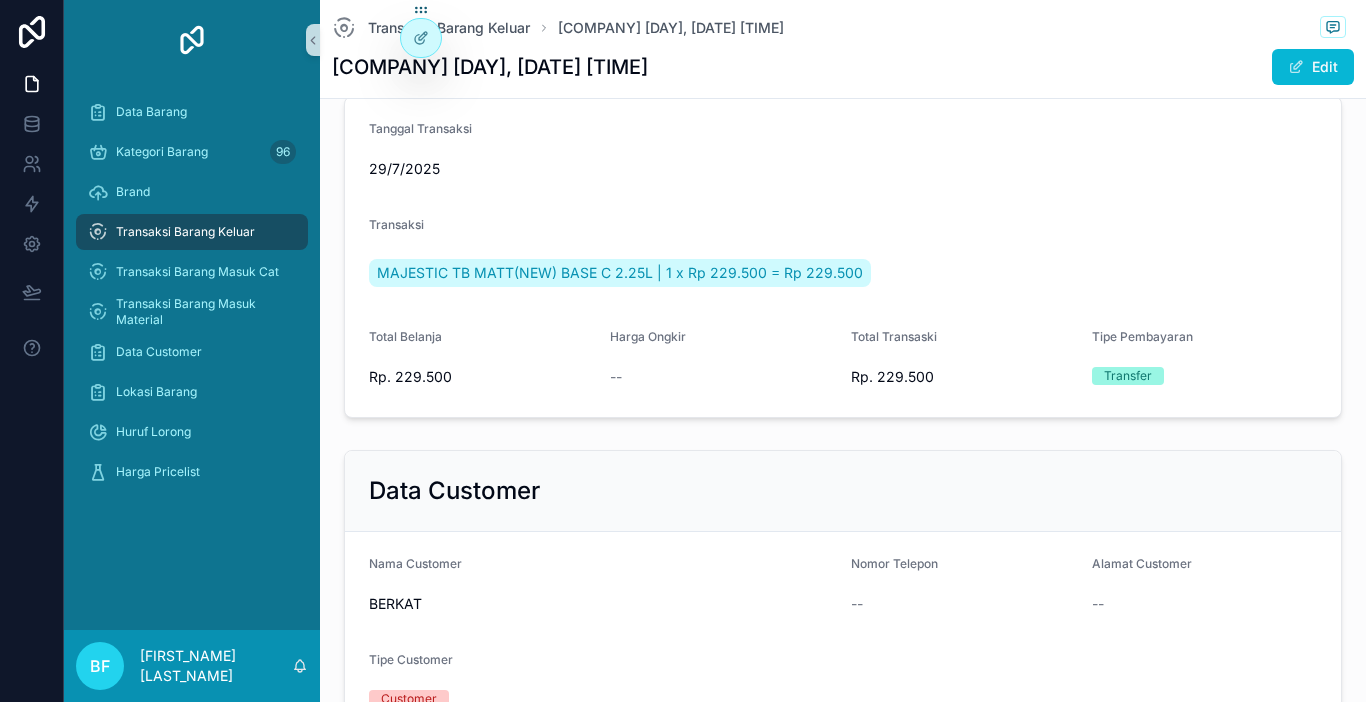 scroll, scrollTop: 0, scrollLeft: 0, axis: both 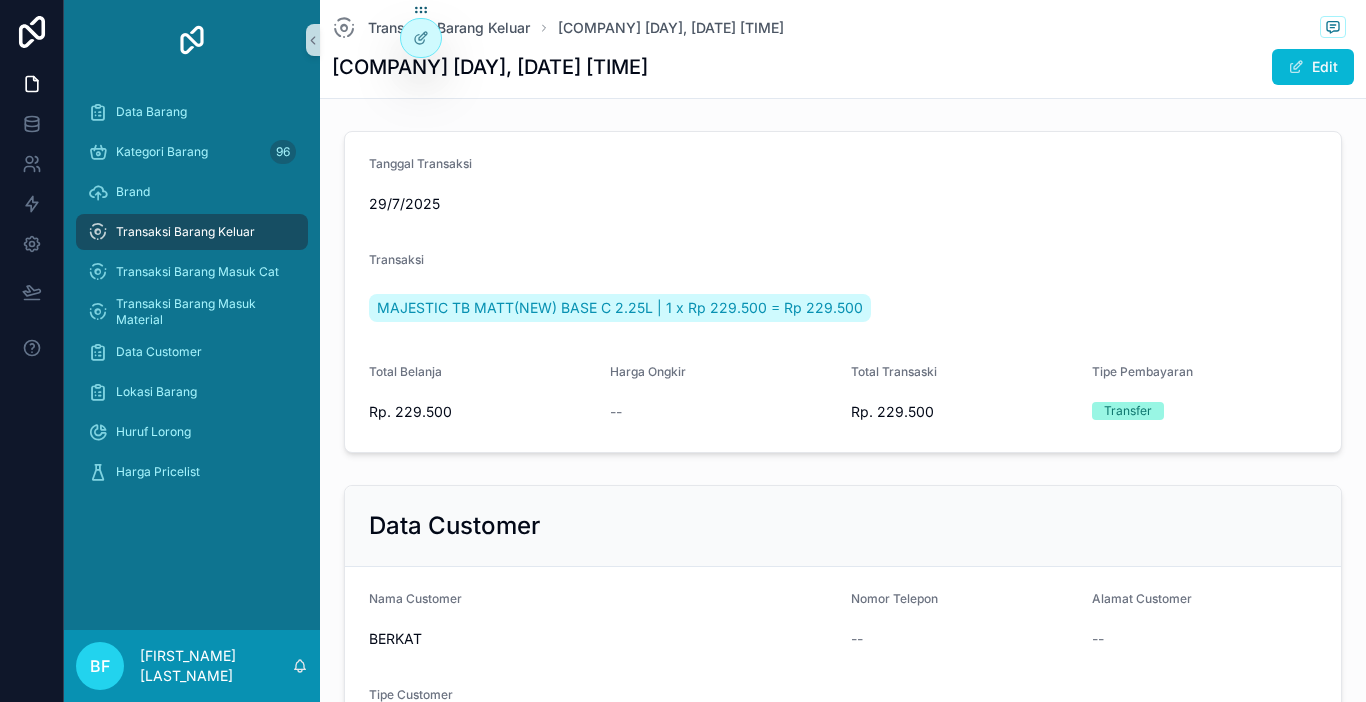 click on "Transaksi Barang Keluar" at bounding box center (185, 232) 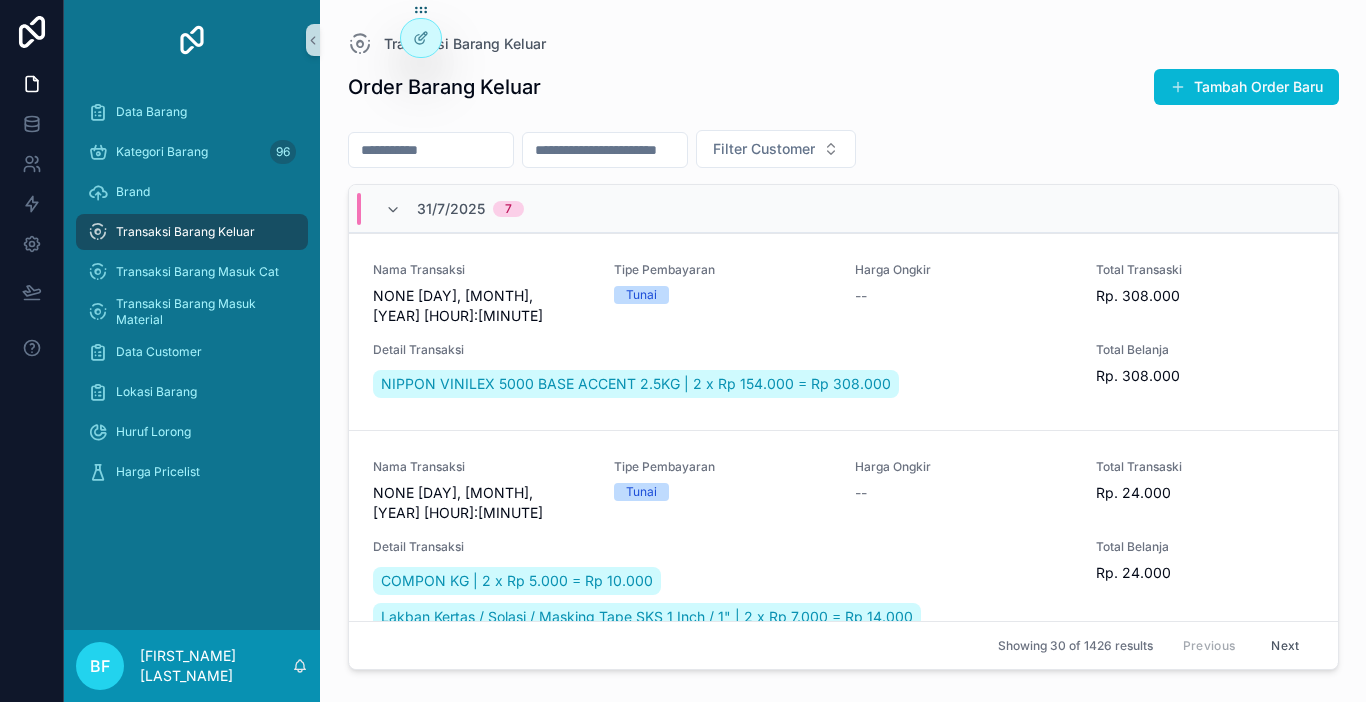 click on "Transaksi Barang Keluar" at bounding box center [192, 232] 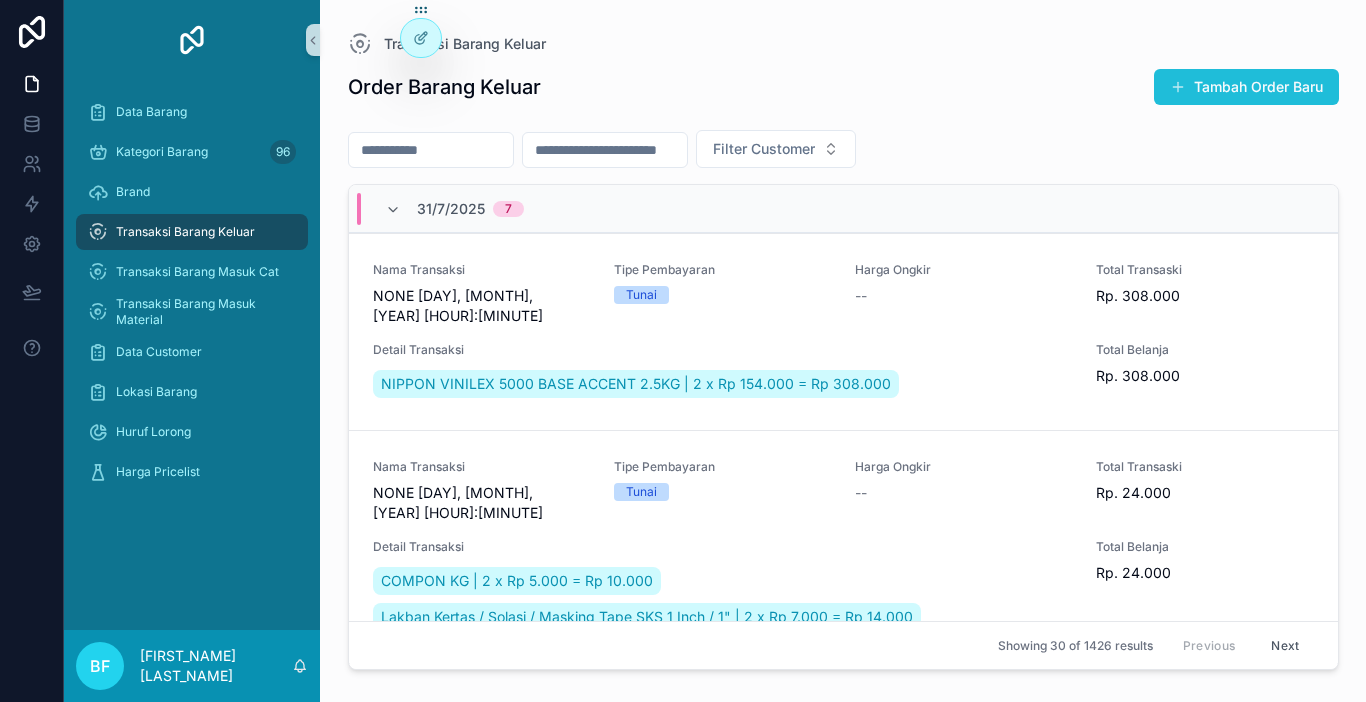 click on "Tambah Order Baru" at bounding box center [1246, 87] 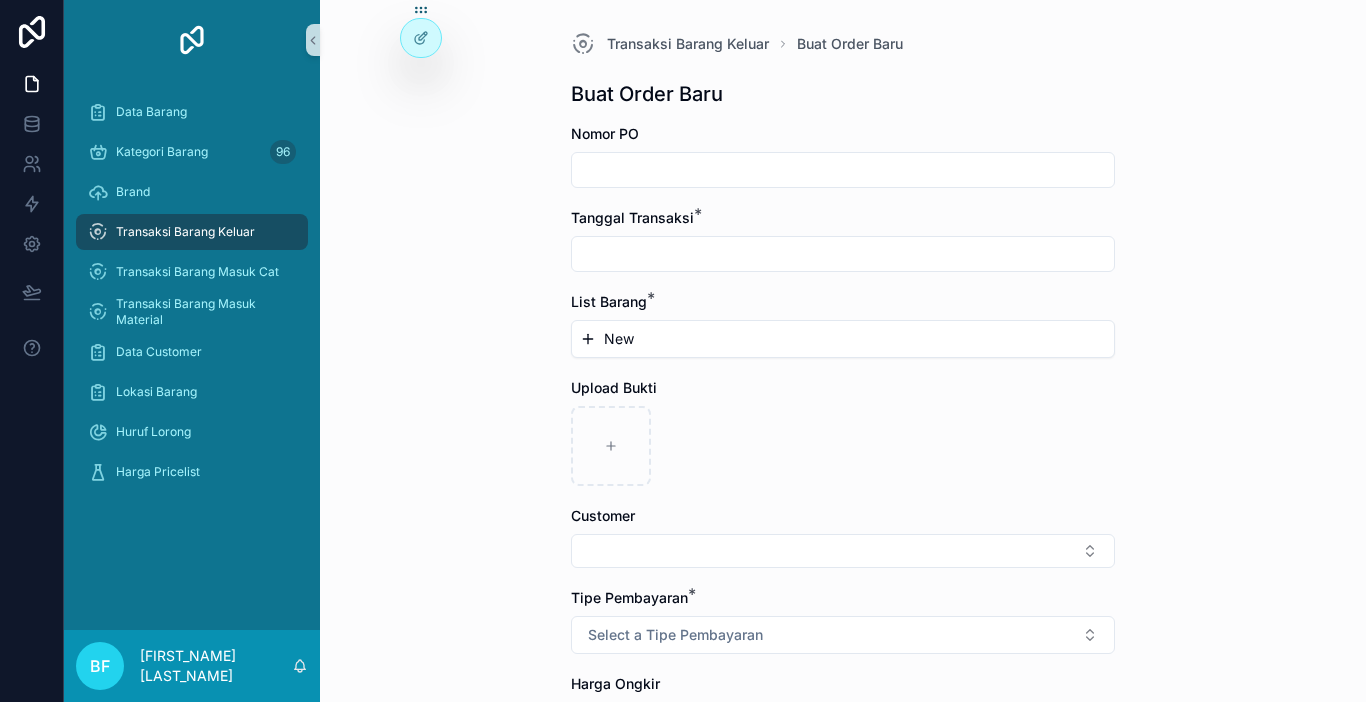 click at bounding box center (843, 170) 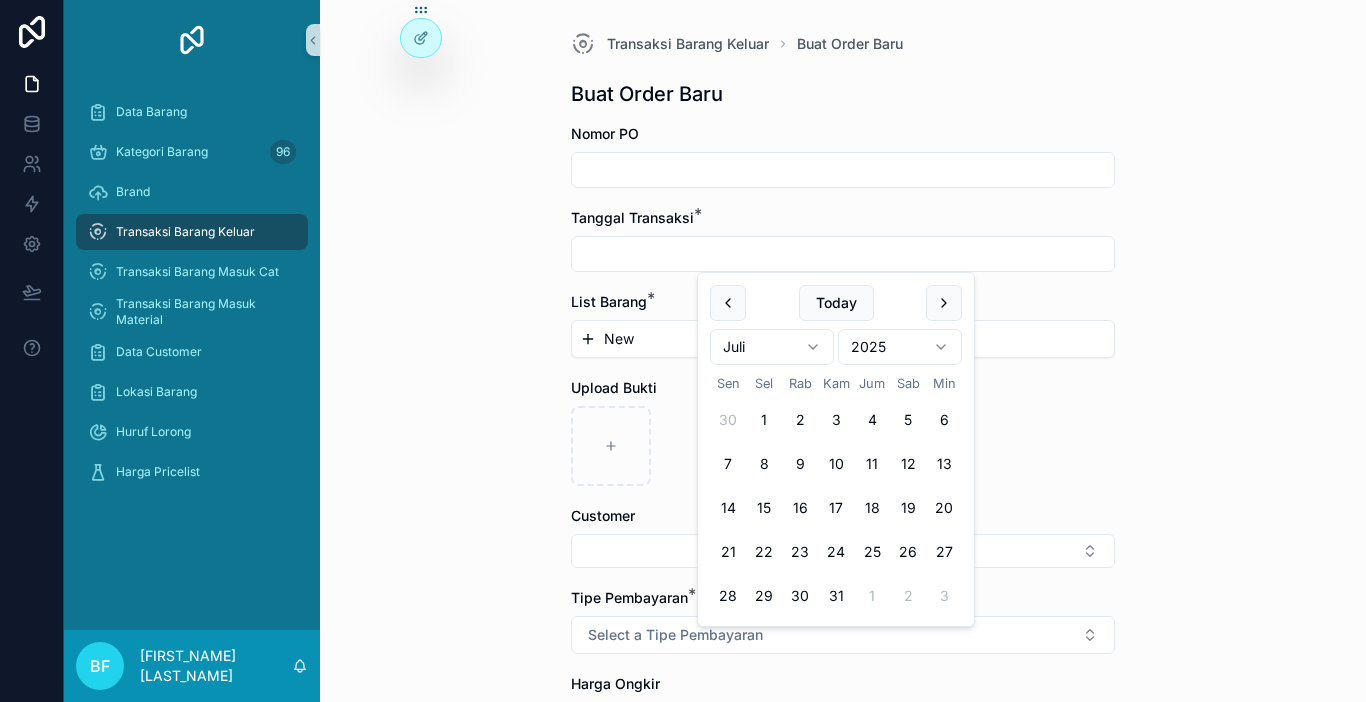 click at bounding box center (843, 254) 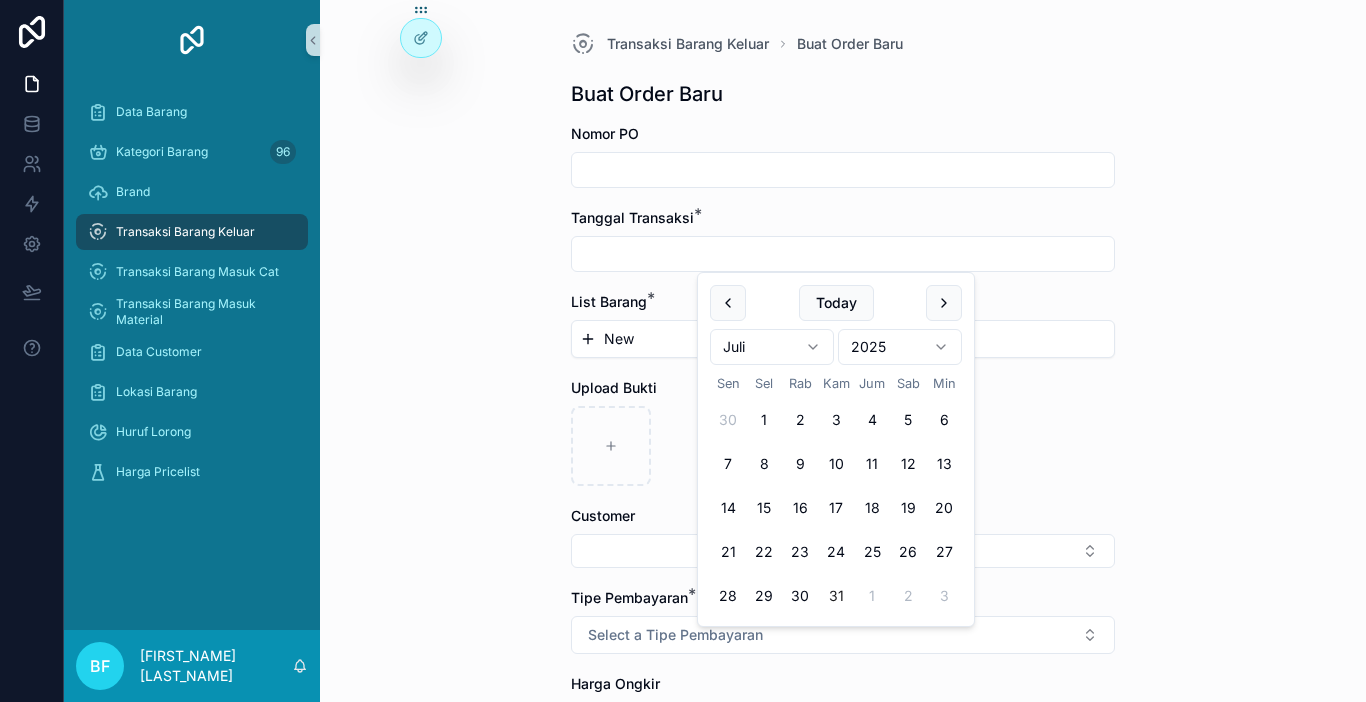 click on "31" at bounding box center (836, 596) 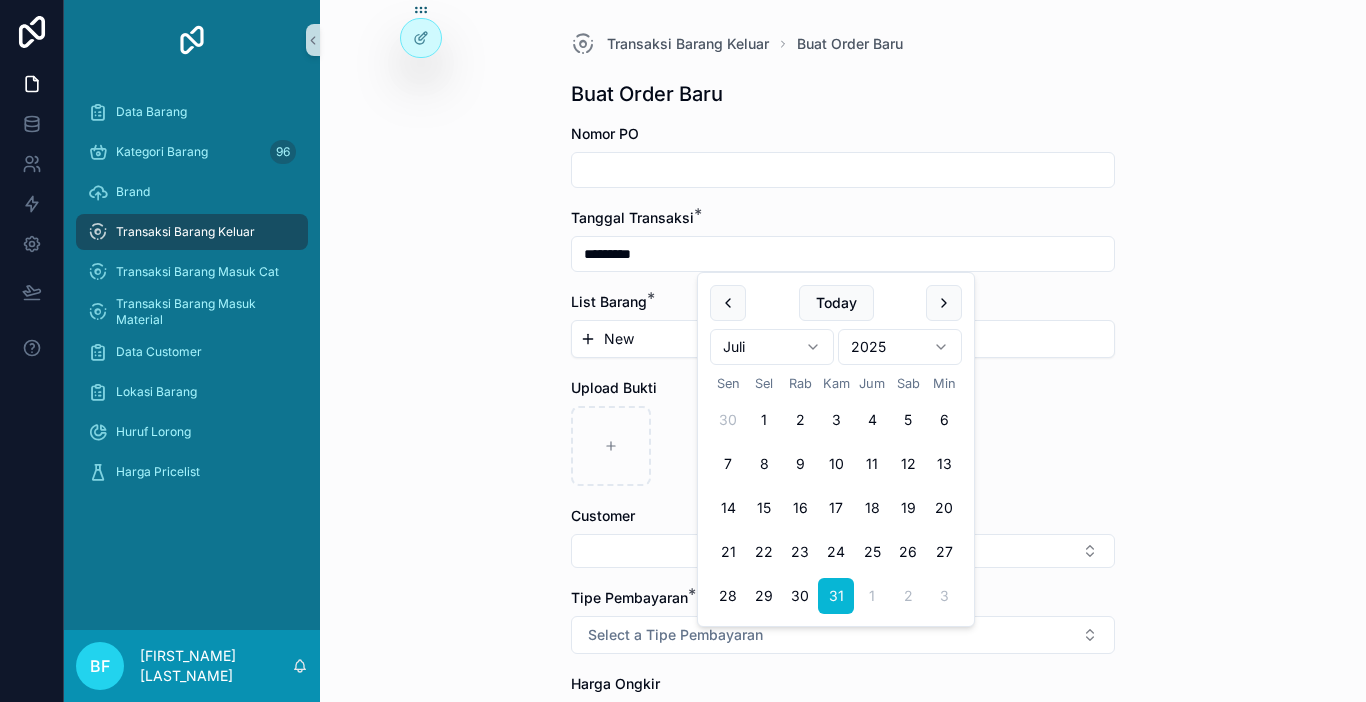 type on "*********" 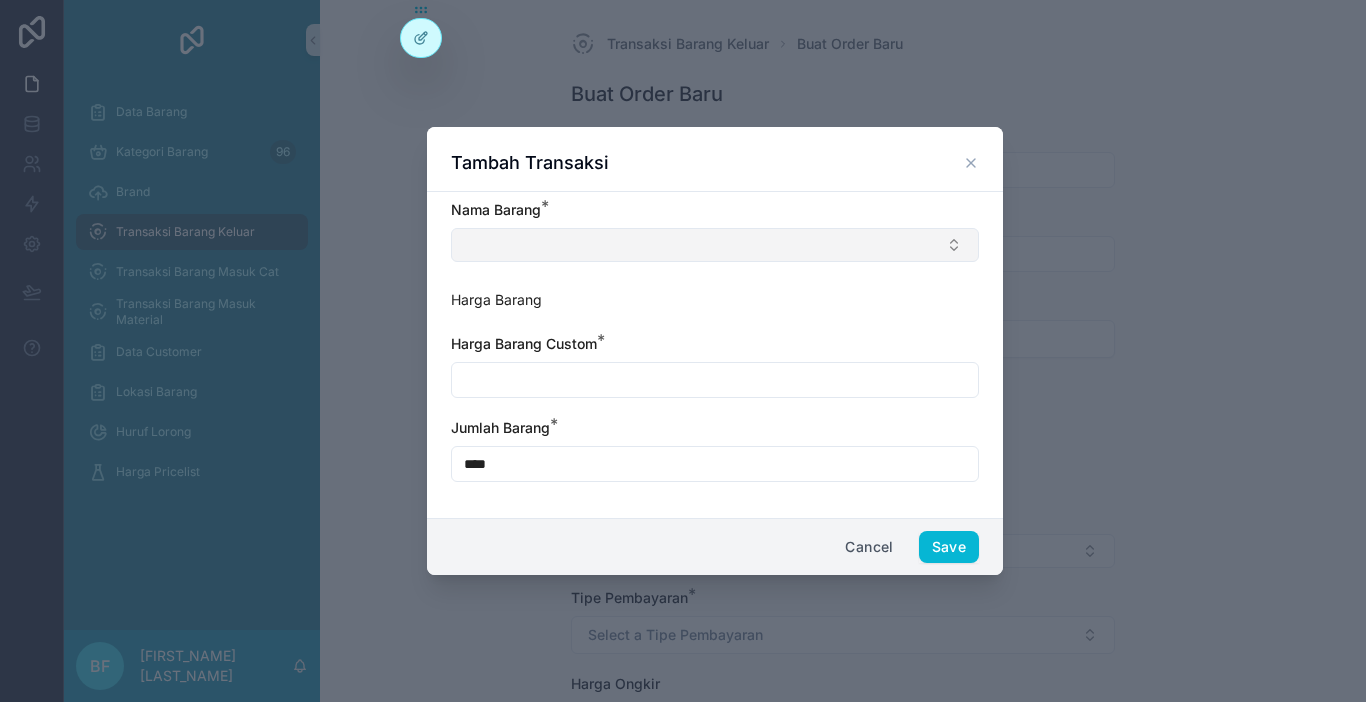 click at bounding box center [715, 245] 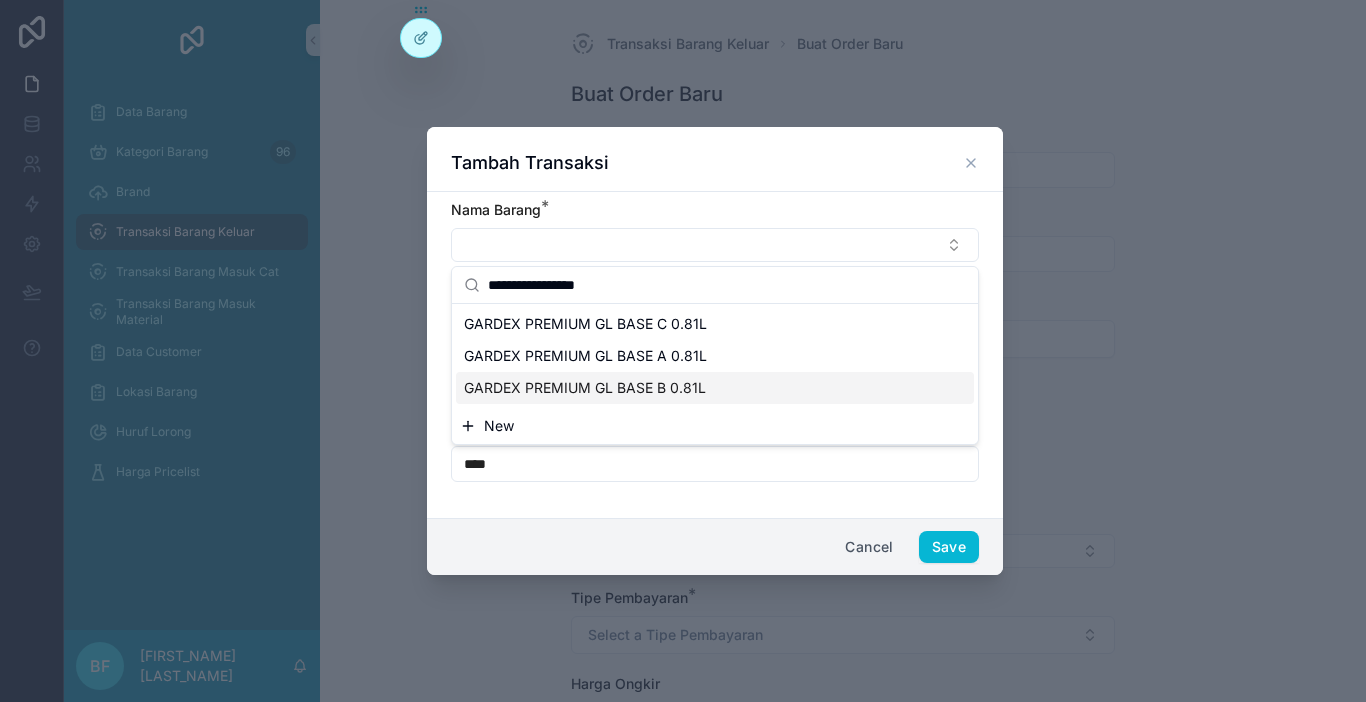 type on "**********" 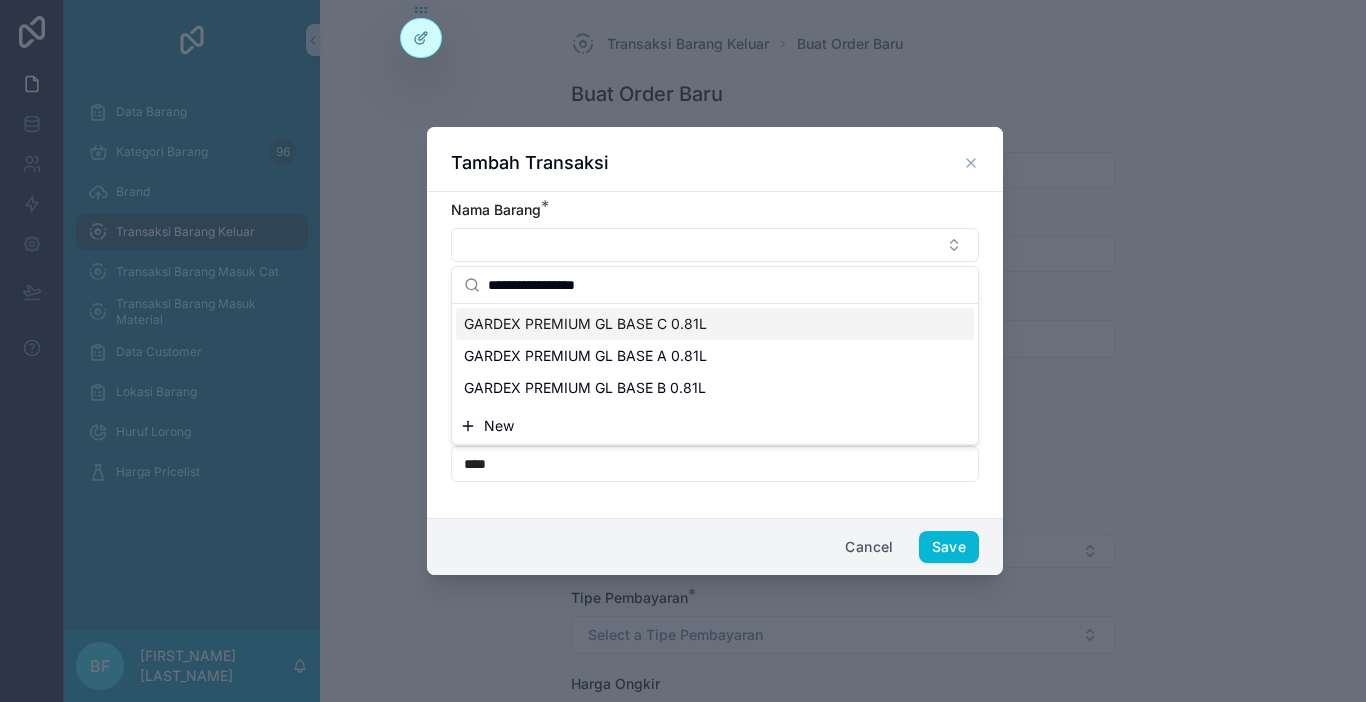 click on "**********" at bounding box center [727, 285] 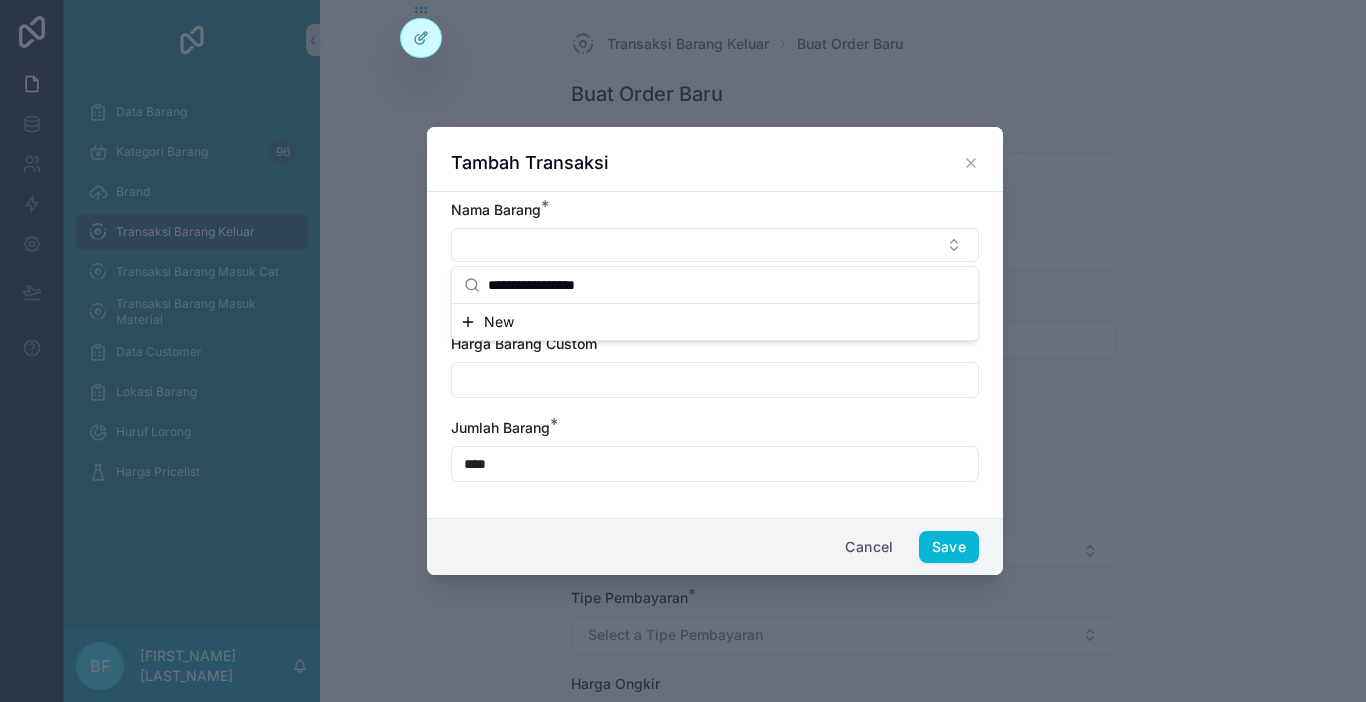 click on "Cancel" at bounding box center (869, 547) 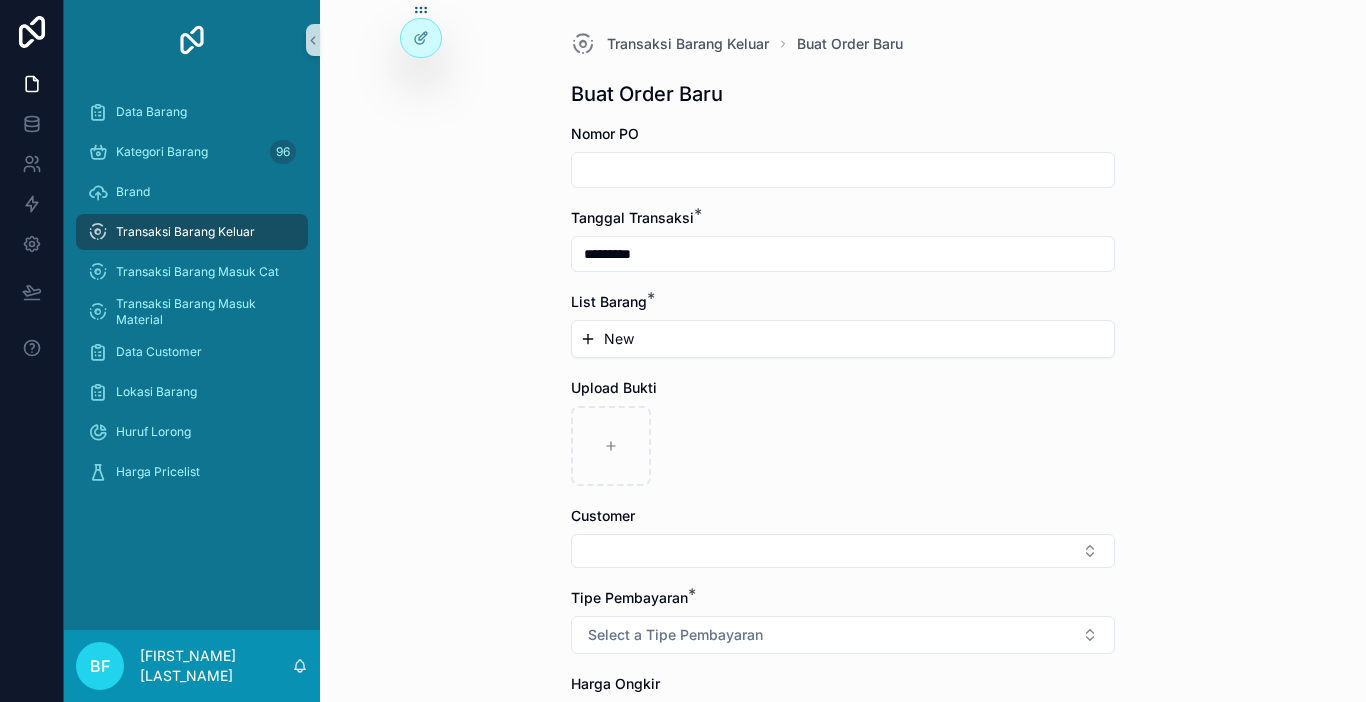 click at bounding box center (843, 170) 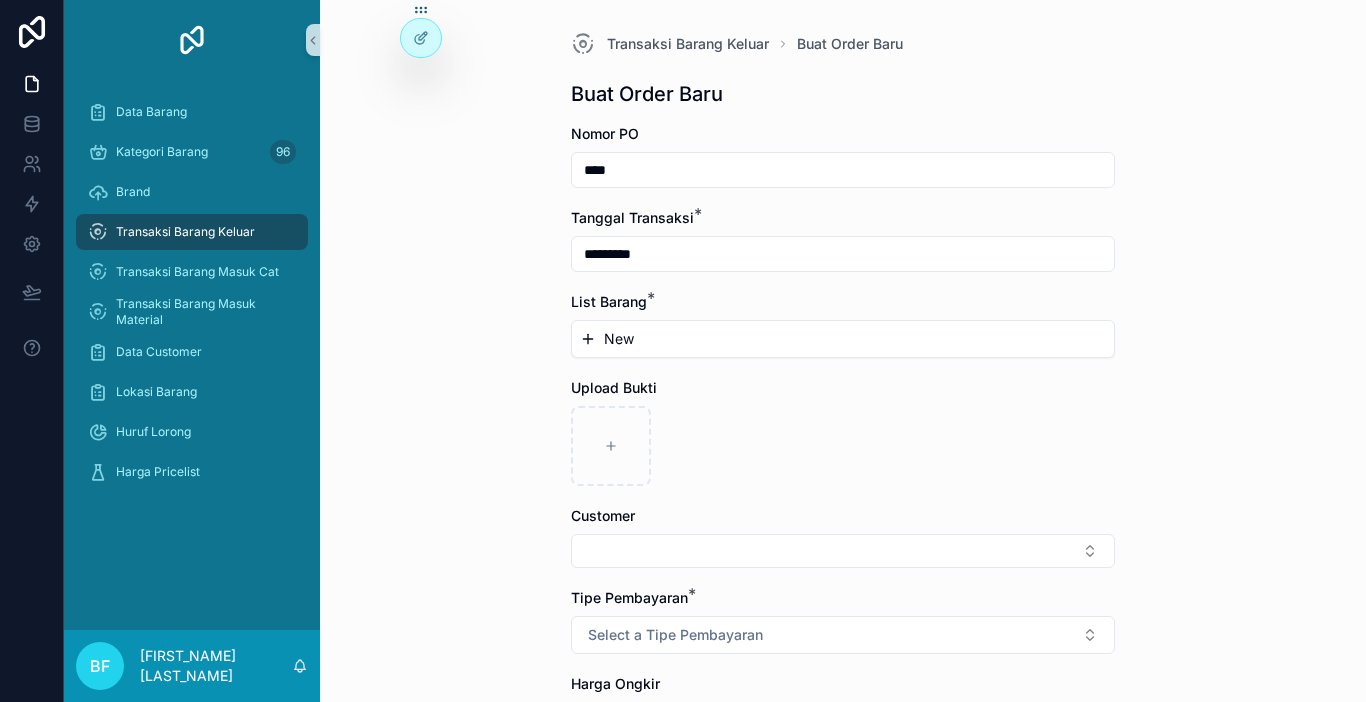 type on "****" 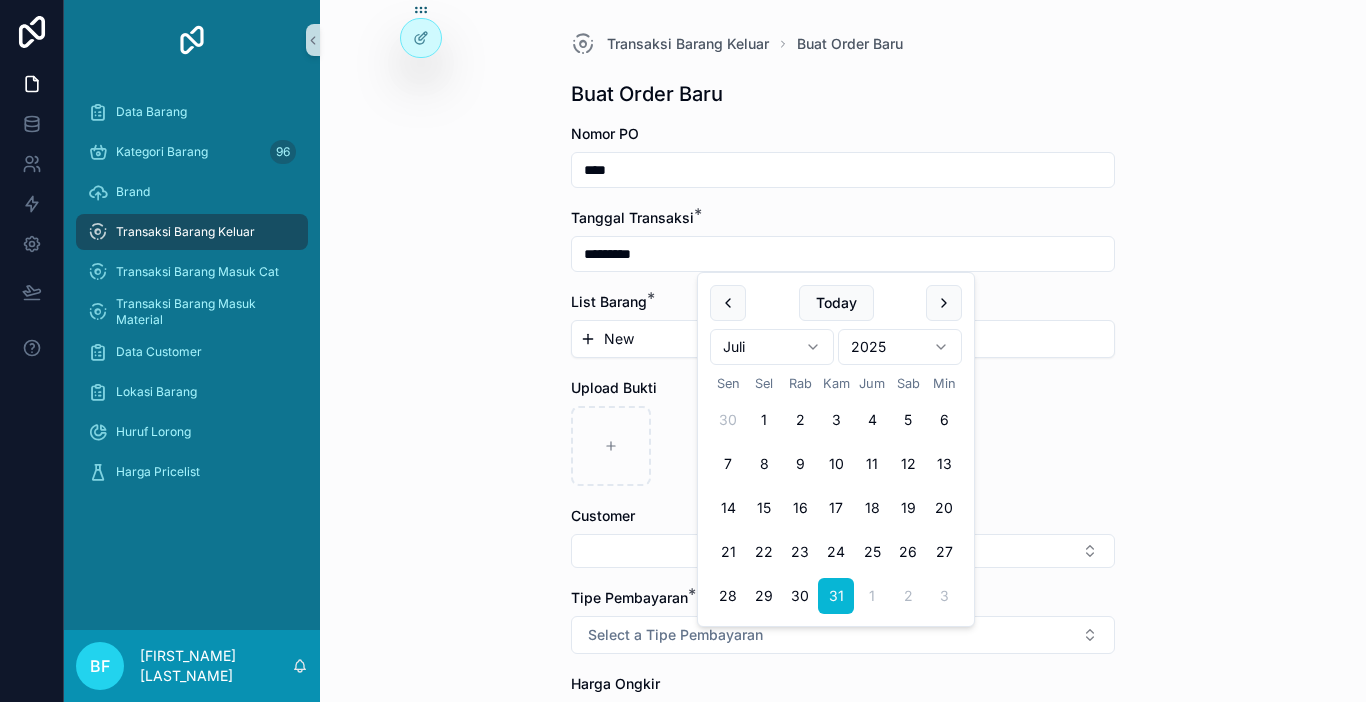 click on "*********" at bounding box center [843, 254] 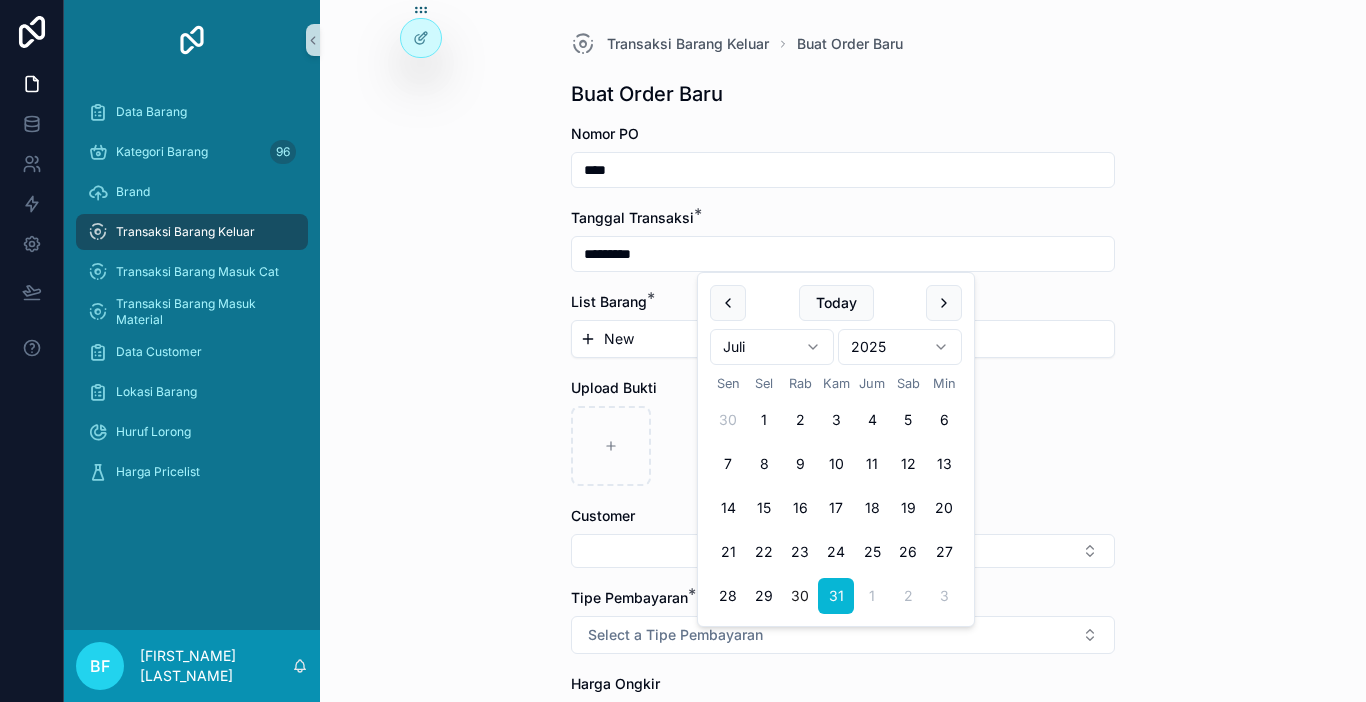 click on "30" at bounding box center [800, 596] 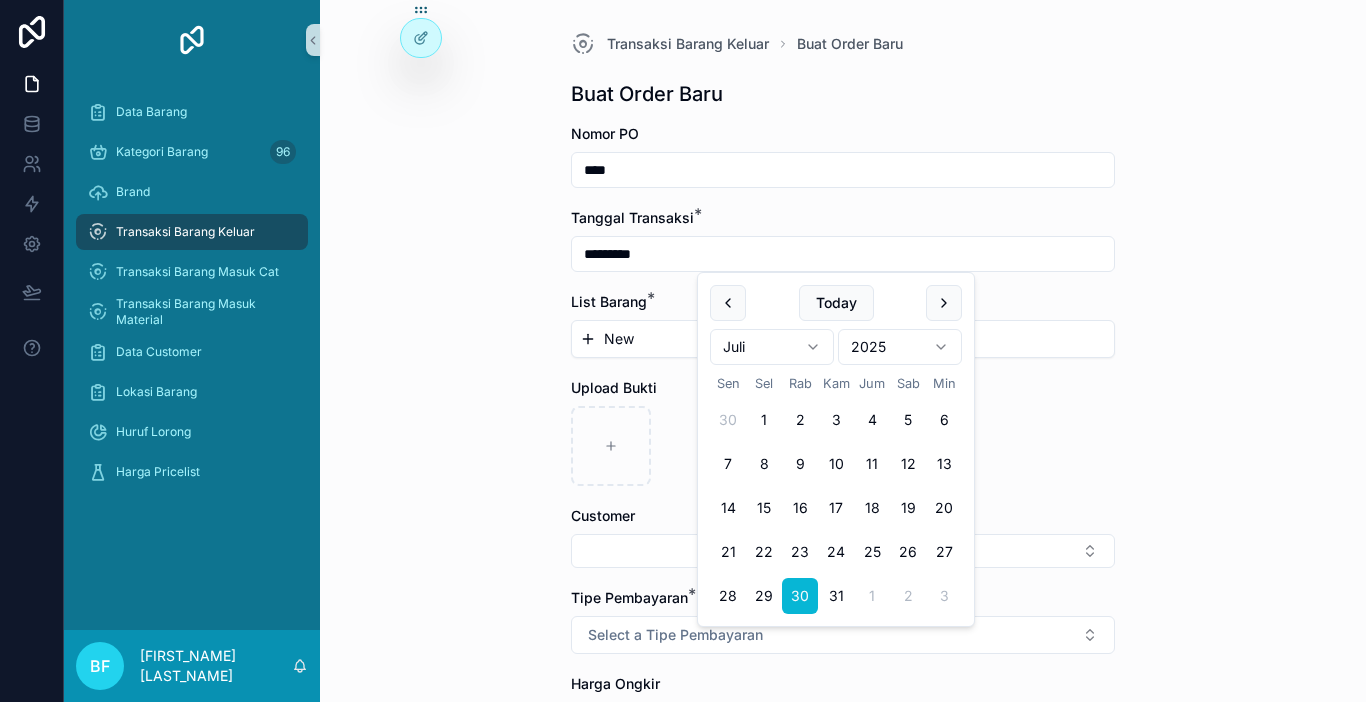 click on "New" at bounding box center [843, 339] 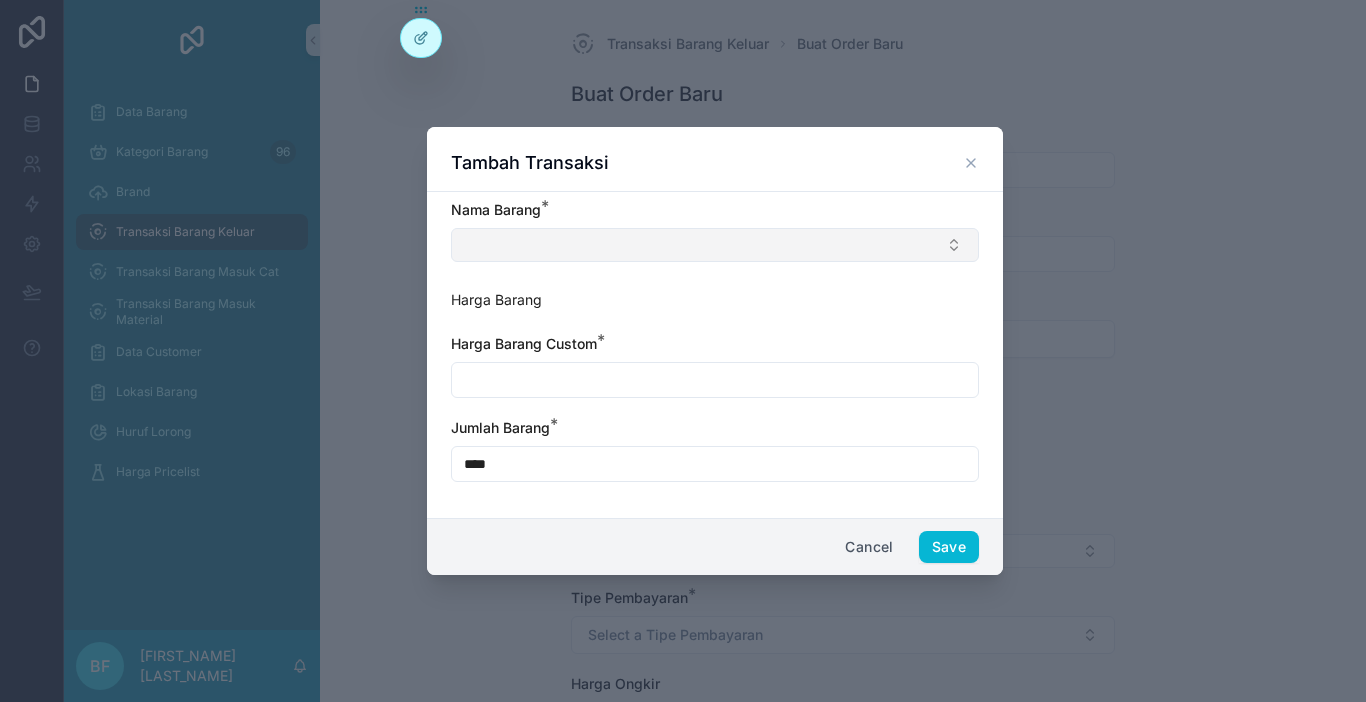 click at bounding box center (715, 245) 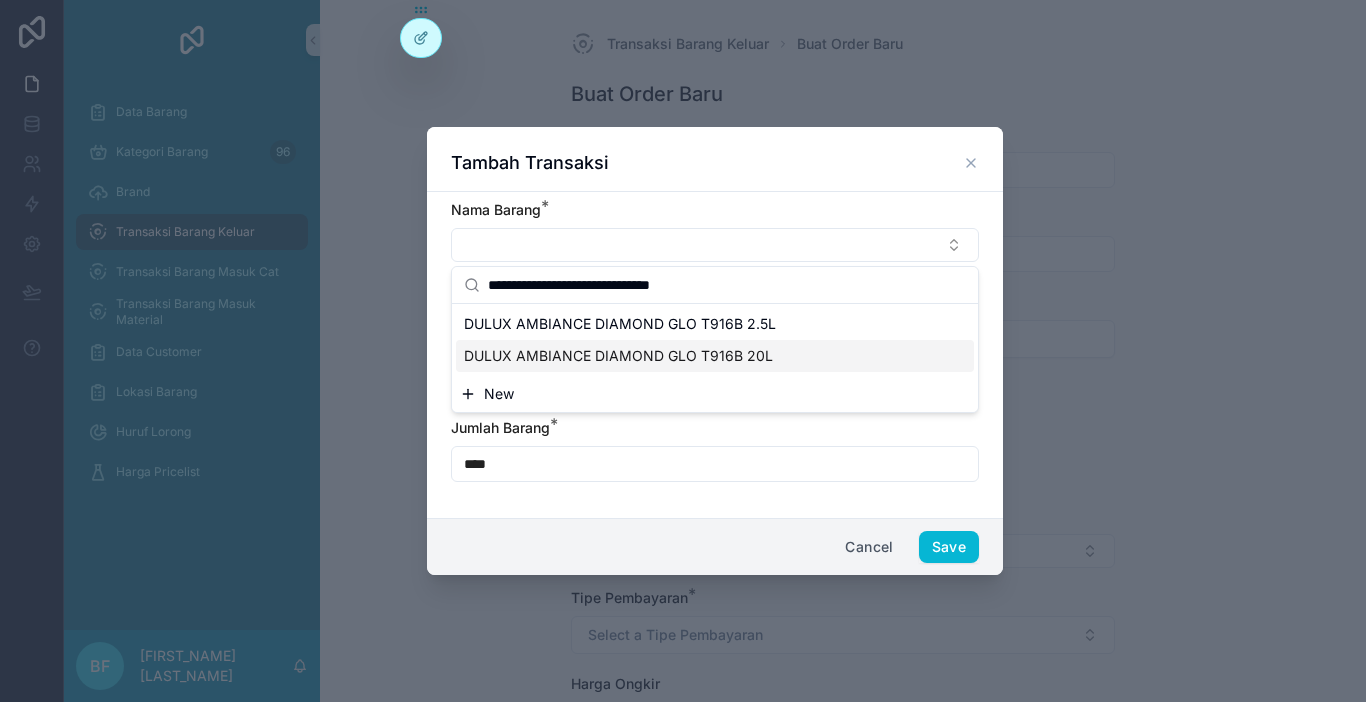 type on "**********" 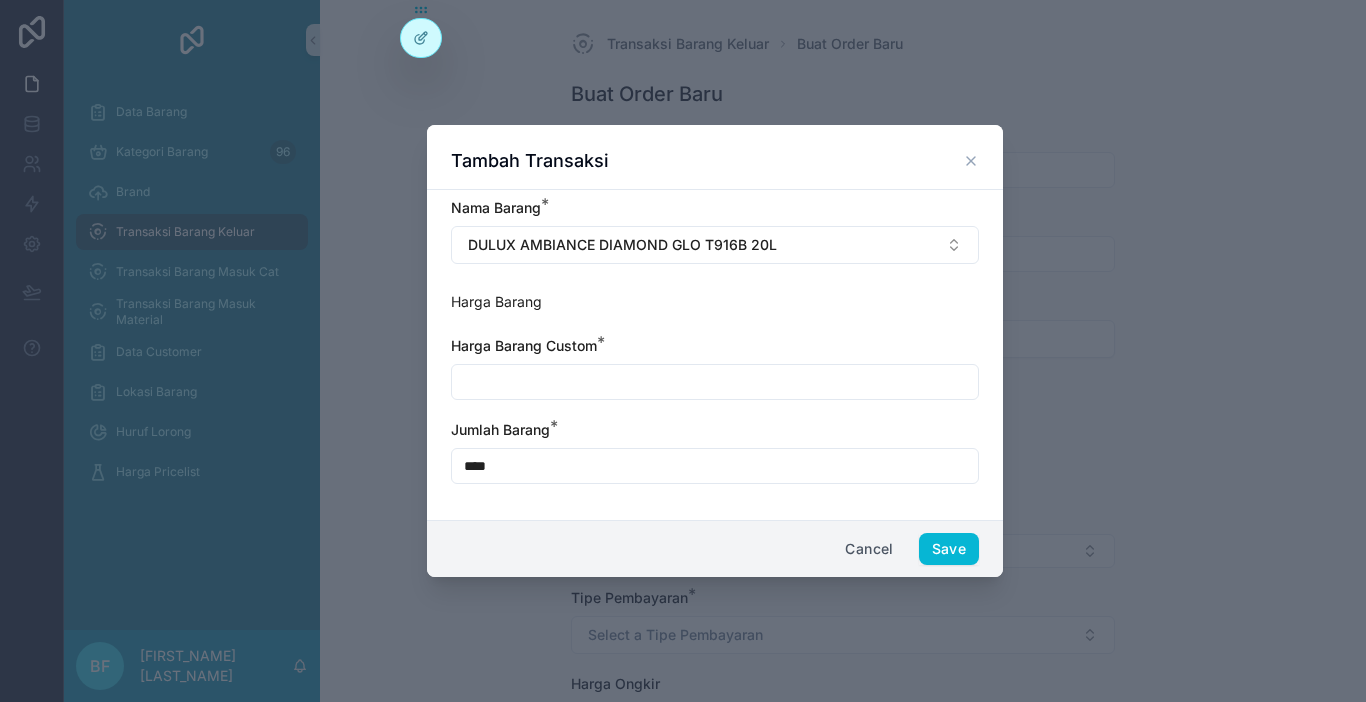click at bounding box center (715, 382) 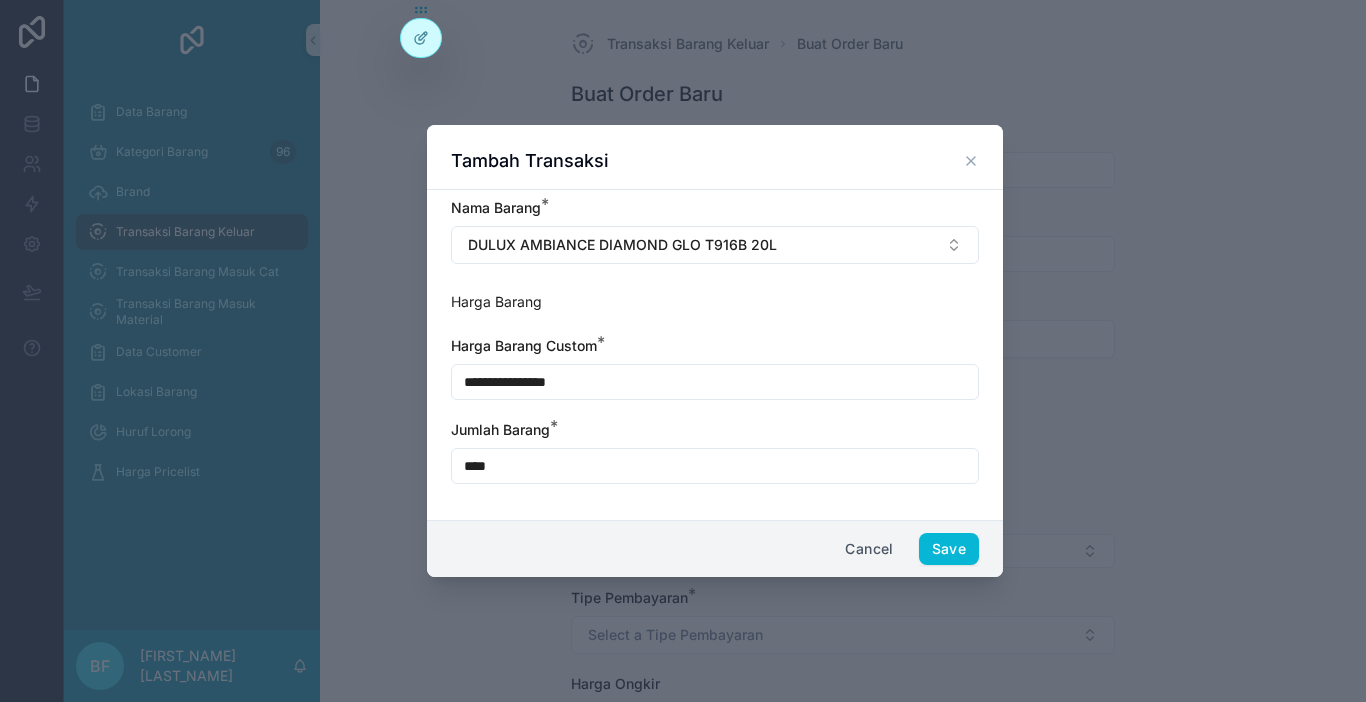 type on "**********" 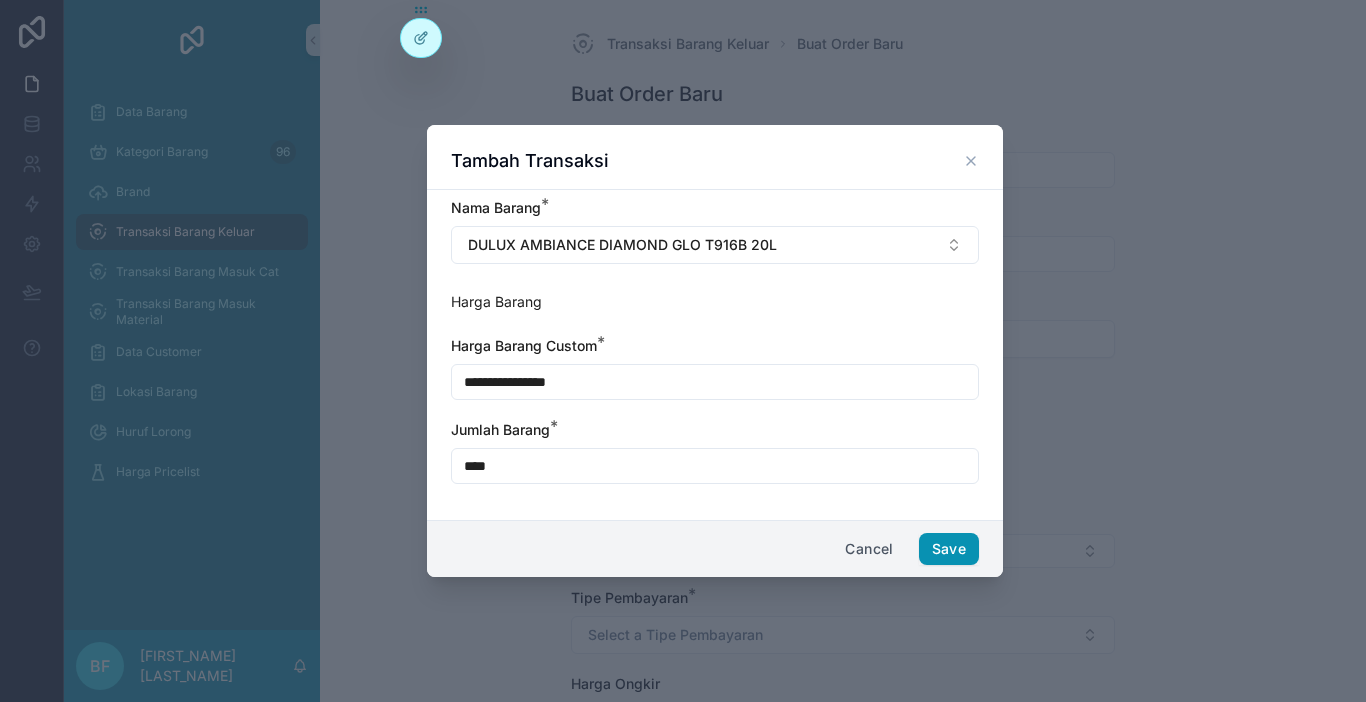 type on "****" 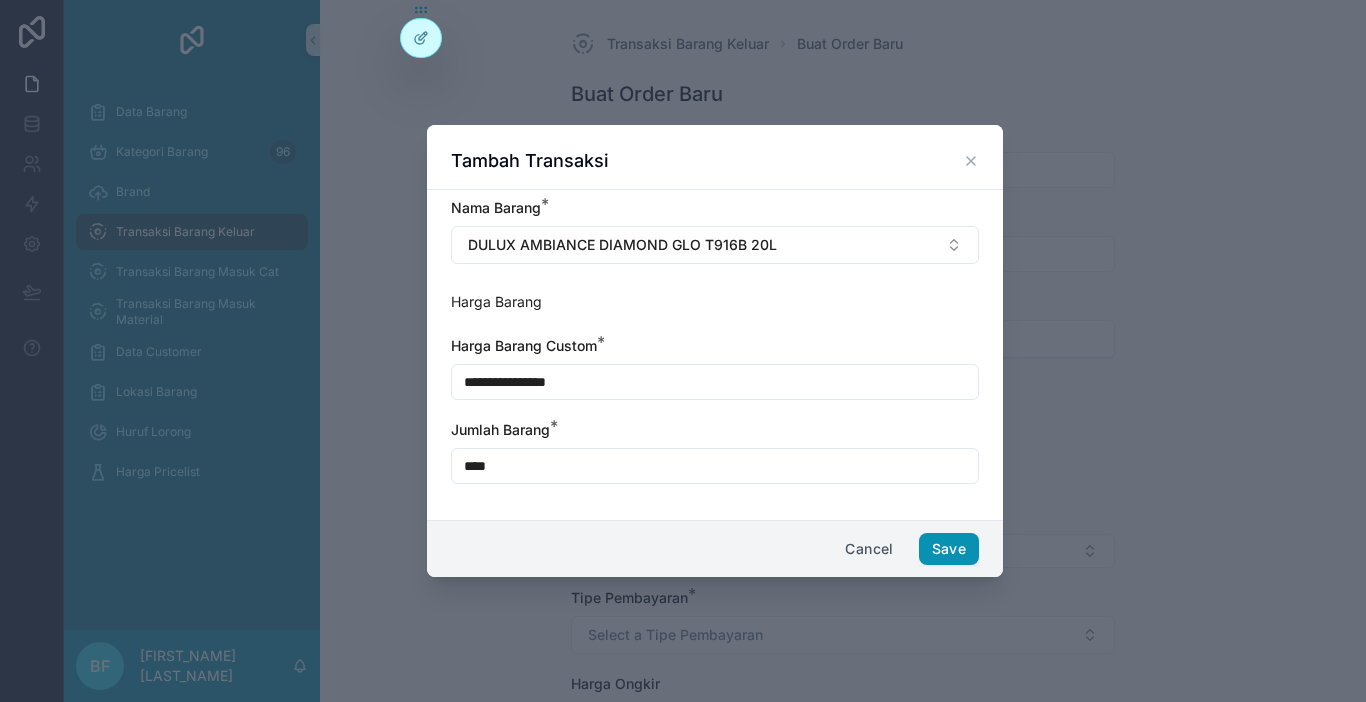 click on "Save" at bounding box center [949, 549] 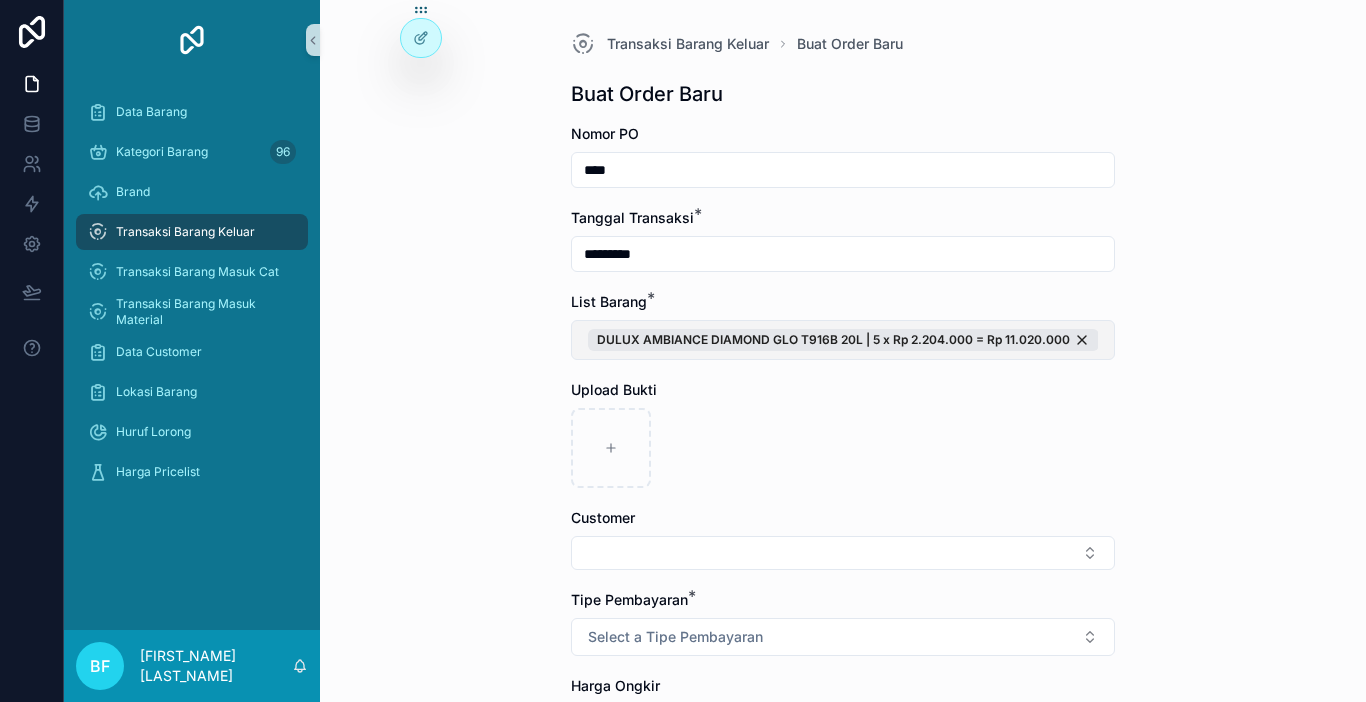 click on "DULUX AMBIANCE DIAMOND GLO T916B 20L | 5 x Rp 2.204.000 = Rp 11.020.000" at bounding box center [843, 340] 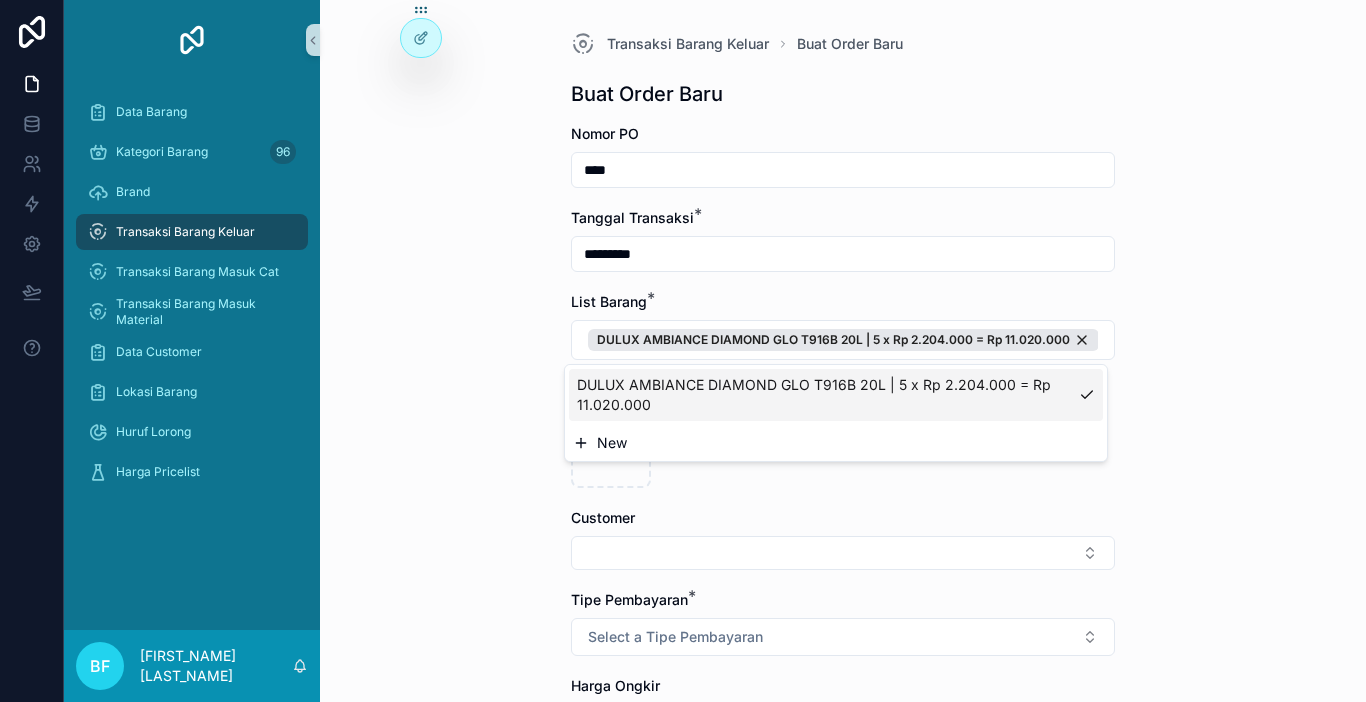click on "New" at bounding box center [836, 443] 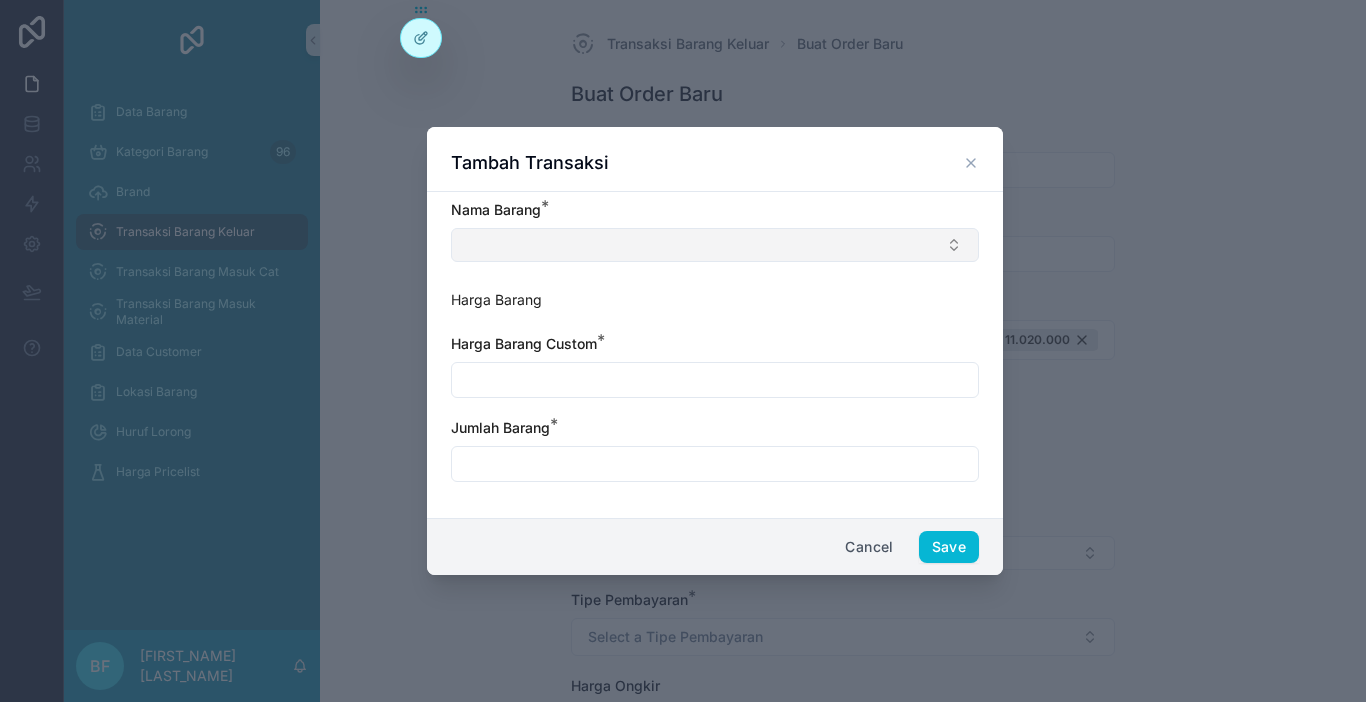 click at bounding box center (715, 245) 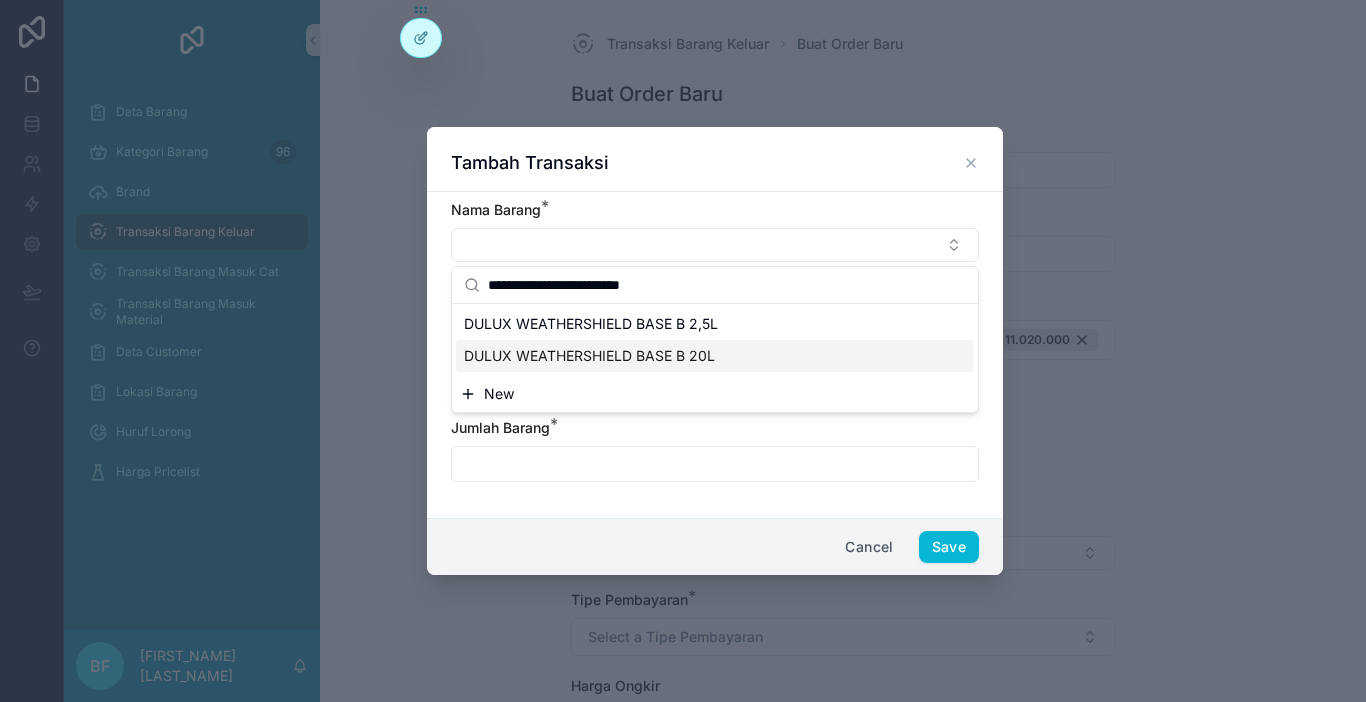 type on "**********" 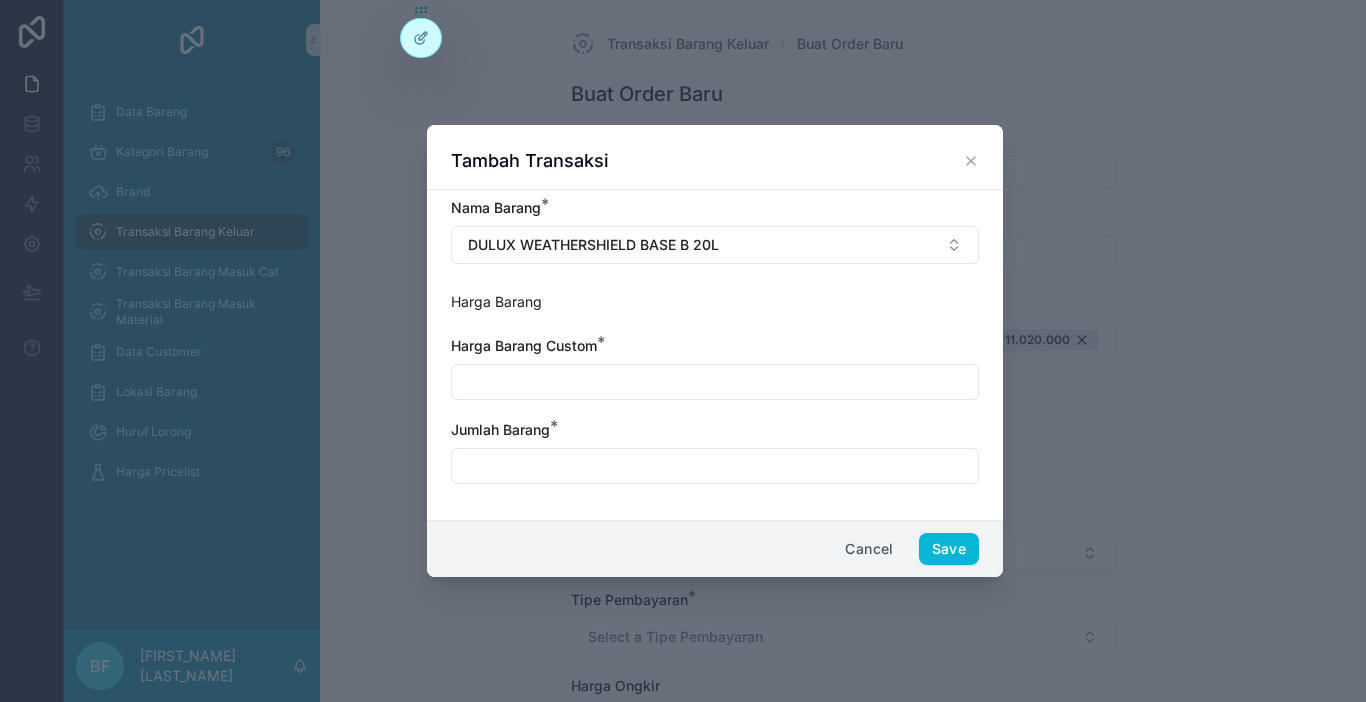 click at bounding box center [715, 382] 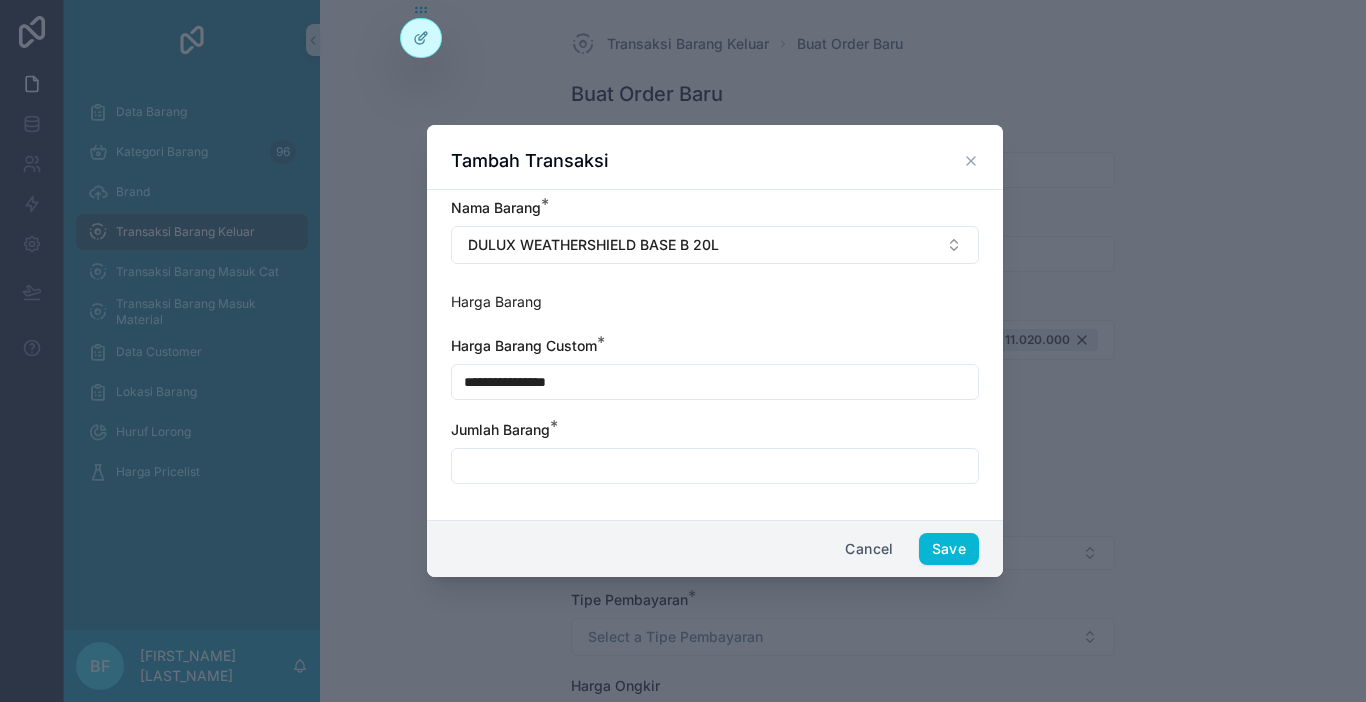 type on "**********" 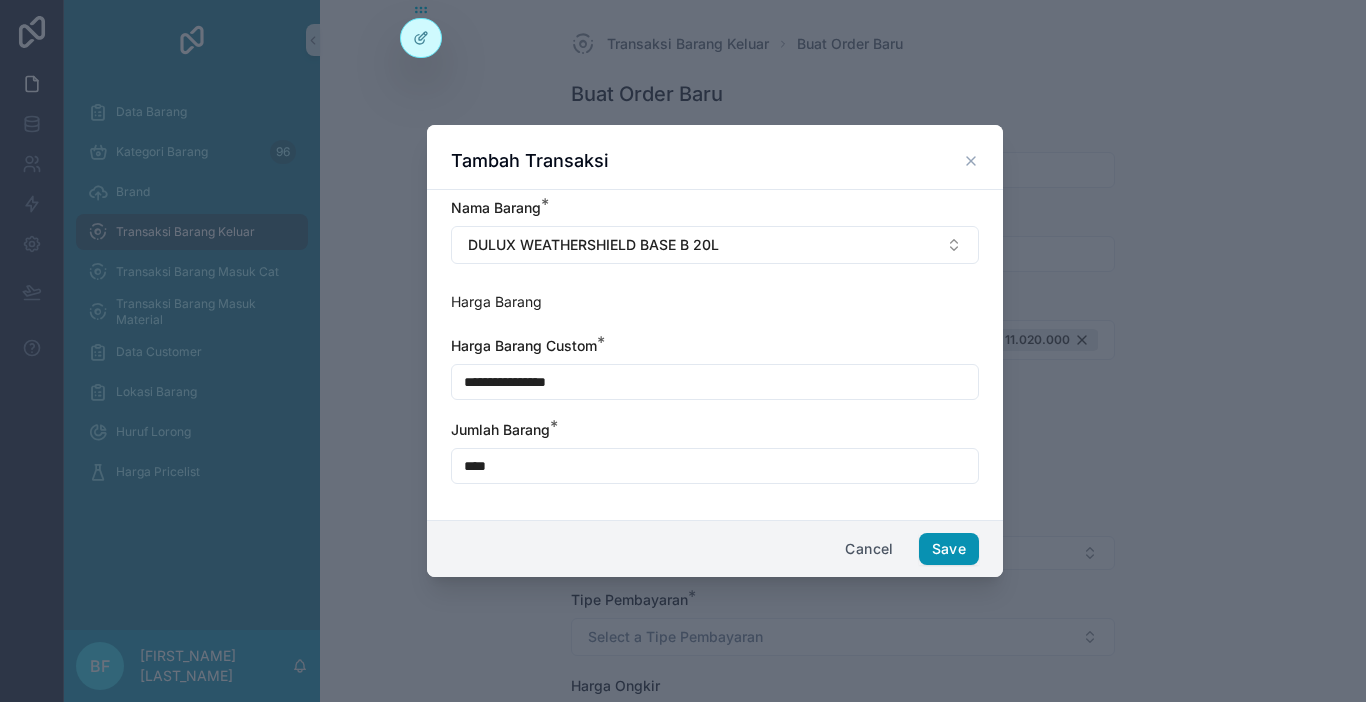type on "****" 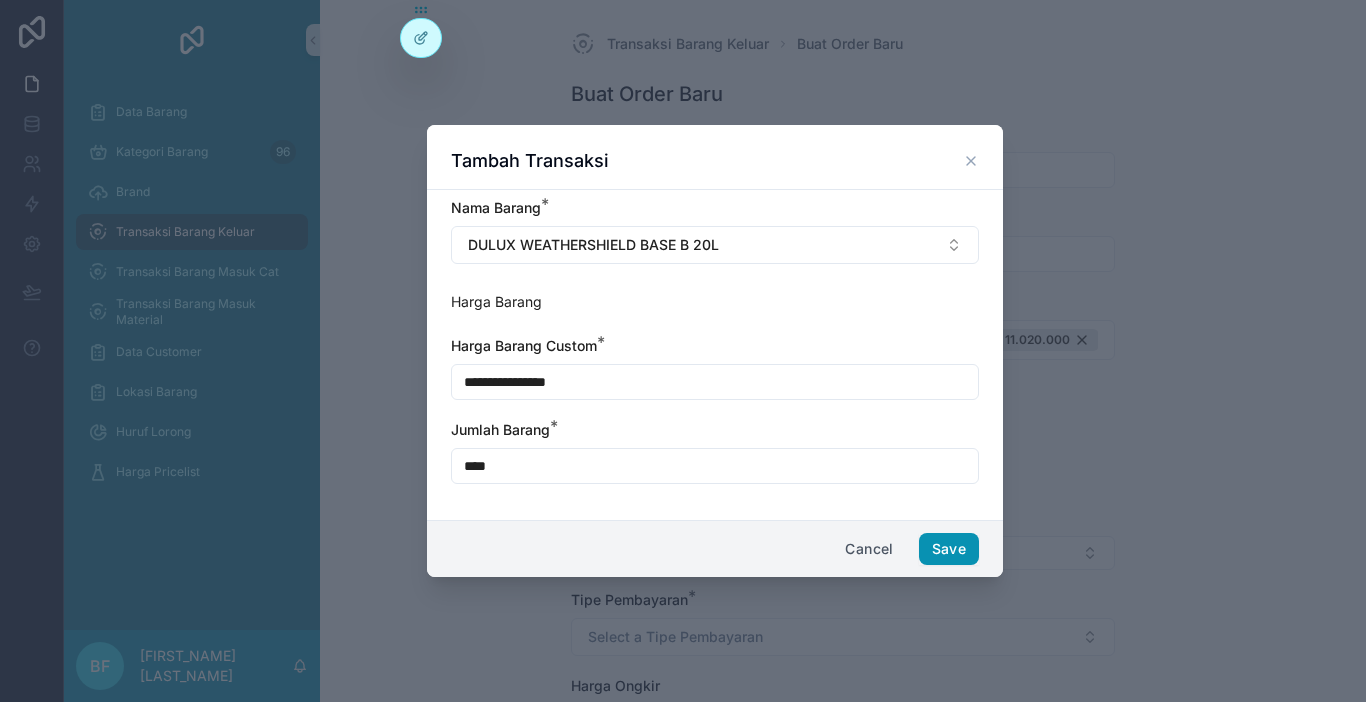 click on "Save" at bounding box center (949, 549) 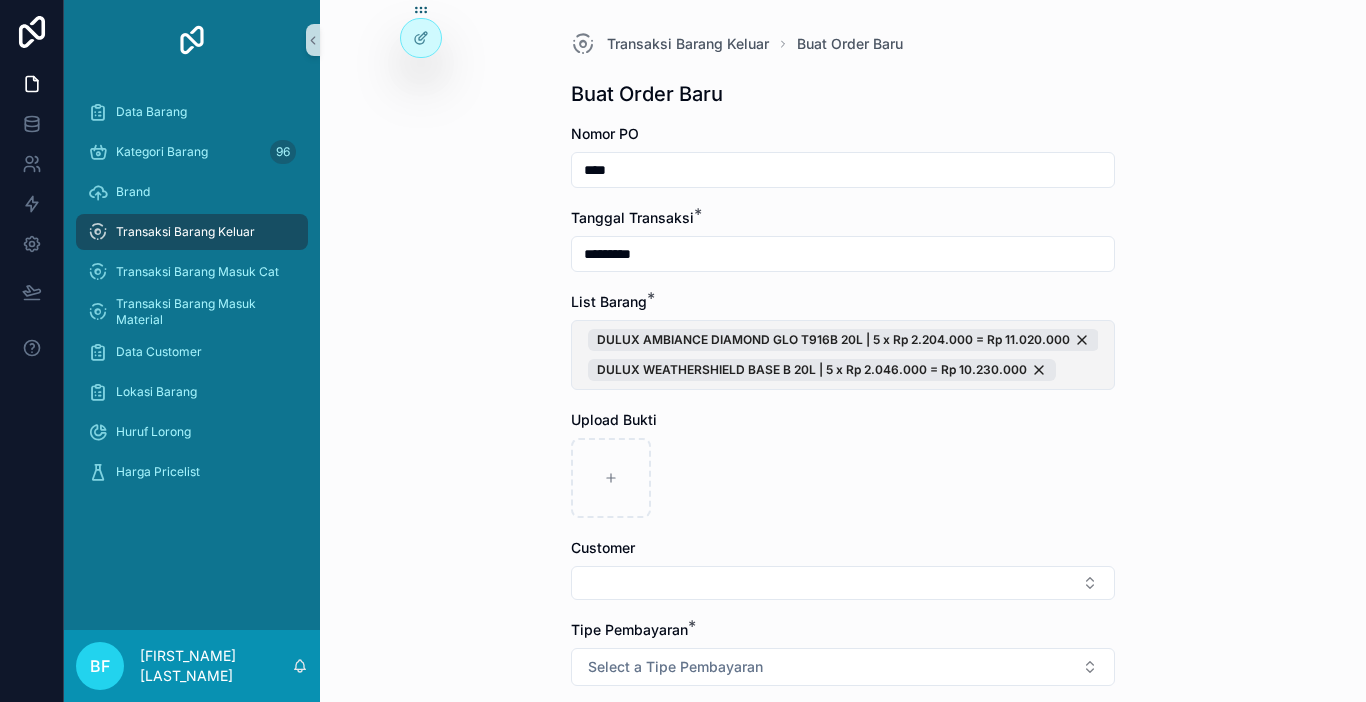 click on "DULUX AMBIANCE DIAMOND GLO T916B 20L | 5 x Rp 2.204.000 = Rp 11.020.000 DULUX WEATHERSHIELD BASE B 20L | 5 x Rp 2.046.000 = Rp 10.230.000" at bounding box center [843, 355] 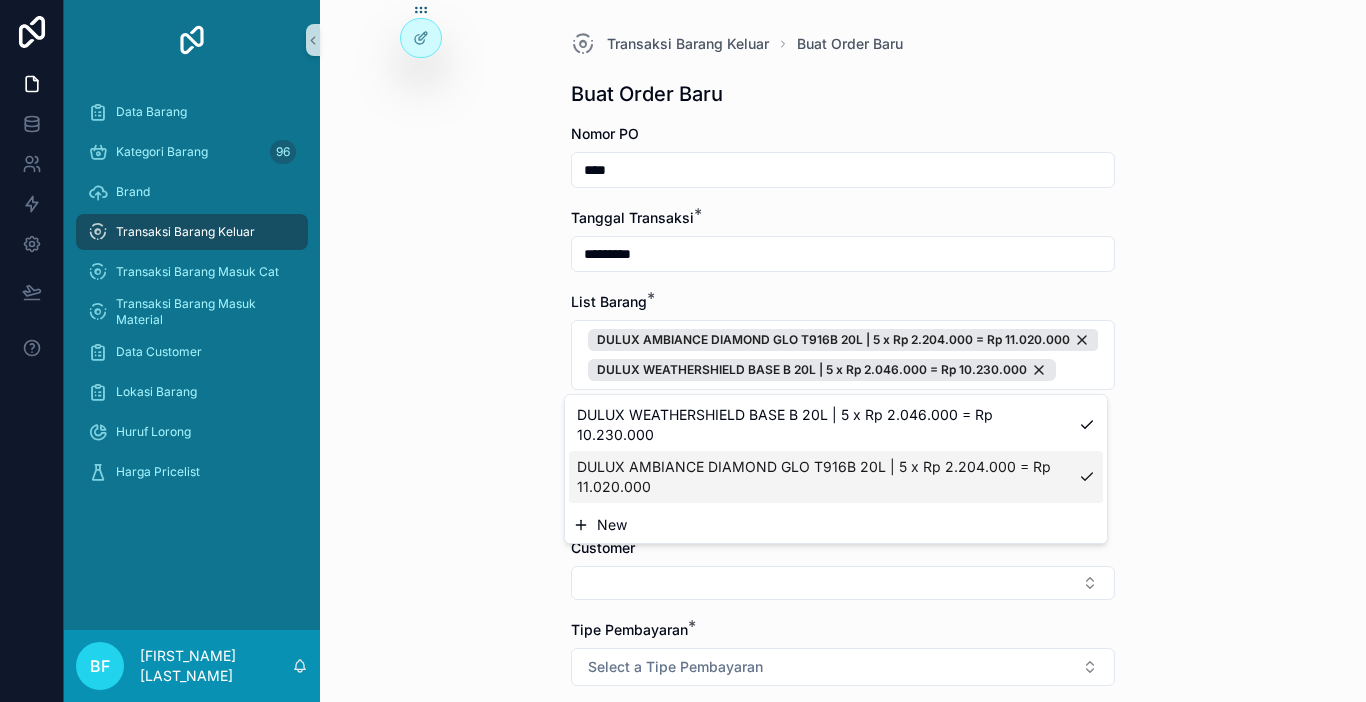 click on "New" at bounding box center (836, 525) 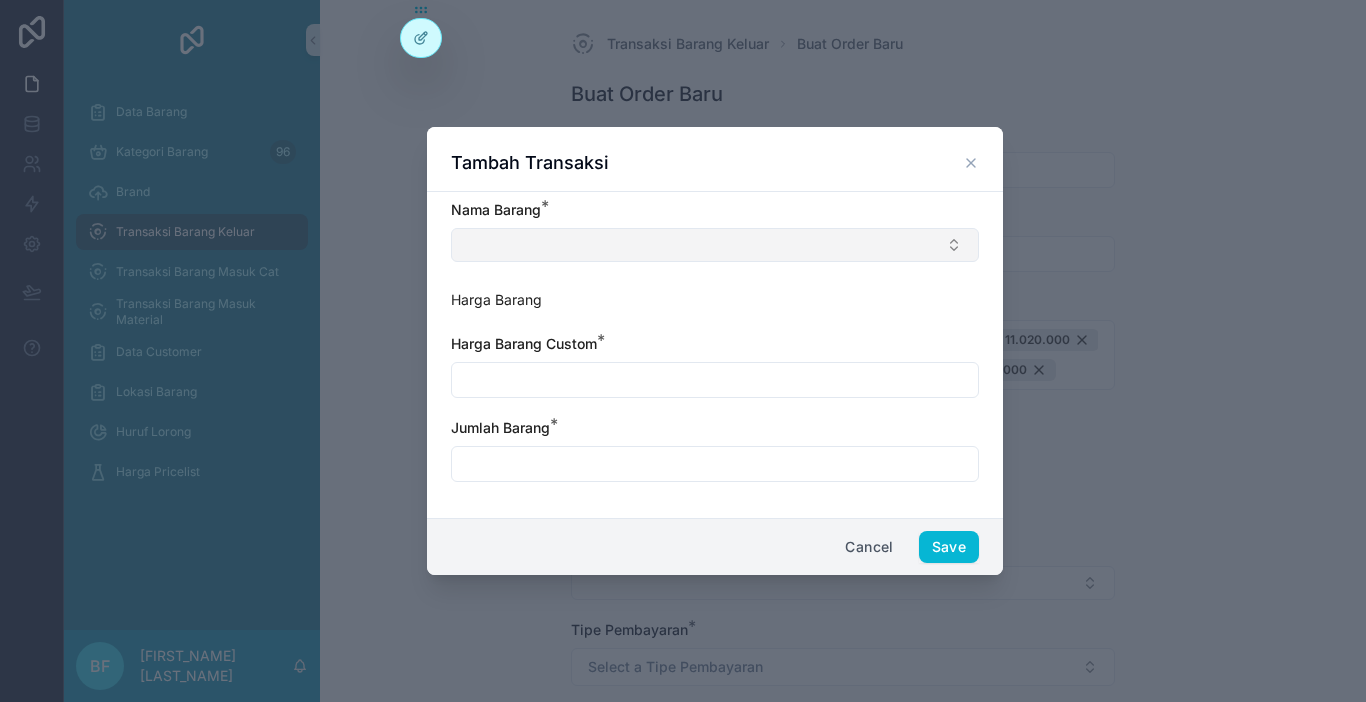 click at bounding box center [715, 245] 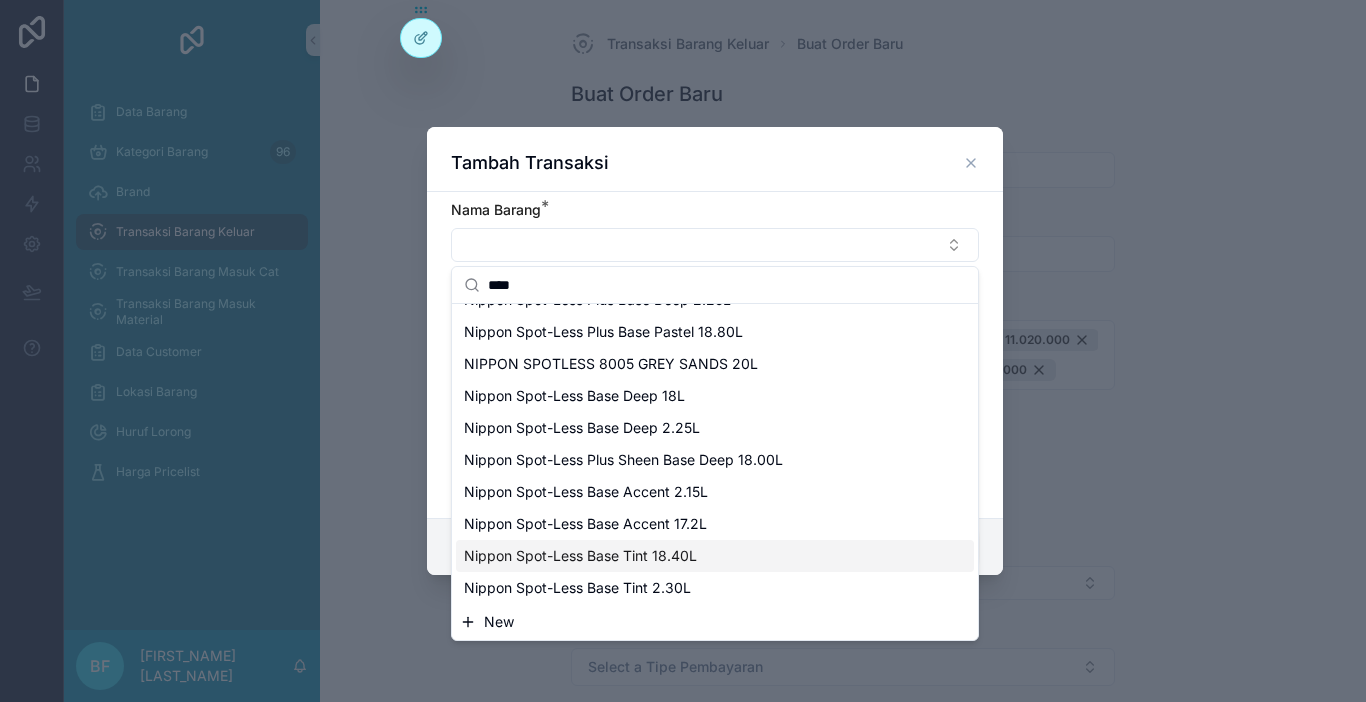 scroll, scrollTop: 700, scrollLeft: 0, axis: vertical 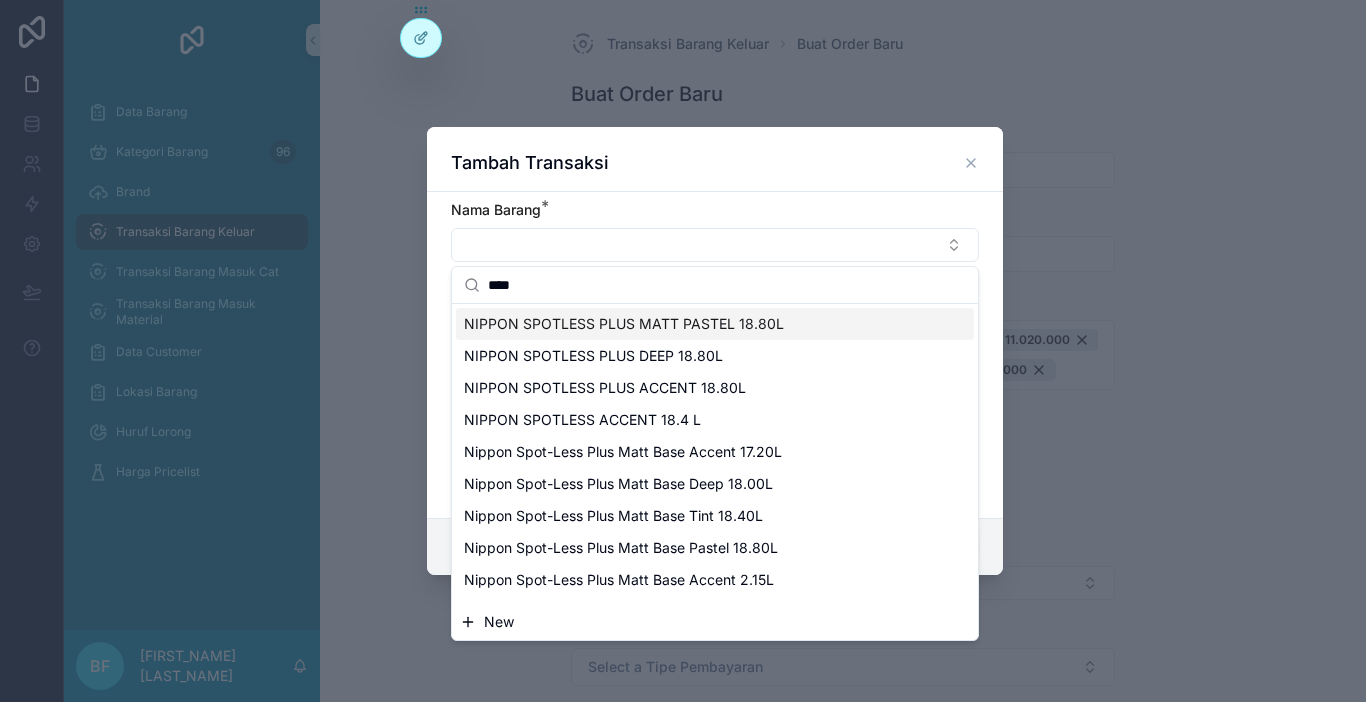 click on "****" at bounding box center (727, 285) 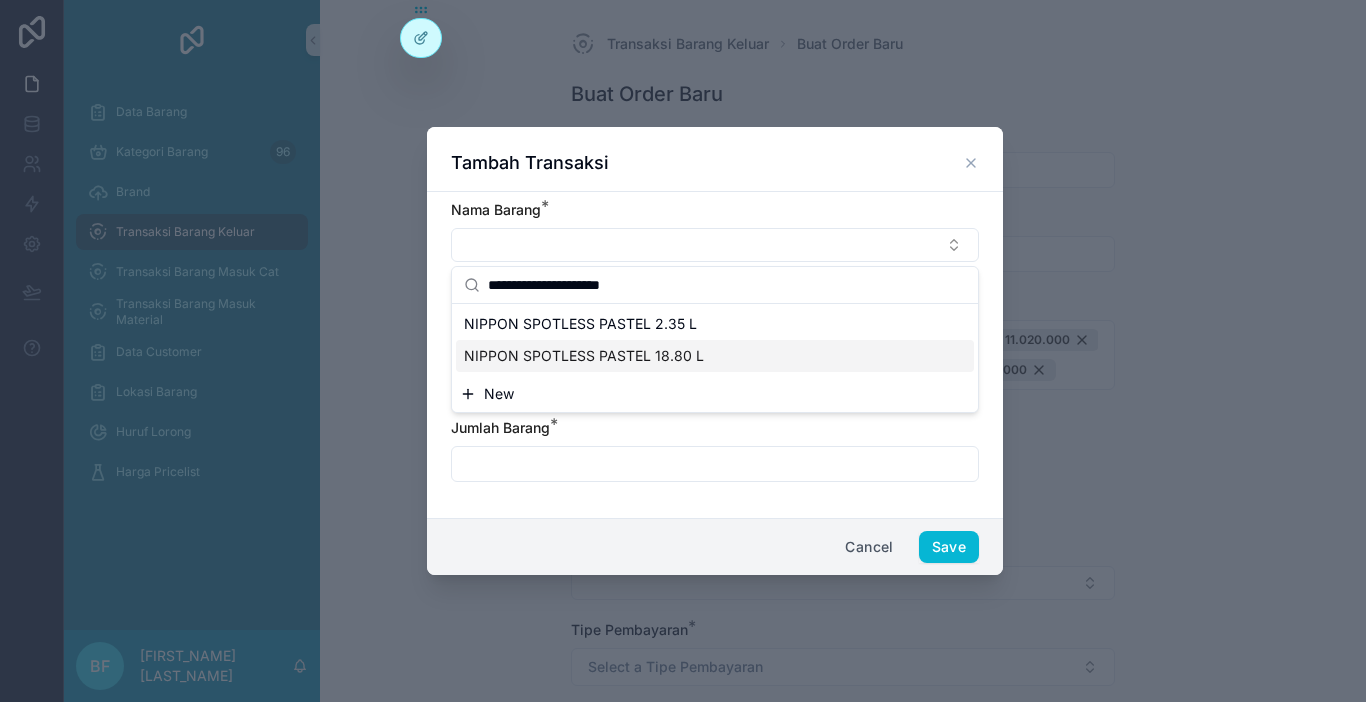 type on "**********" 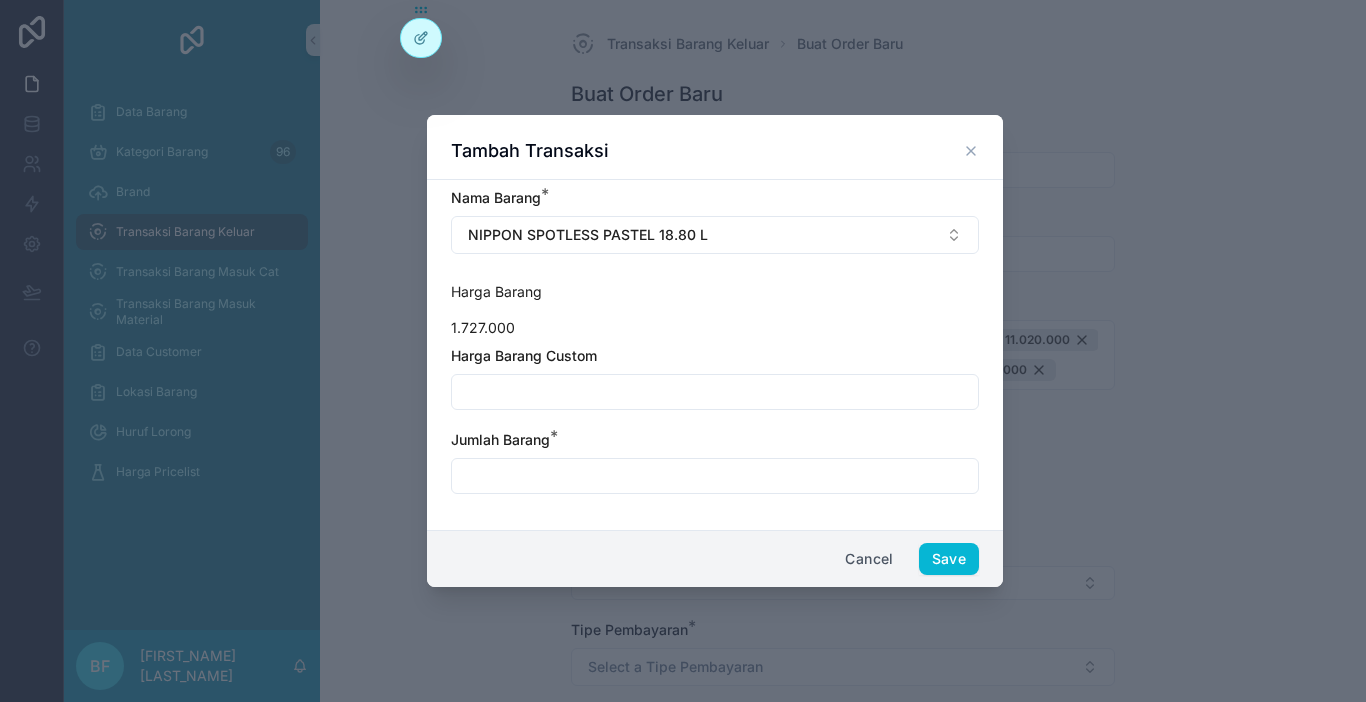 click at bounding box center [715, 392] 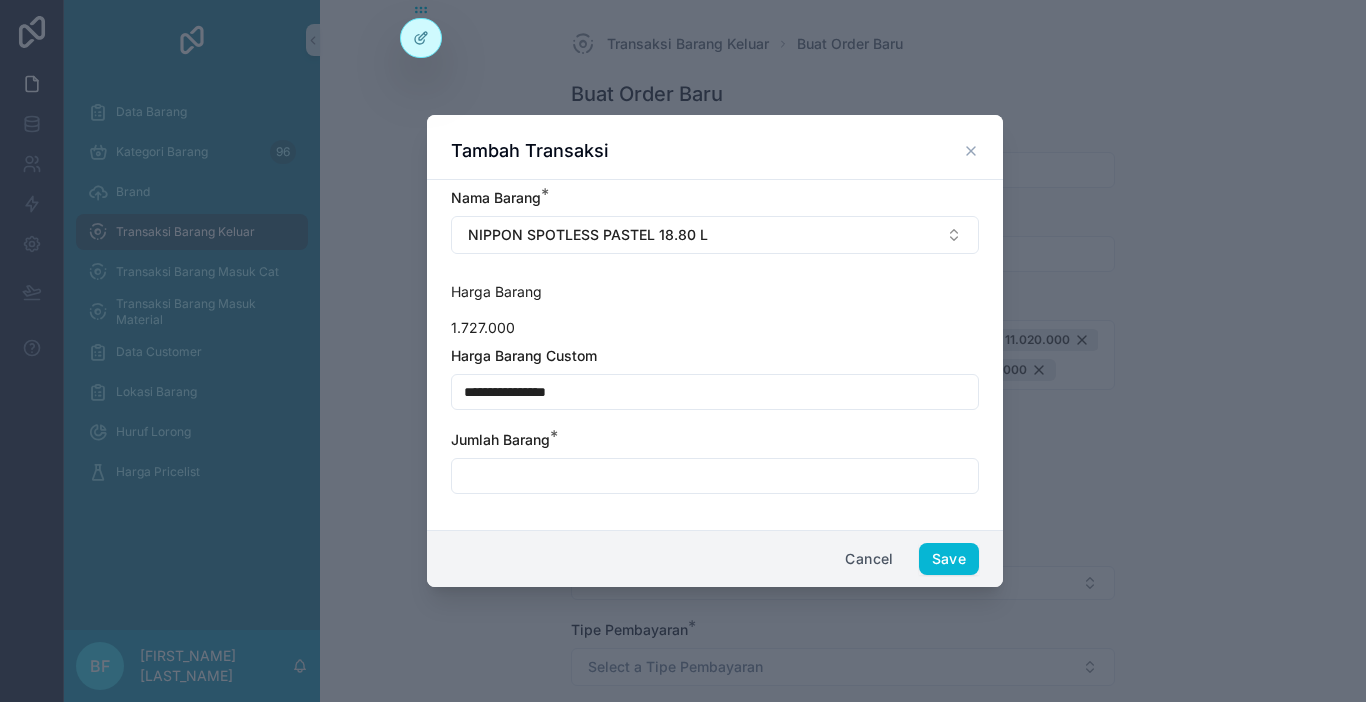 type on "**********" 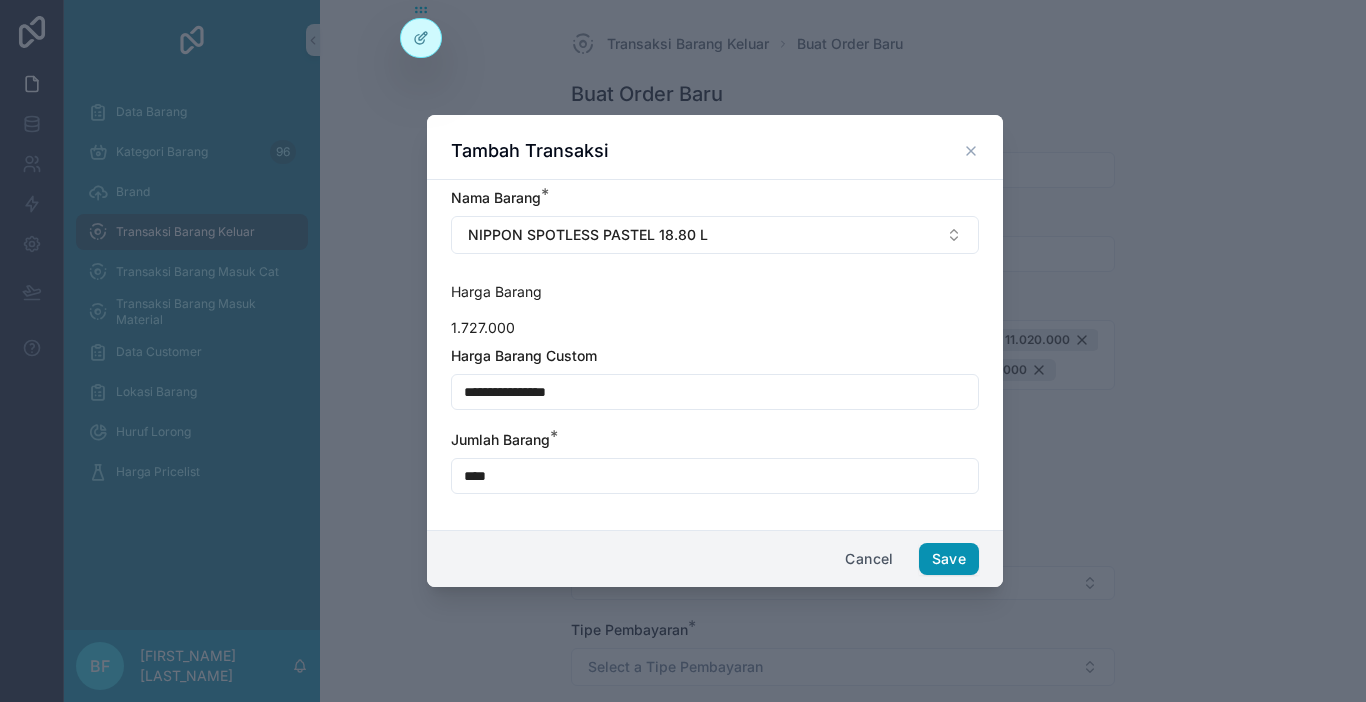 type on "****" 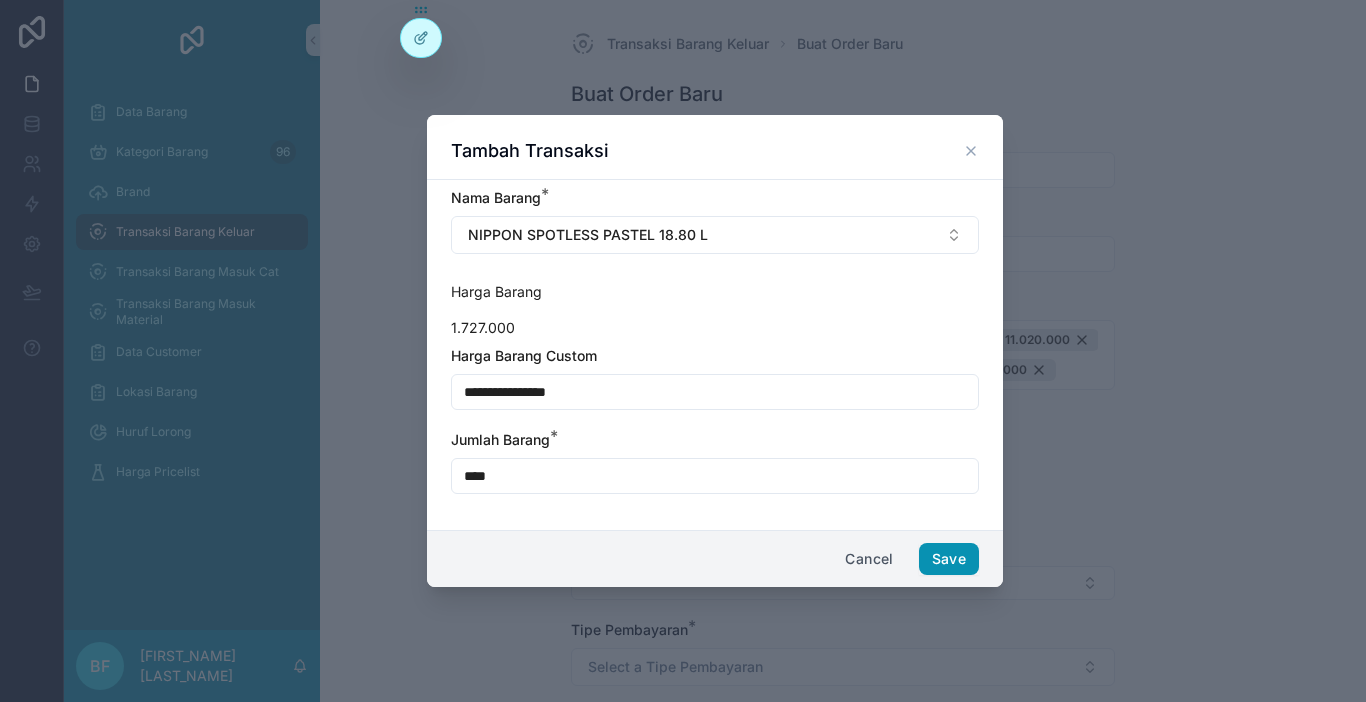 click on "Save" at bounding box center [949, 559] 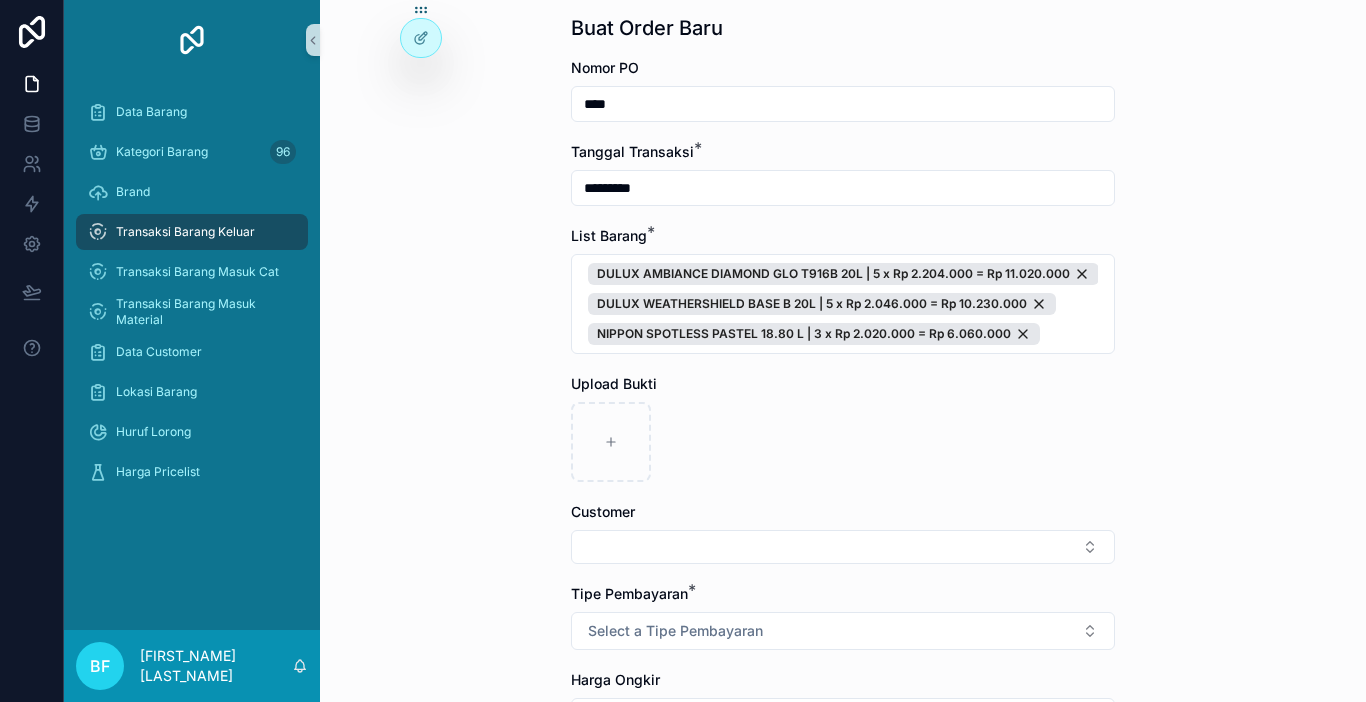 scroll, scrollTop: 100, scrollLeft: 0, axis: vertical 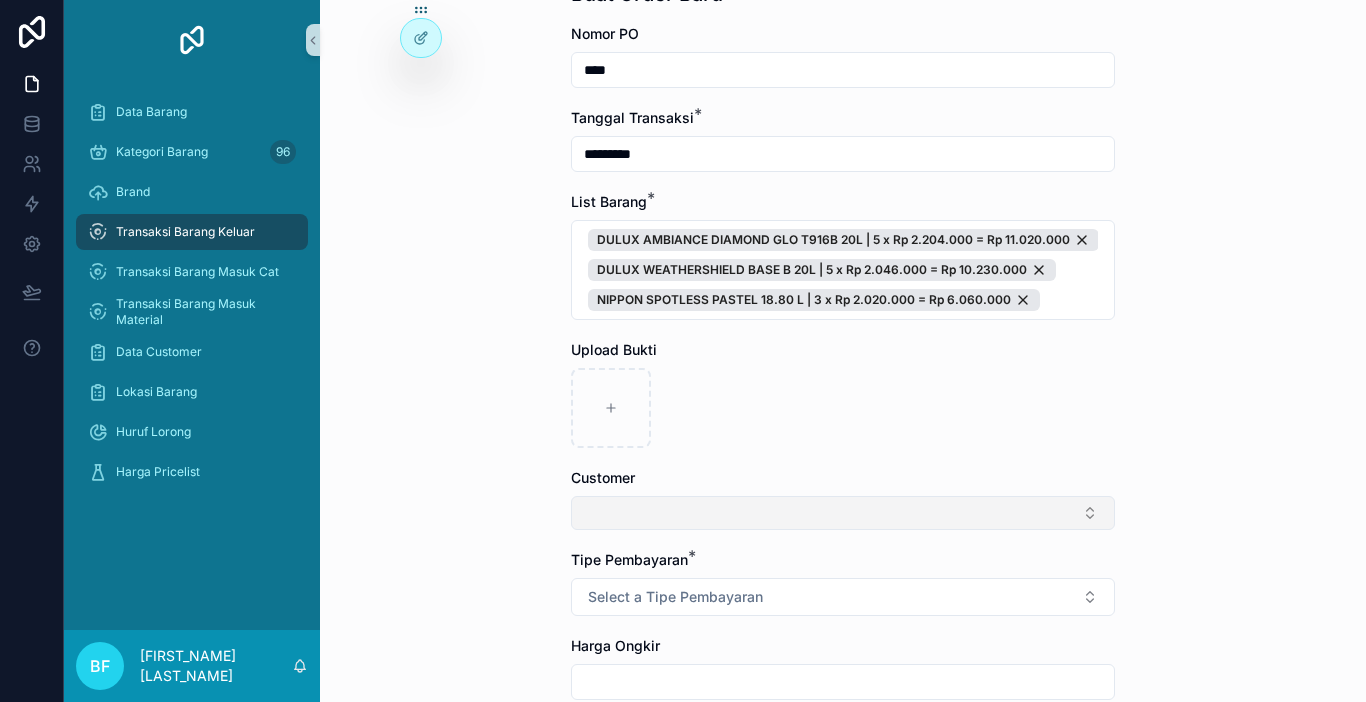 click at bounding box center (843, 513) 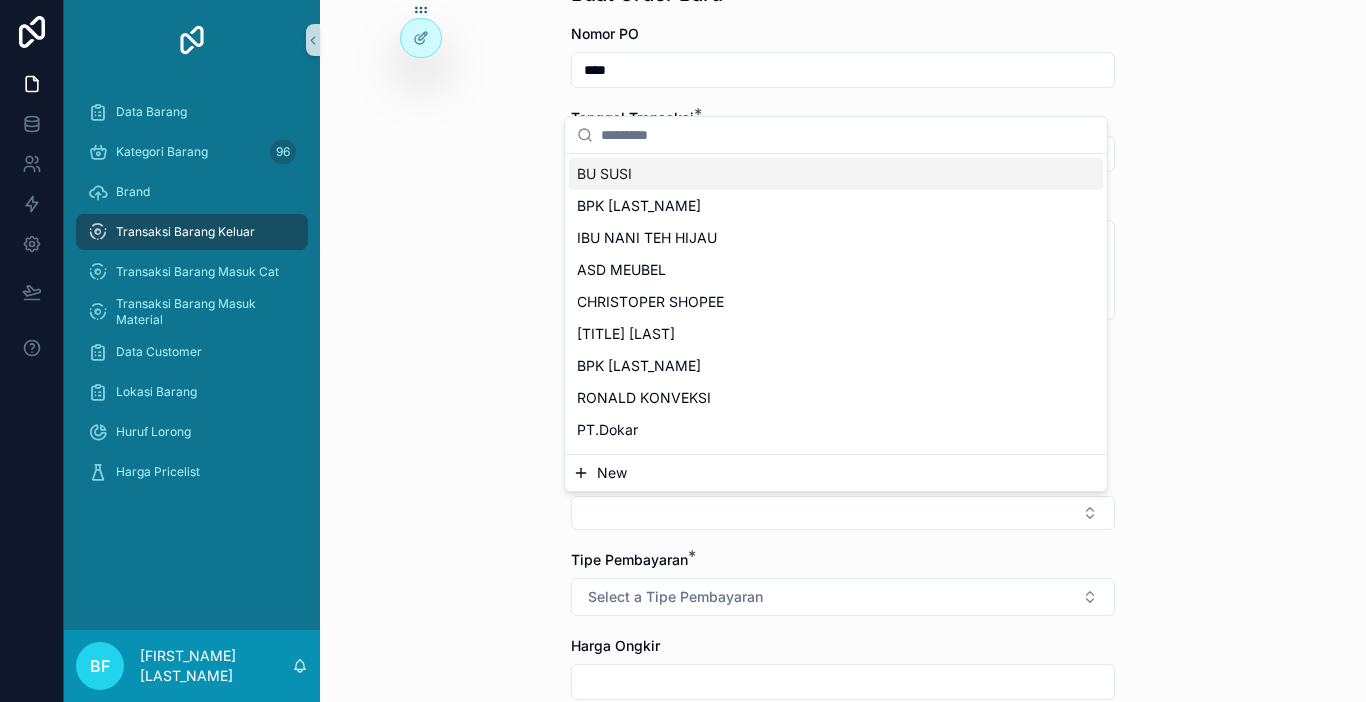 click on "New" at bounding box center [836, 473] 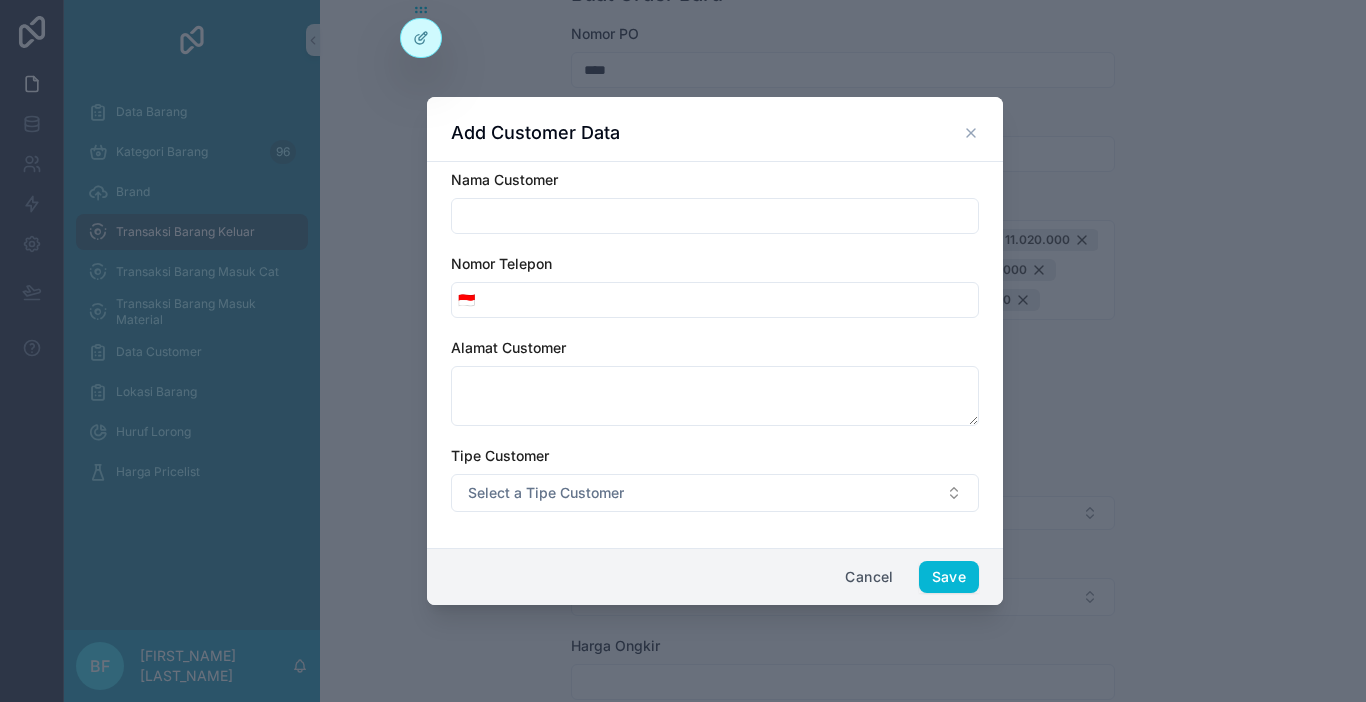 click at bounding box center [715, 216] 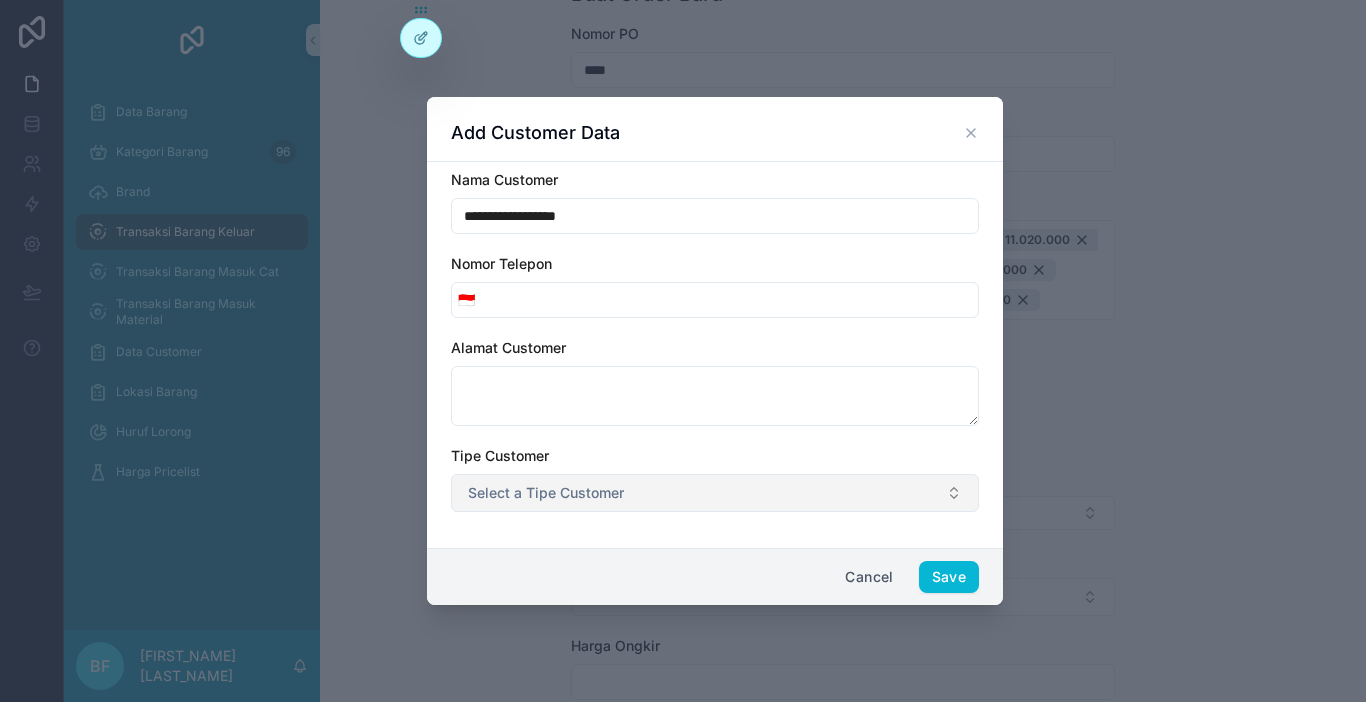 type on "**********" 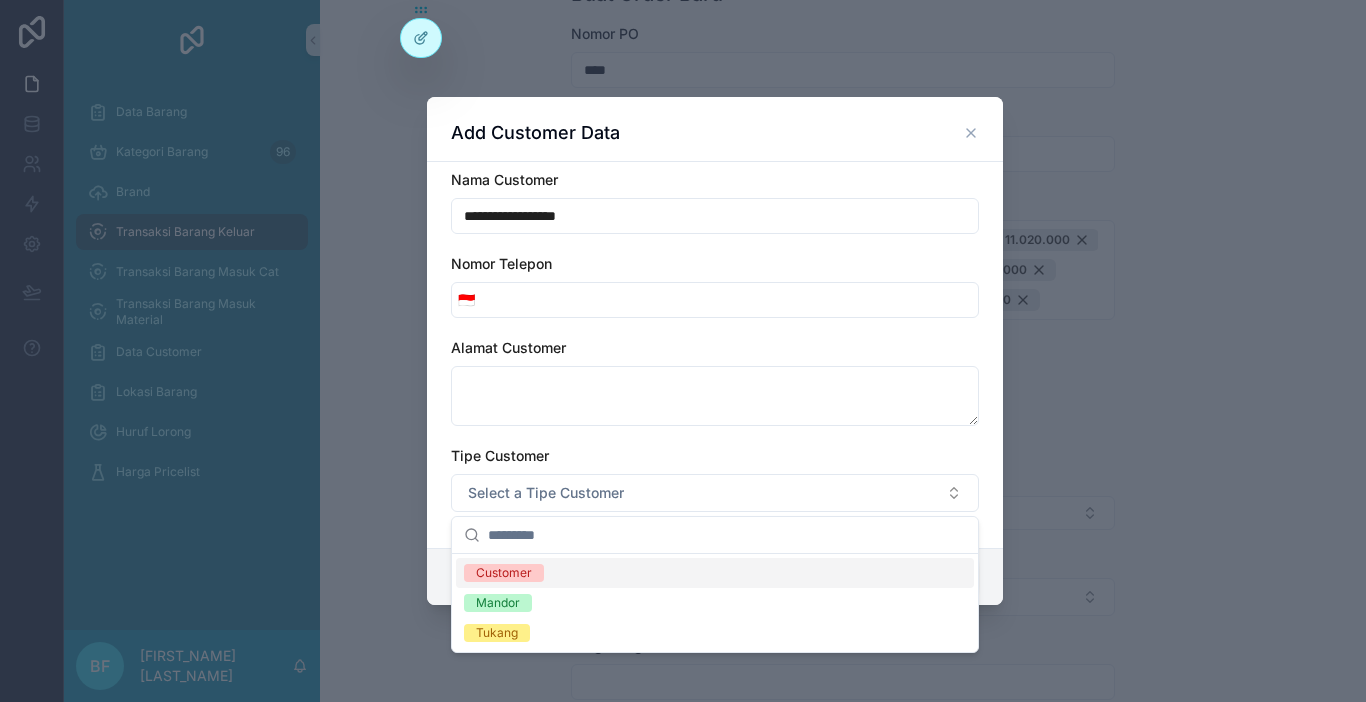 click on "Customer" at bounding box center (715, 573) 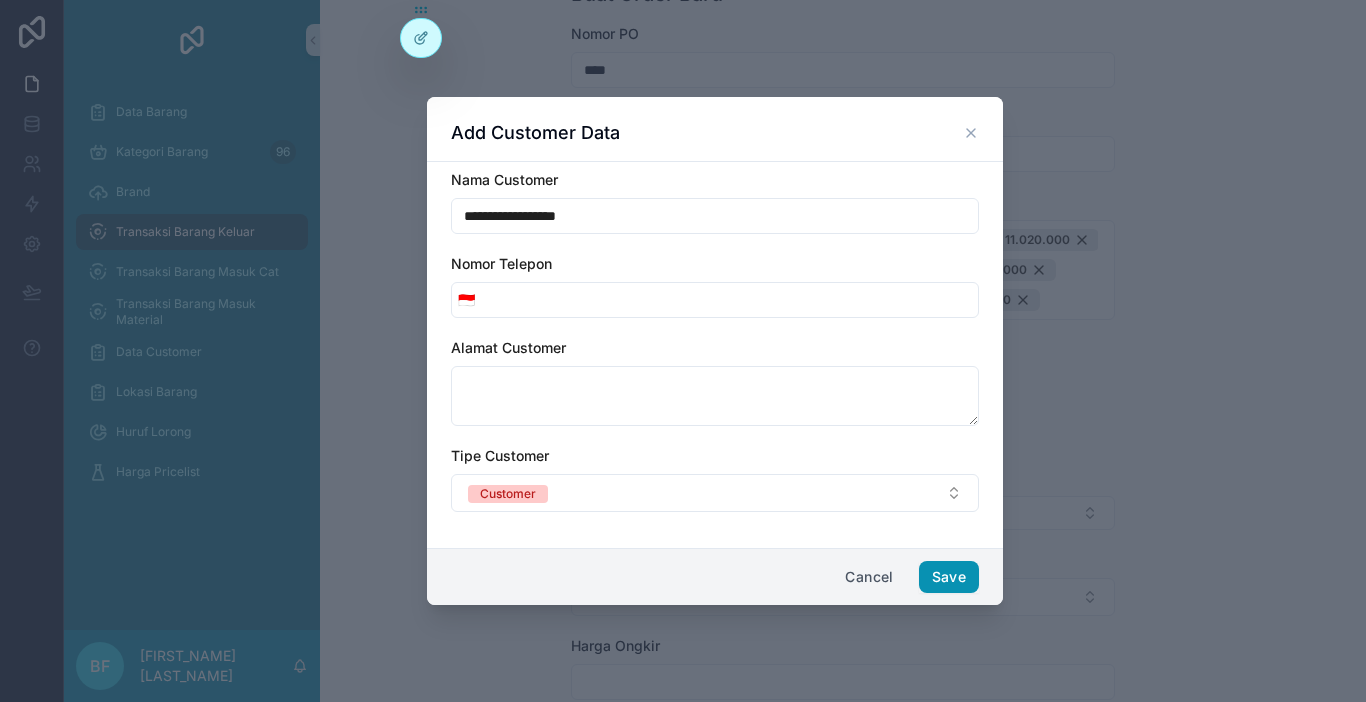 click on "Save" at bounding box center (949, 577) 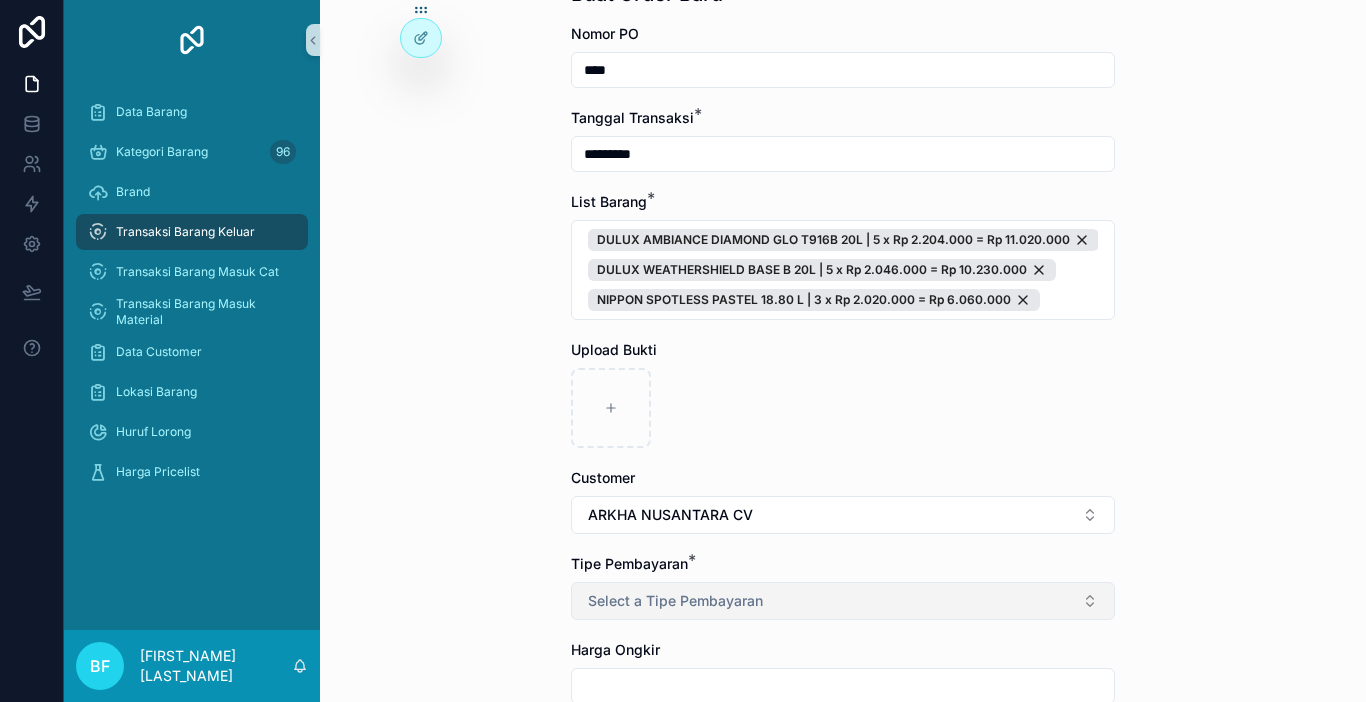 click on "Select a Tipe Pembayaran" at bounding box center [843, 601] 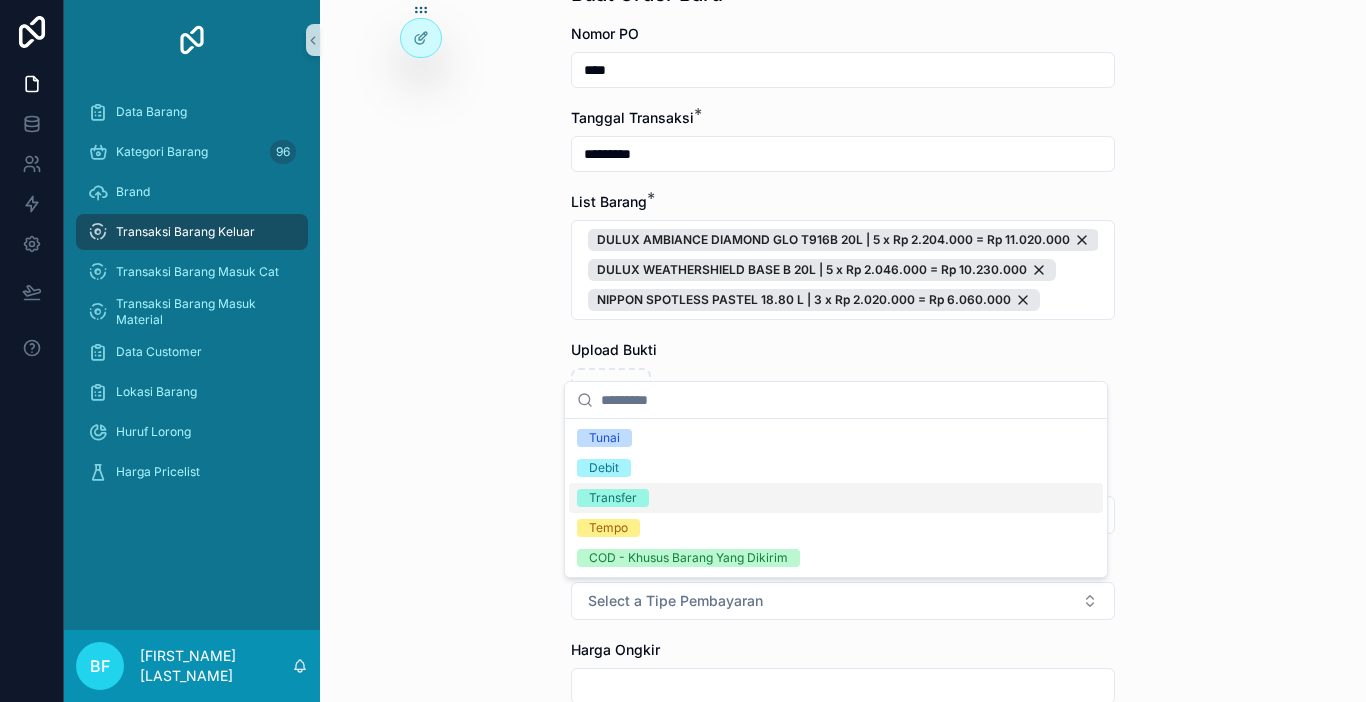 click on "Transfer" at bounding box center [613, 498] 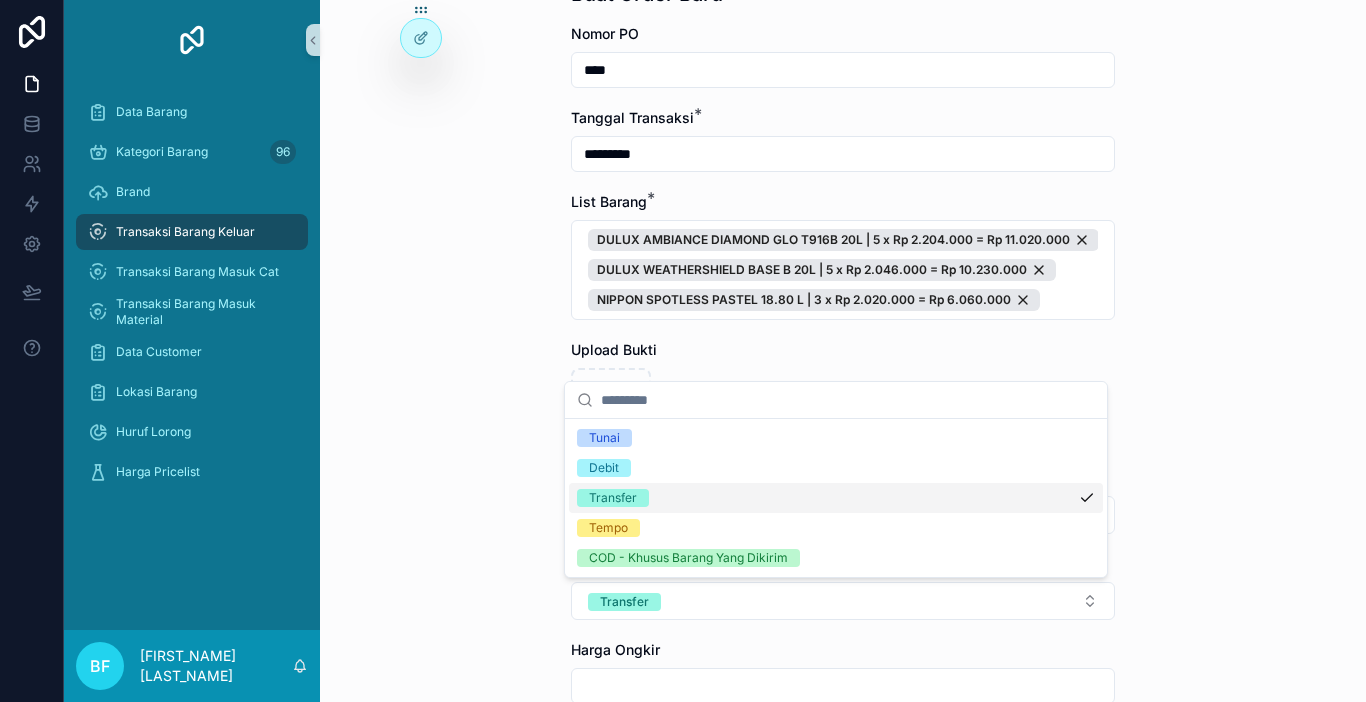 click on "**********" at bounding box center (843, 400) 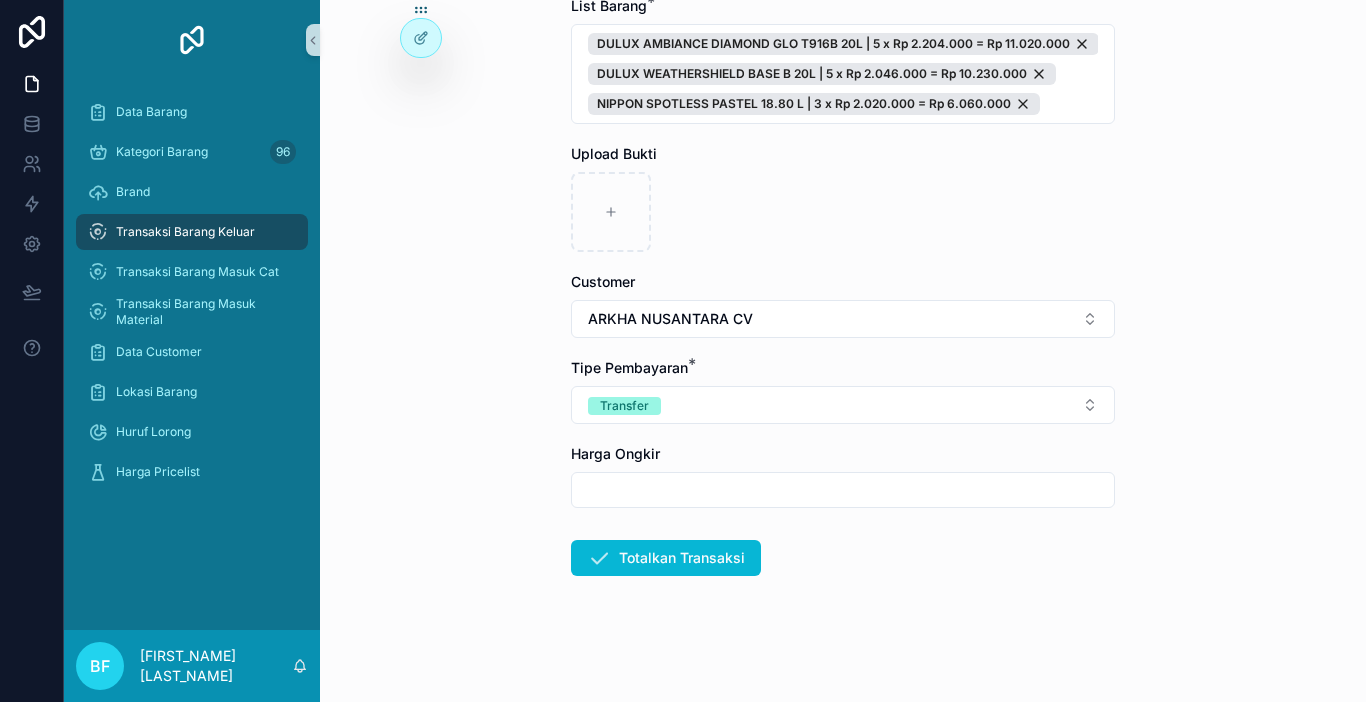 scroll, scrollTop: 298, scrollLeft: 0, axis: vertical 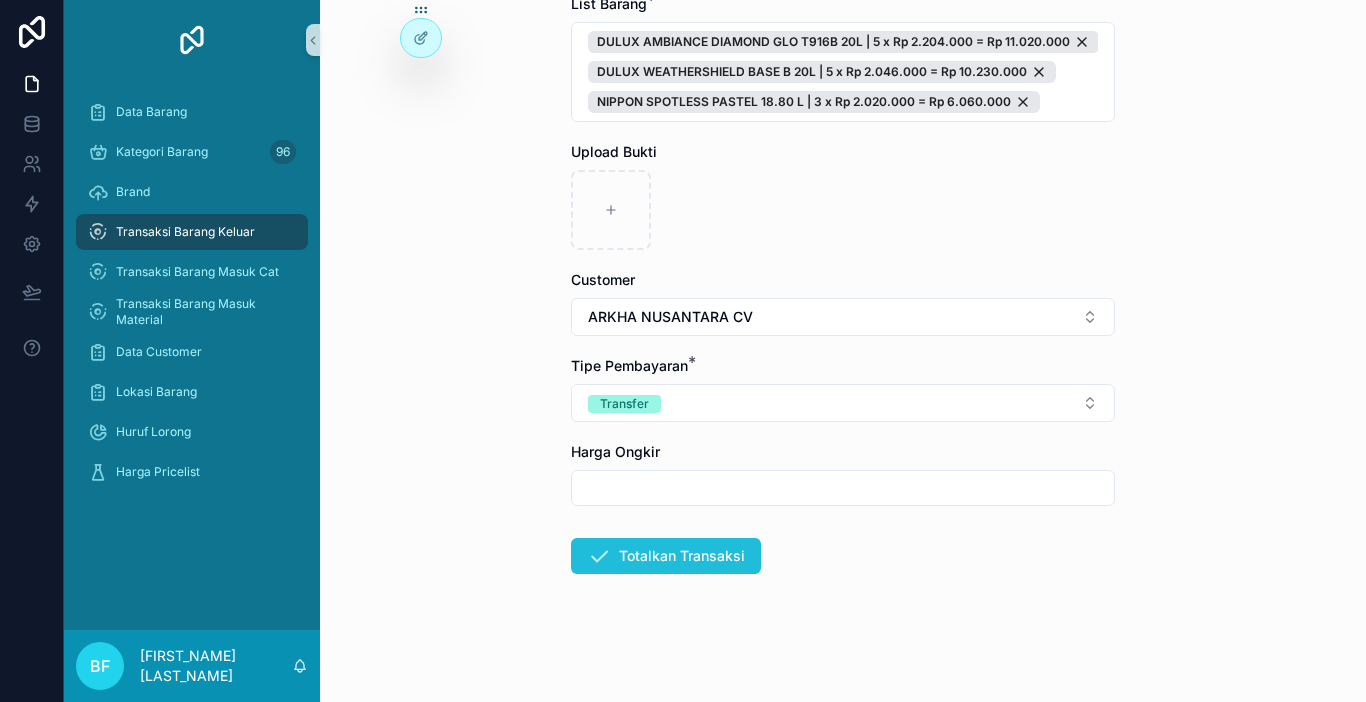 click on "Totalkan Transaksi" at bounding box center (666, 556) 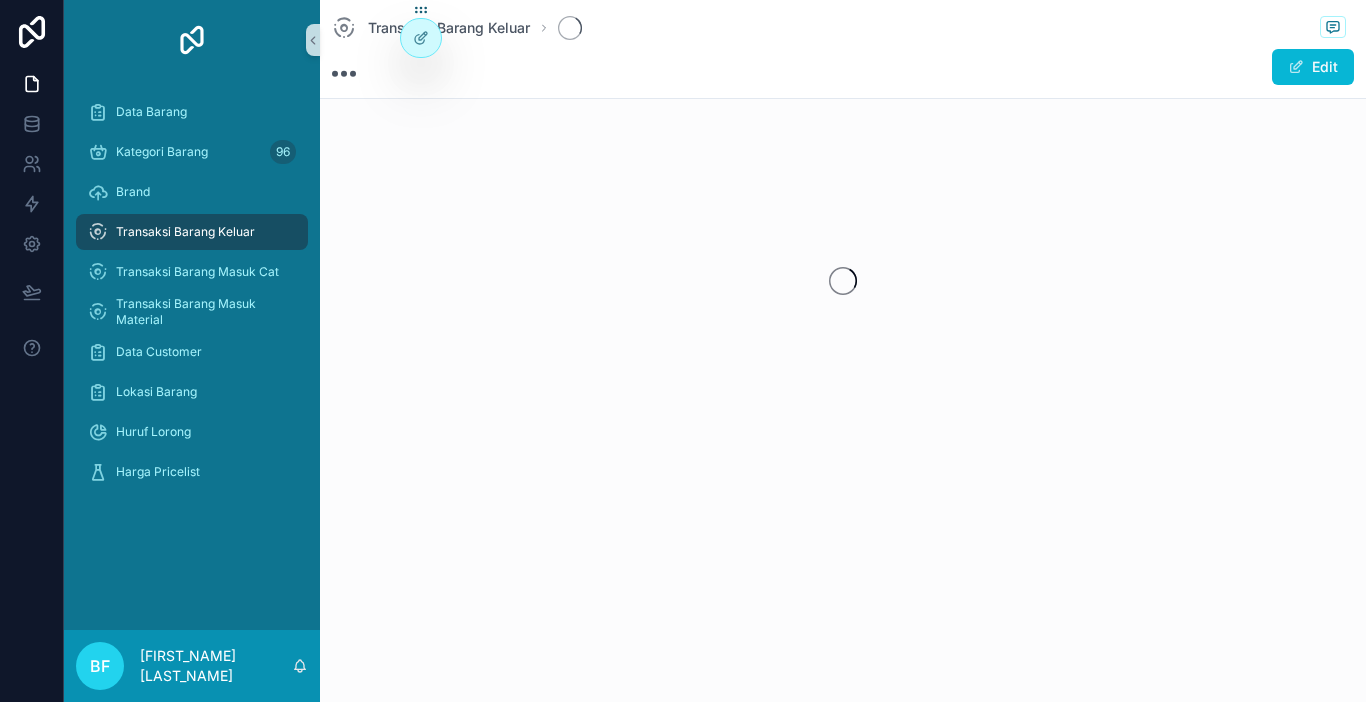scroll, scrollTop: 0, scrollLeft: 0, axis: both 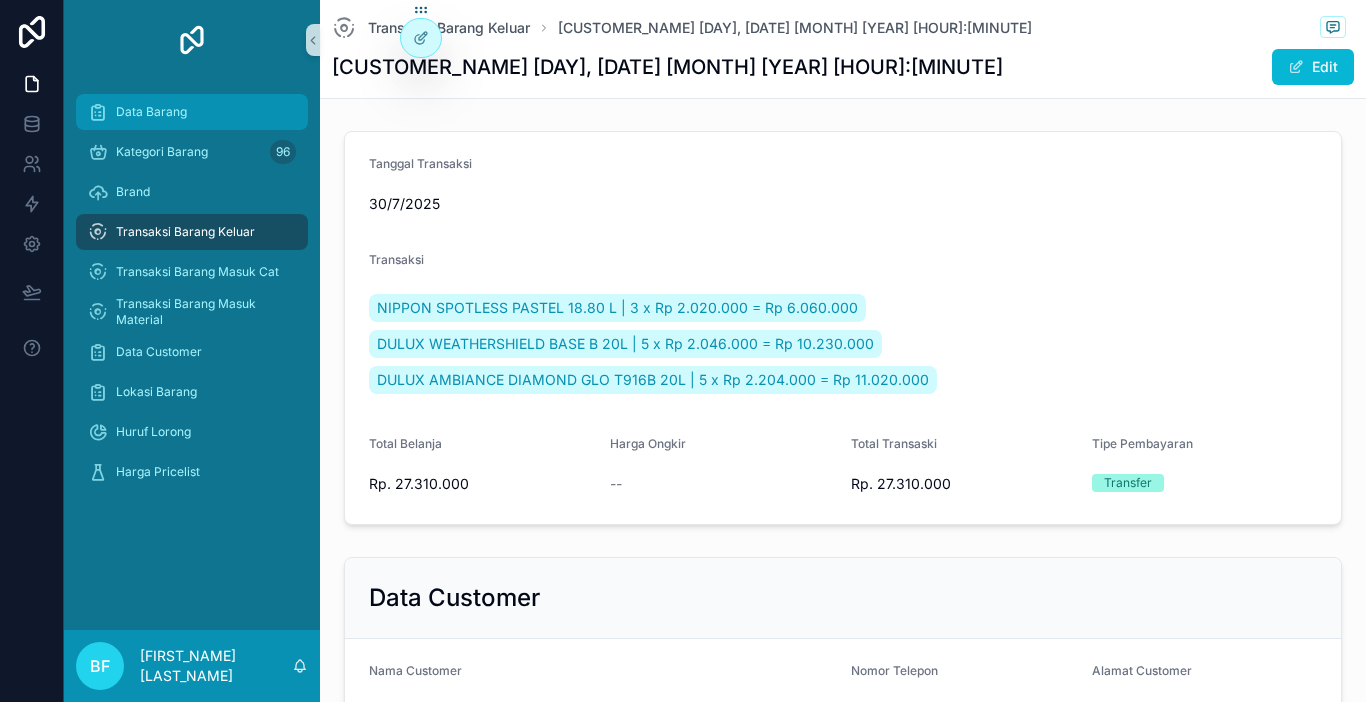 click on "Data Barang" at bounding box center (192, 112) 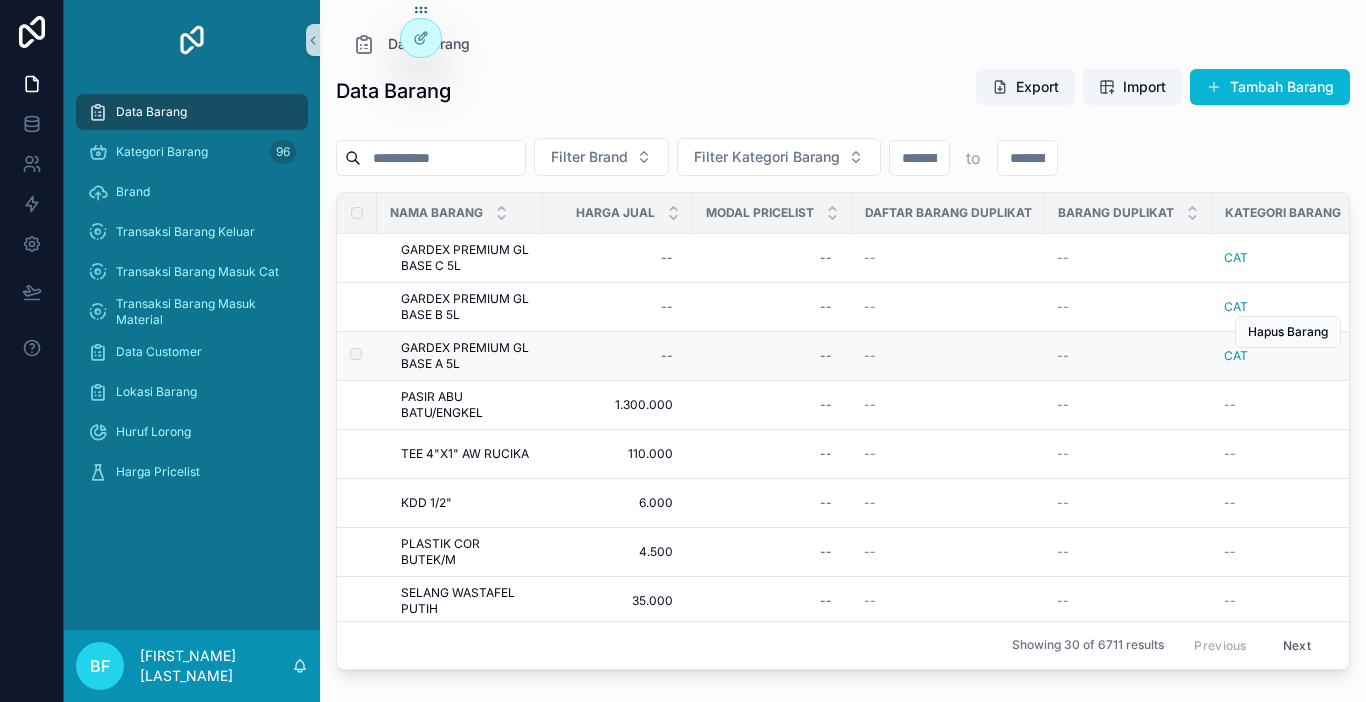 click on "GARDEX PREMIUM GL BASE A 5L" at bounding box center (466, 356) 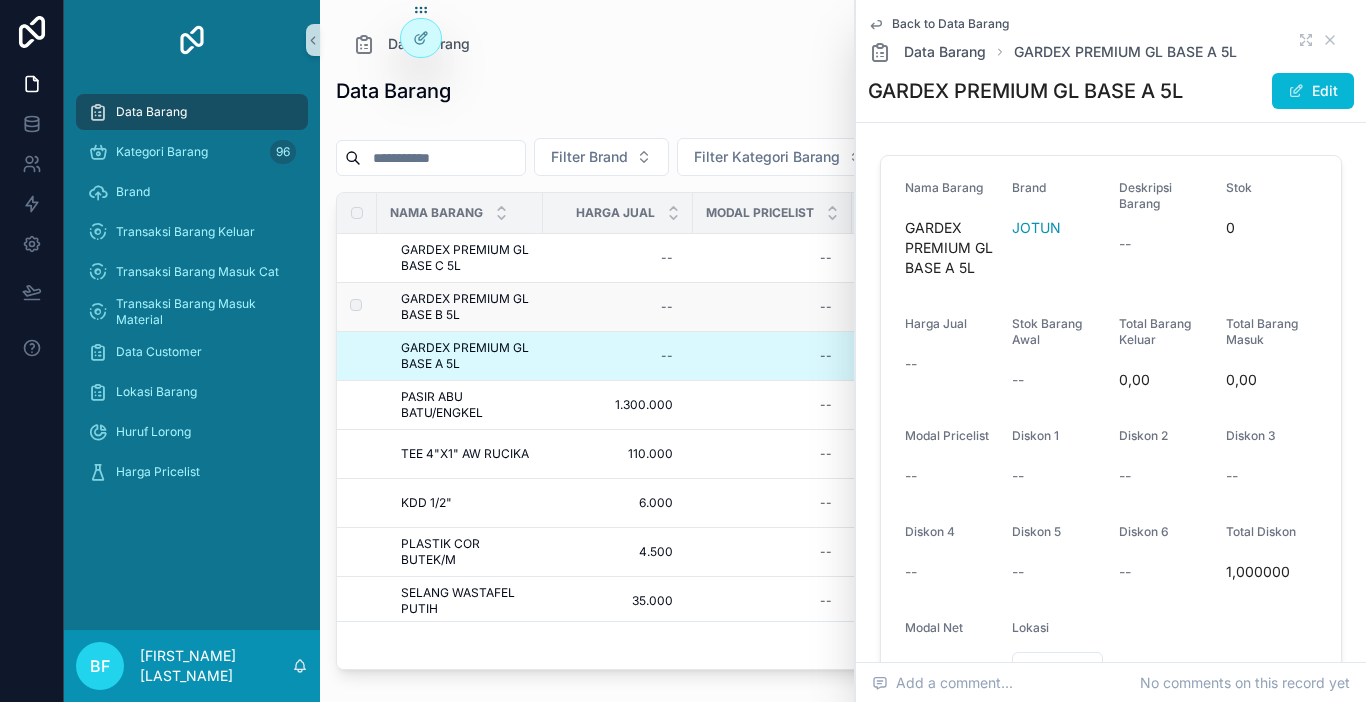 click on "GARDEX PREMIUM GL BASE B 5L" at bounding box center (466, 307) 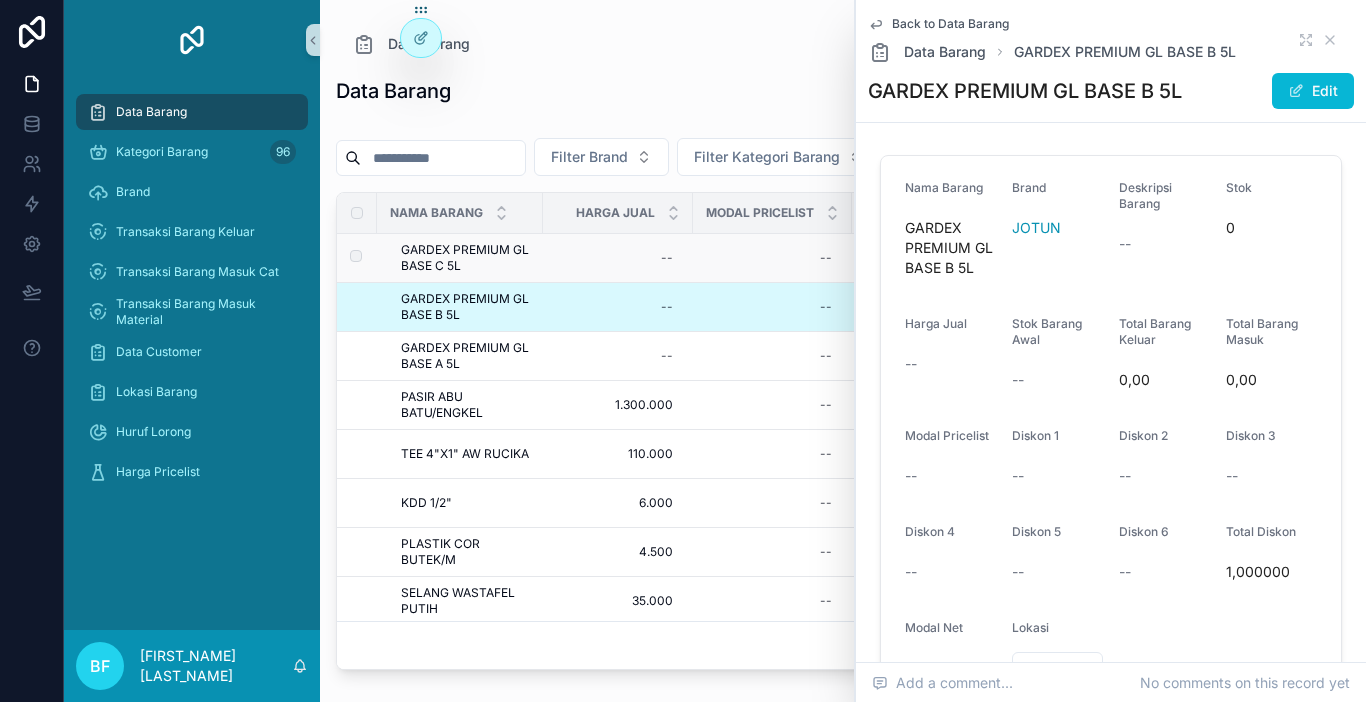 click on "GARDEX PREMIUM GL BASE C 5L" at bounding box center (466, 258) 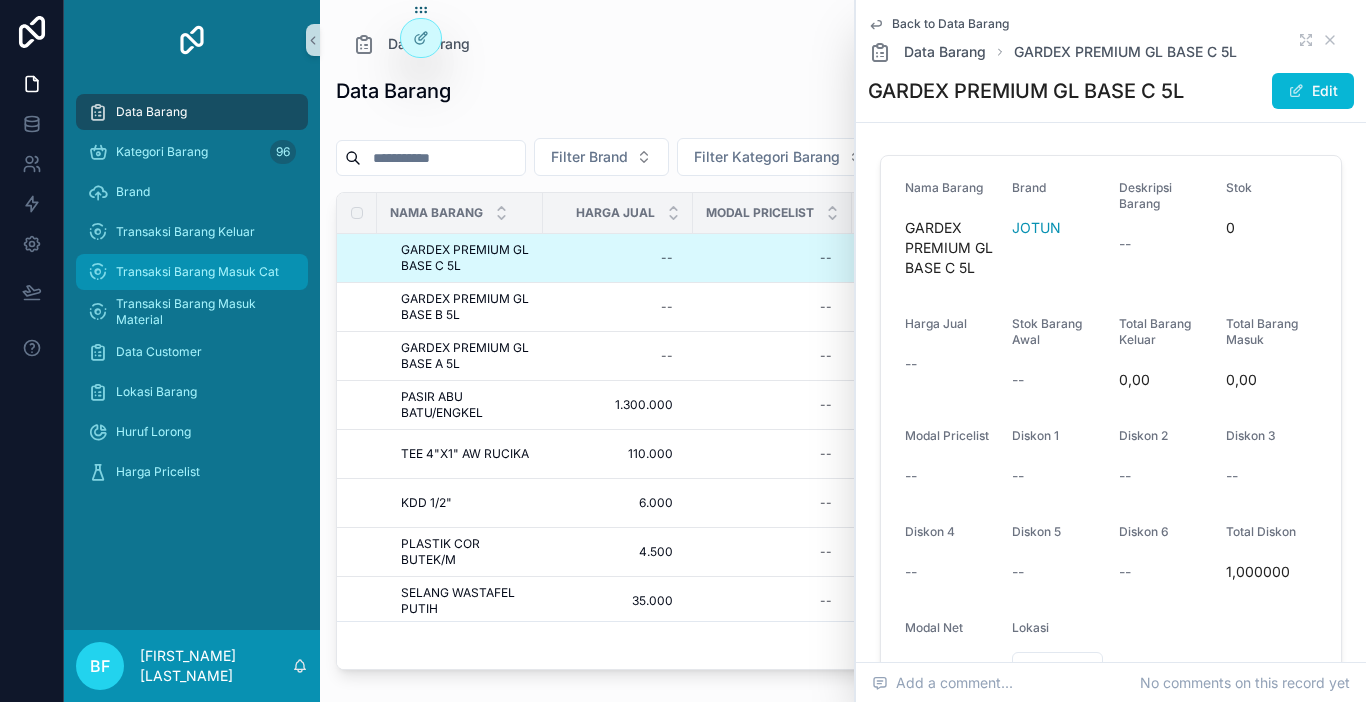 click on "Transaksi Barang Masuk Cat" at bounding box center [197, 272] 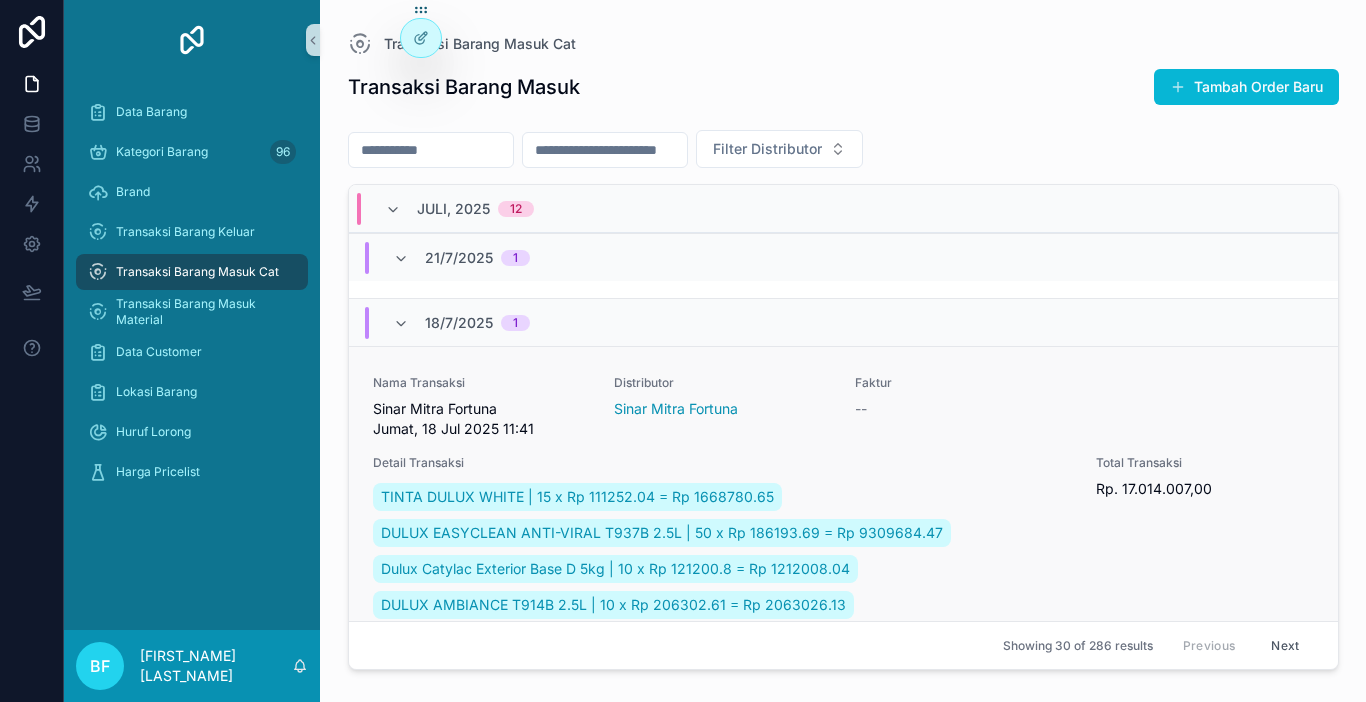 scroll, scrollTop: 0, scrollLeft: 0, axis: both 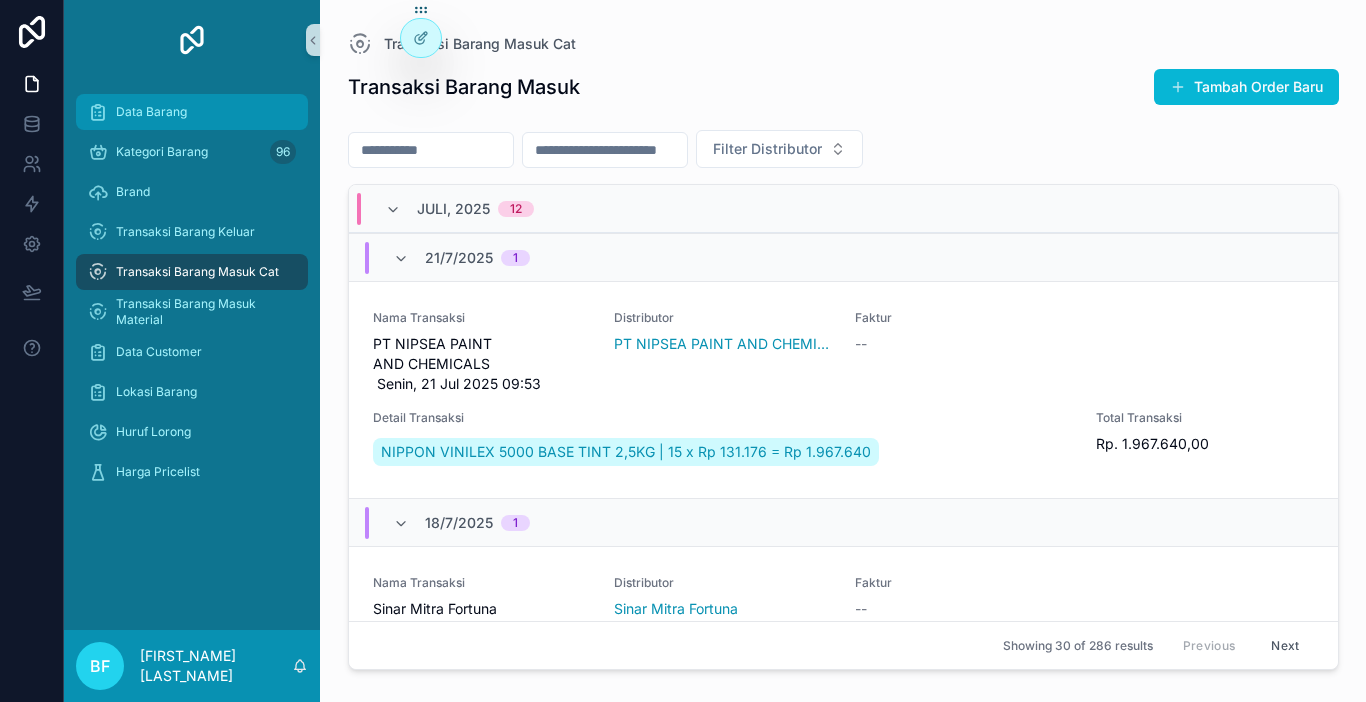 click on "Data Barang" at bounding box center [151, 112] 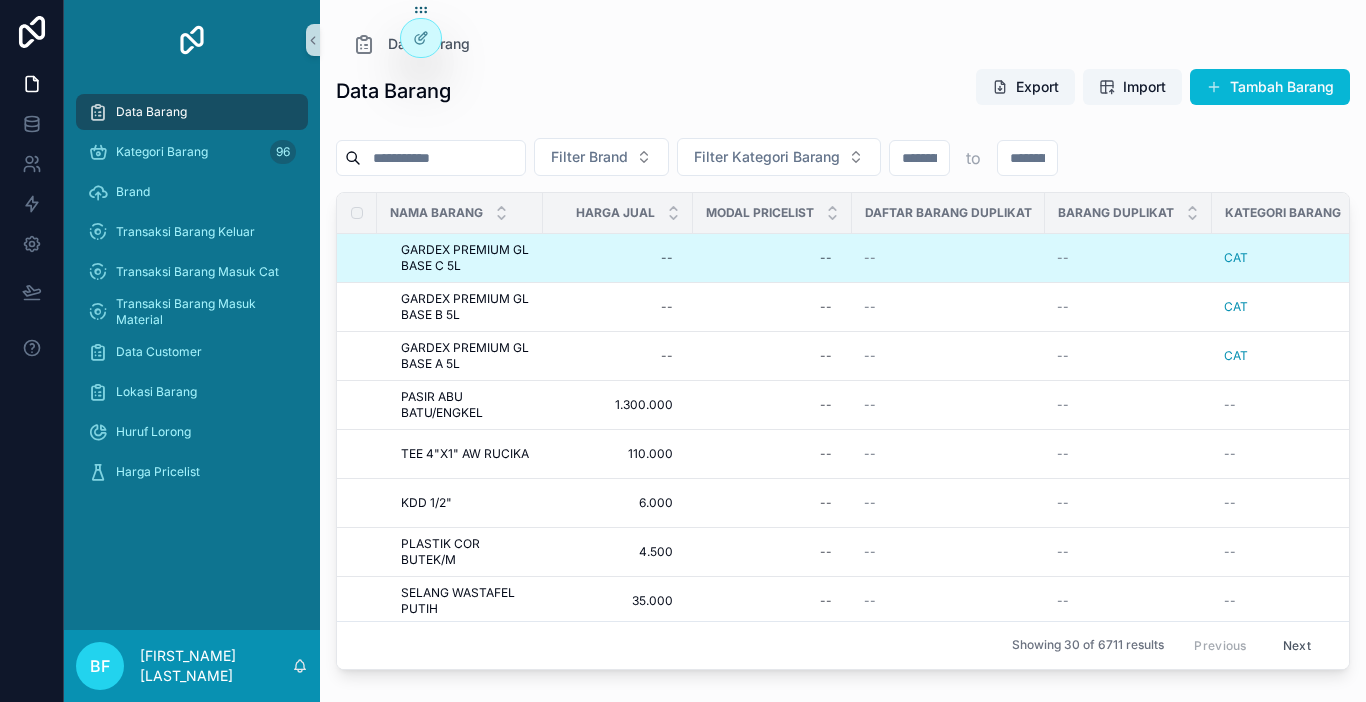 click at bounding box center (443, 158) 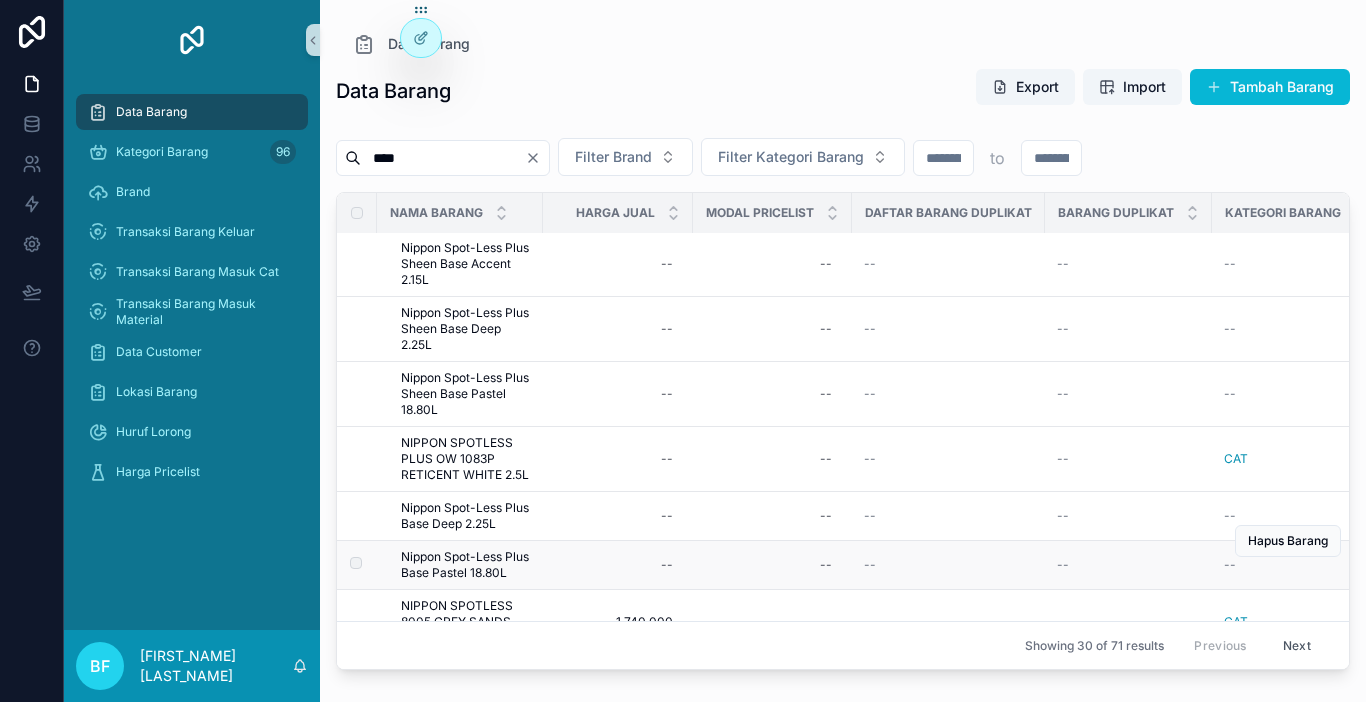 scroll, scrollTop: 900, scrollLeft: 0, axis: vertical 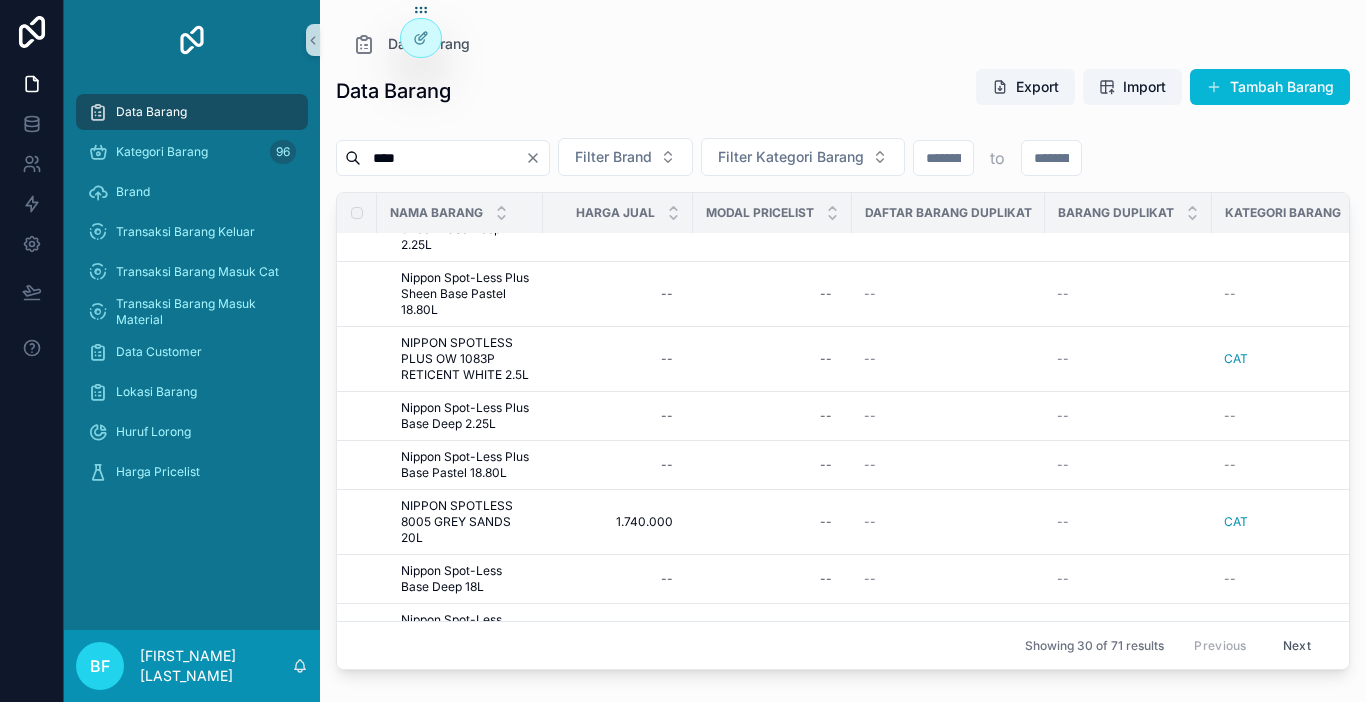 type on "****" 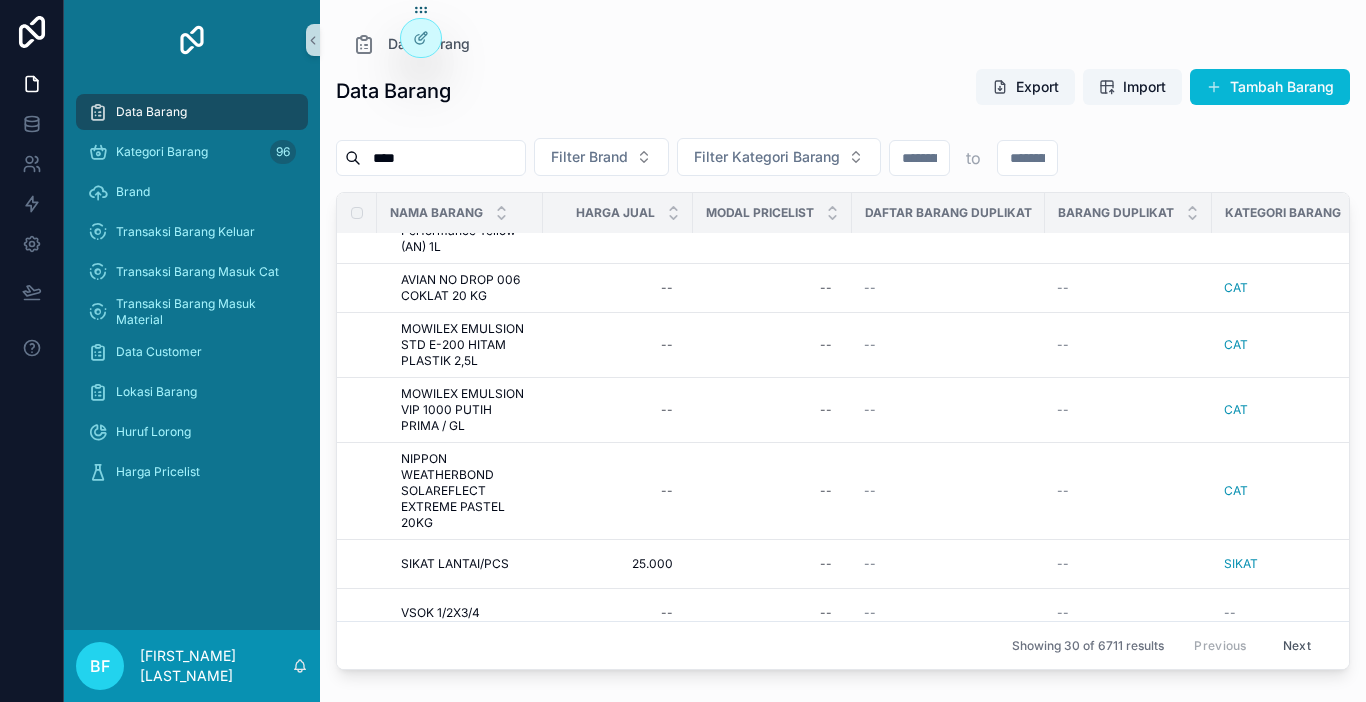 scroll, scrollTop: 788, scrollLeft: 0, axis: vertical 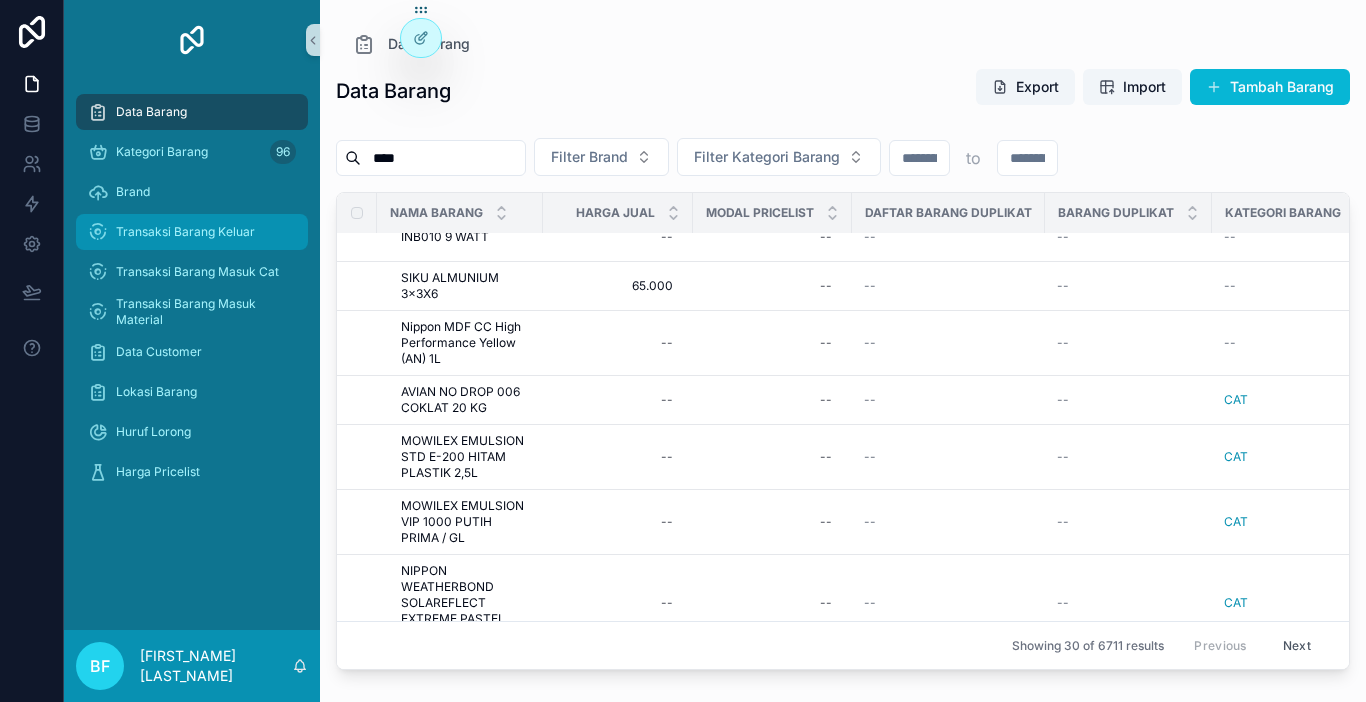 click on "Transaksi Barang Keluar" at bounding box center (192, 232) 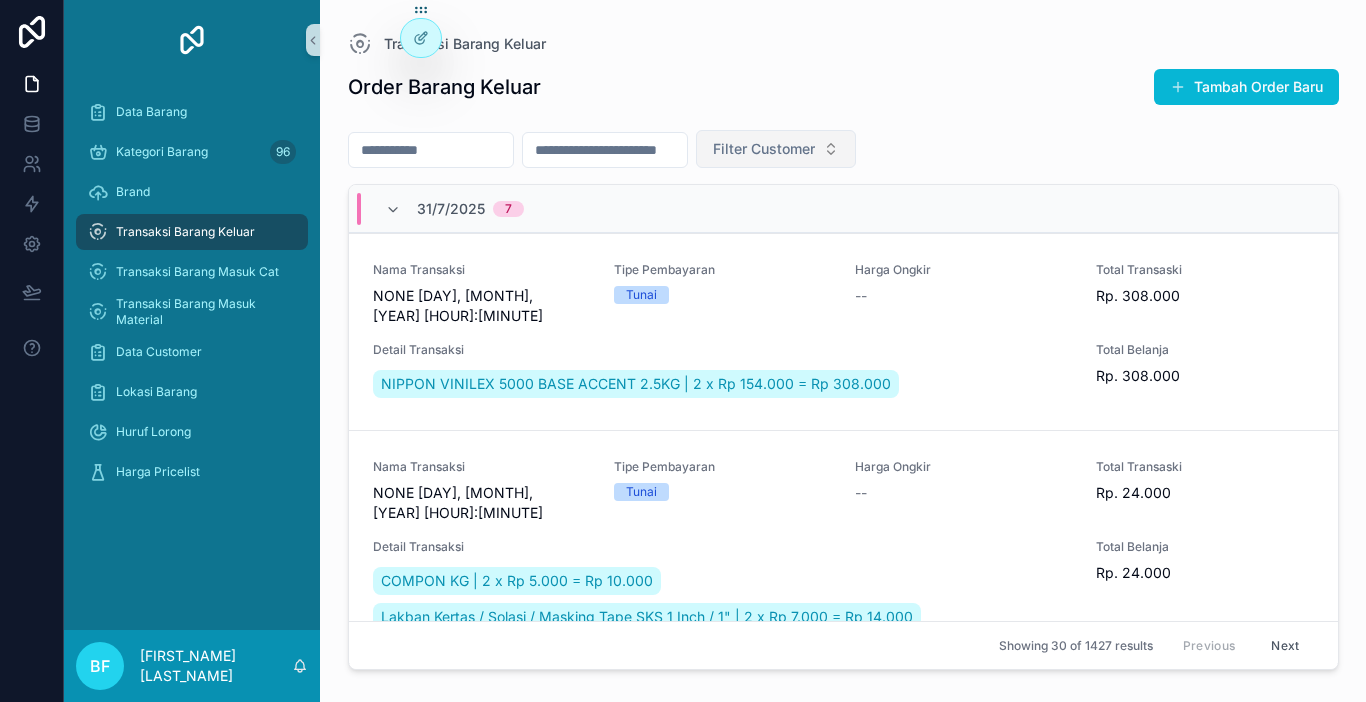 click on "Filter Customer" at bounding box center [764, 149] 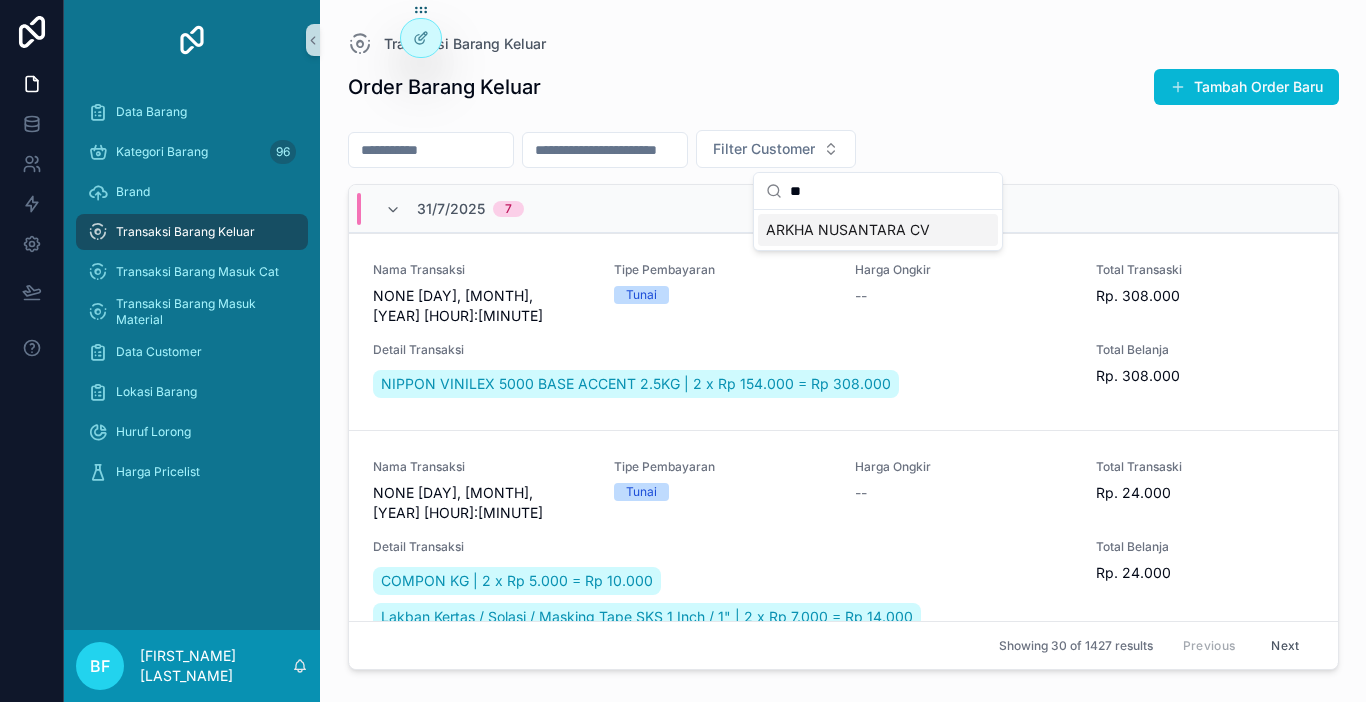 type on "**" 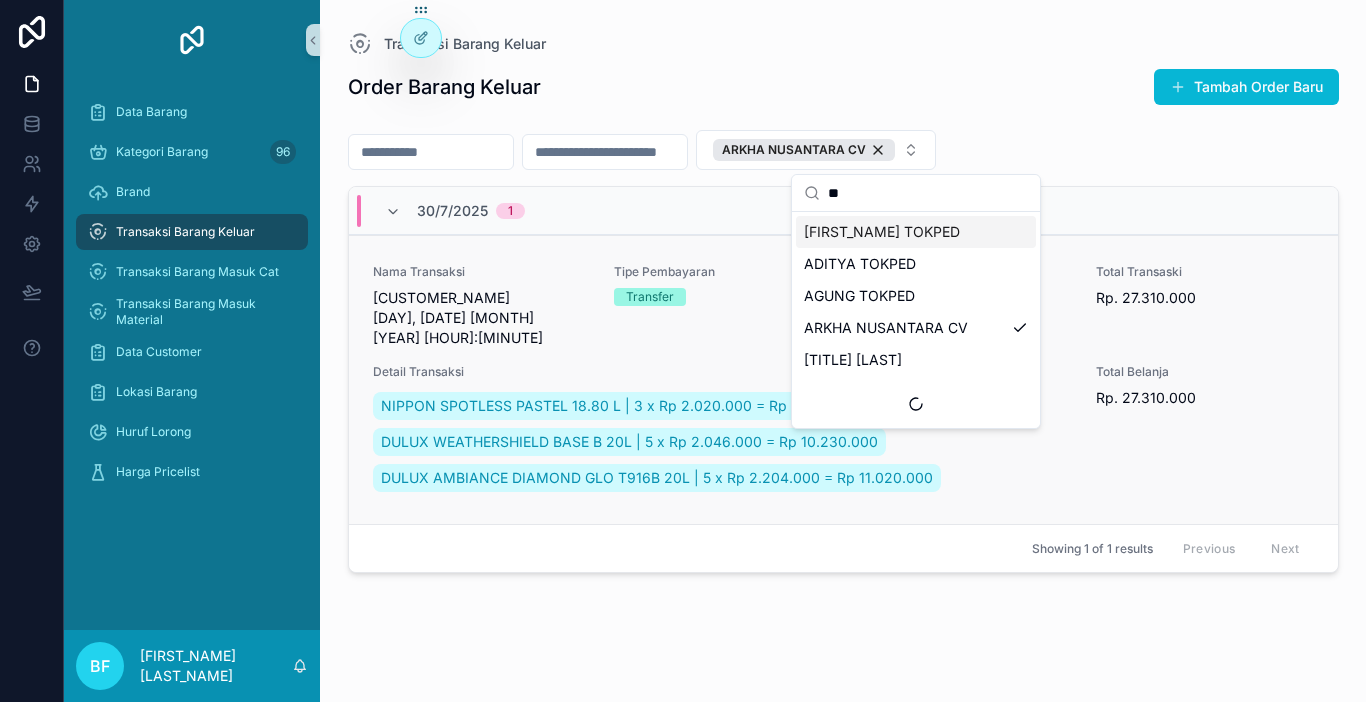 click on "[CUSTOMER_NAME] [DAY], [DATE] [MONTH] [YEAR] [HOUR]:[MINUTE]" at bounding box center (481, 318) 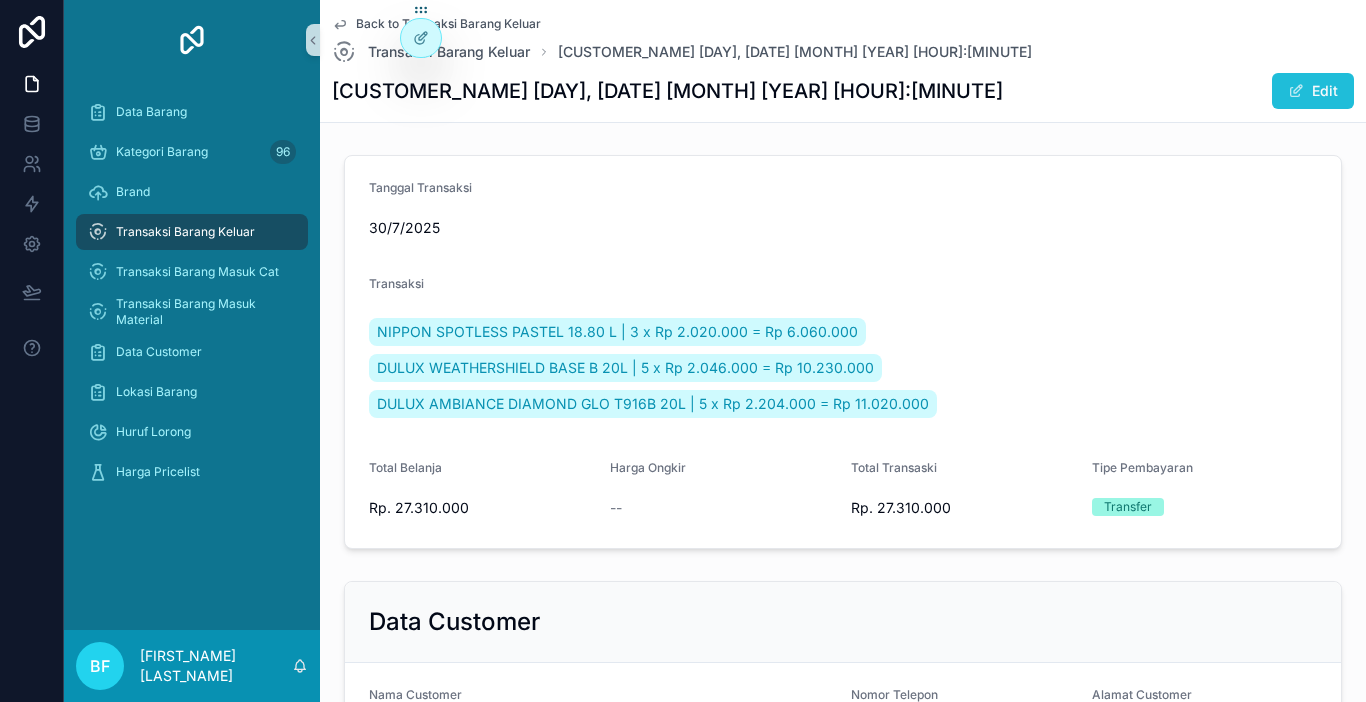 click at bounding box center [1296, 91] 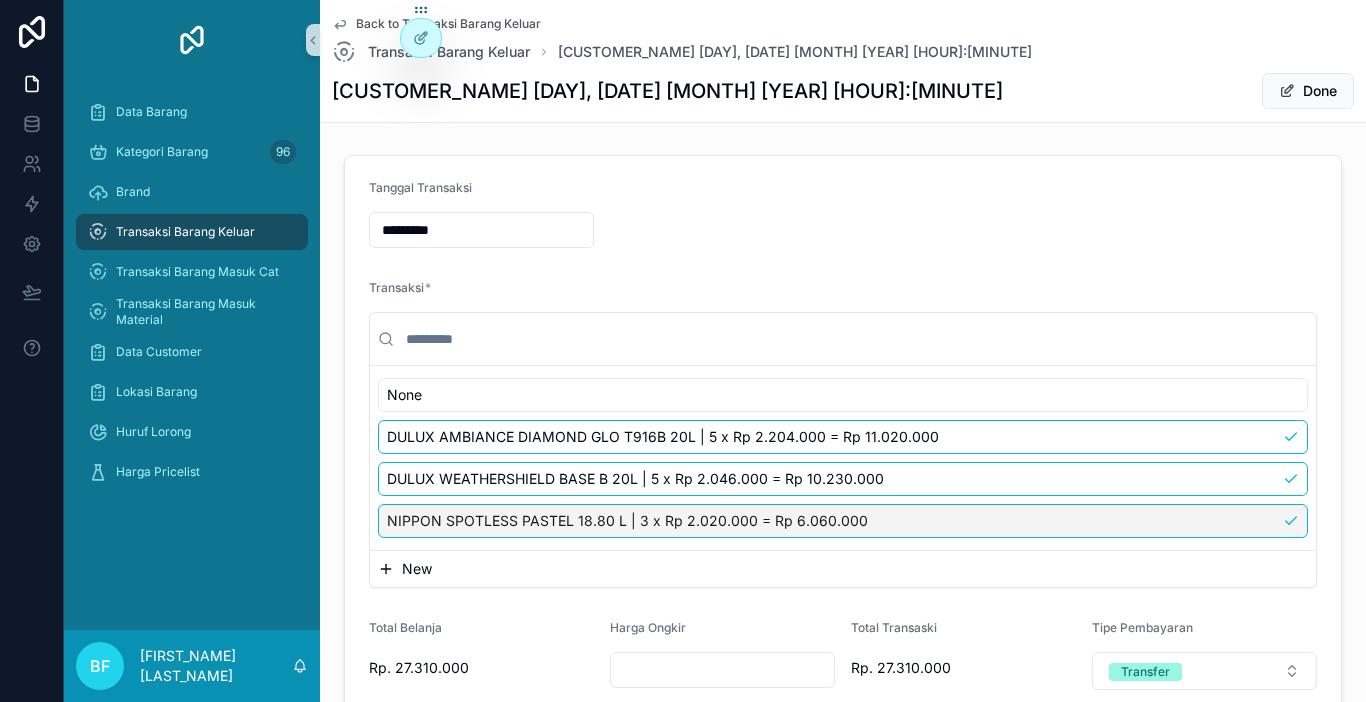 click on "NIPPON SPOTLESS PASTEL 18.80 L | 3 x Rp 2.020.000 = Rp 6.060.000" at bounding box center (843, 521) 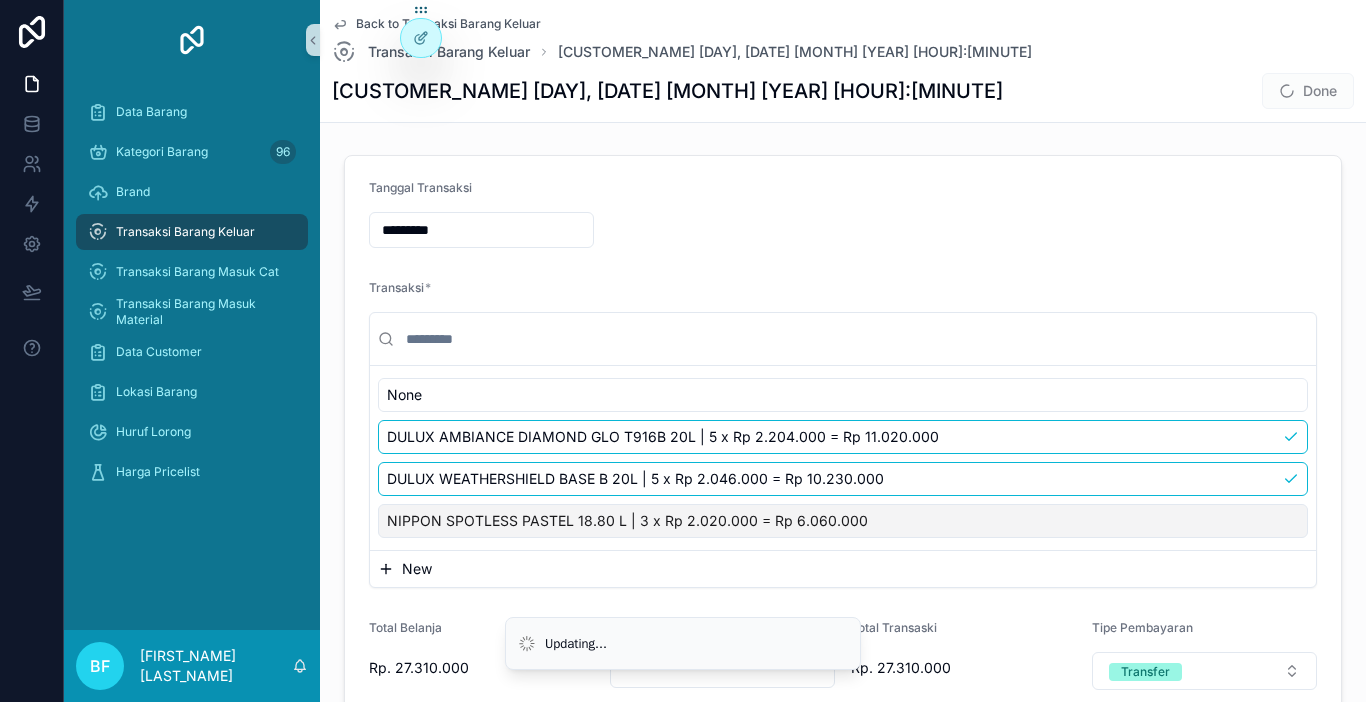 click on "New" at bounding box center (417, 569) 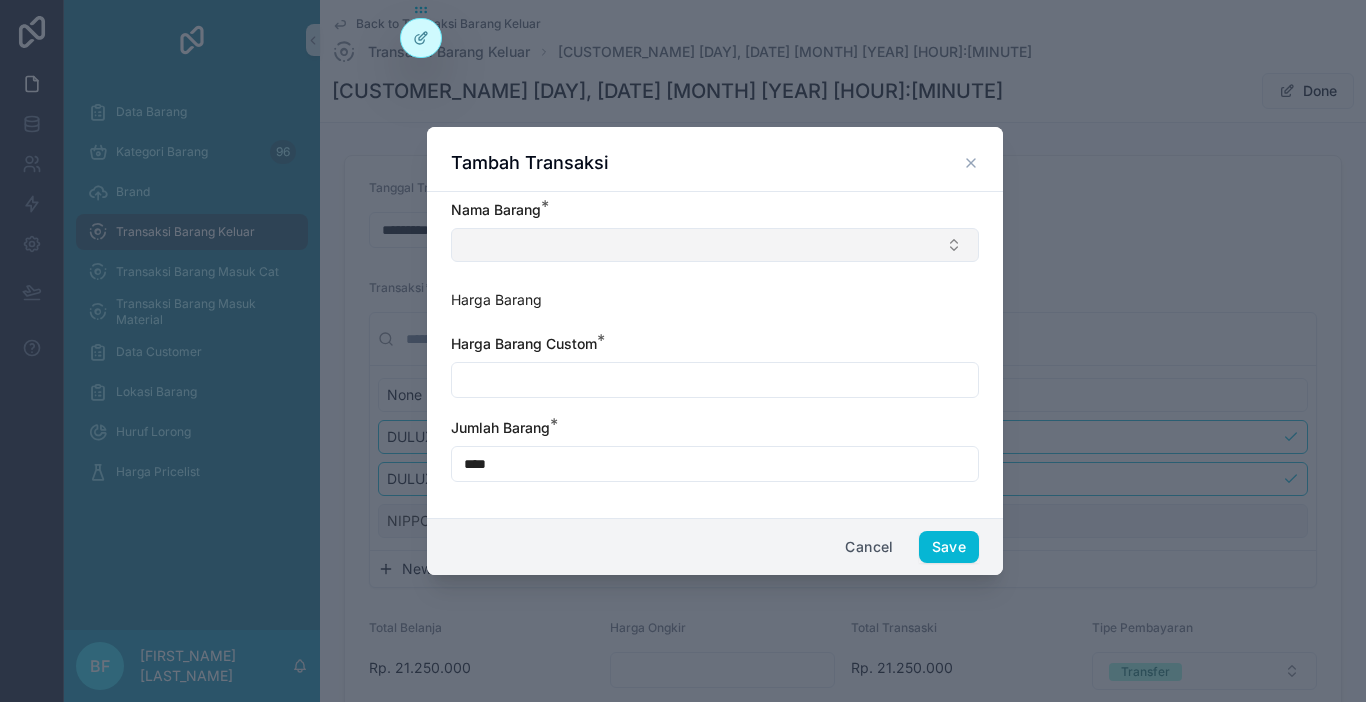 click at bounding box center (715, 245) 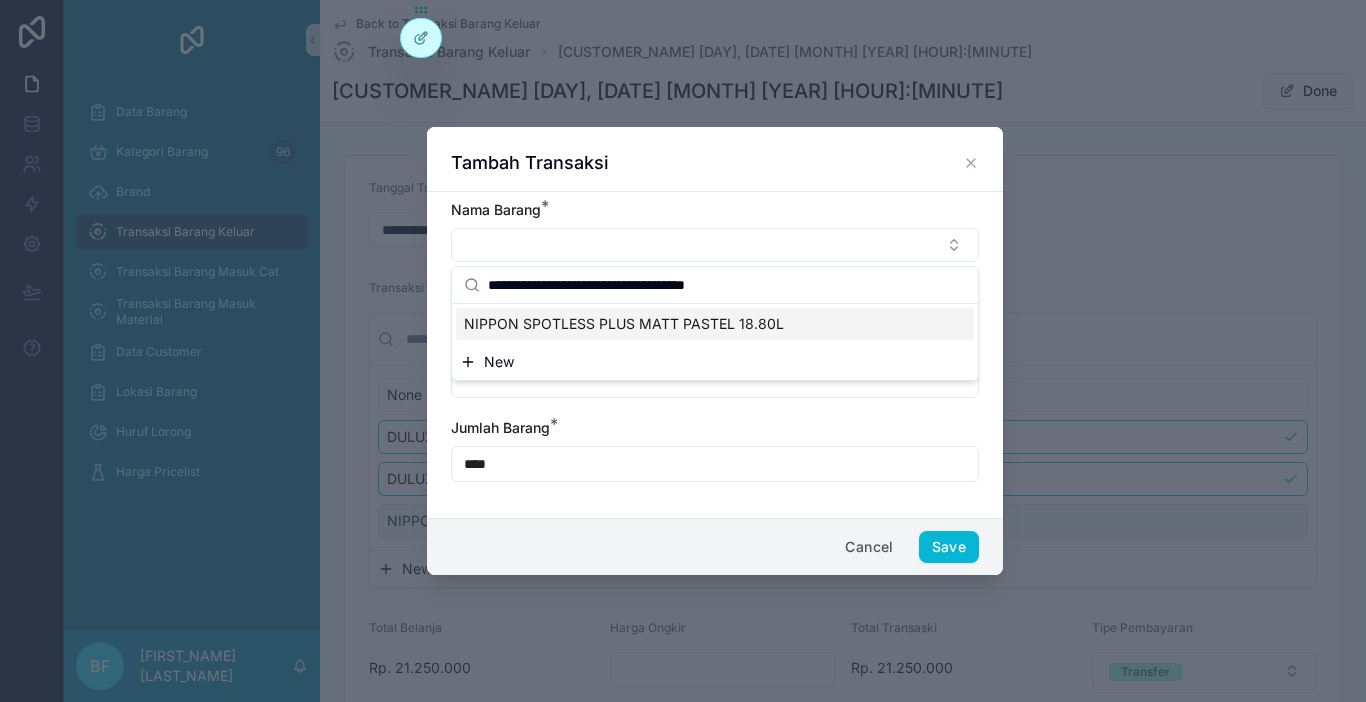 type on "**********" 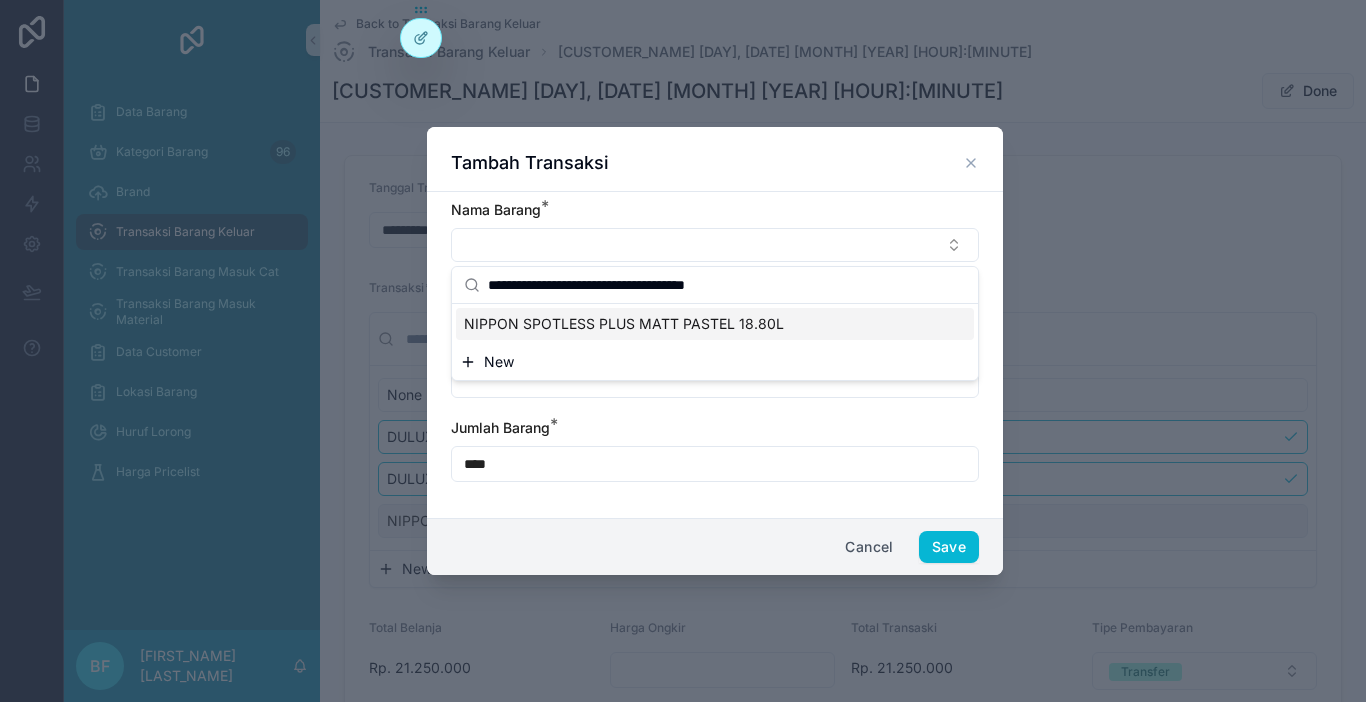 click on "NIPPON SPOTLESS PLUS MATT PASTEL 18.80L" at bounding box center [624, 324] 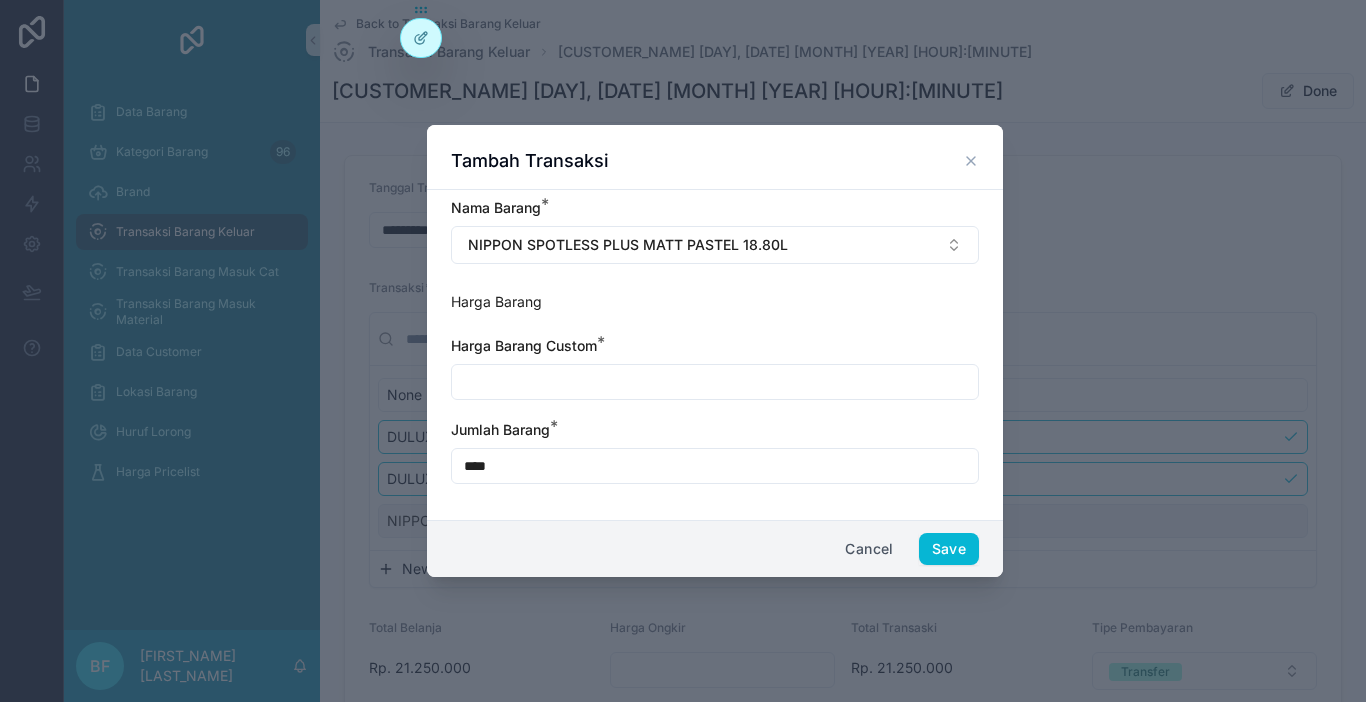 click at bounding box center [715, 382] 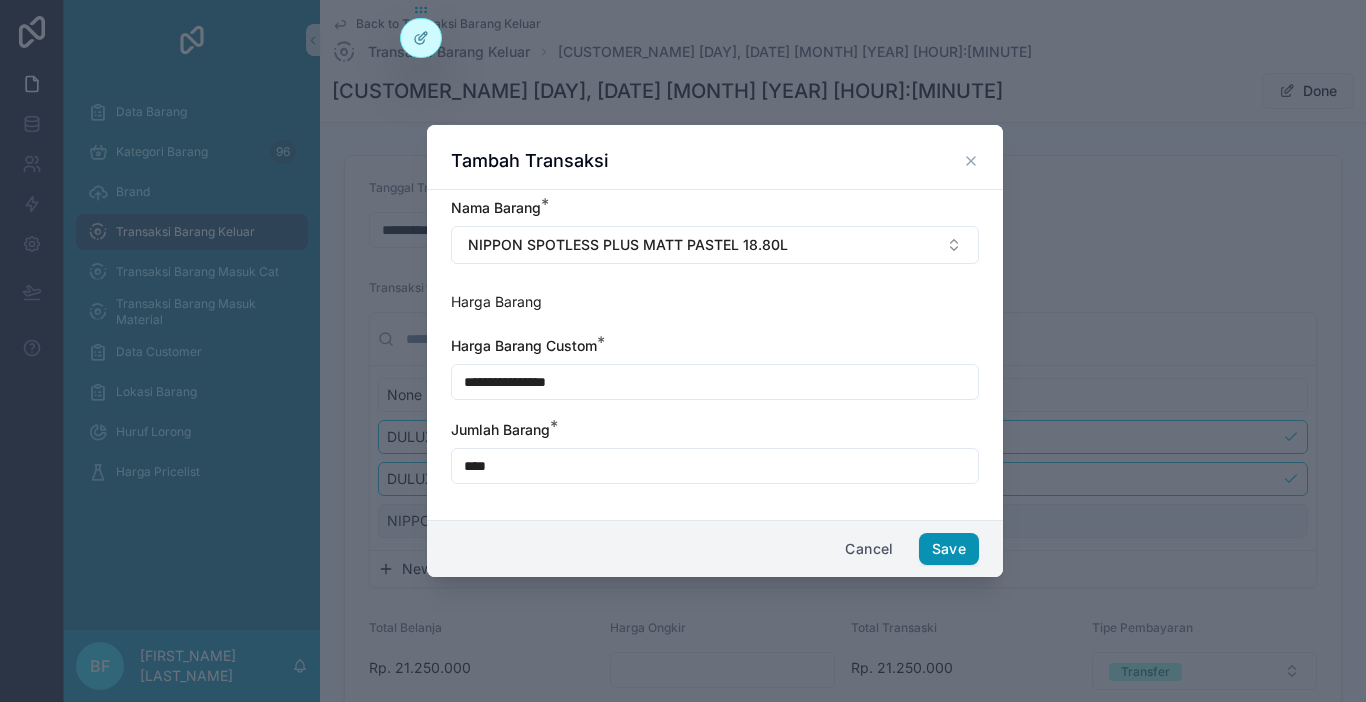 type on "**********" 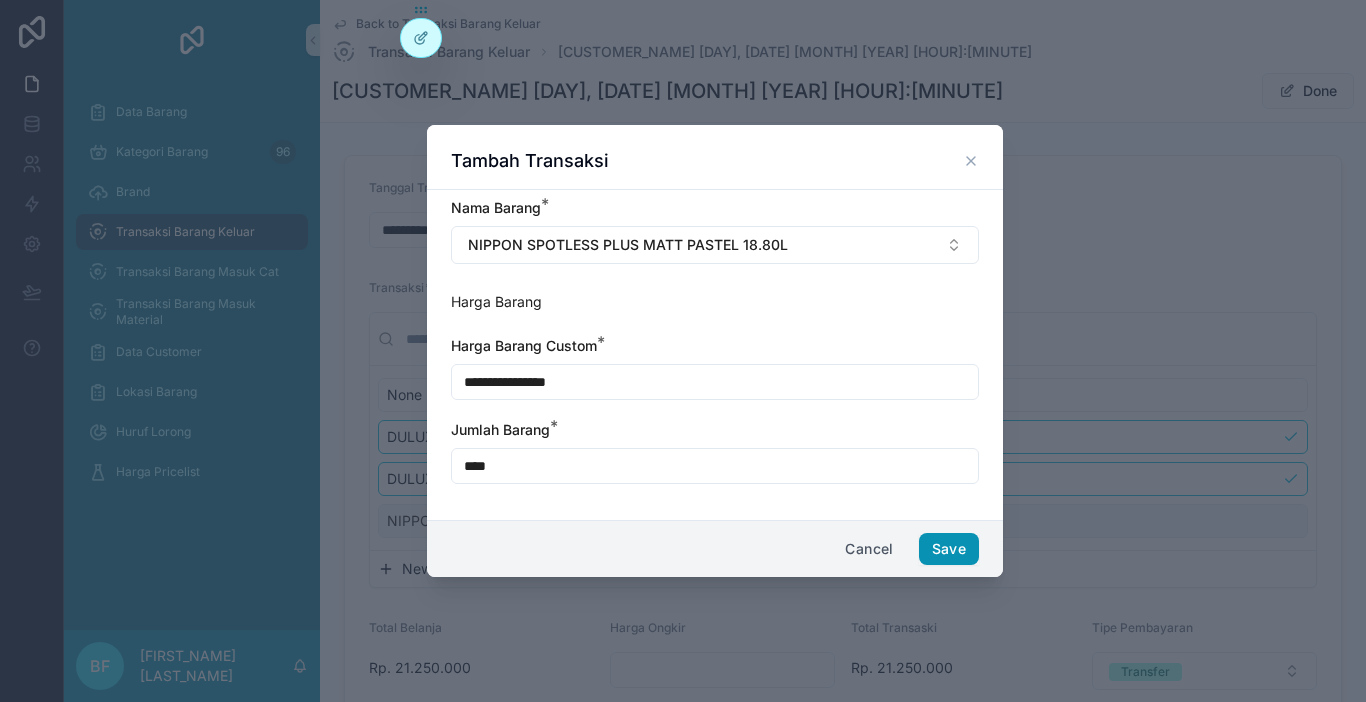 click on "Save" at bounding box center [949, 549] 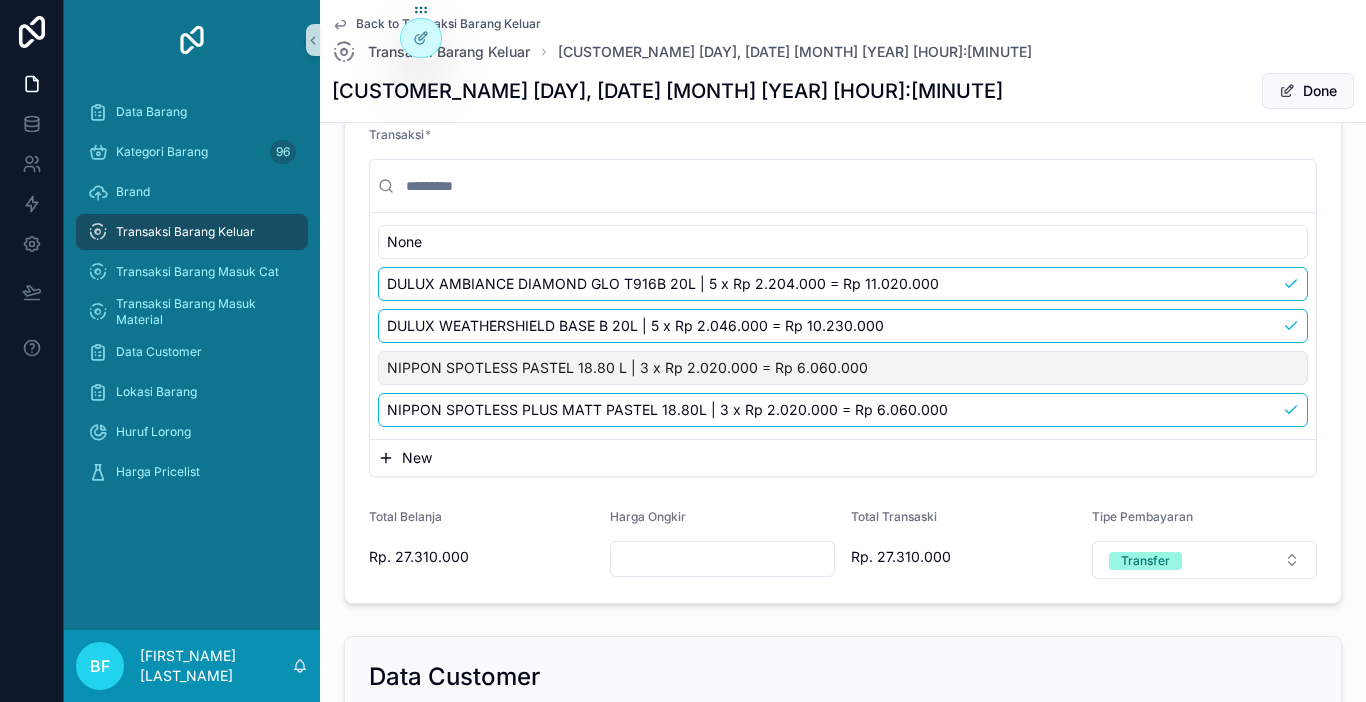 scroll, scrollTop: 200, scrollLeft: 0, axis: vertical 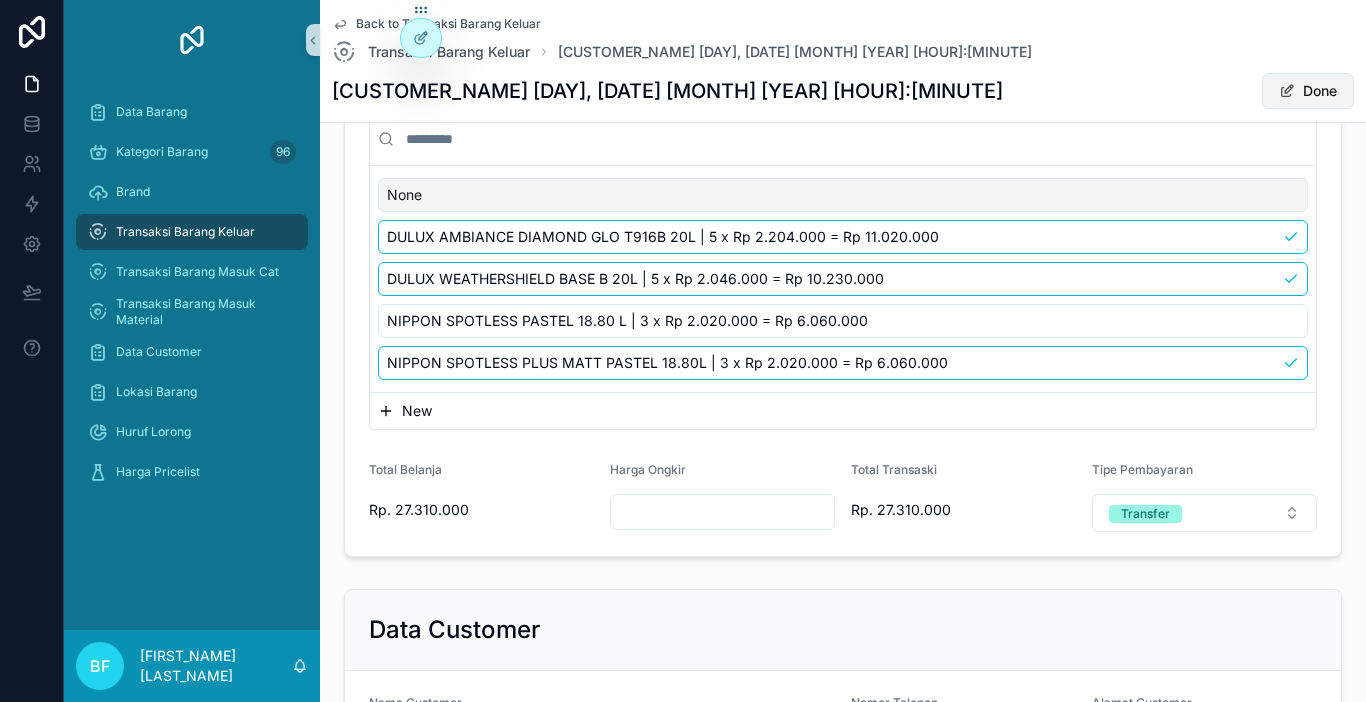 click on "Done" at bounding box center (1308, 91) 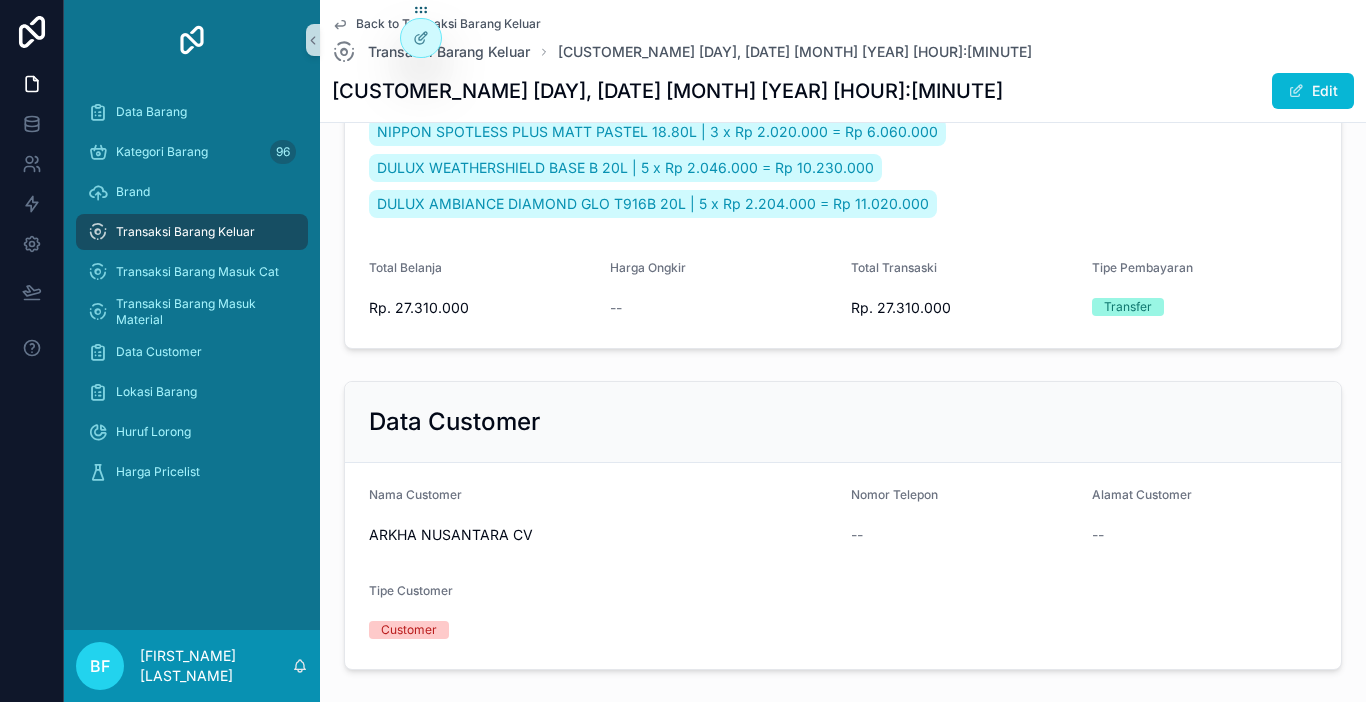 click on "Transaksi Barang Keluar" at bounding box center [192, 232] 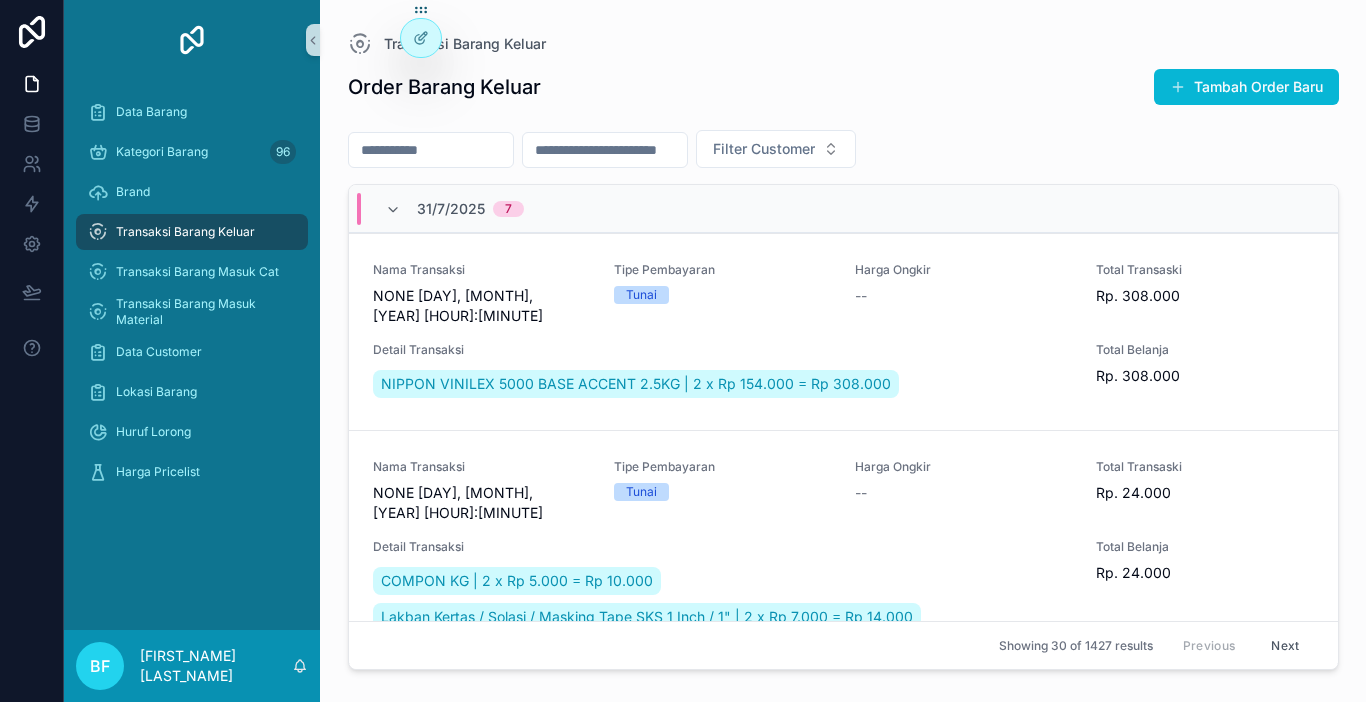 scroll, scrollTop: 0, scrollLeft: 0, axis: both 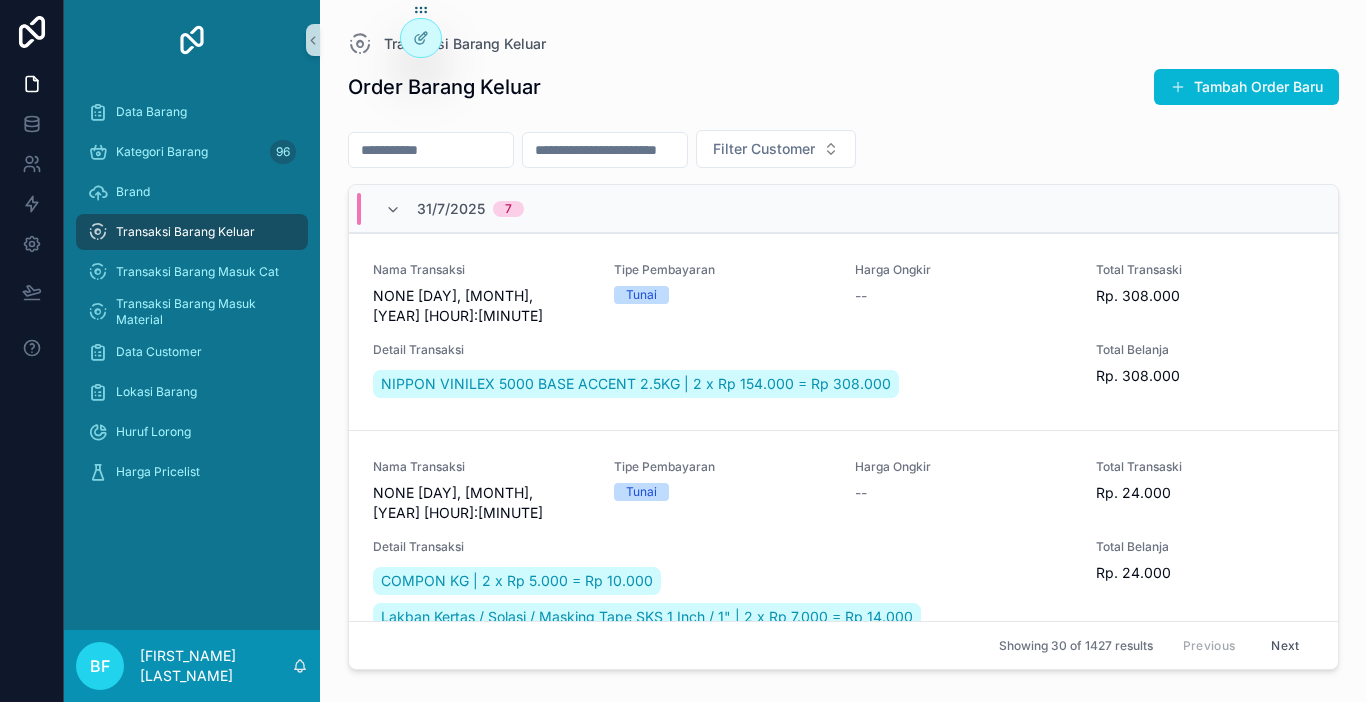 click on "Tambah Order Baru" at bounding box center [1238, 87] 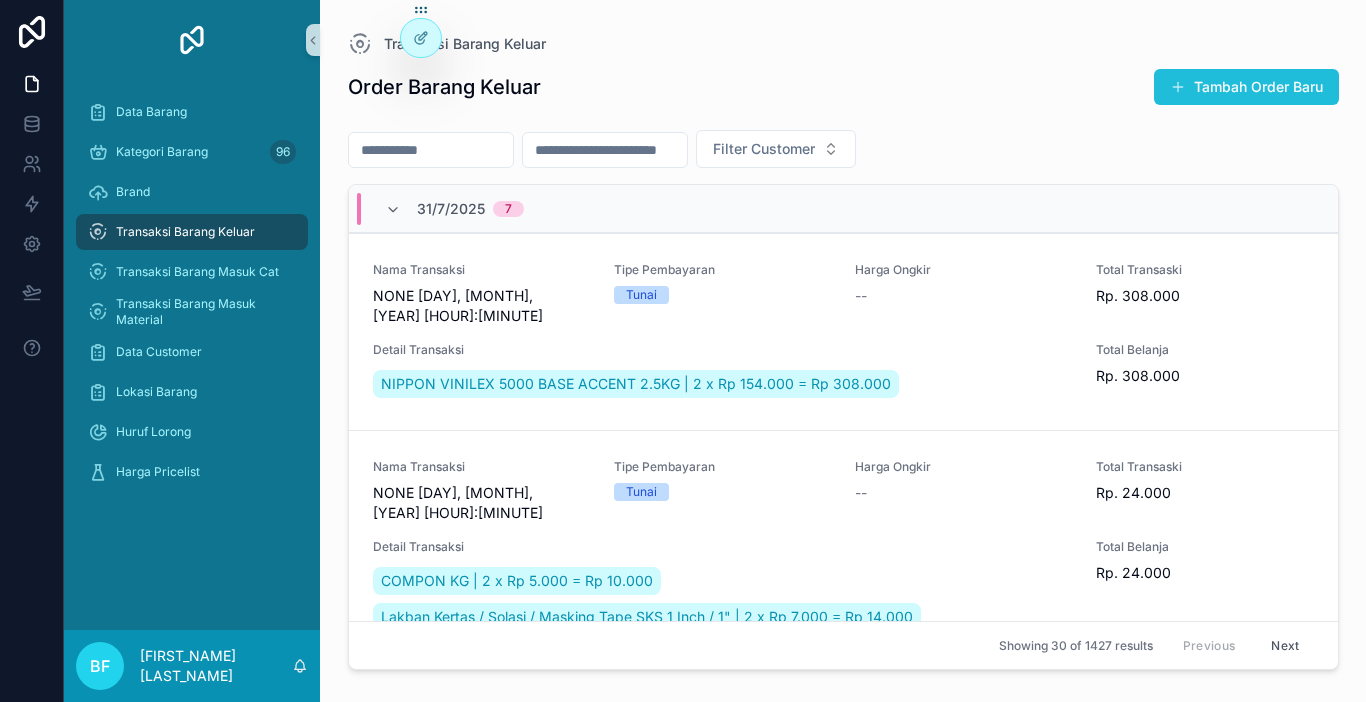 click on "Tambah Order Baru" at bounding box center (1246, 87) 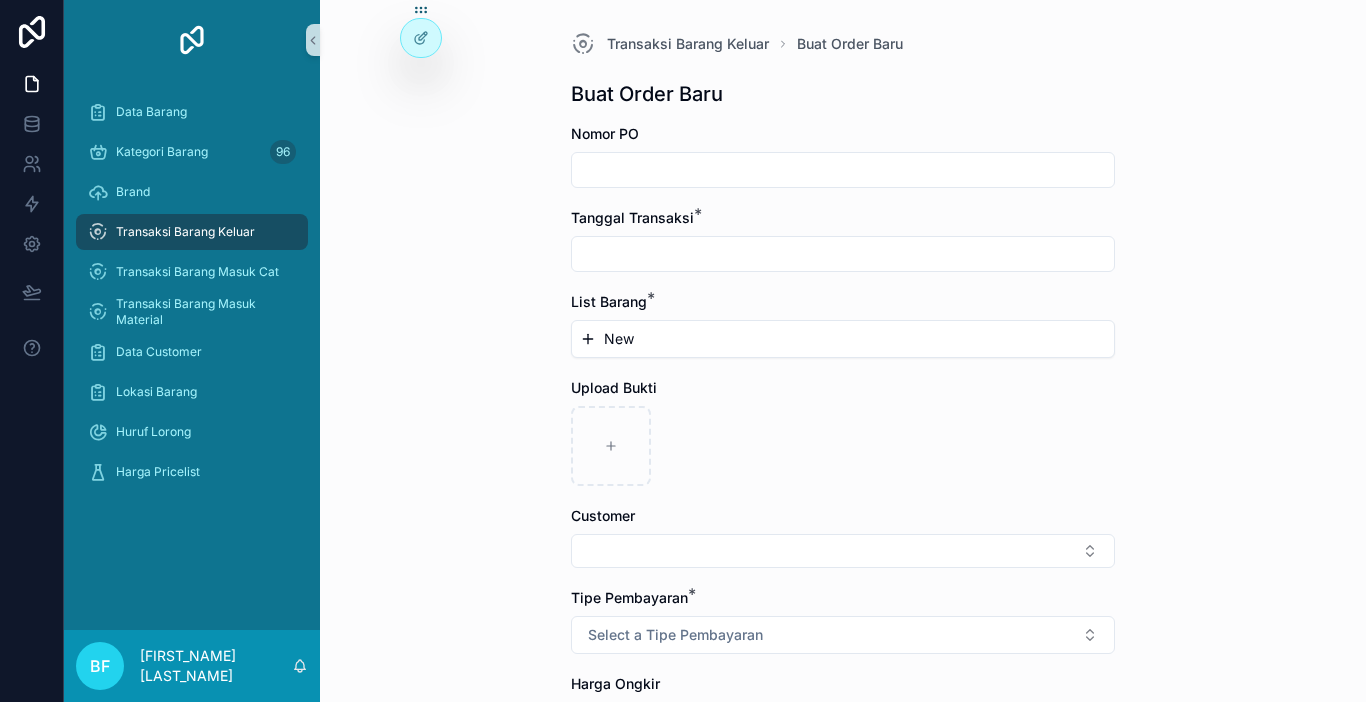 click at bounding box center [843, 170] 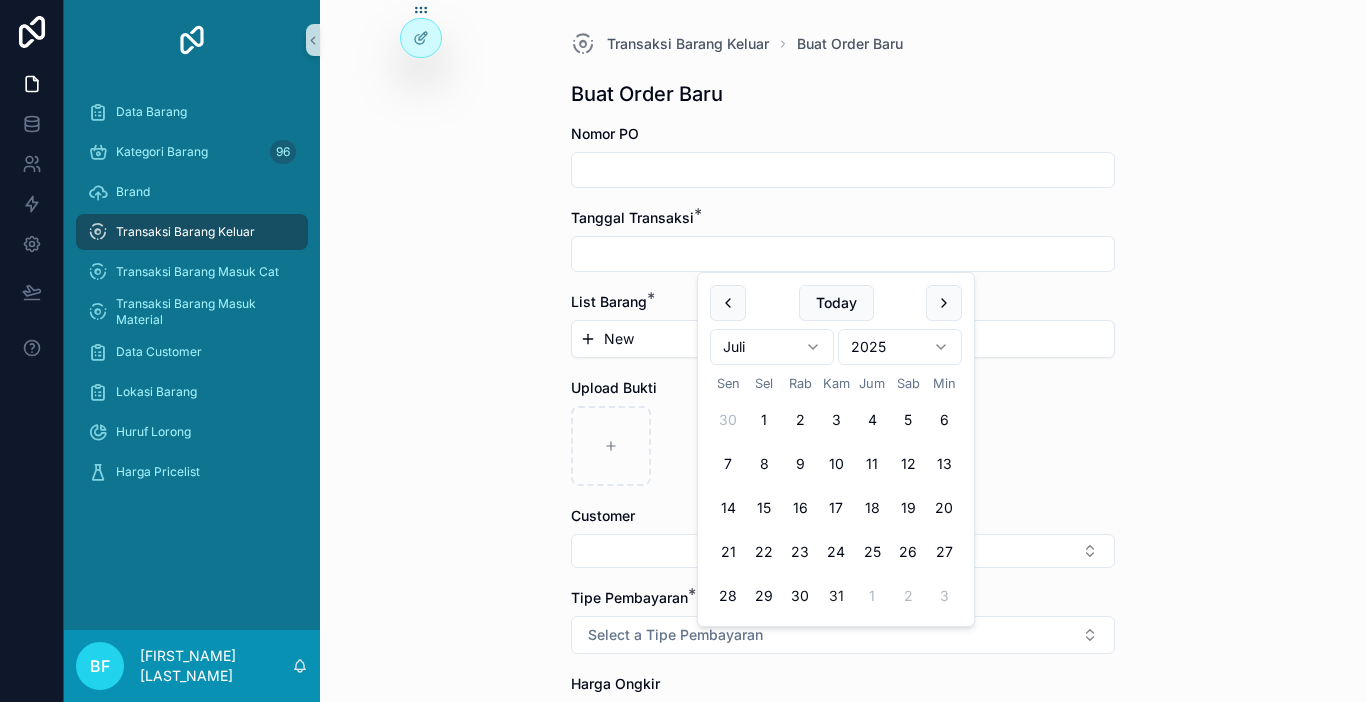 click on "31" at bounding box center (836, 596) 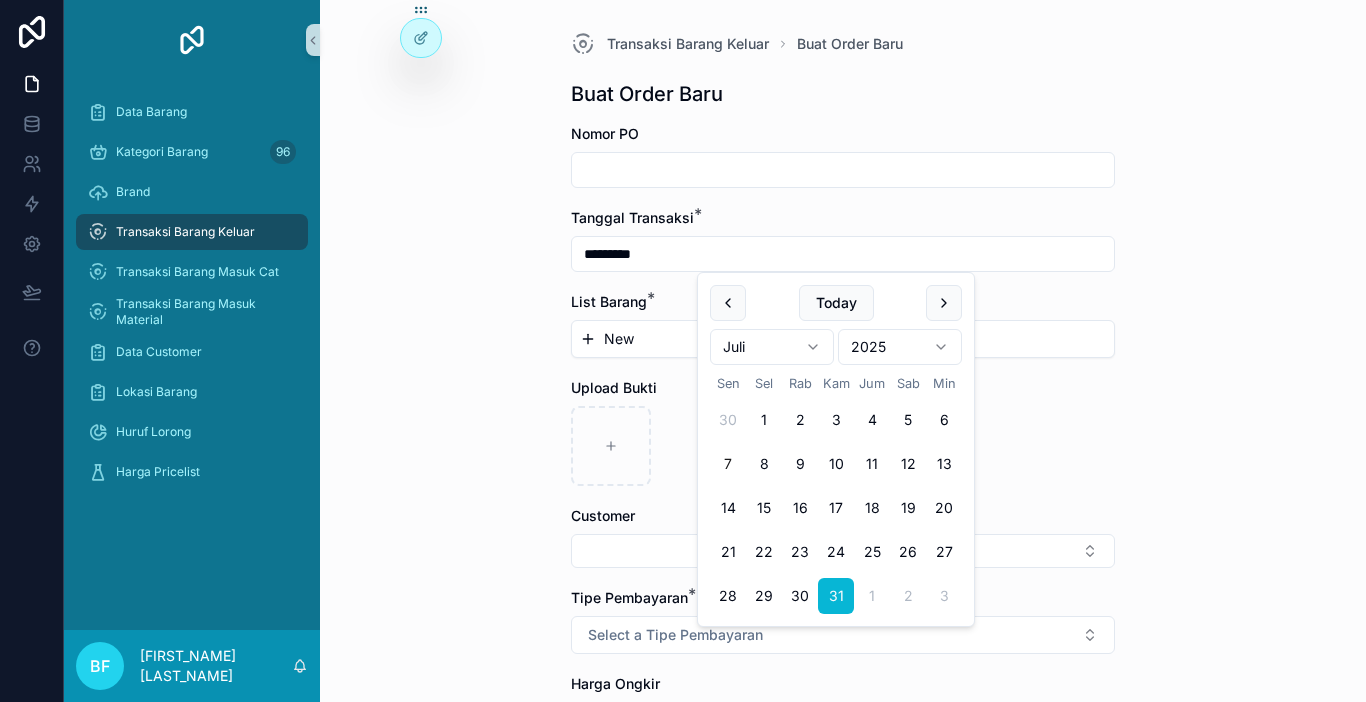 type on "*********" 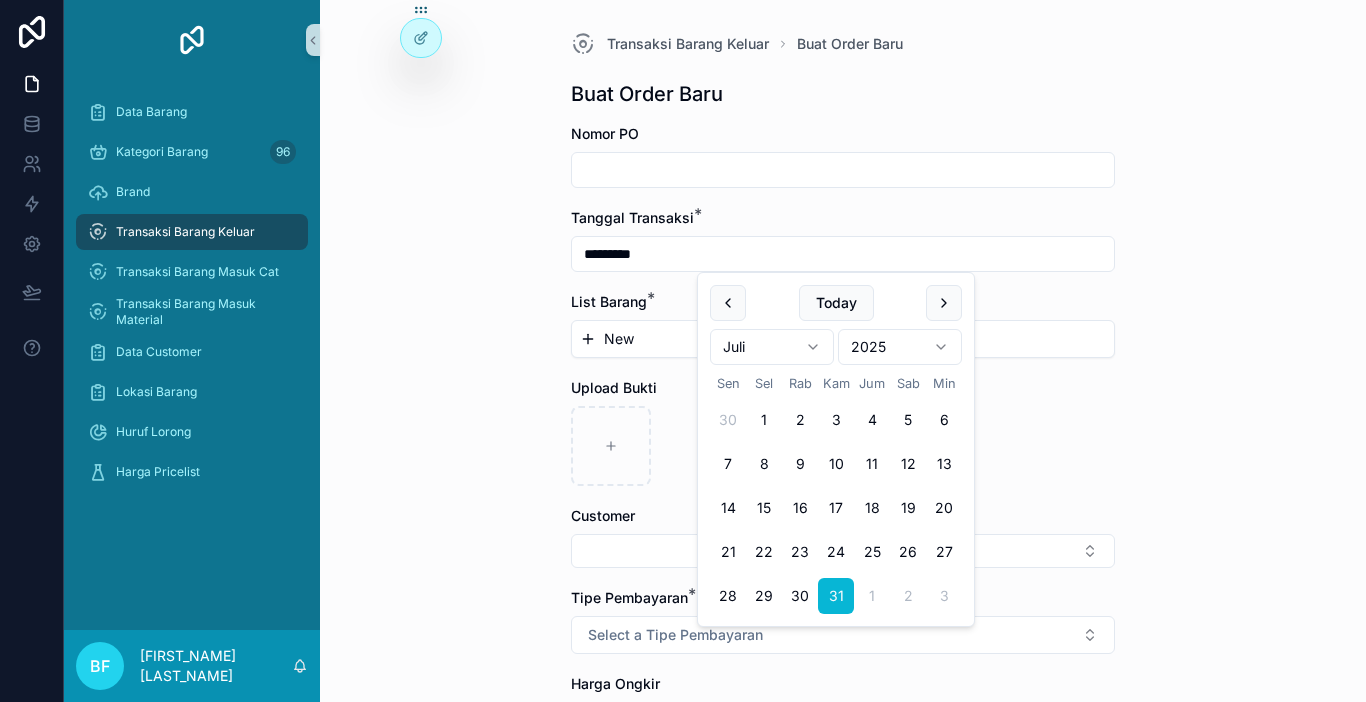 click on "New" at bounding box center (843, 339) 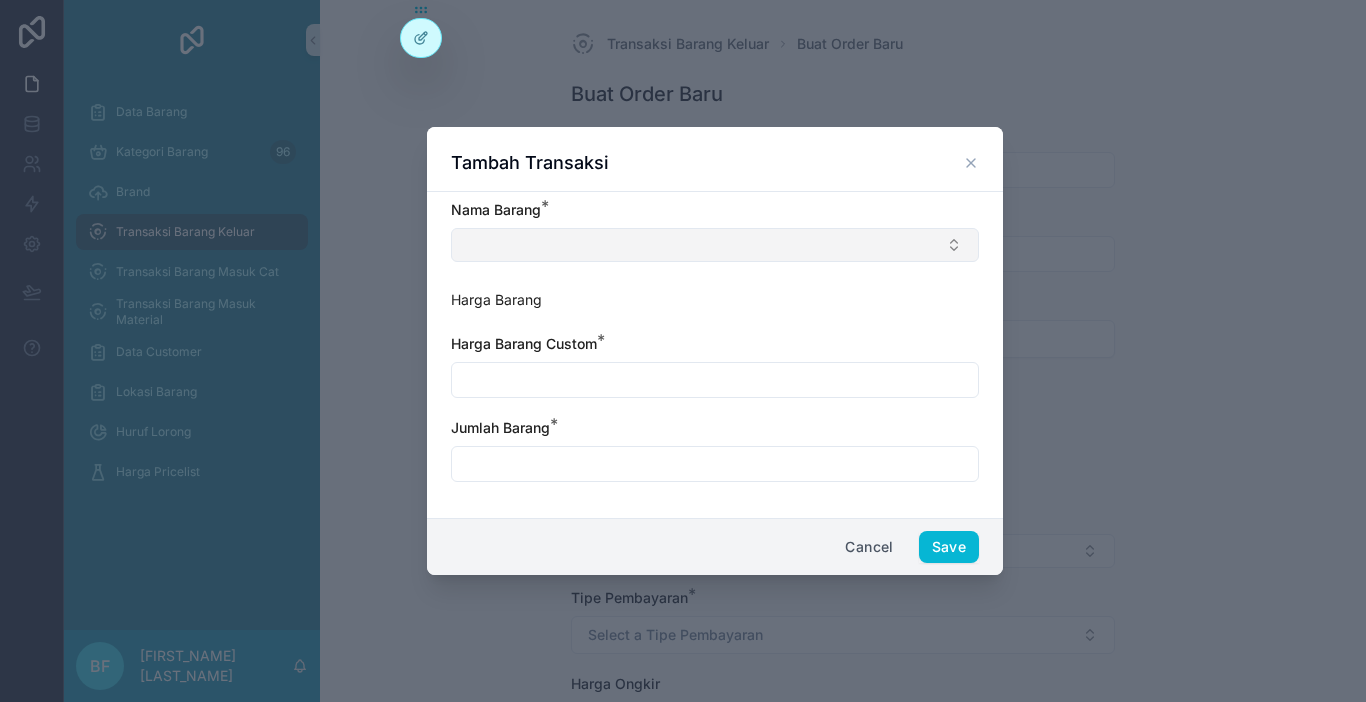 click at bounding box center (715, 245) 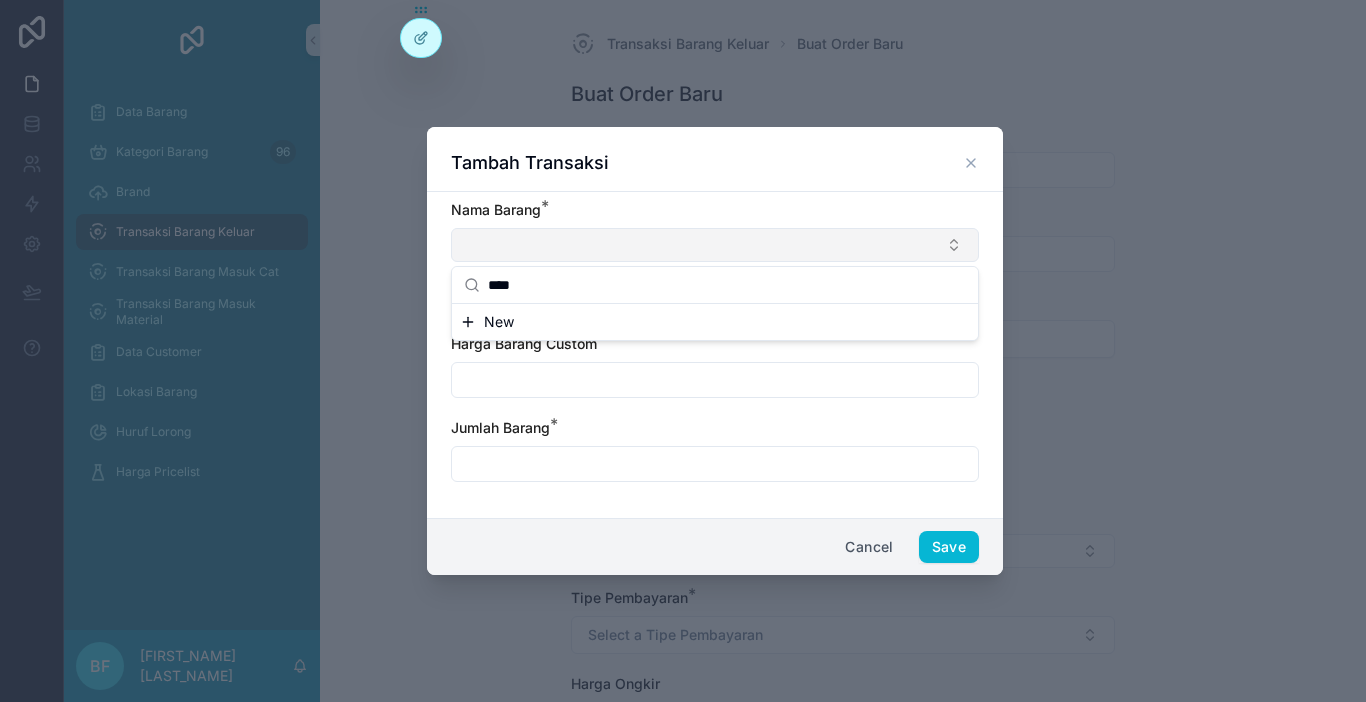 type on "****" 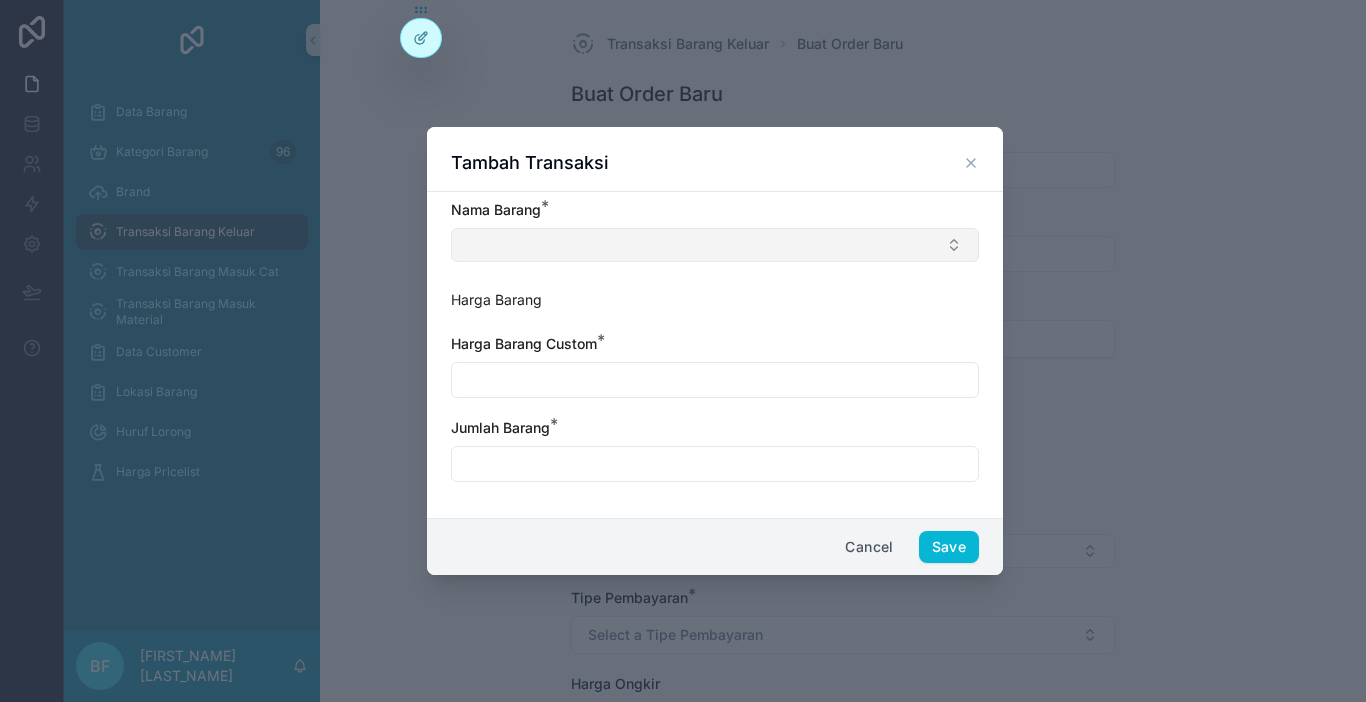 click at bounding box center (715, 245) 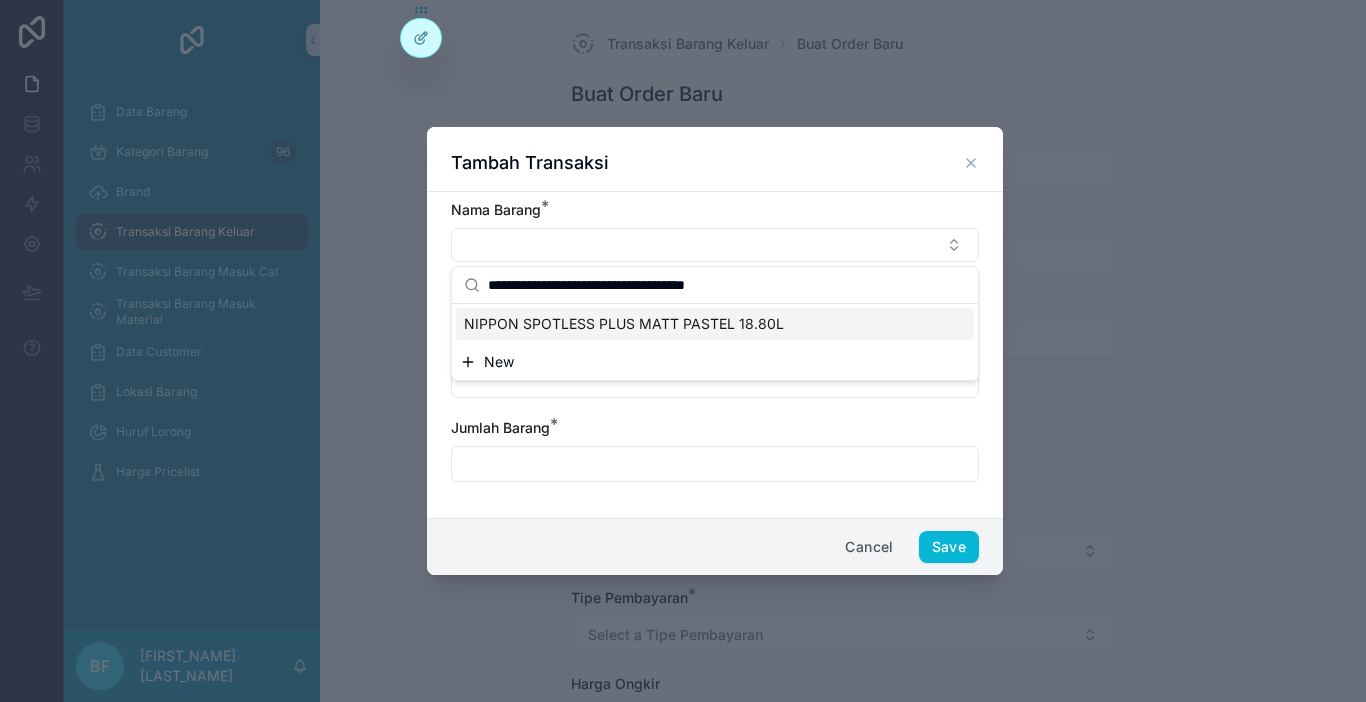 type on "**********" 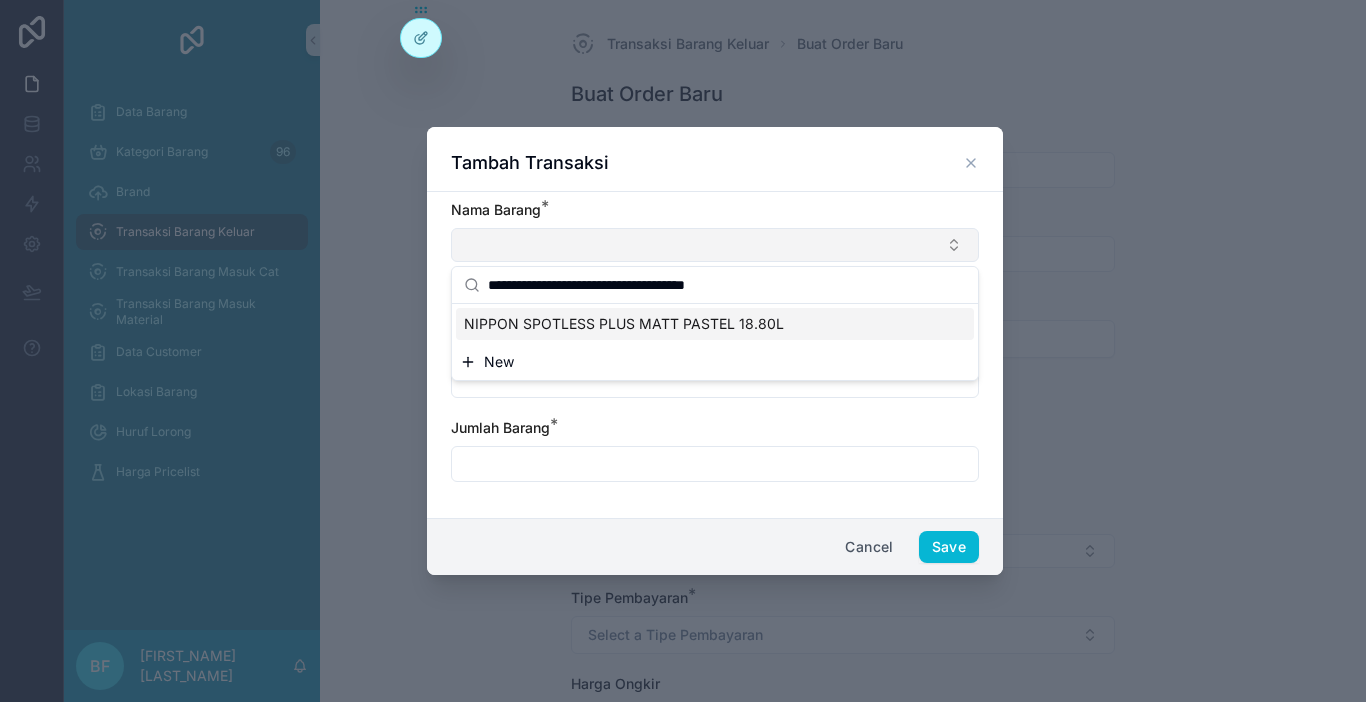 click at bounding box center [715, 245] 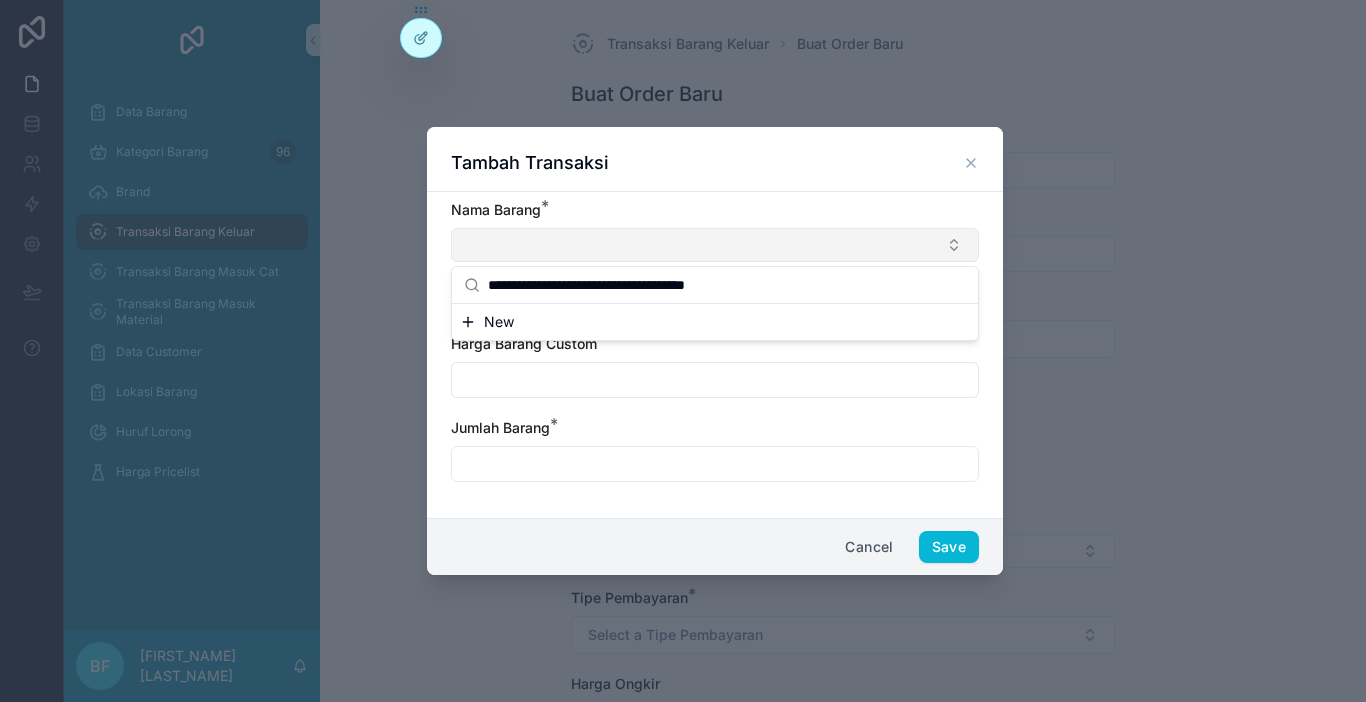 type 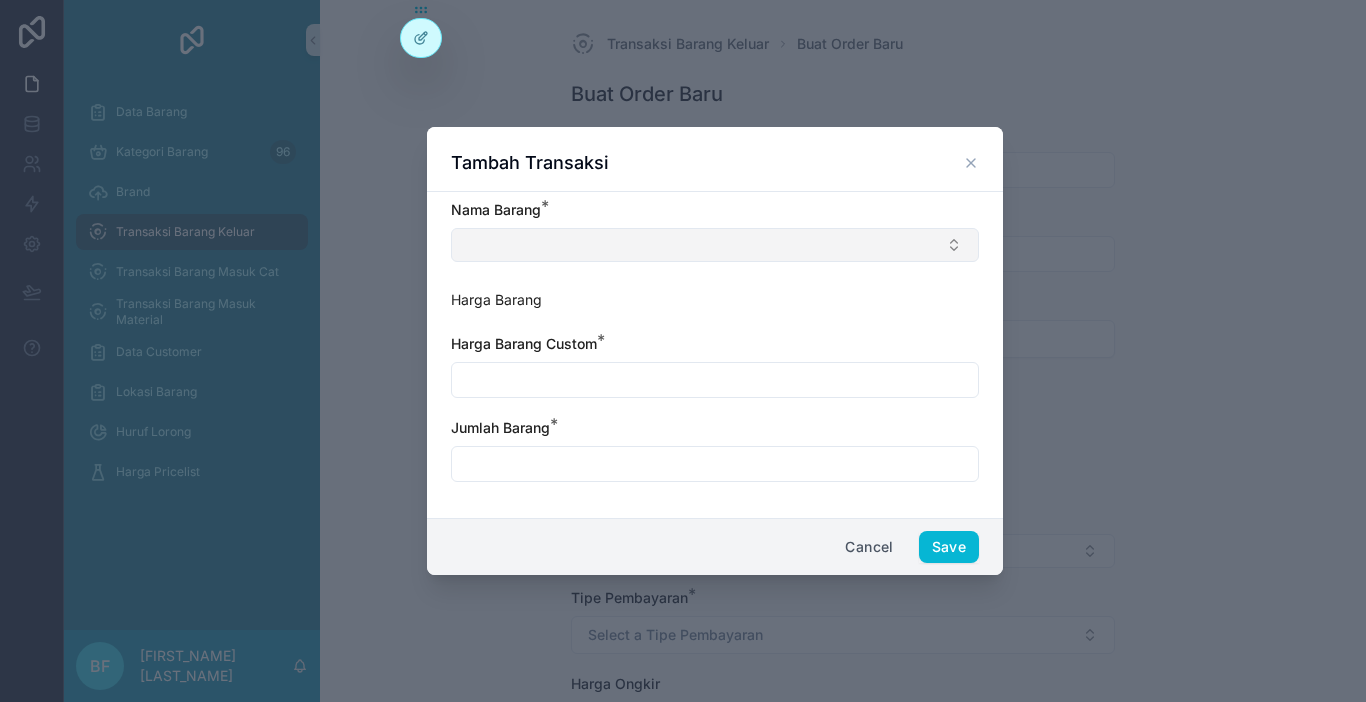 click at bounding box center (715, 245) 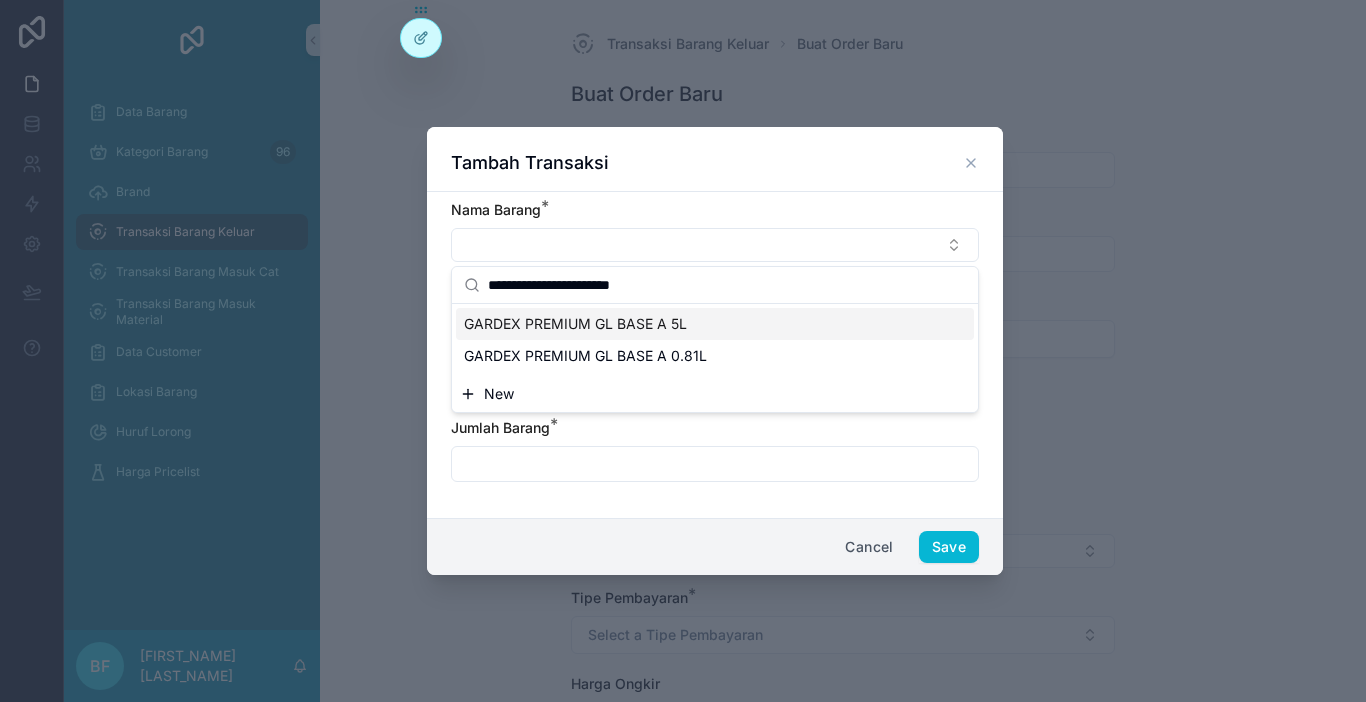 type on "**********" 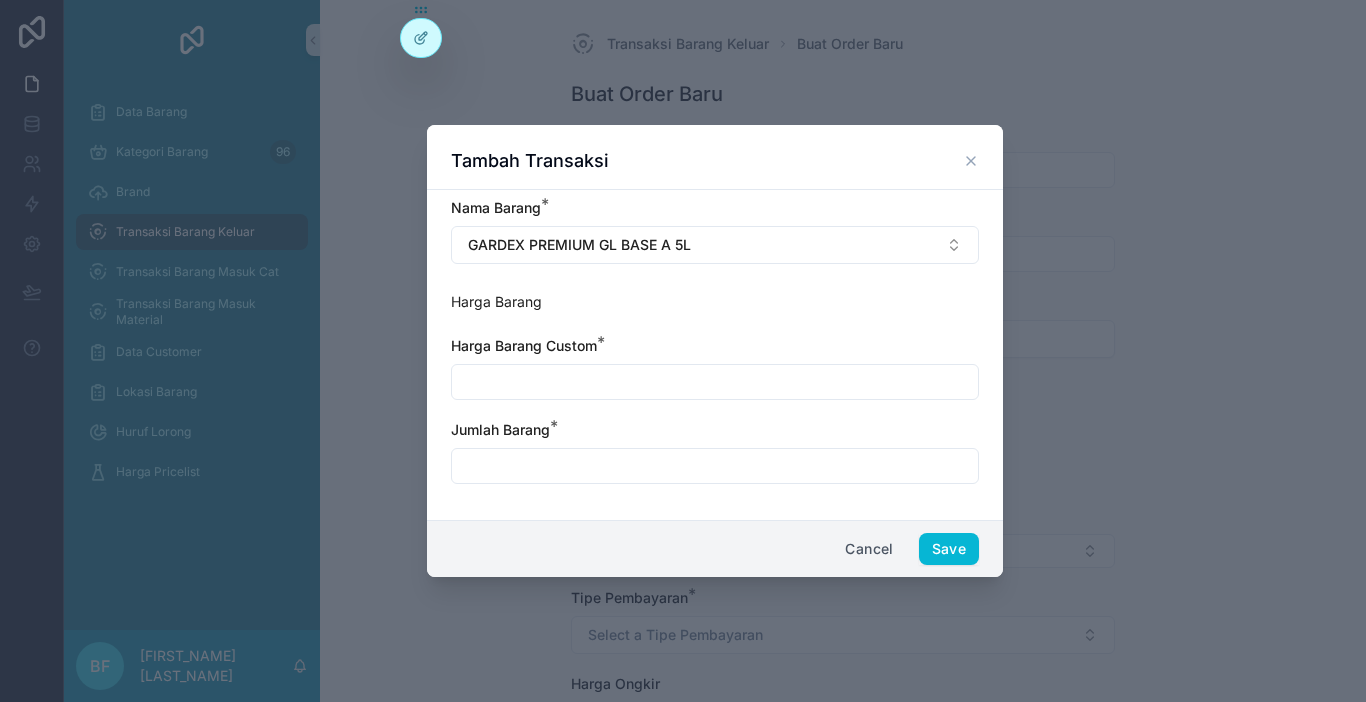 click at bounding box center (715, 382) 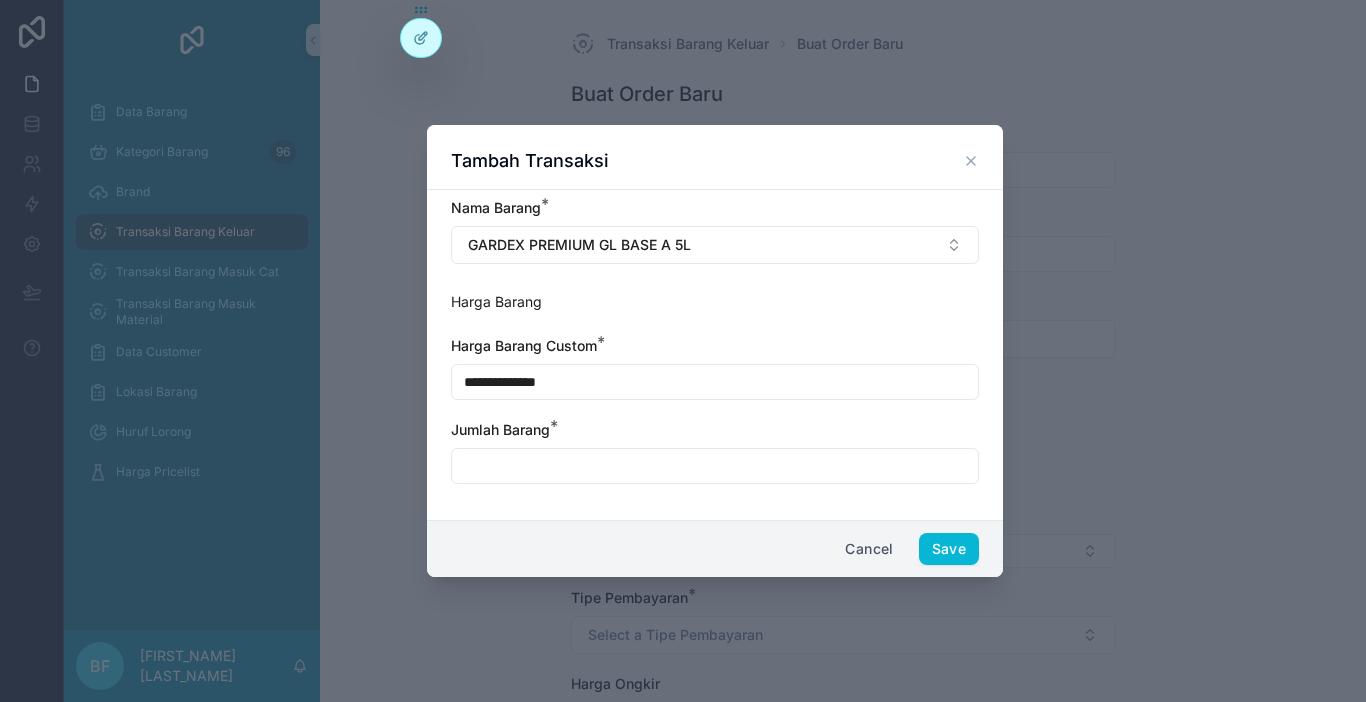 type on "**********" 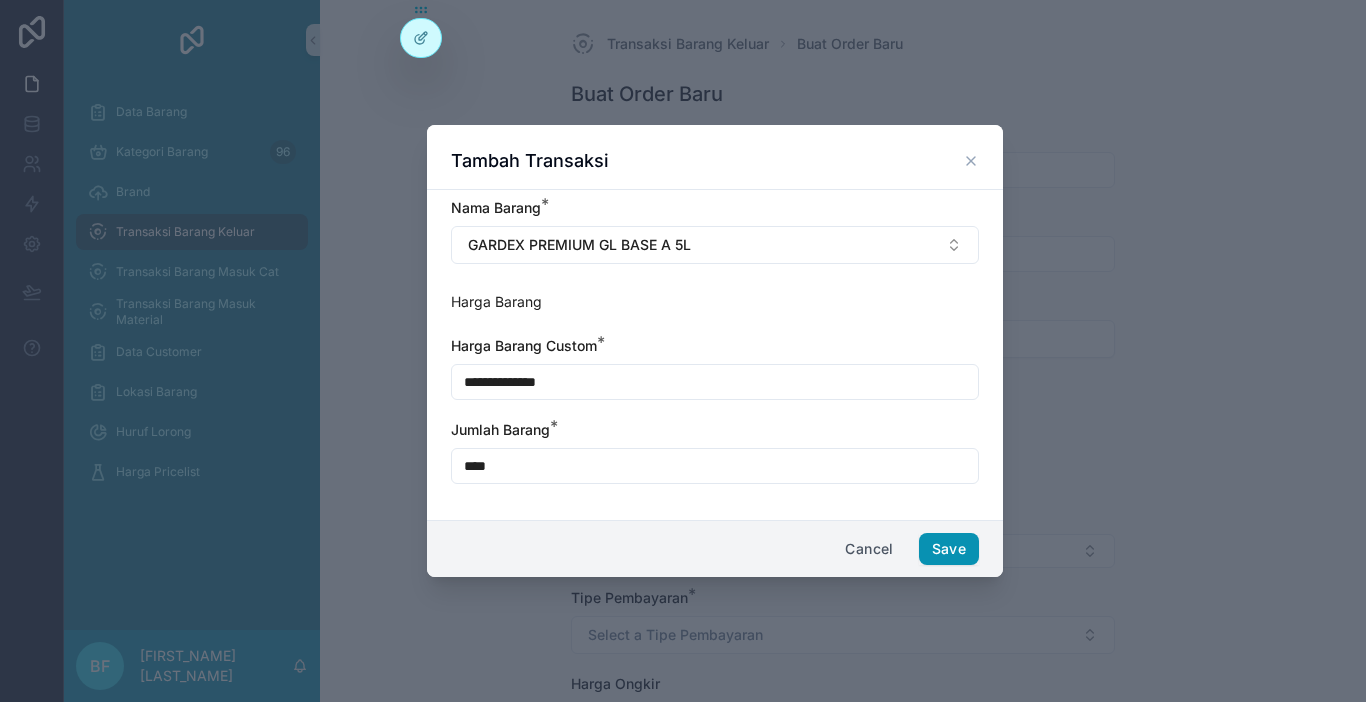 type on "****" 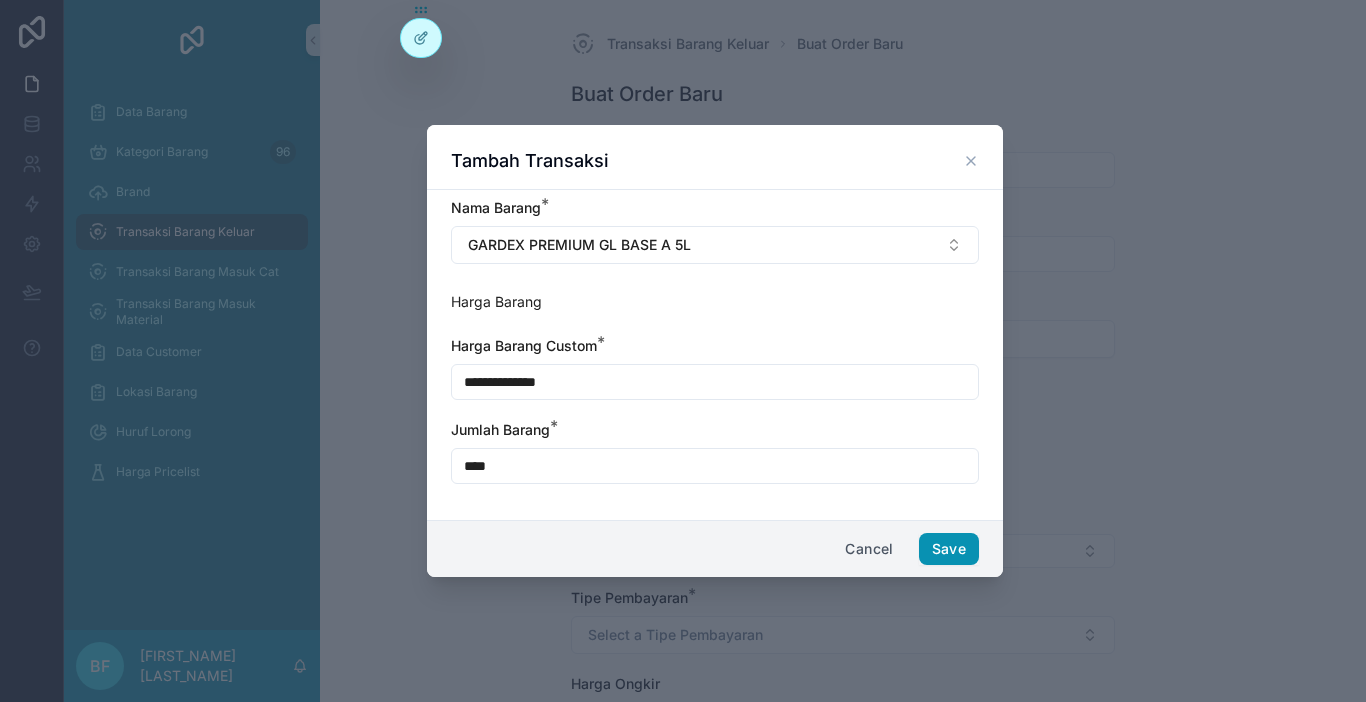 click on "Save" at bounding box center (949, 549) 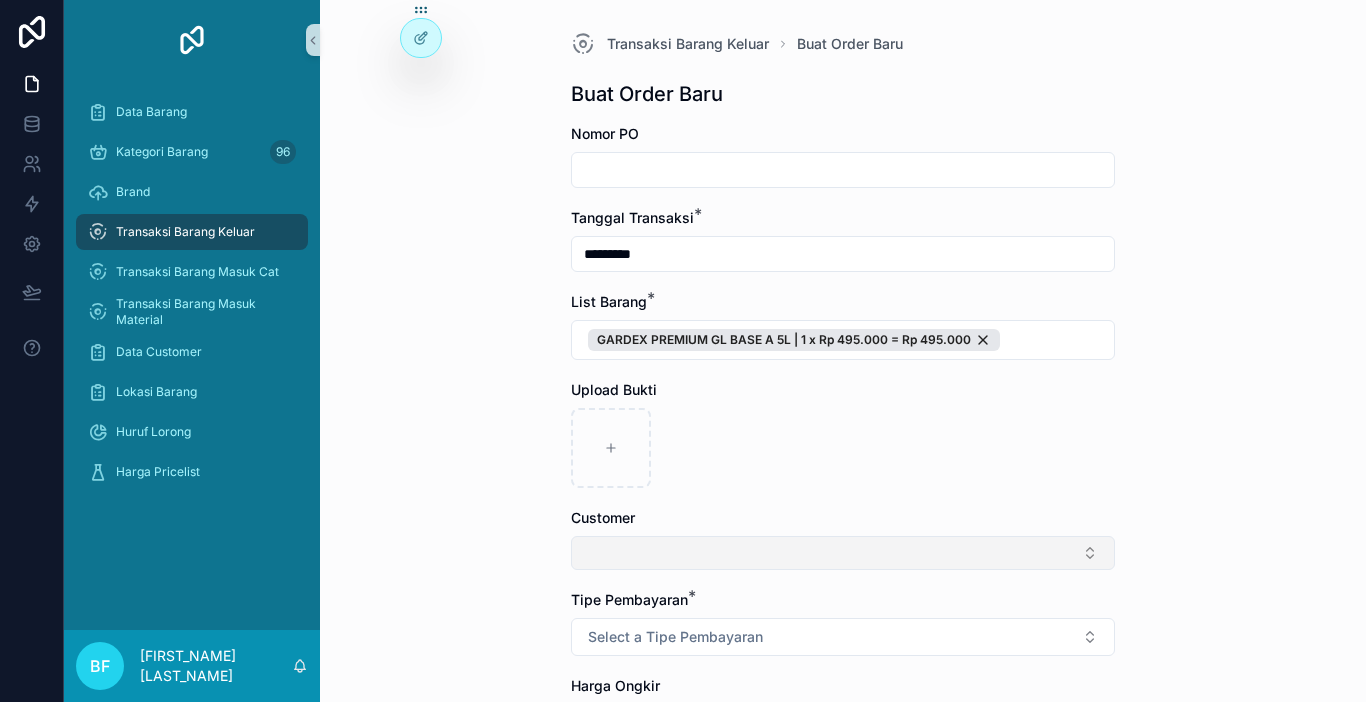 click at bounding box center [843, 553] 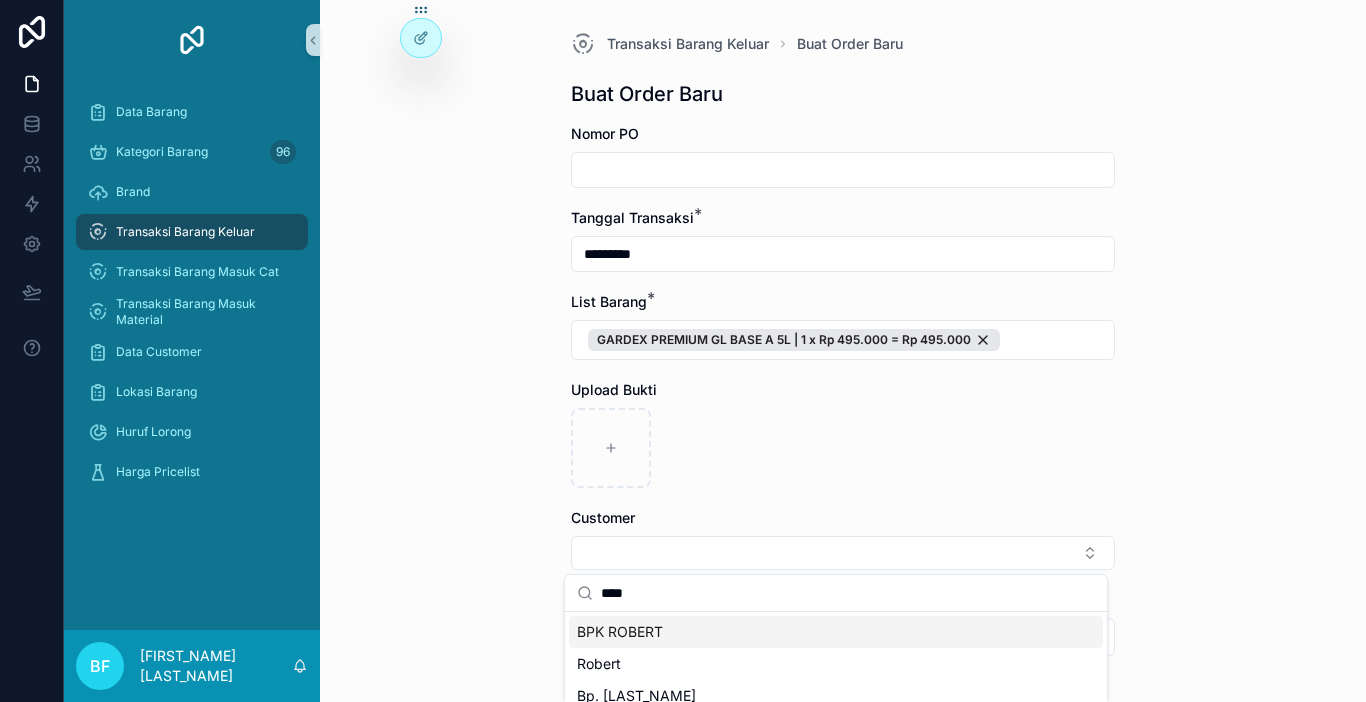 type on "****" 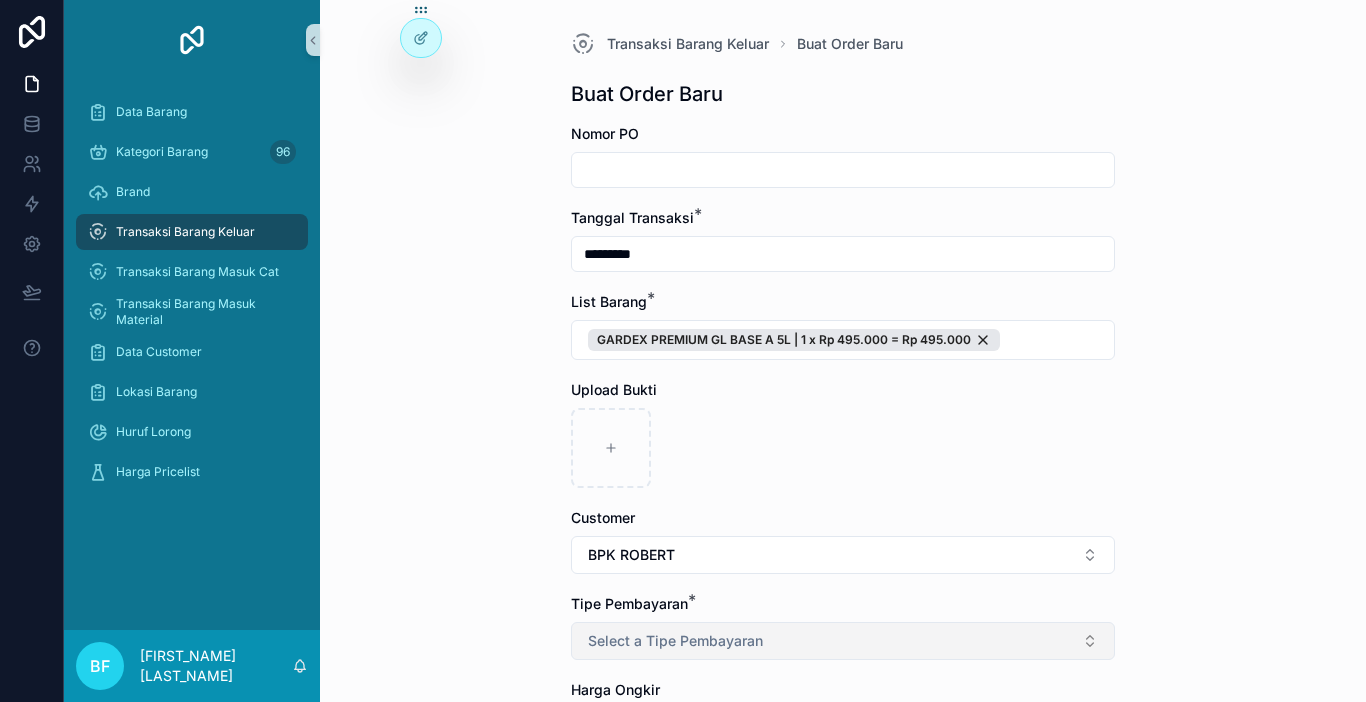 click on "Select a Tipe Pembayaran" at bounding box center (843, 641) 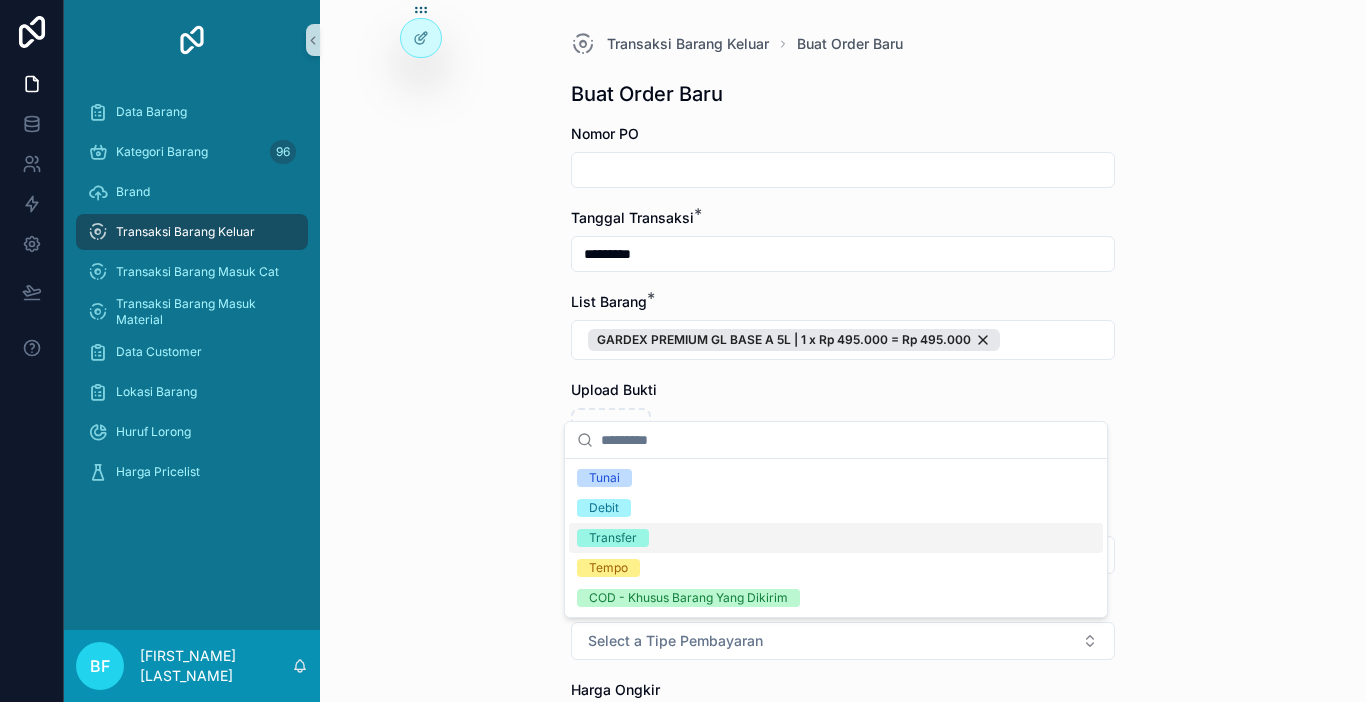 click on "Transfer" at bounding box center [613, 538] 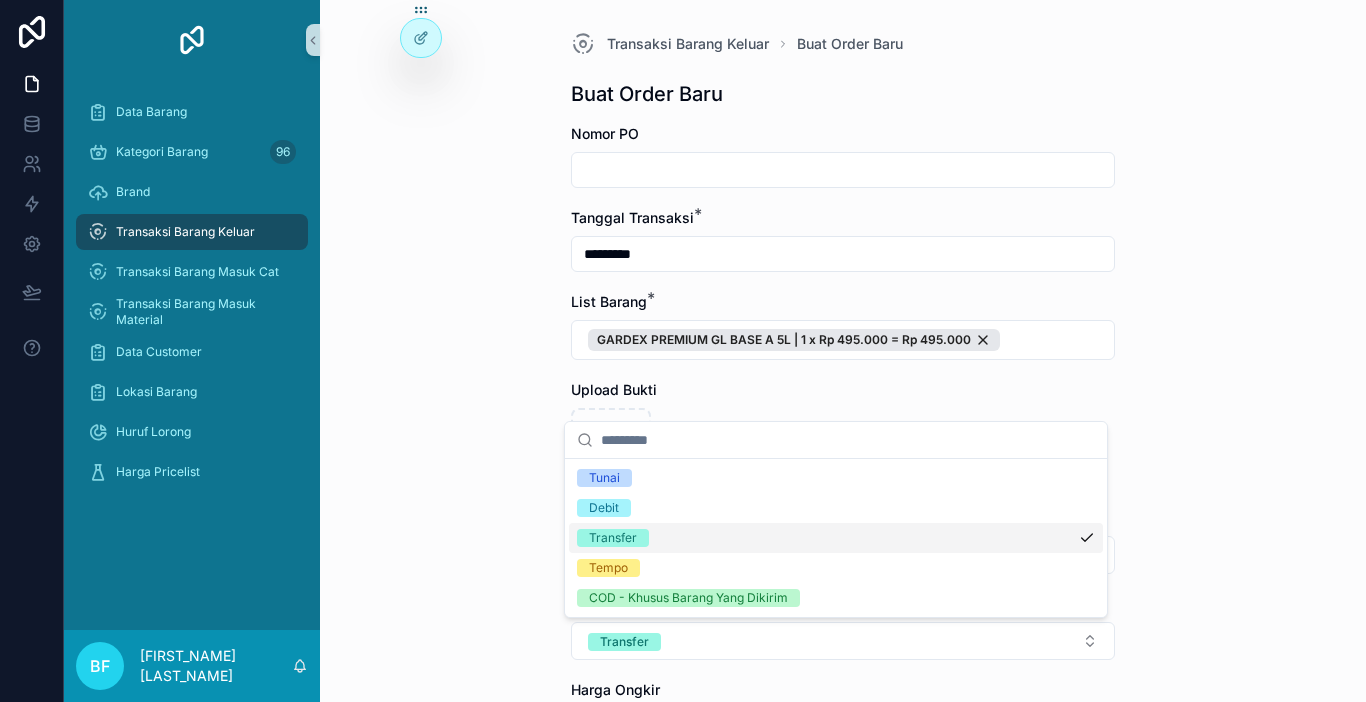click on "Transaksi Barang Keluar Buat Order Baru Buat Order Baru Nomor PO Tanggal Transaksi * ********* List Barang * GARDEX PREMIUM GL BASE A 5L | 1 x Rp 495.000 = Rp 495.000 Upload Bukti Customer BPK [LAST_NAME] Tipe Pembayaran * Transfer Harga Ongkir Totalkan Transaksi" at bounding box center [843, 351] 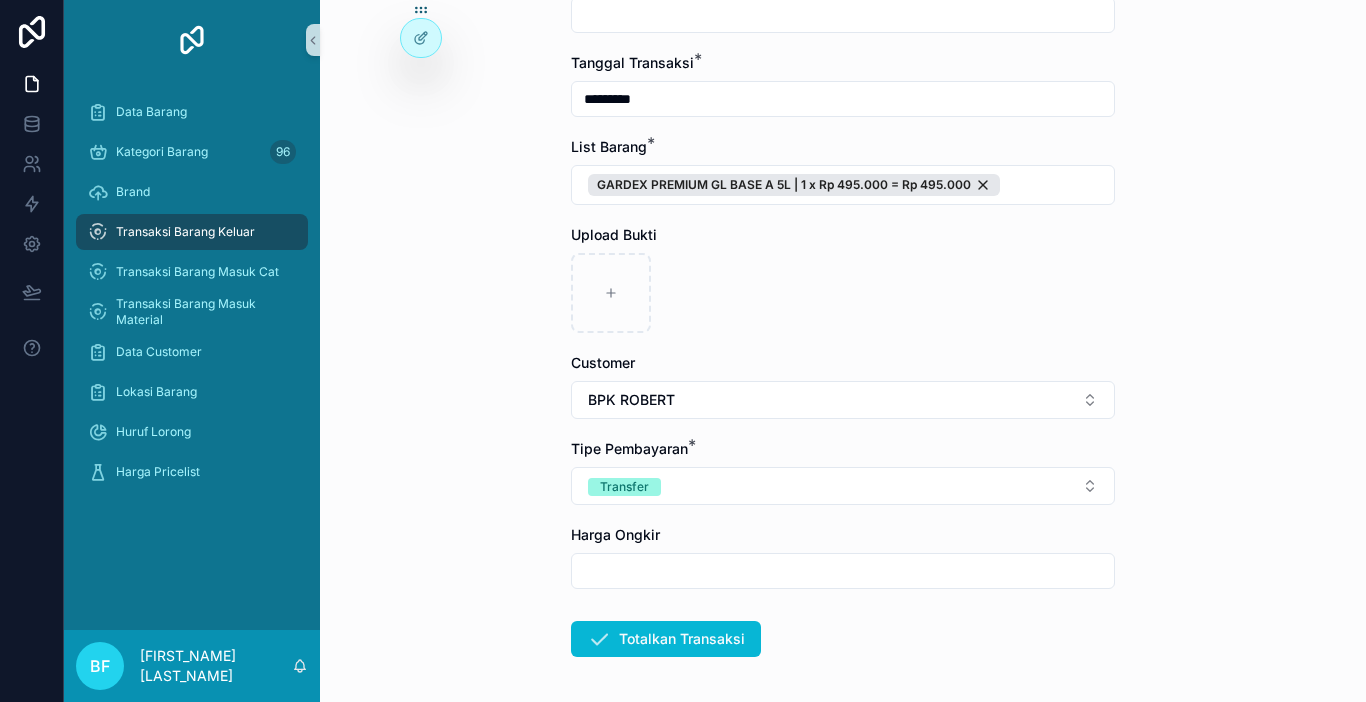 scroll, scrollTop: 238, scrollLeft: 0, axis: vertical 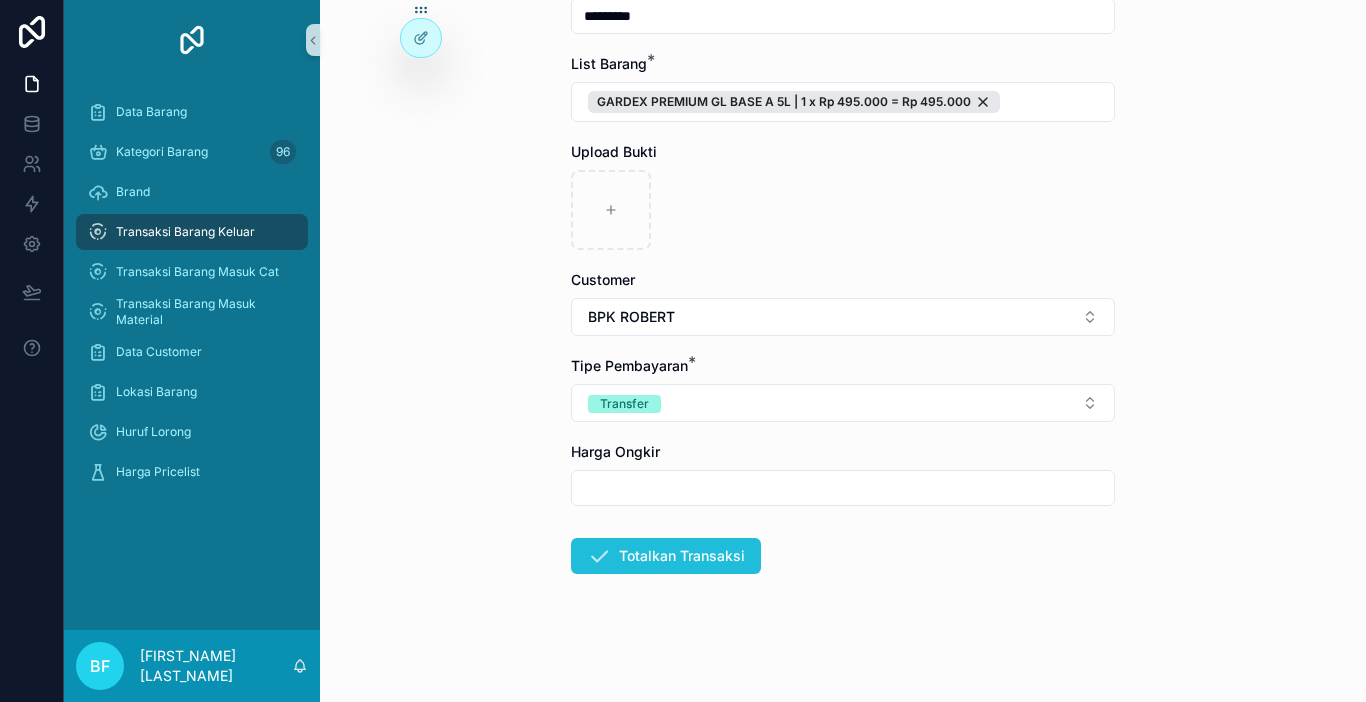 click on "Totalkan Transaksi" at bounding box center [666, 556] 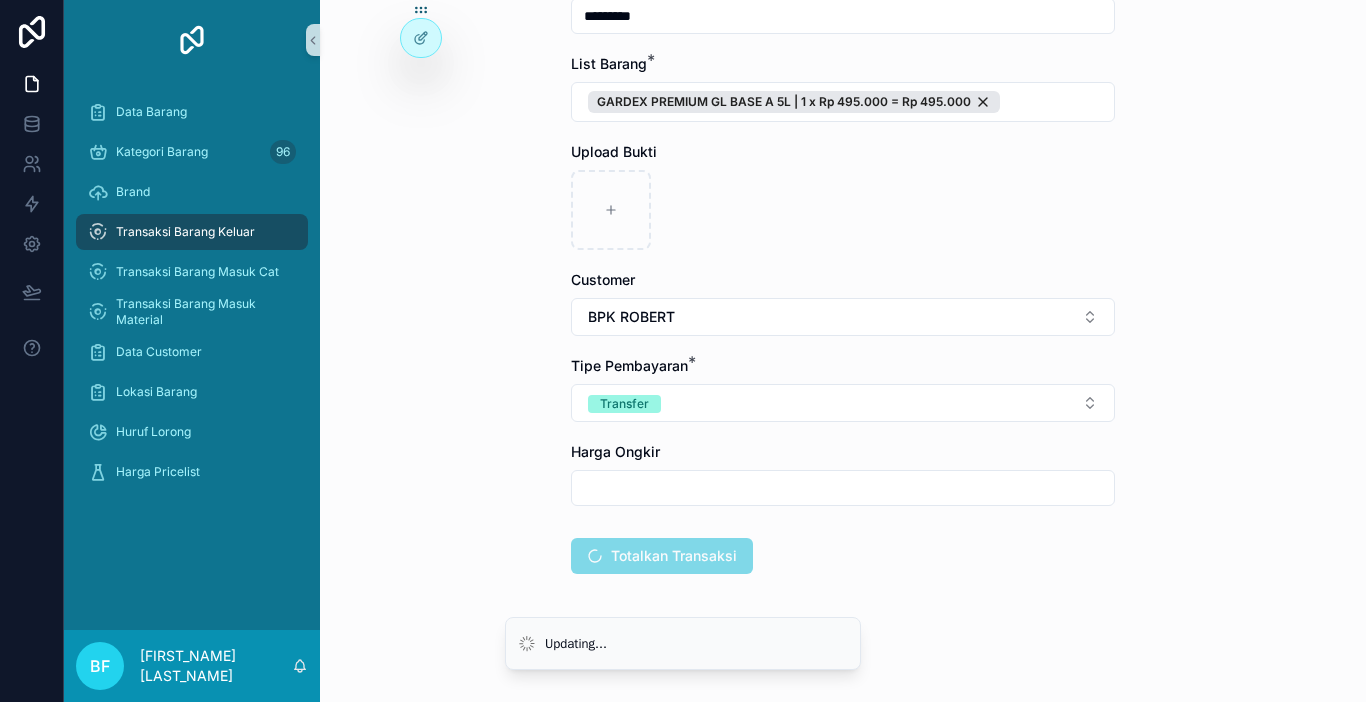 scroll, scrollTop: 0, scrollLeft: 0, axis: both 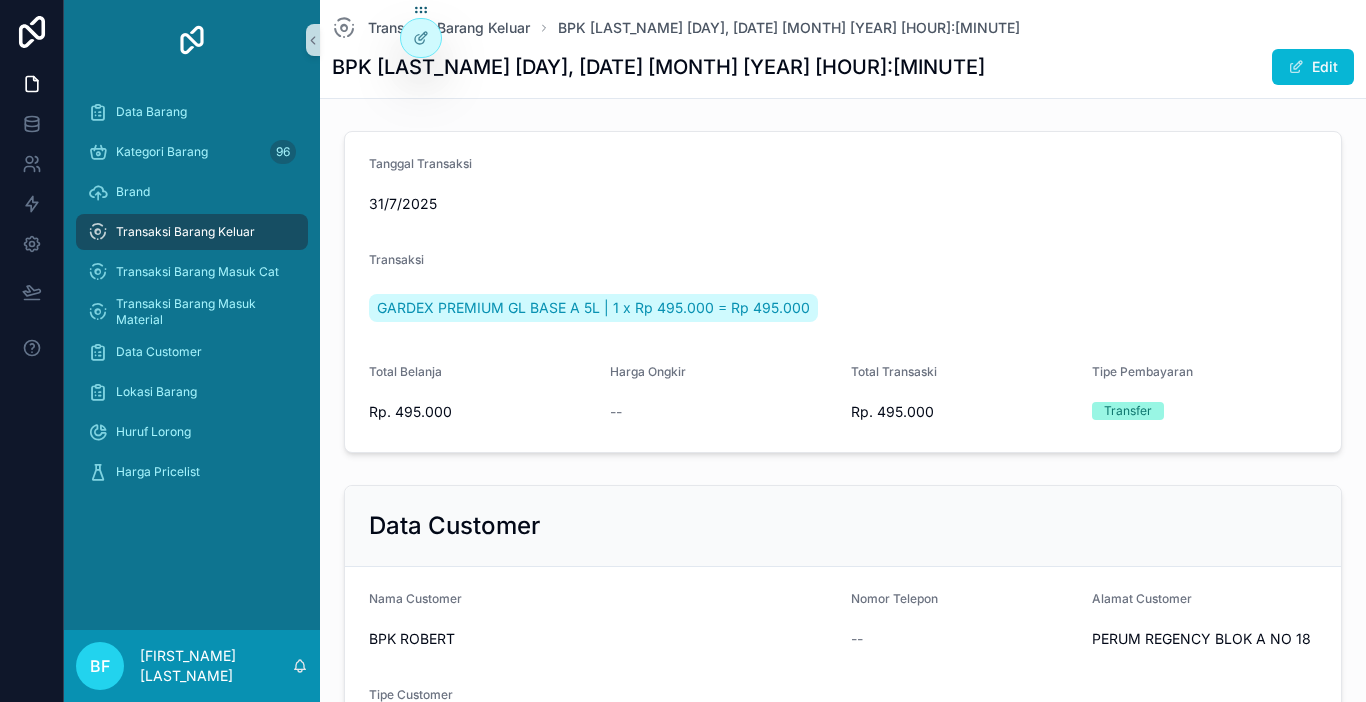 click on "Transaksi Barang Keluar" at bounding box center [192, 232] 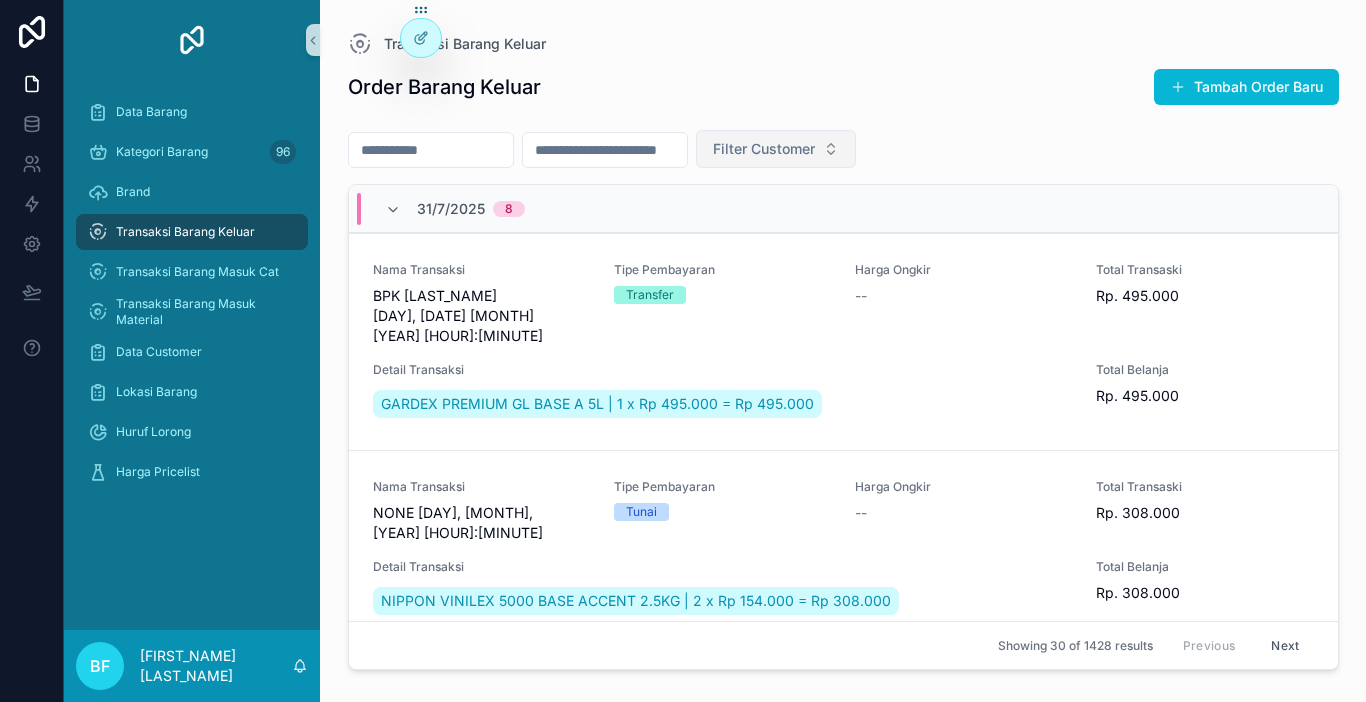 click on "Filter Customer" at bounding box center (764, 149) 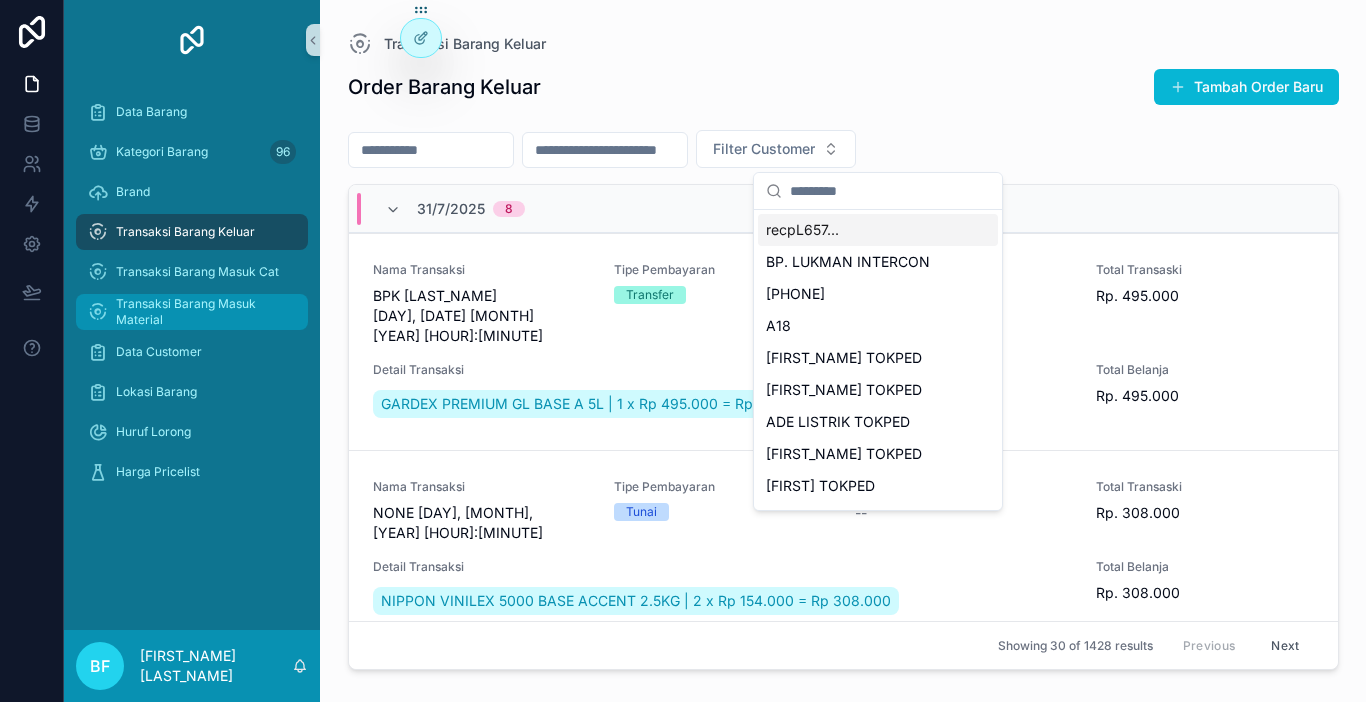 click on "Transaksi Barang Masuk Material" at bounding box center (202, 312) 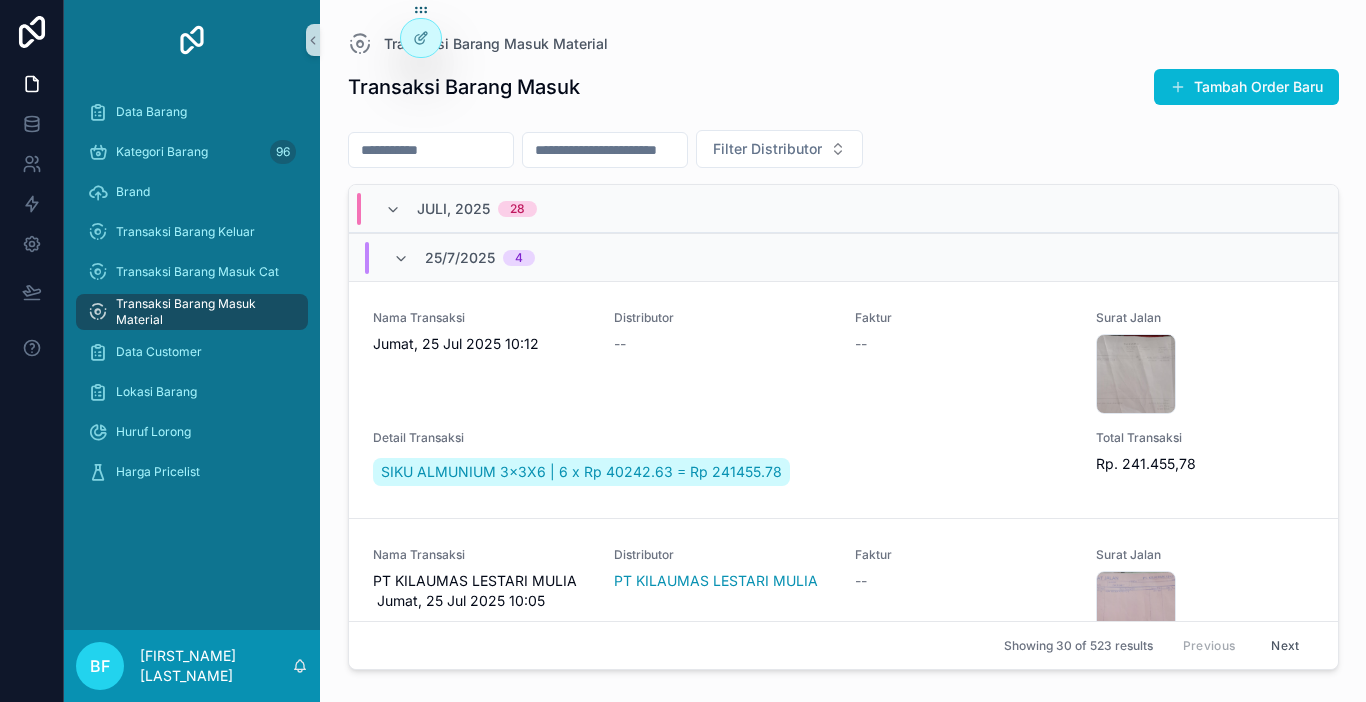 click at bounding box center [431, 150] 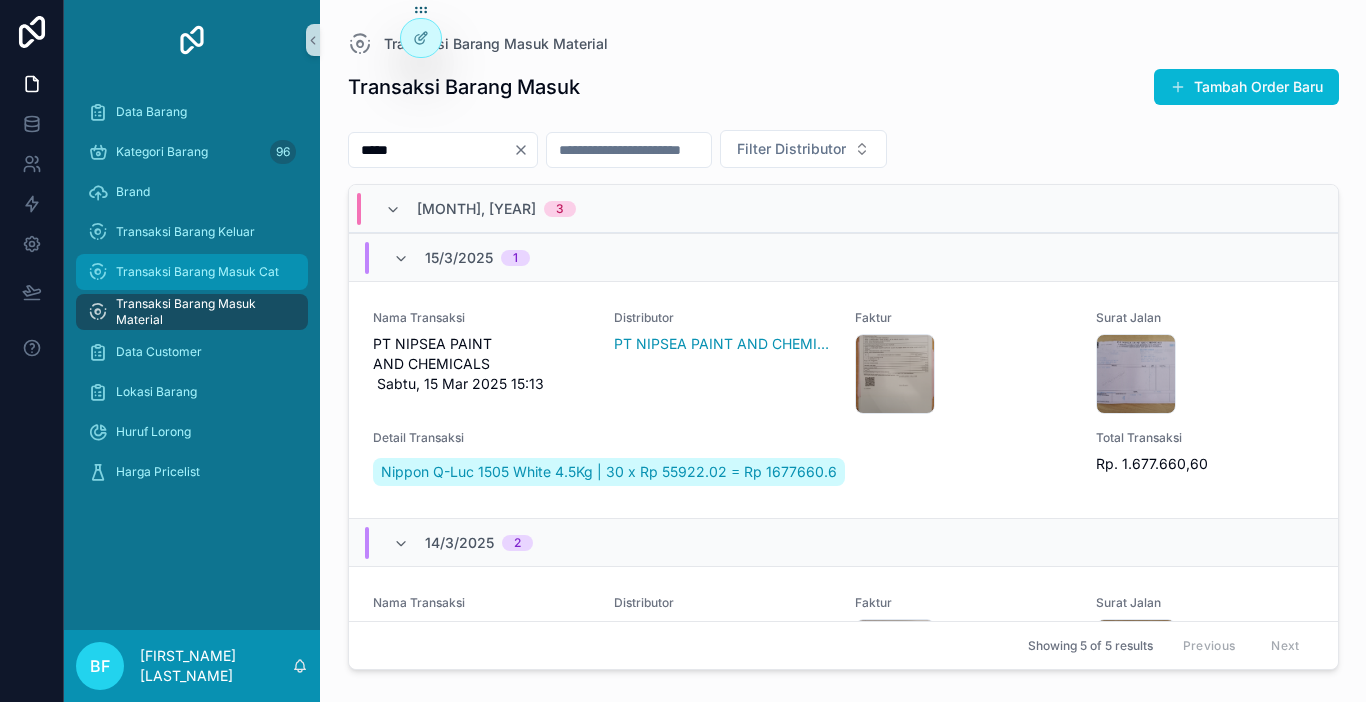 type on "*****" 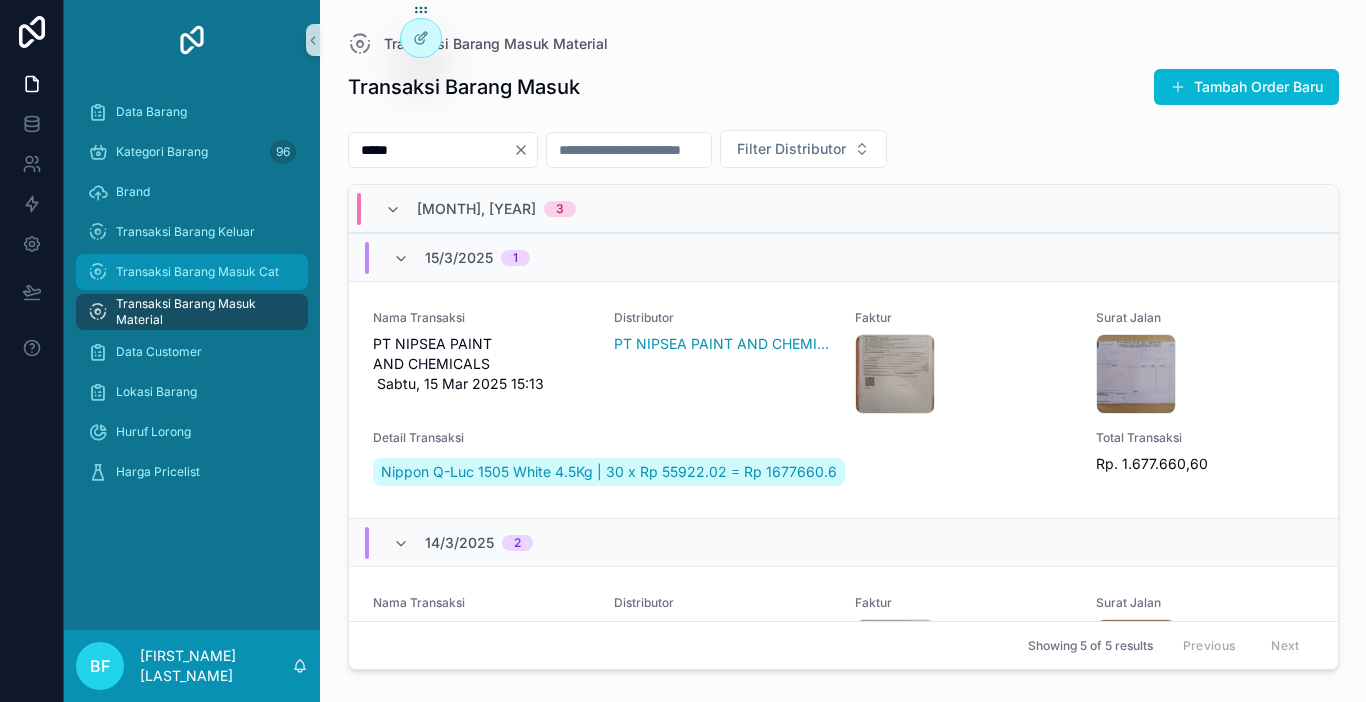 click on "Transaksi Barang Masuk Cat" at bounding box center [197, 272] 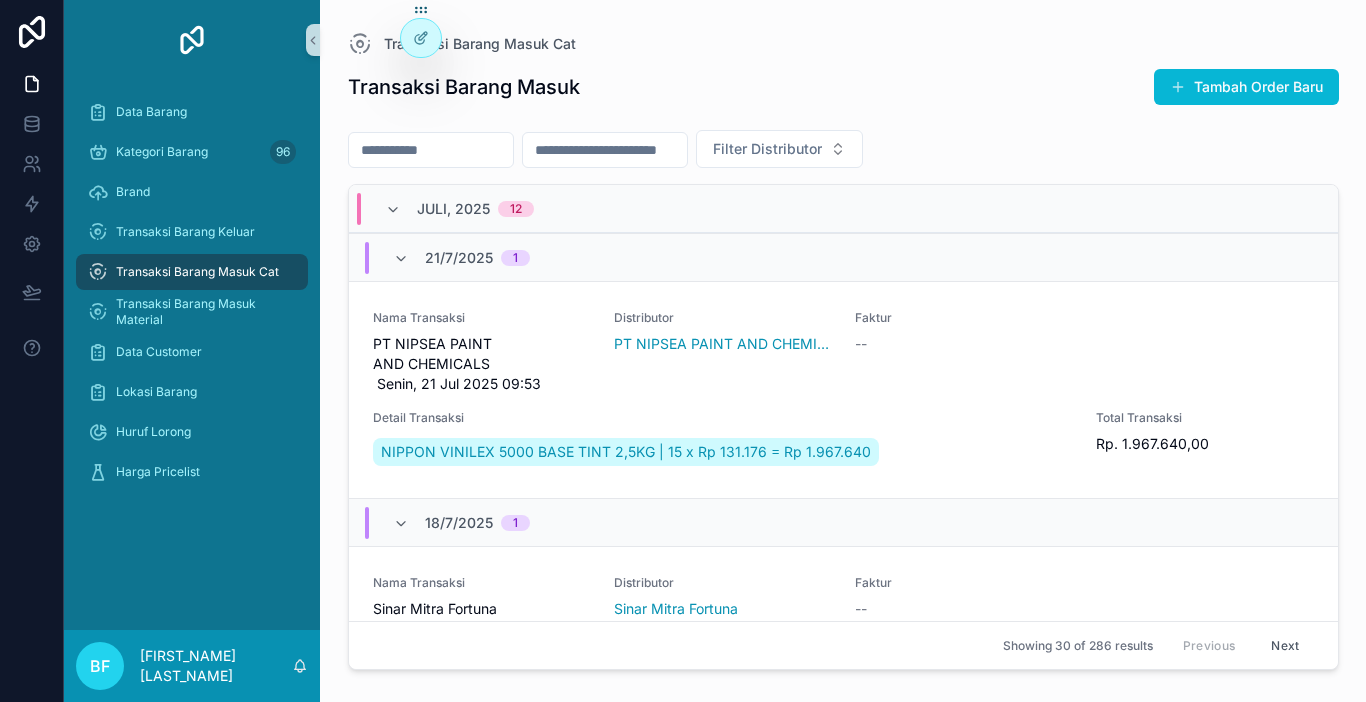 click at bounding box center [431, 150] 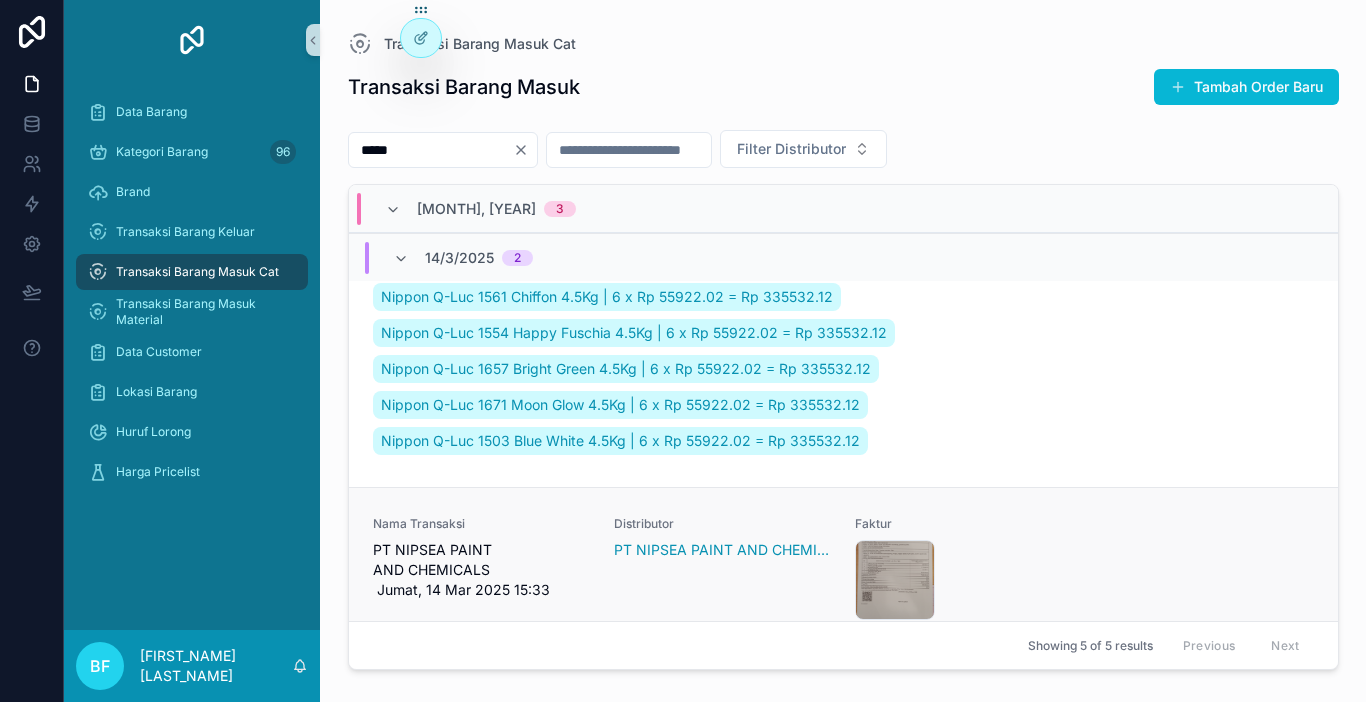 scroll, scrollTop: 600, scrollLeft: 0, axis: vertical 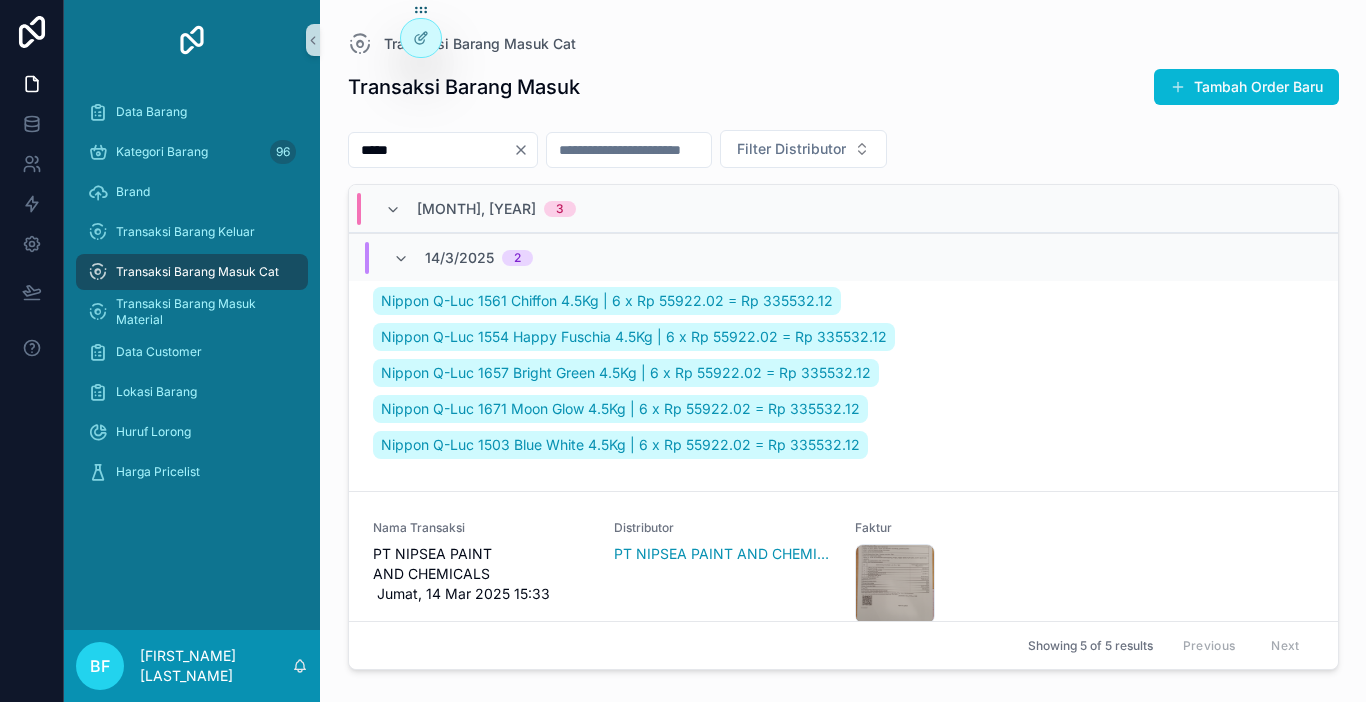 type on "*****" 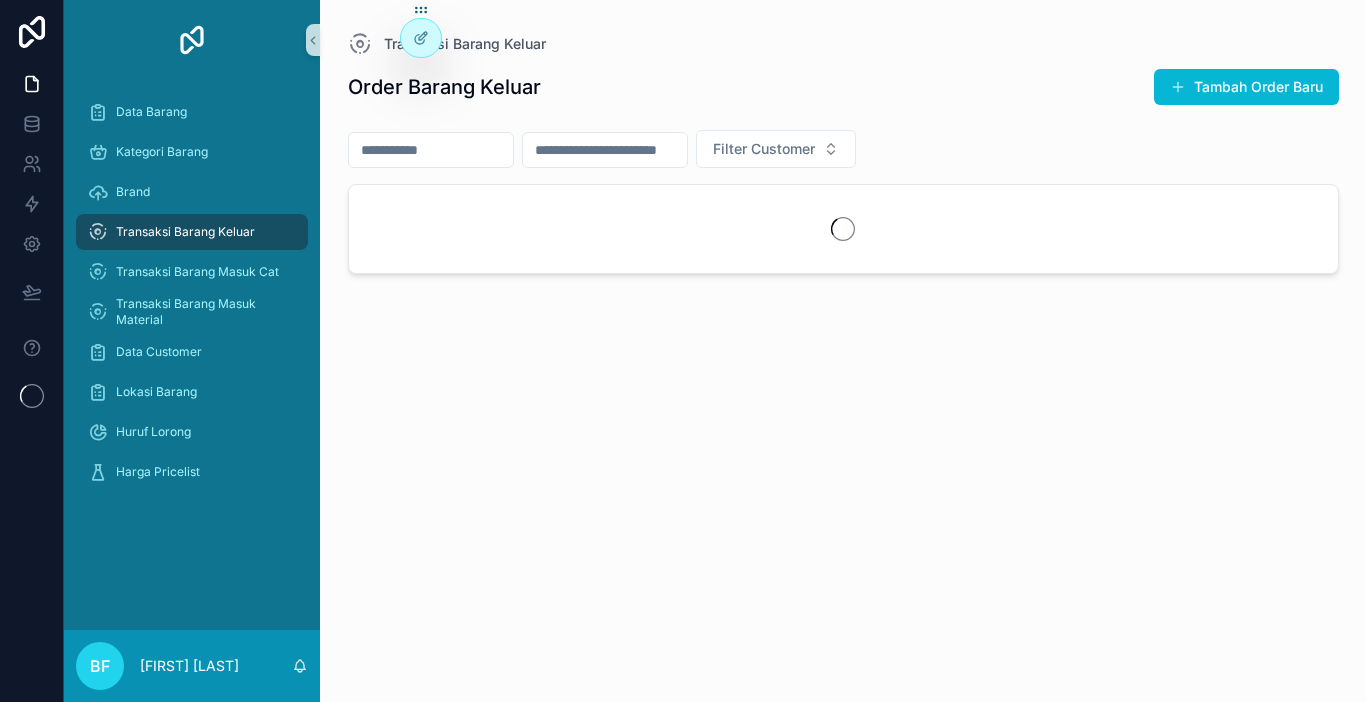 scroll, scrollTop: 0, scrollLeft: 0, axis: both 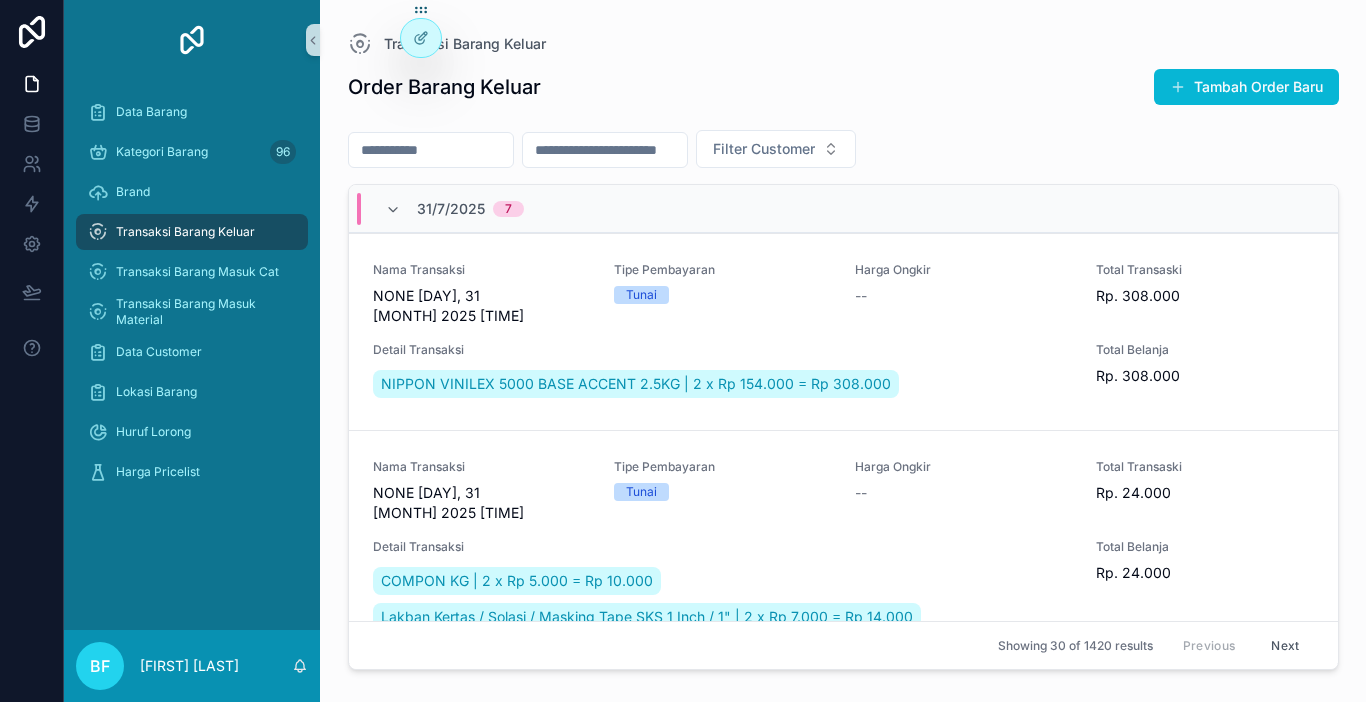 click at bounding box center (431, 150) 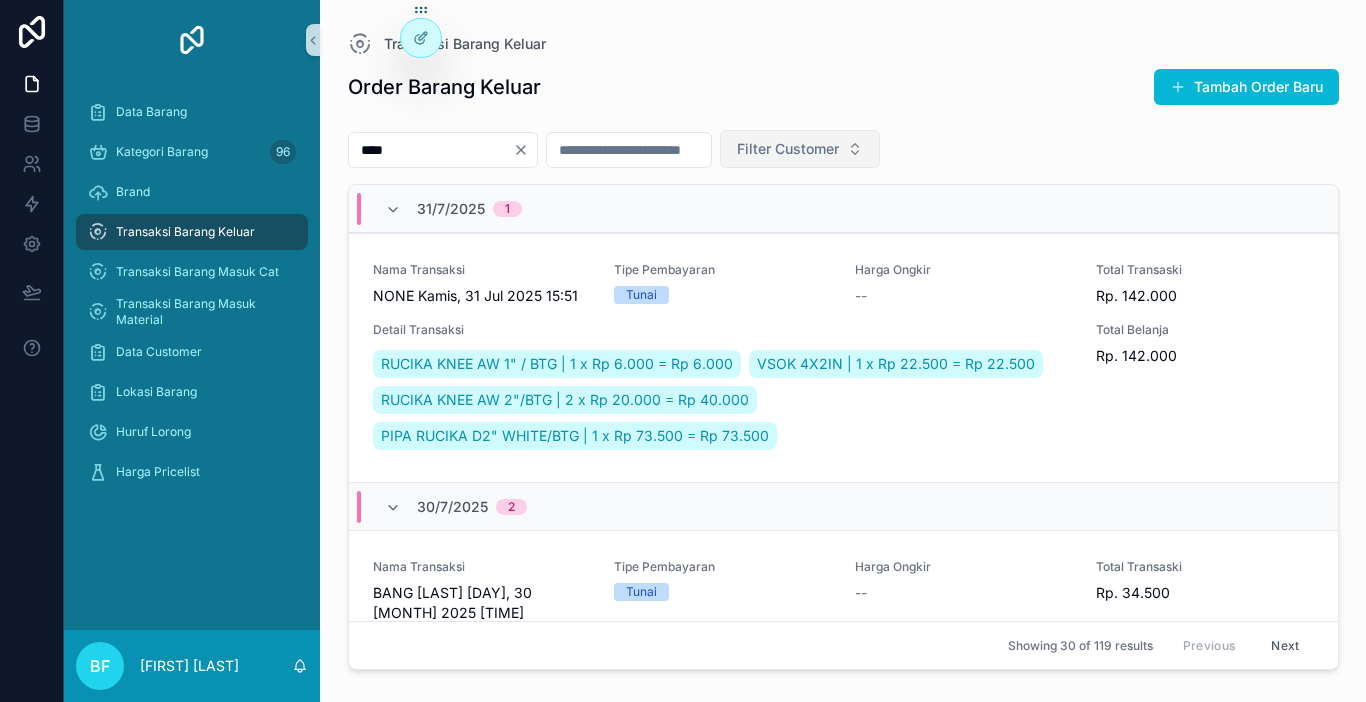 type on "****" 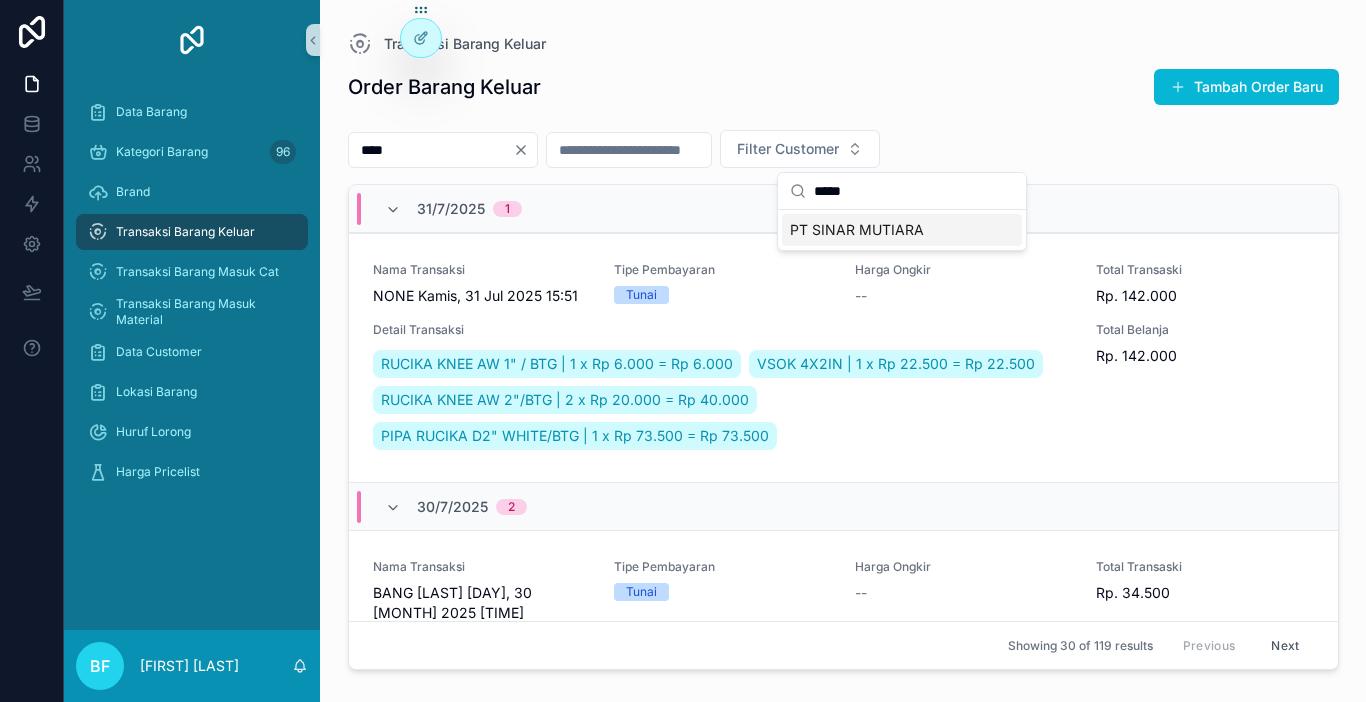 type on "*****" 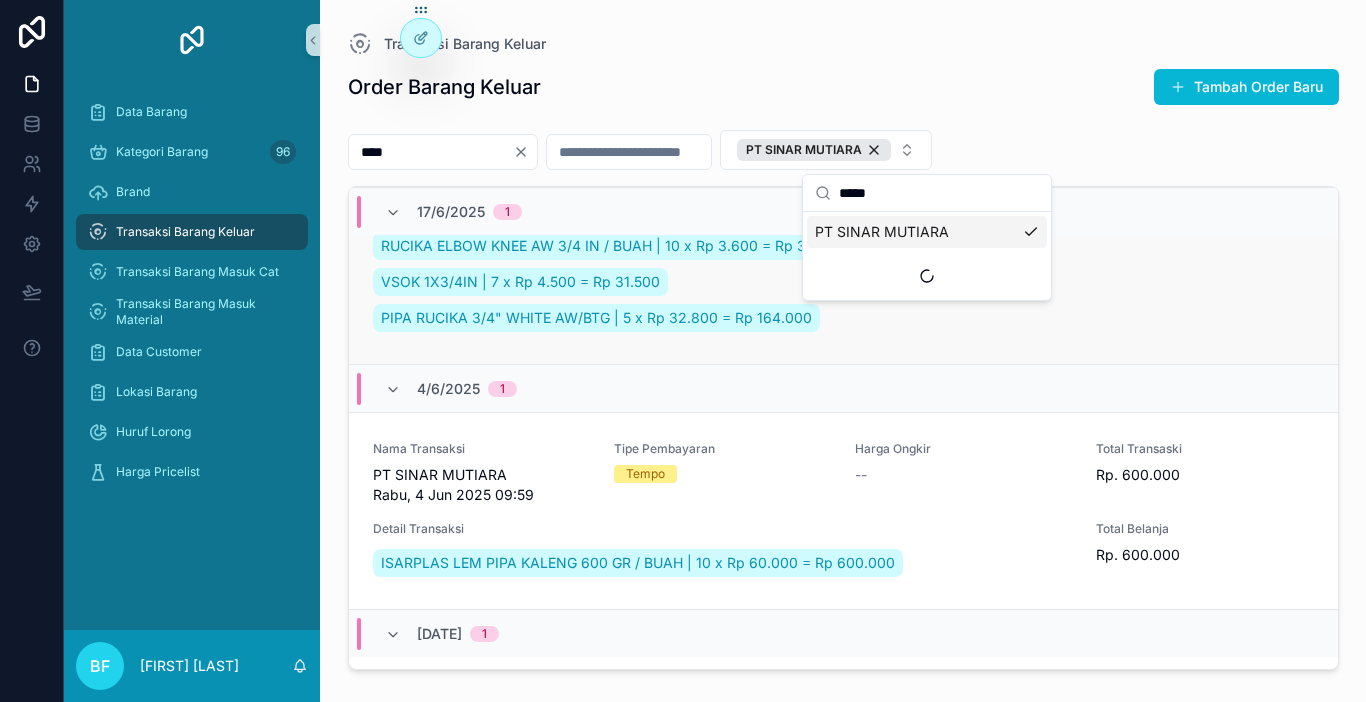 scroll, scrollTop: 1100, scrollLeft: 0, axis: vertical 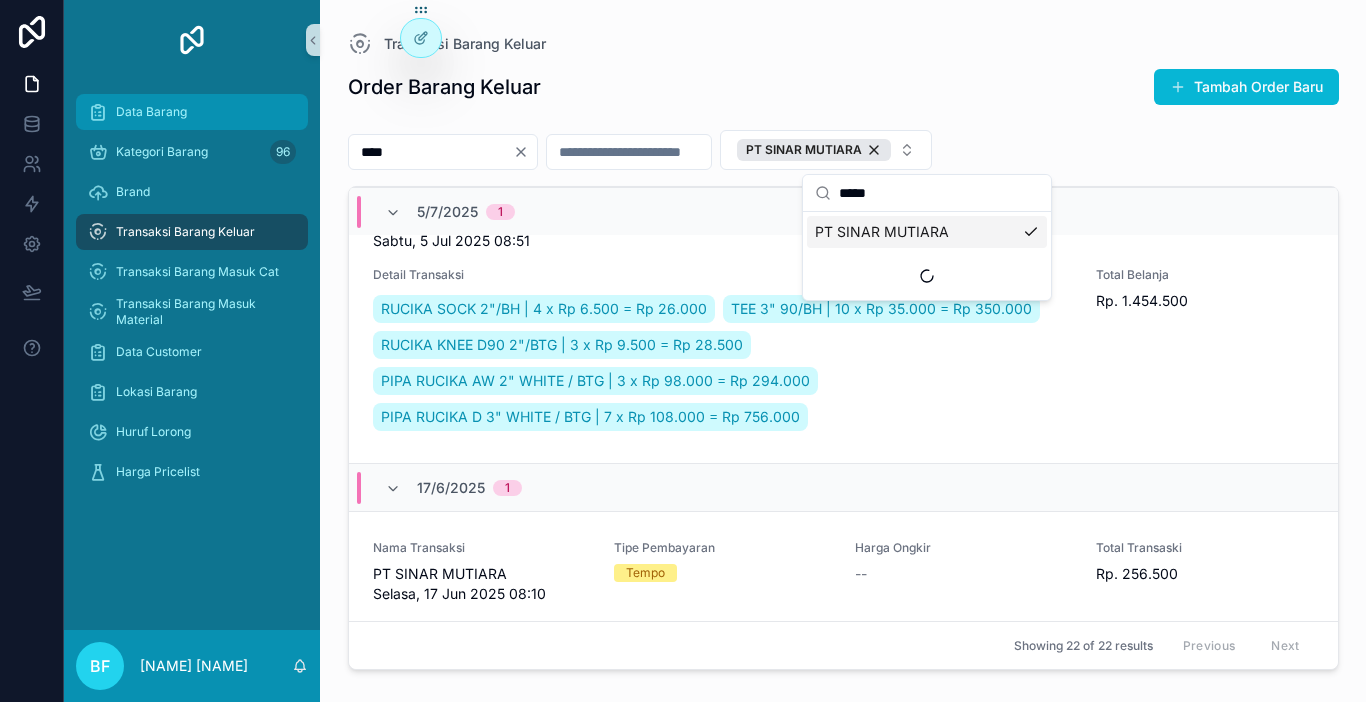 click on "Data Barang" at bounding box center [192, 112] 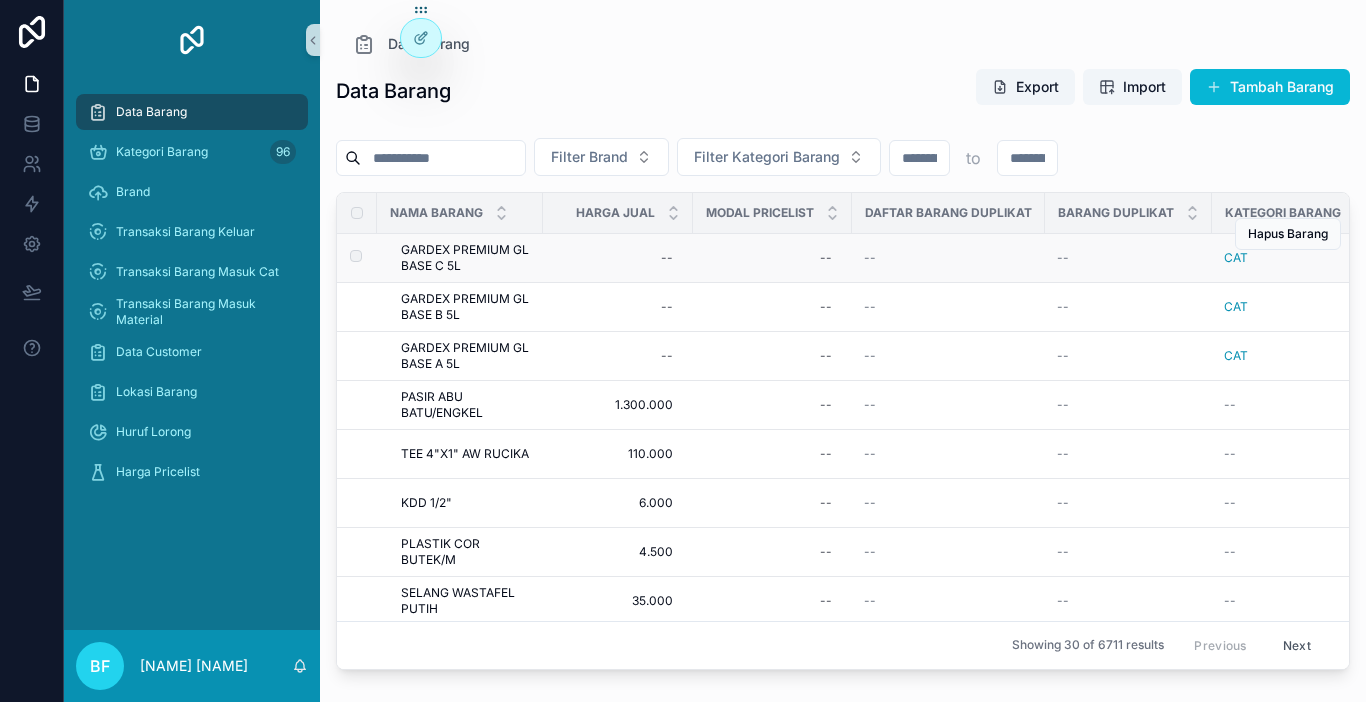 click on "GARDEX PREMIUM GL BASE C 5L" at bounding box center (466, 258) 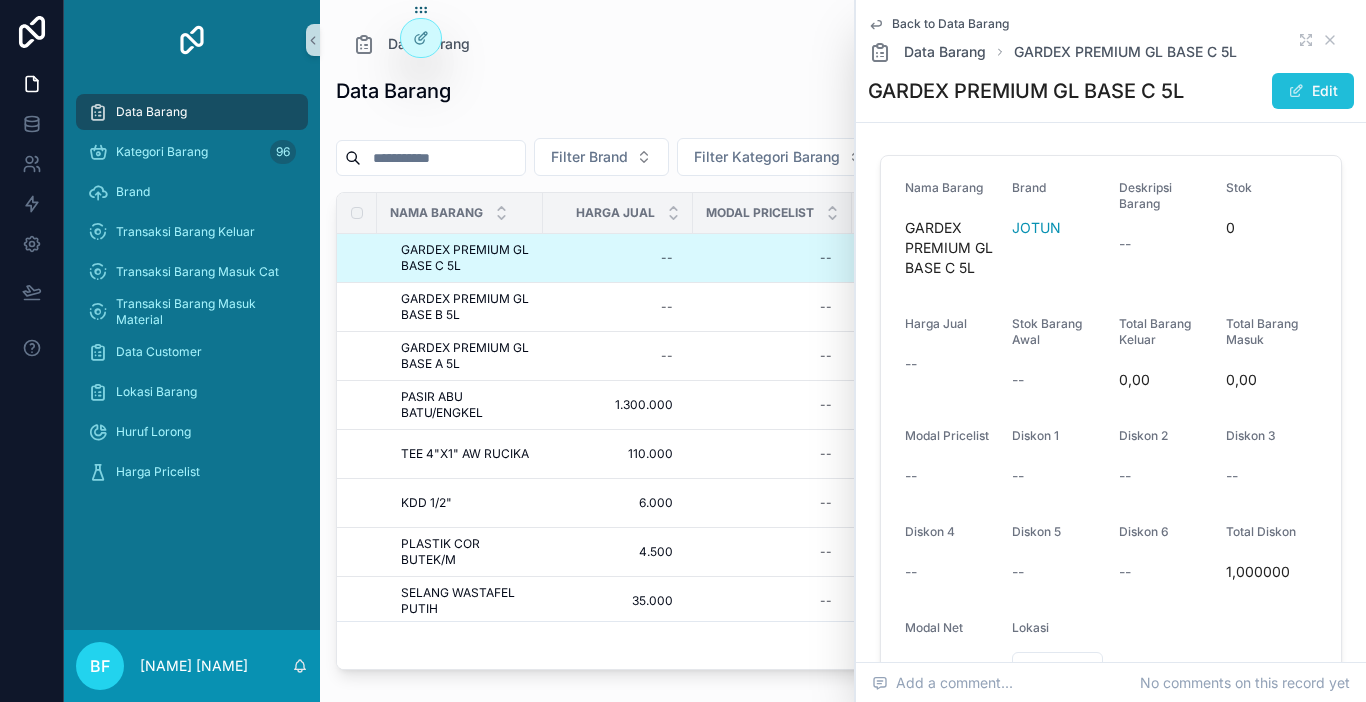 click on "Edit" at bounding box center [1313, 91] 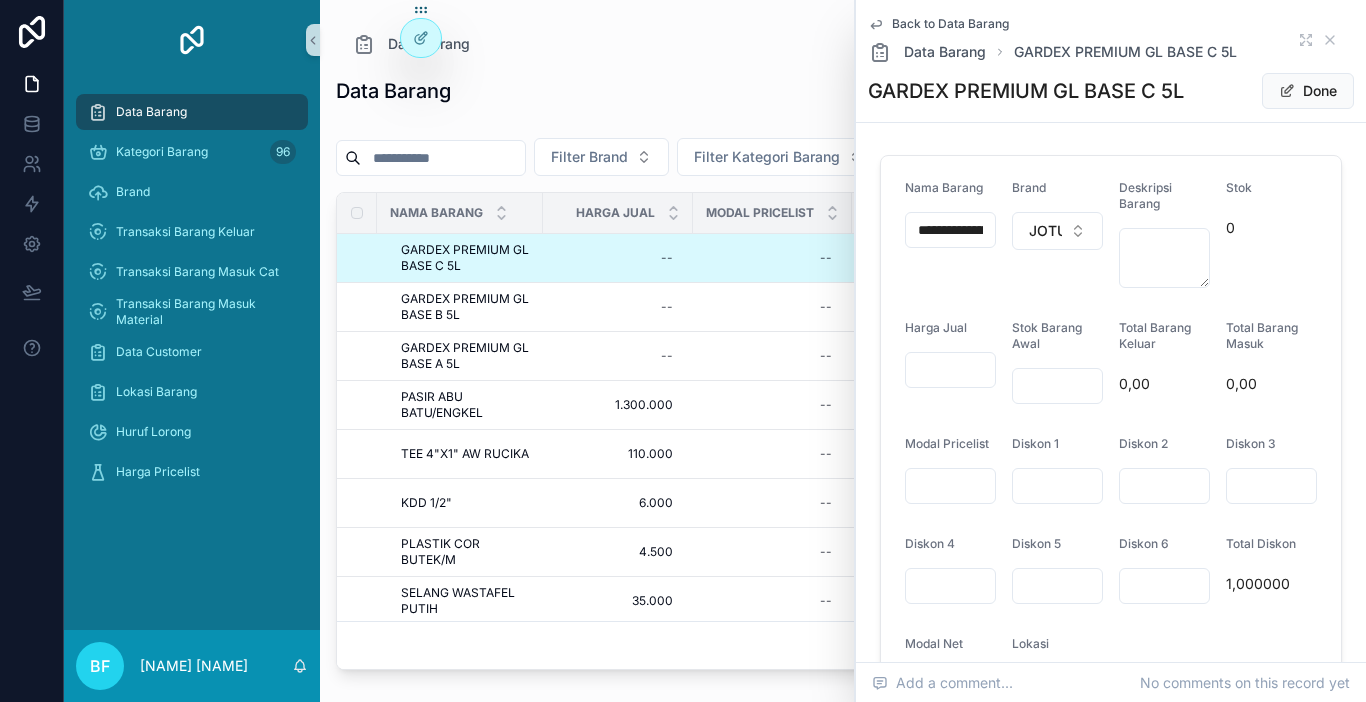 click at bounding box center [1057, 386] 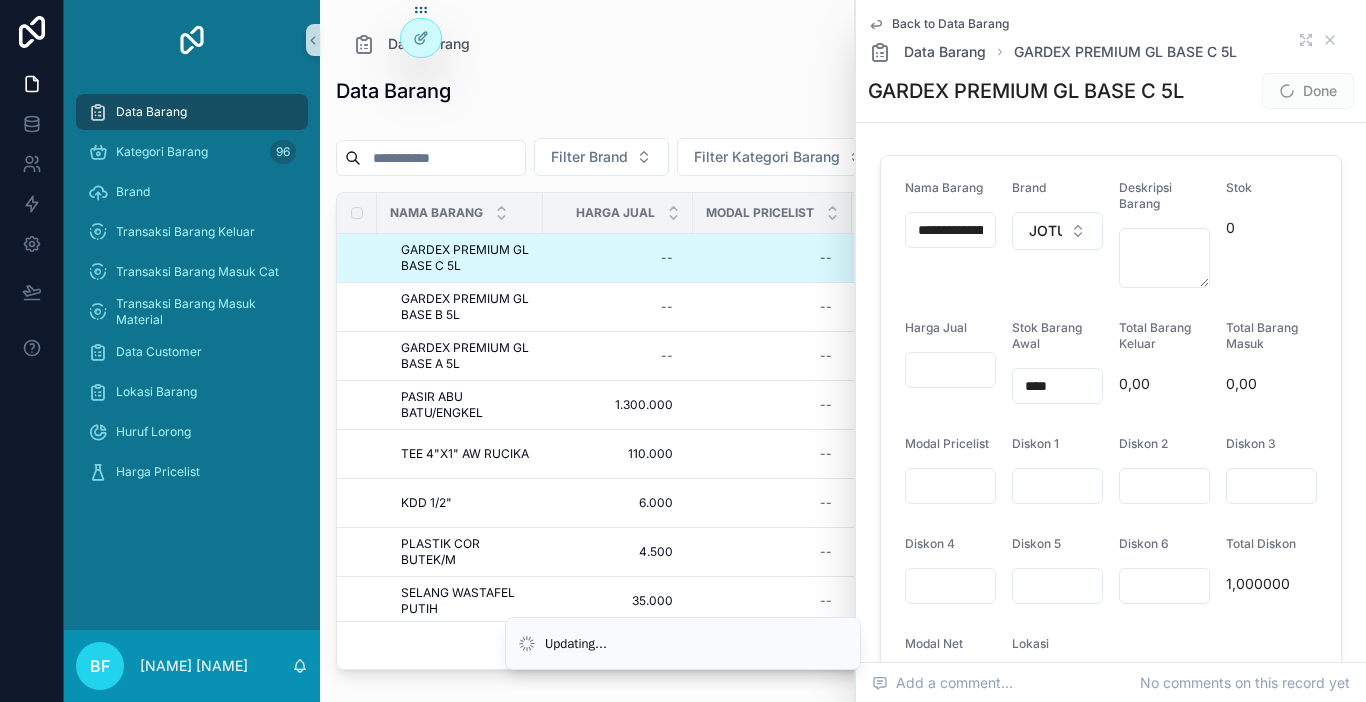 type on "****" 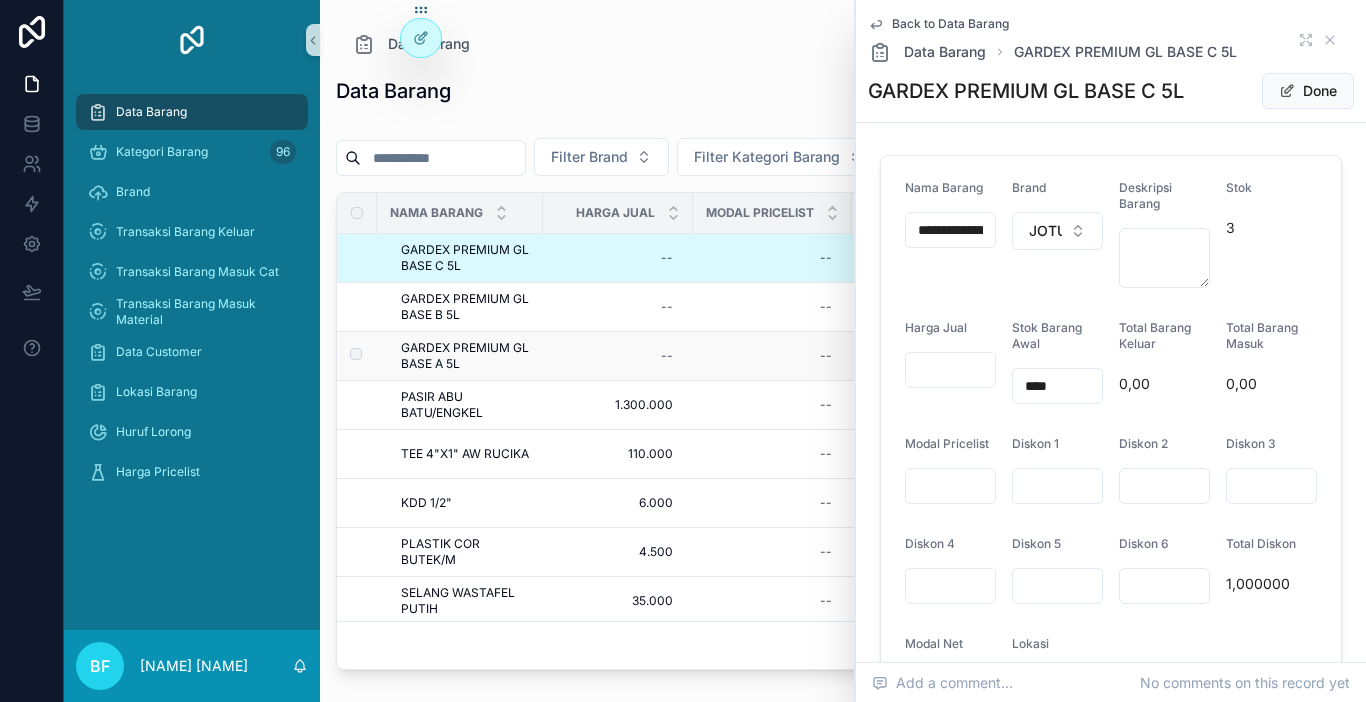 click on "GARDEX PREMIUM GL BASE A 5L" at bounding box center [466, 356] 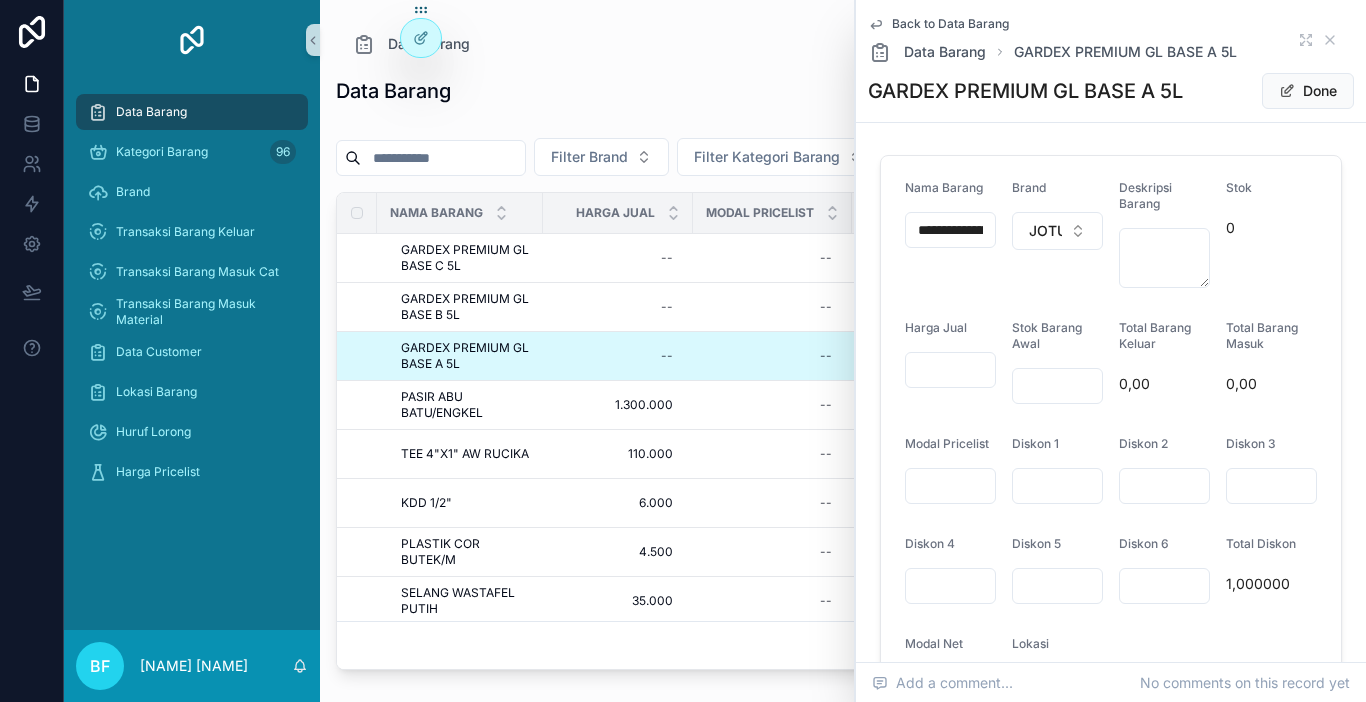 click at bounding box center (1057, 386) 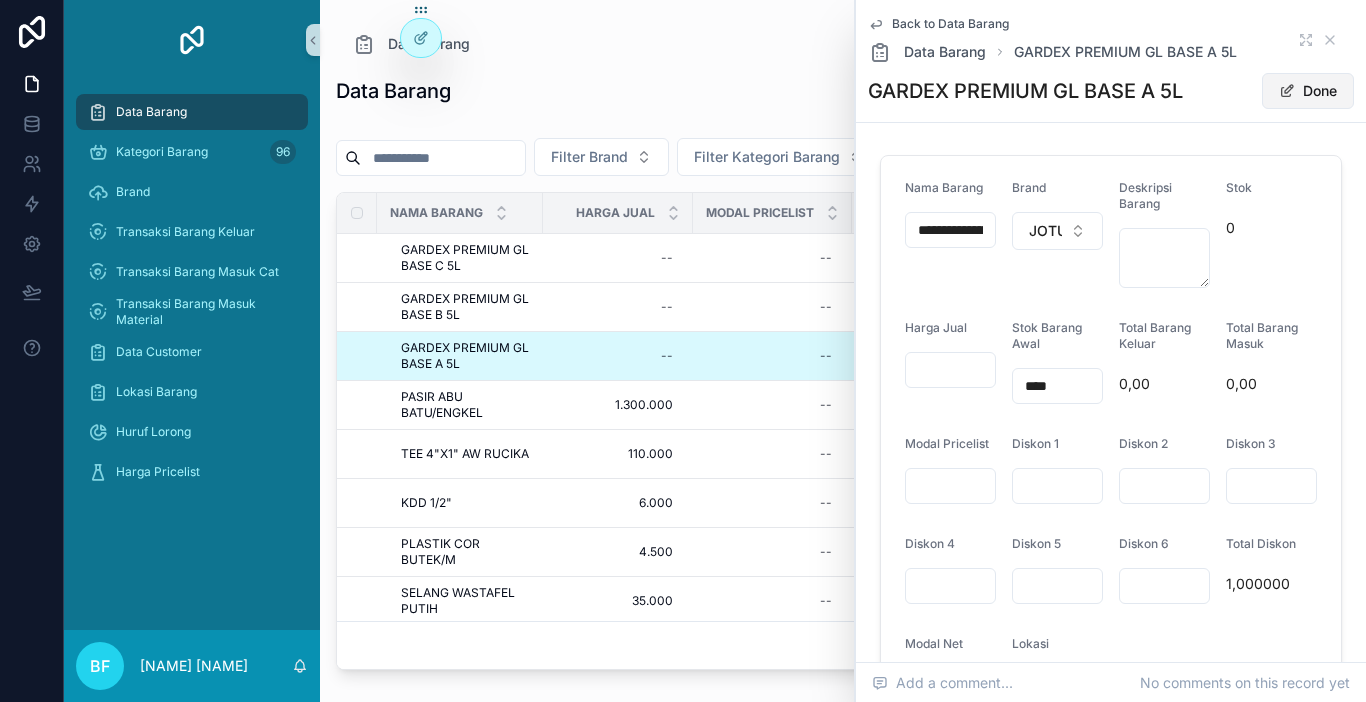 click at bounding box center (1287, 91) 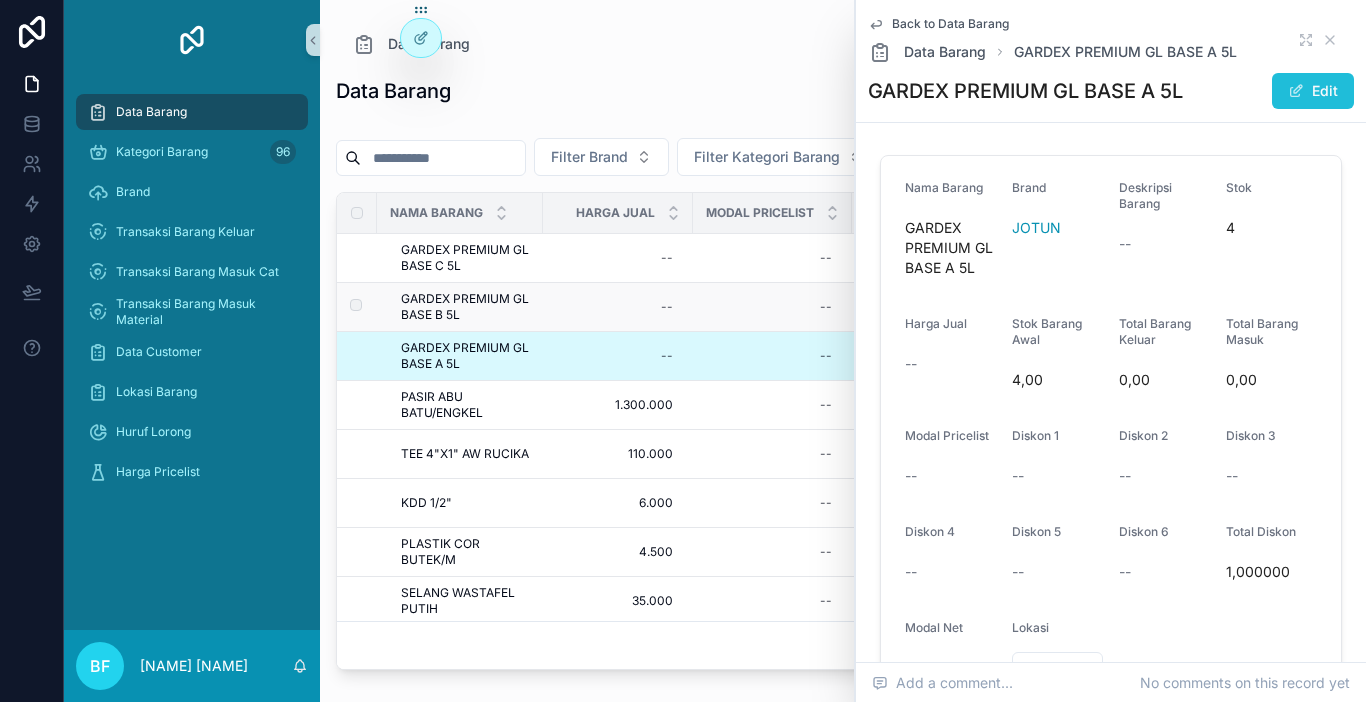 click on "GARDEX PREMIUM GL BASE B 5L" at bounding box center (466, 307) 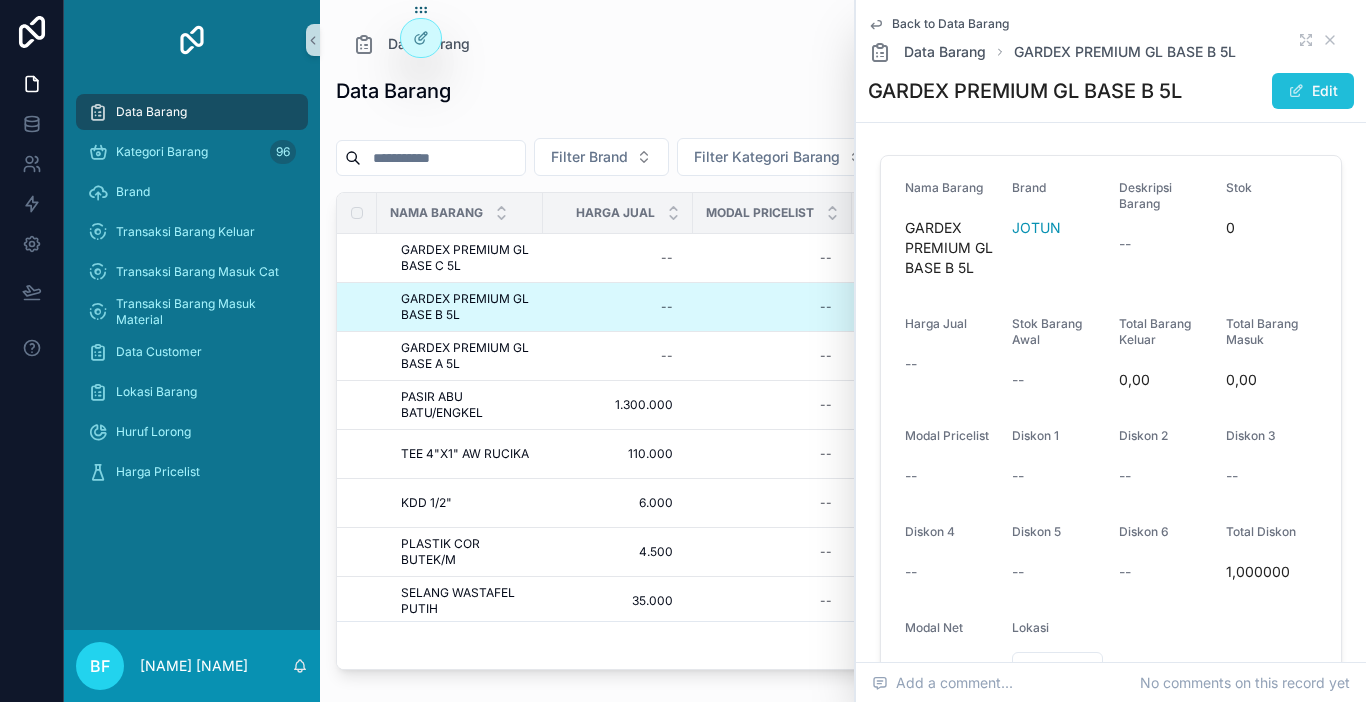 click at bounding box center [1296, 91] 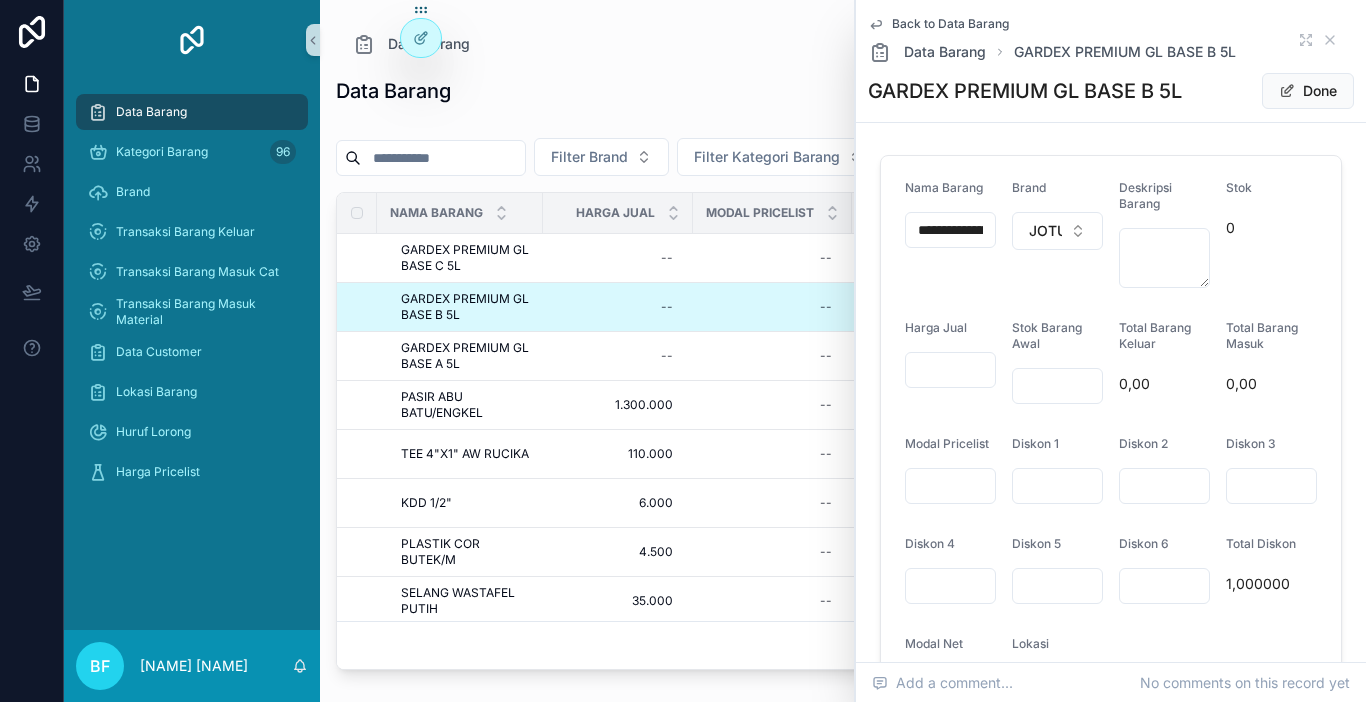 click at bounding box center (1057, 386) 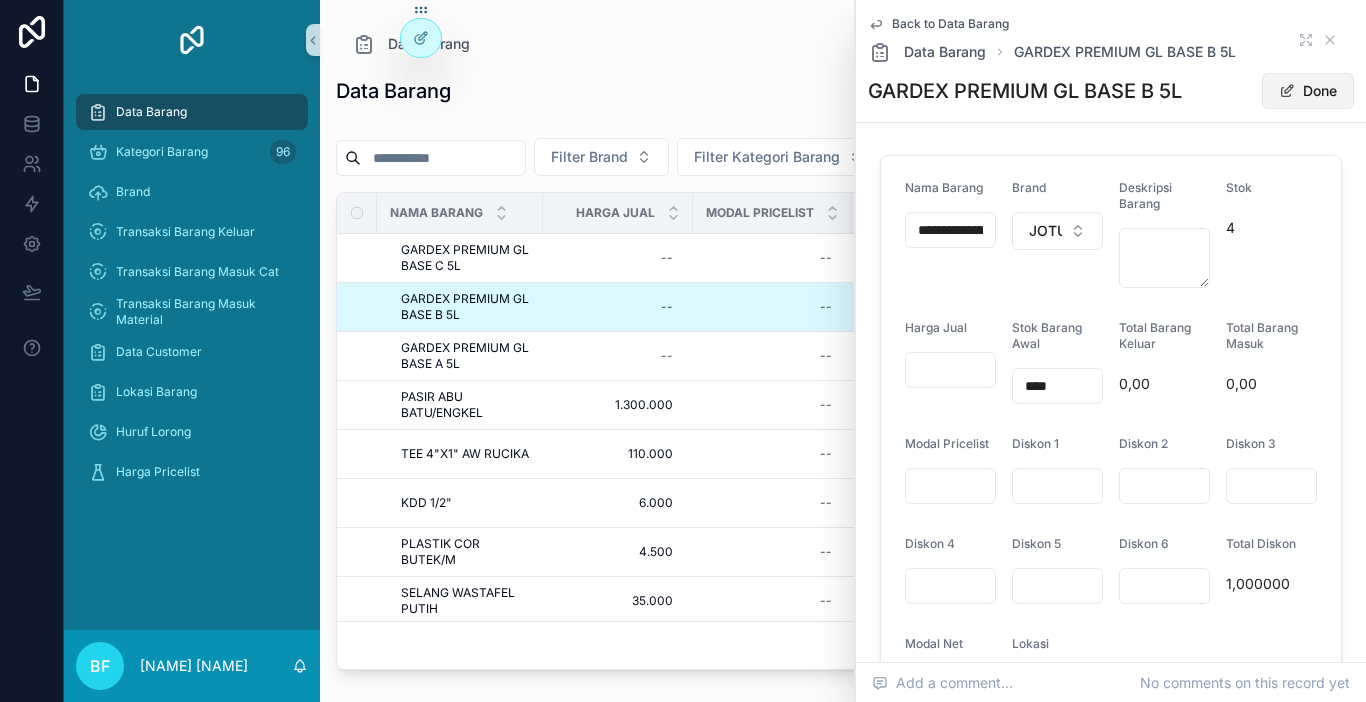 type on "****" 